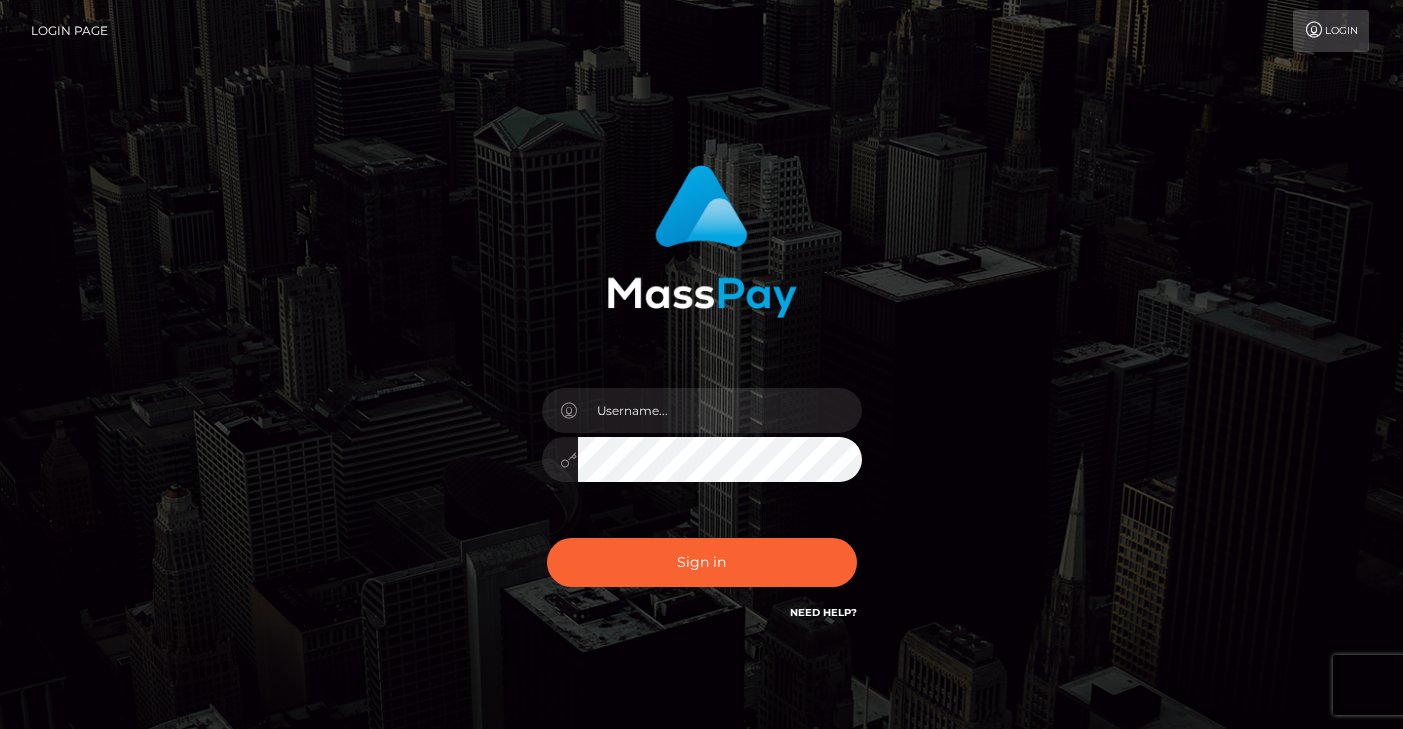 scroll, scrollTop: 0, scrollLeft: 0, axis: both 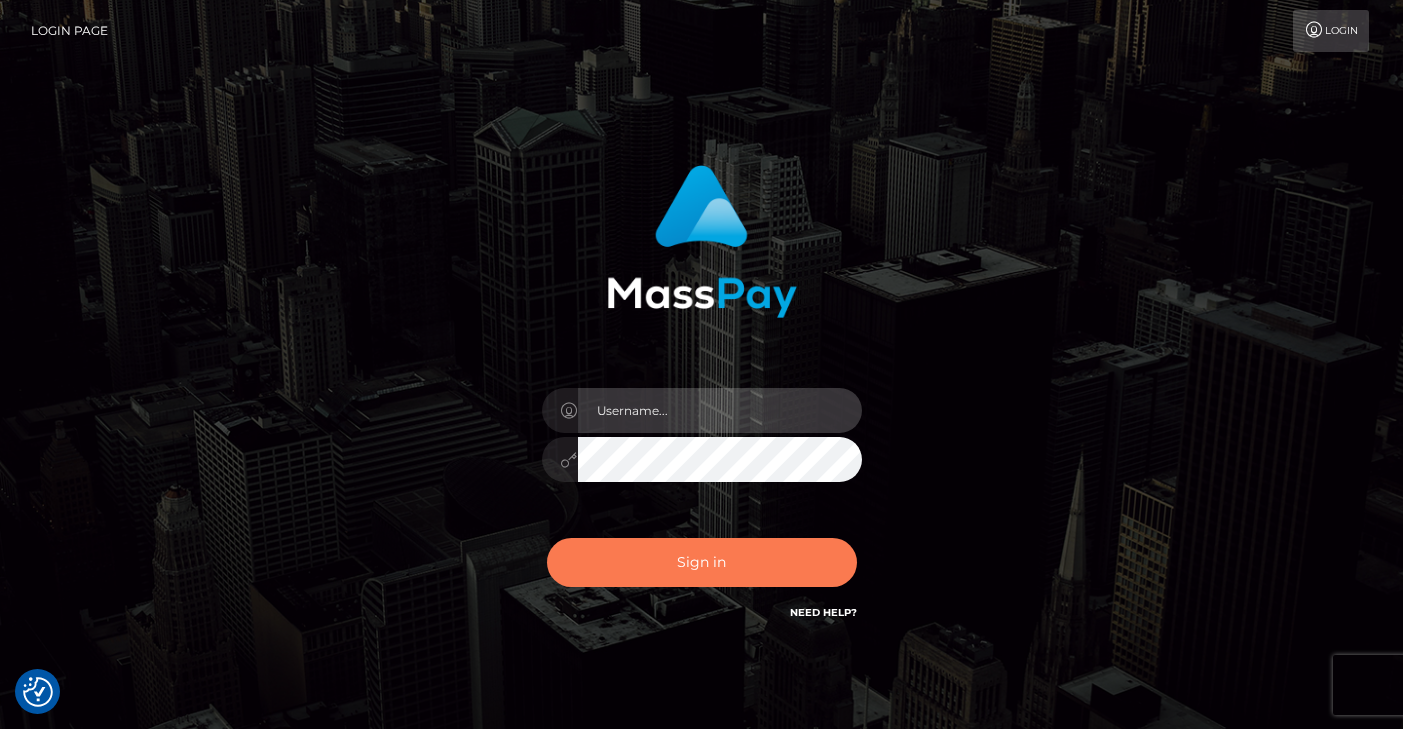 type on "vlad" 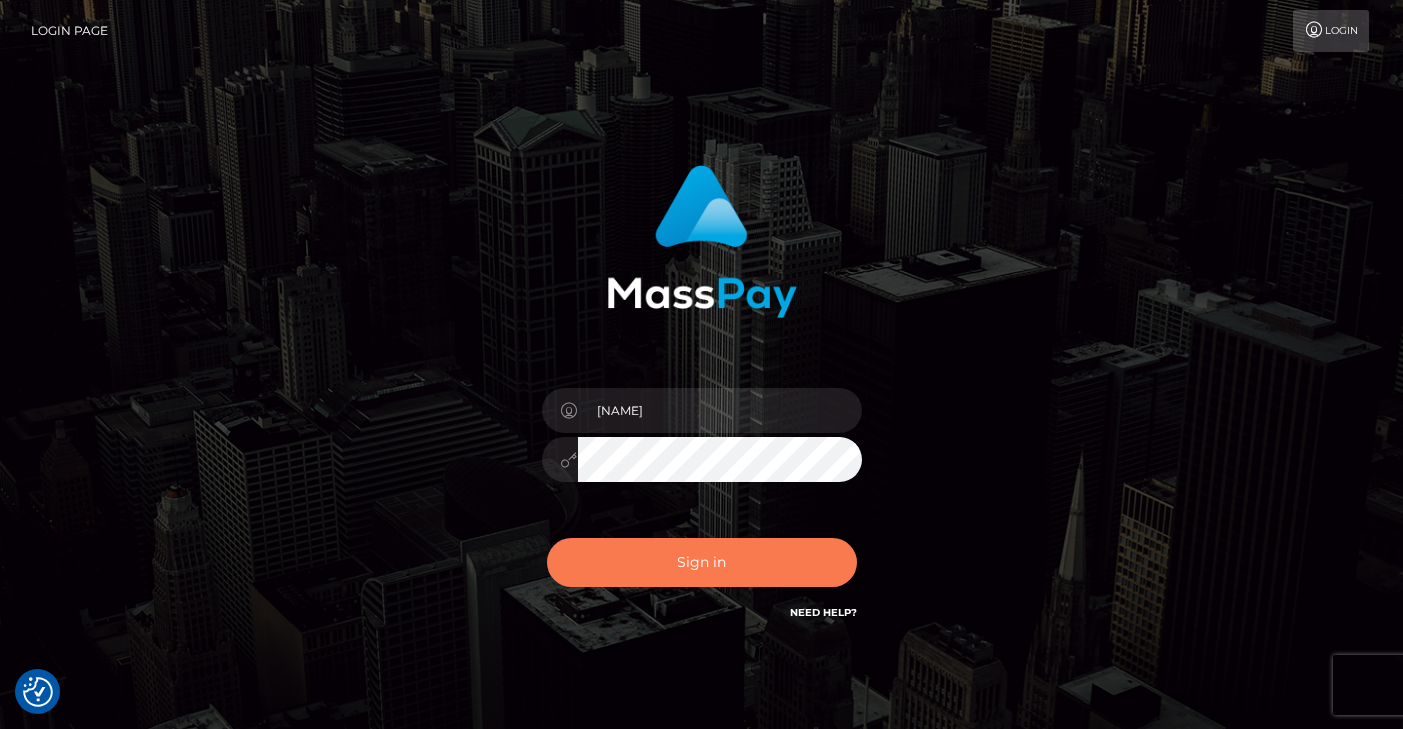 click on "Sign in" at bounding box center [702, 562] 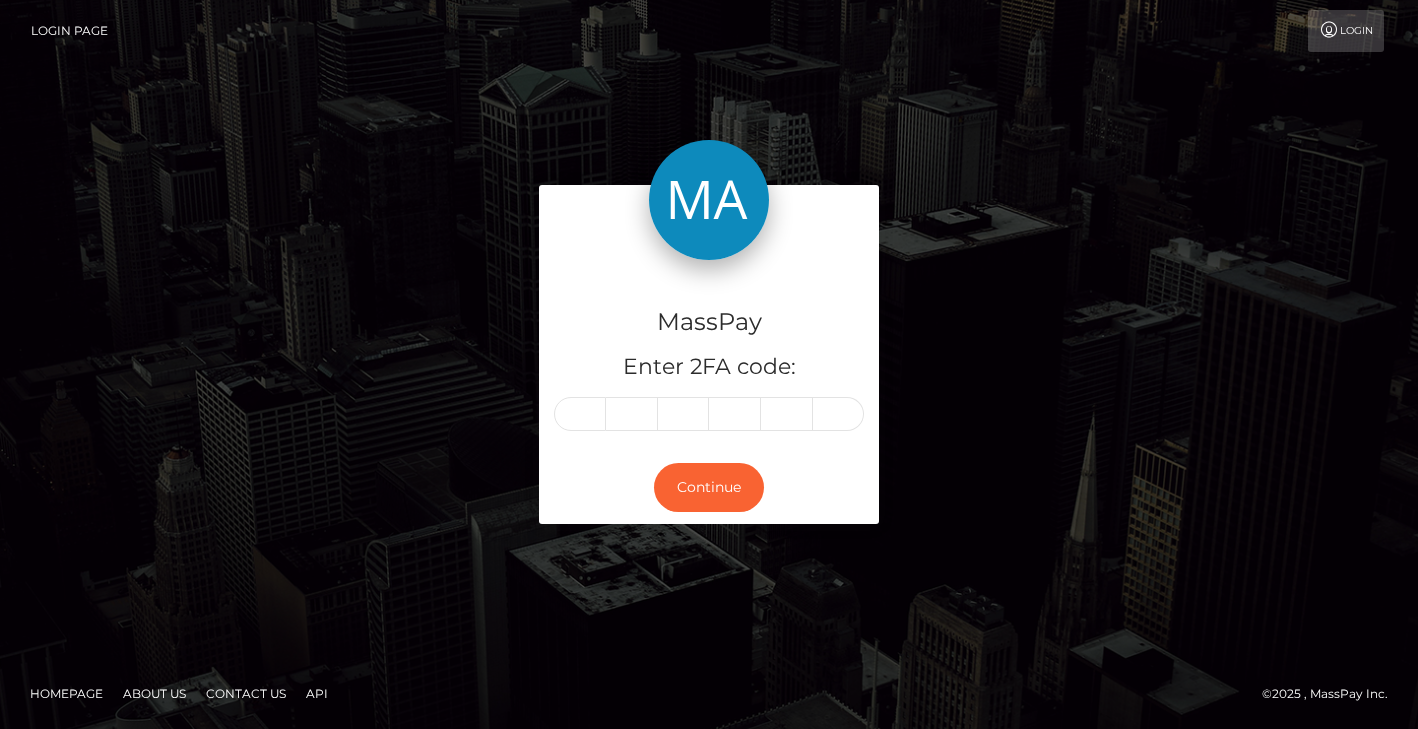 scroll, scrollTop: 0, scrollLeft: 0, axis: both 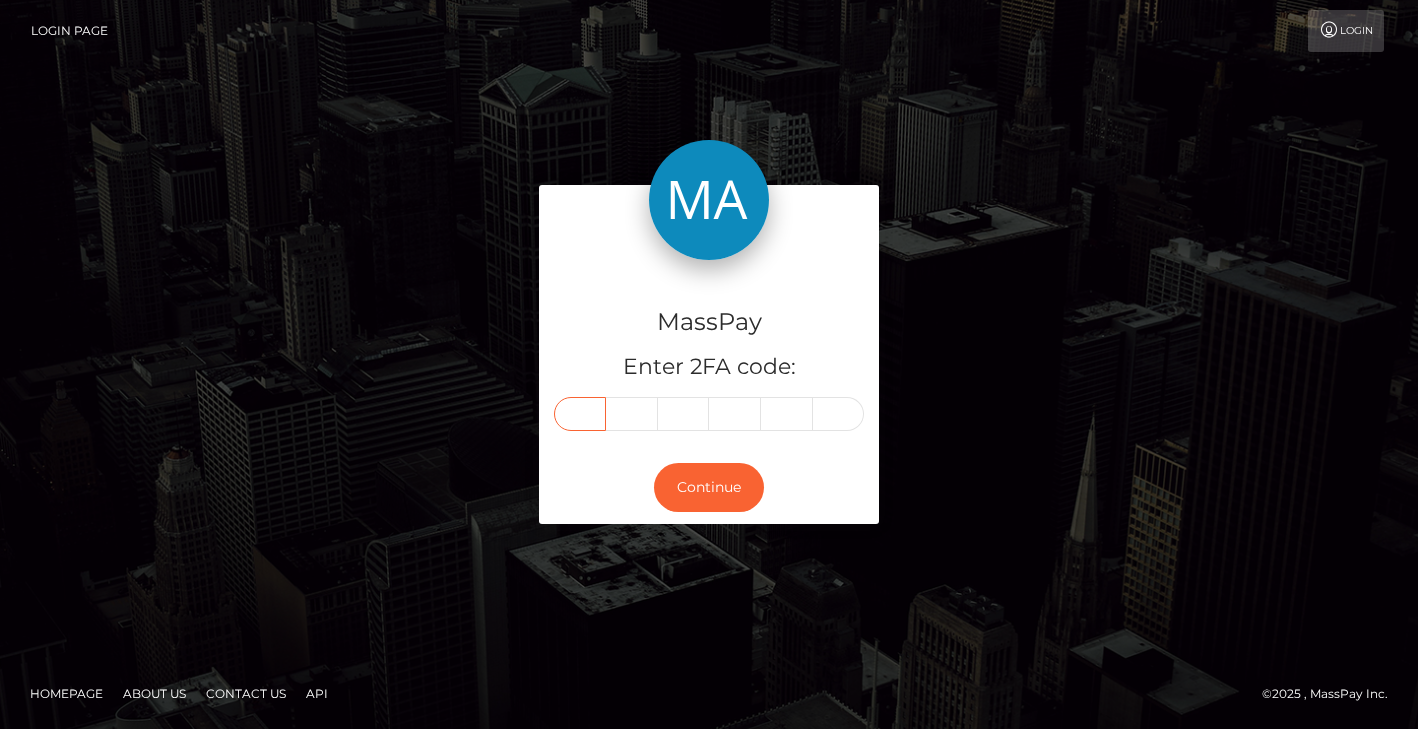 click at bounding box center (580, 414) 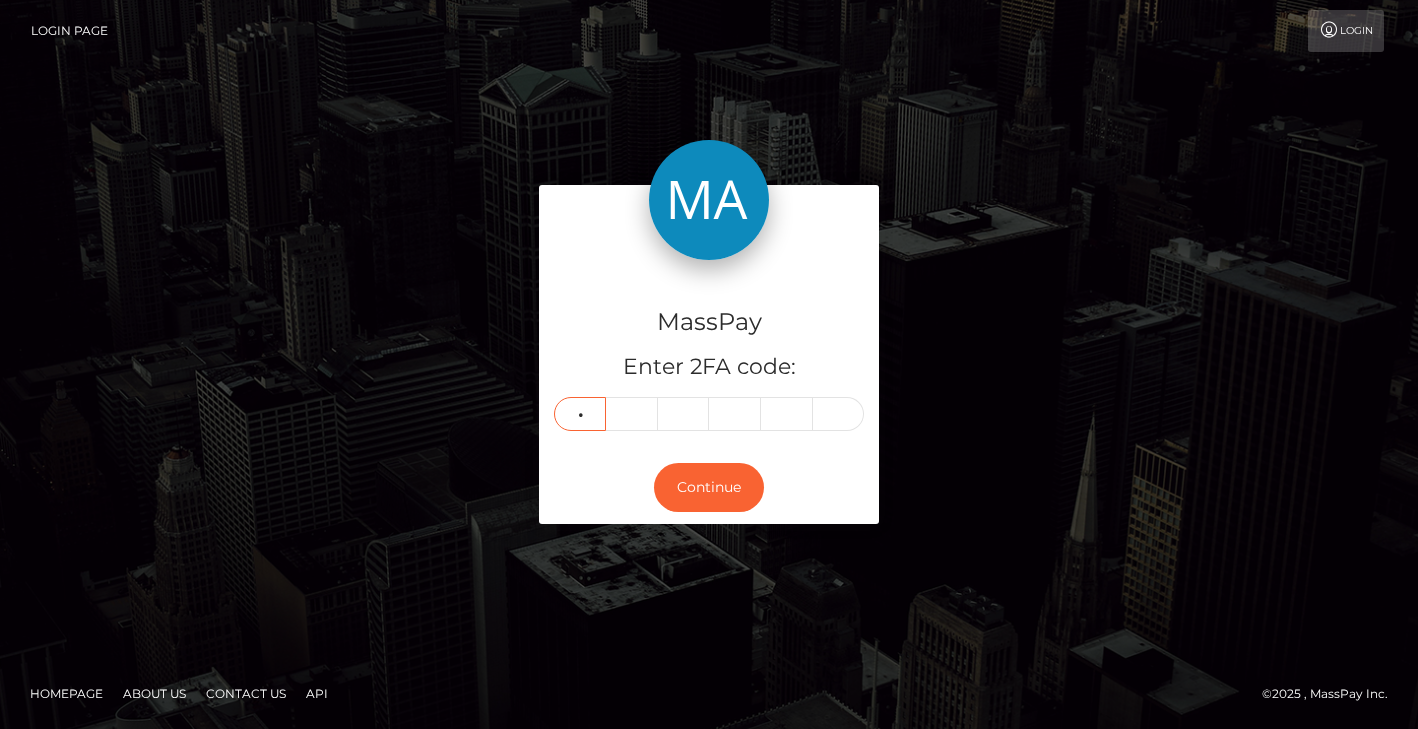 type on "6" 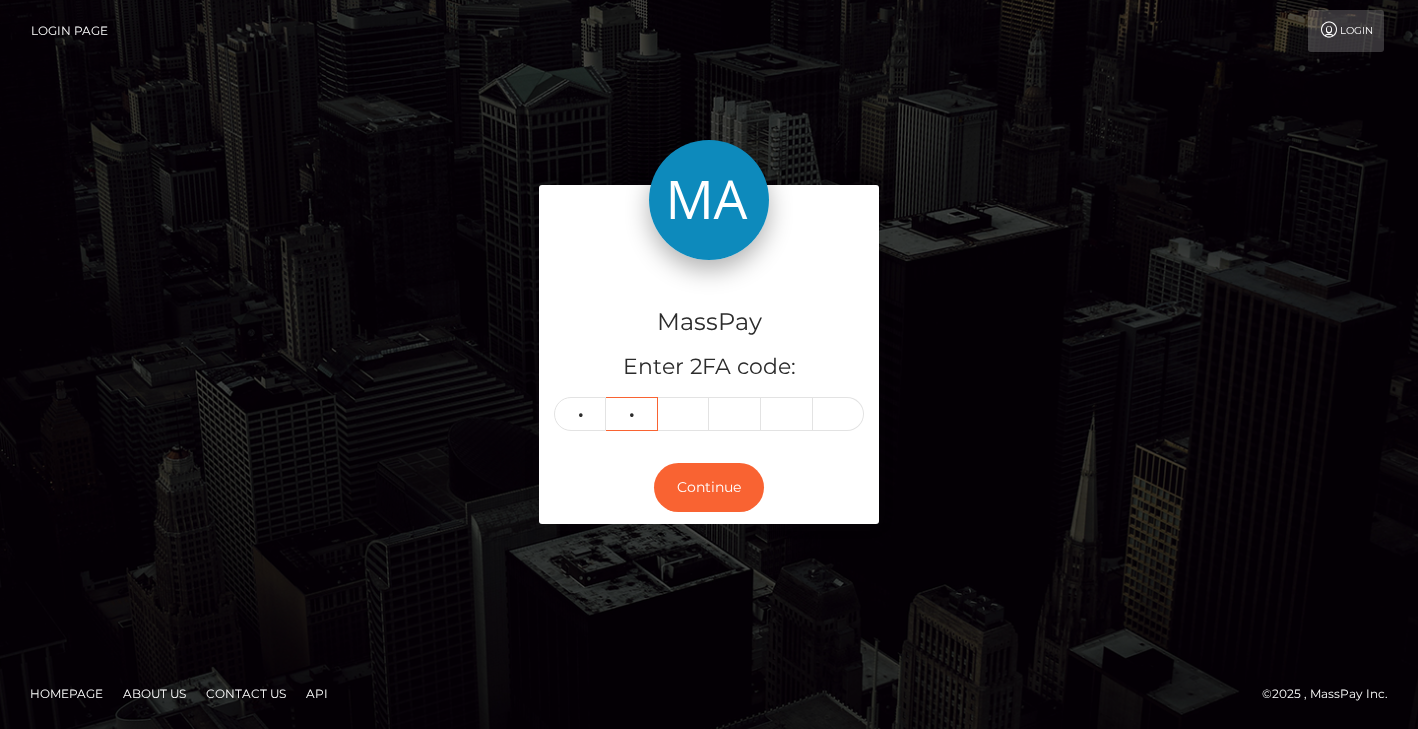 type on "1" 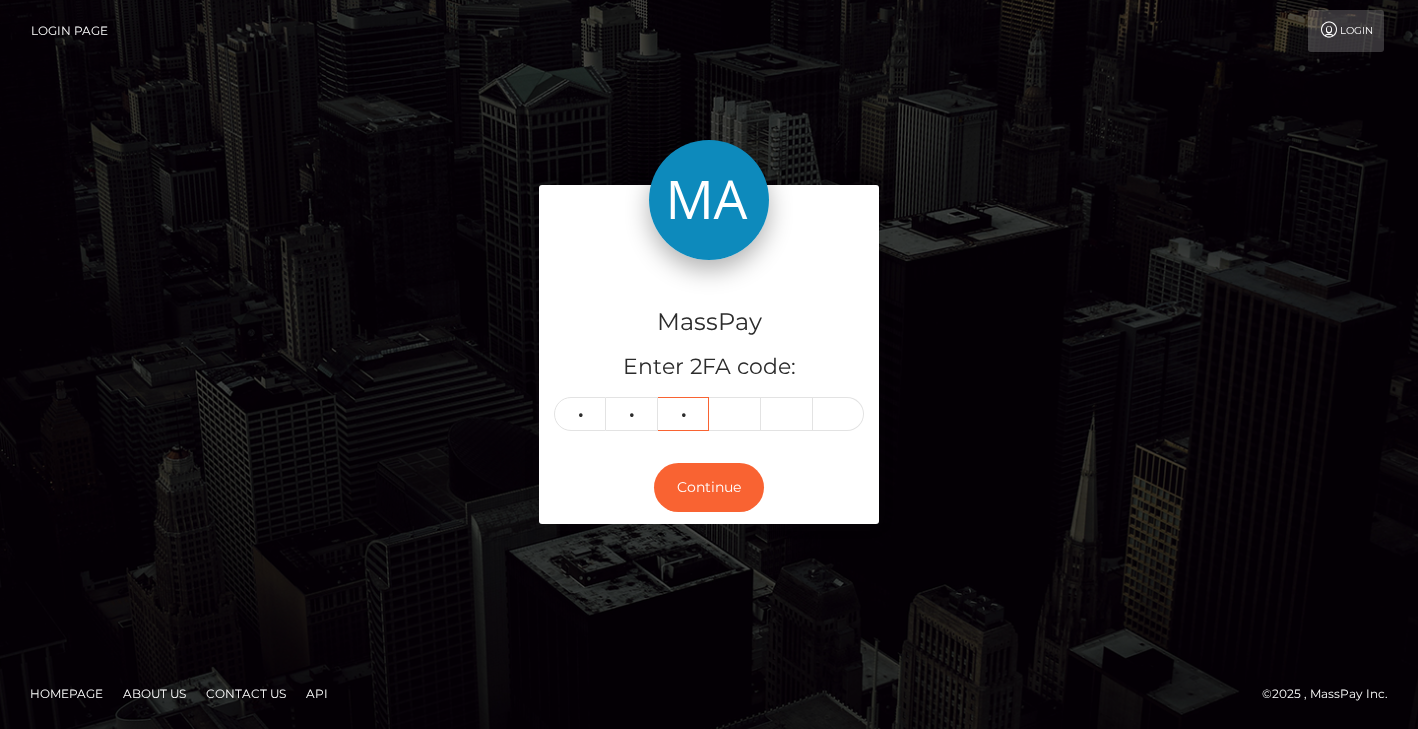 type on "3" 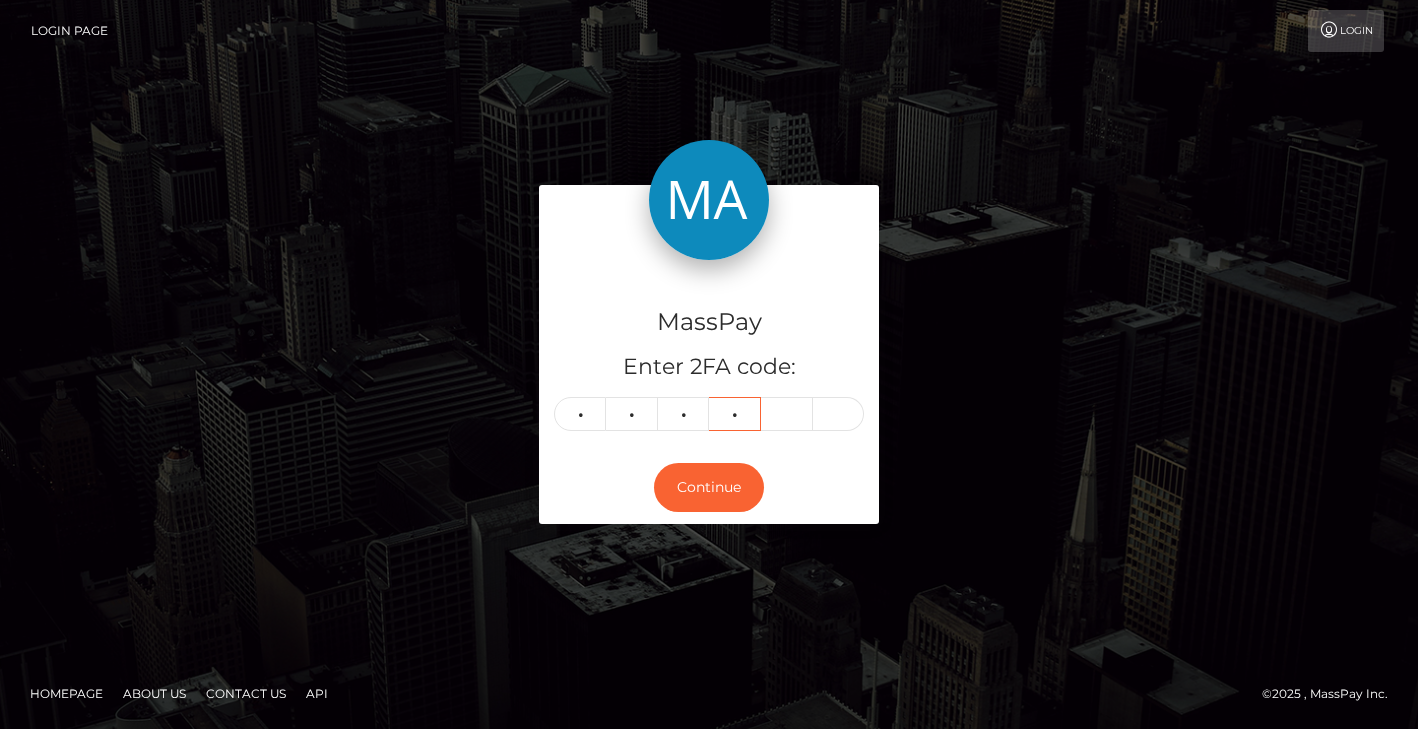 type on "5" 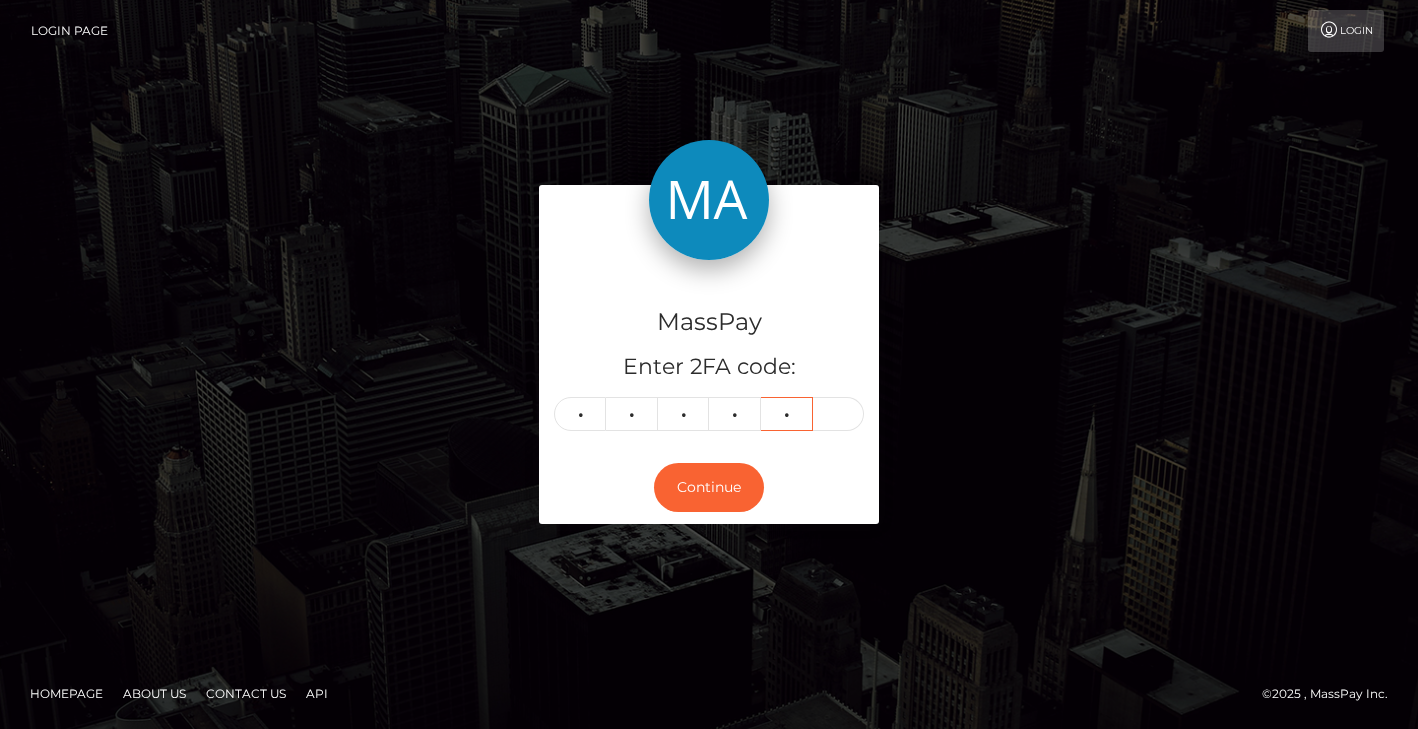 type on "3" 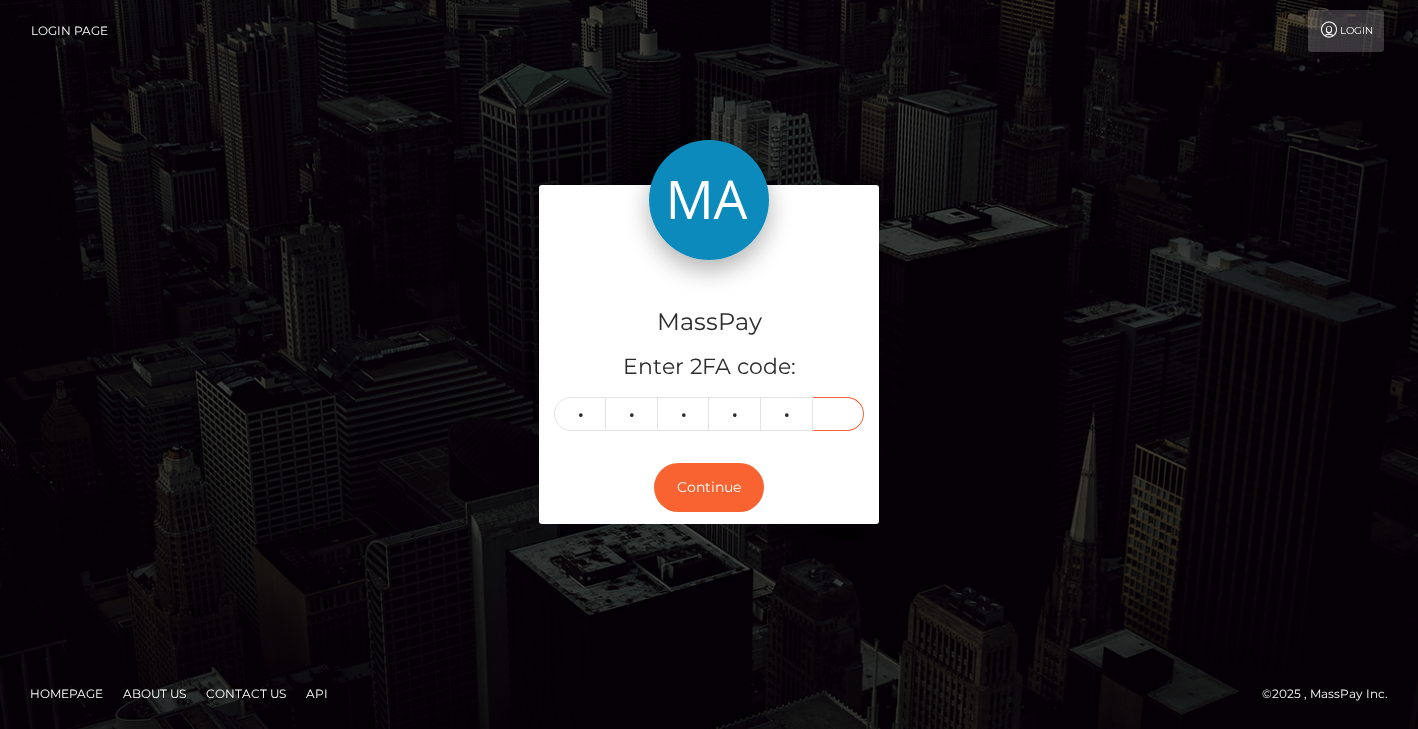 type on "9" 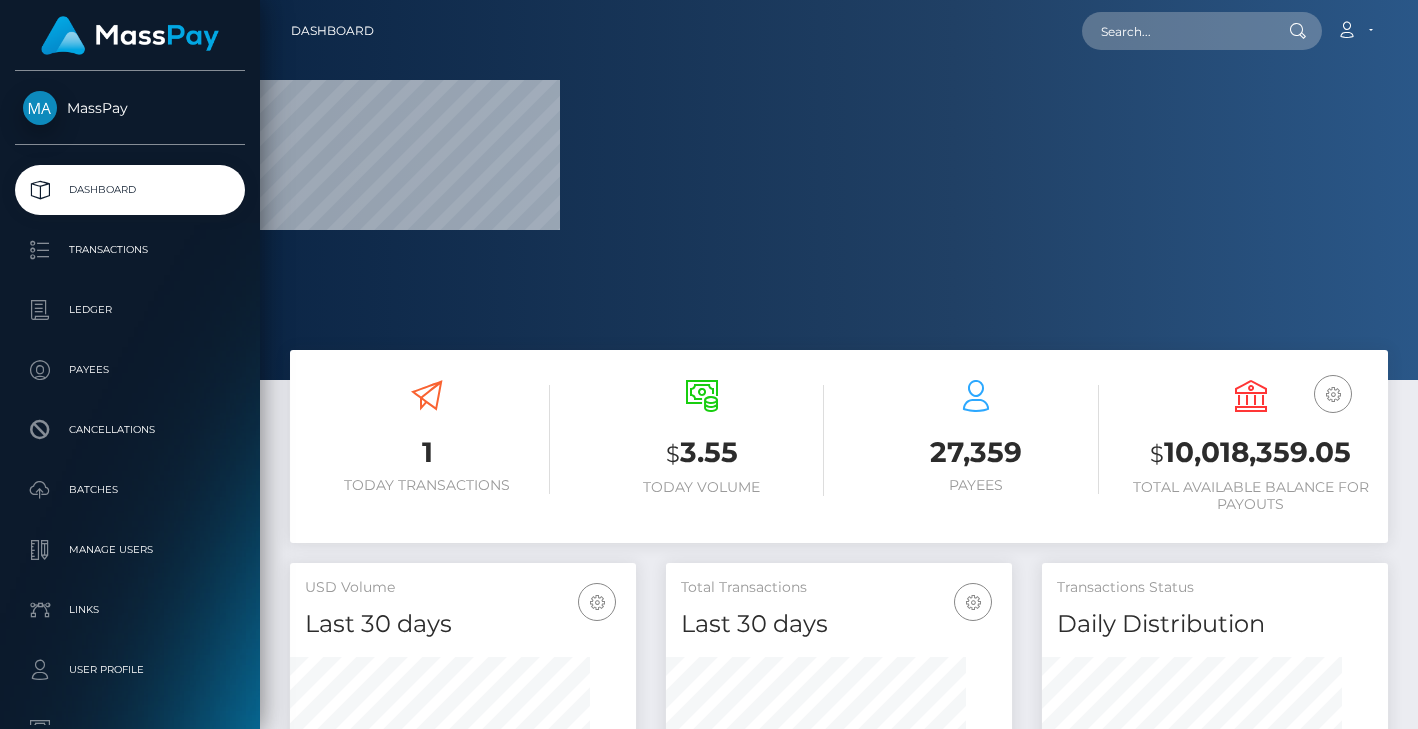 scroll, scrollTop: 0, scrollLeft: 0, axis: both 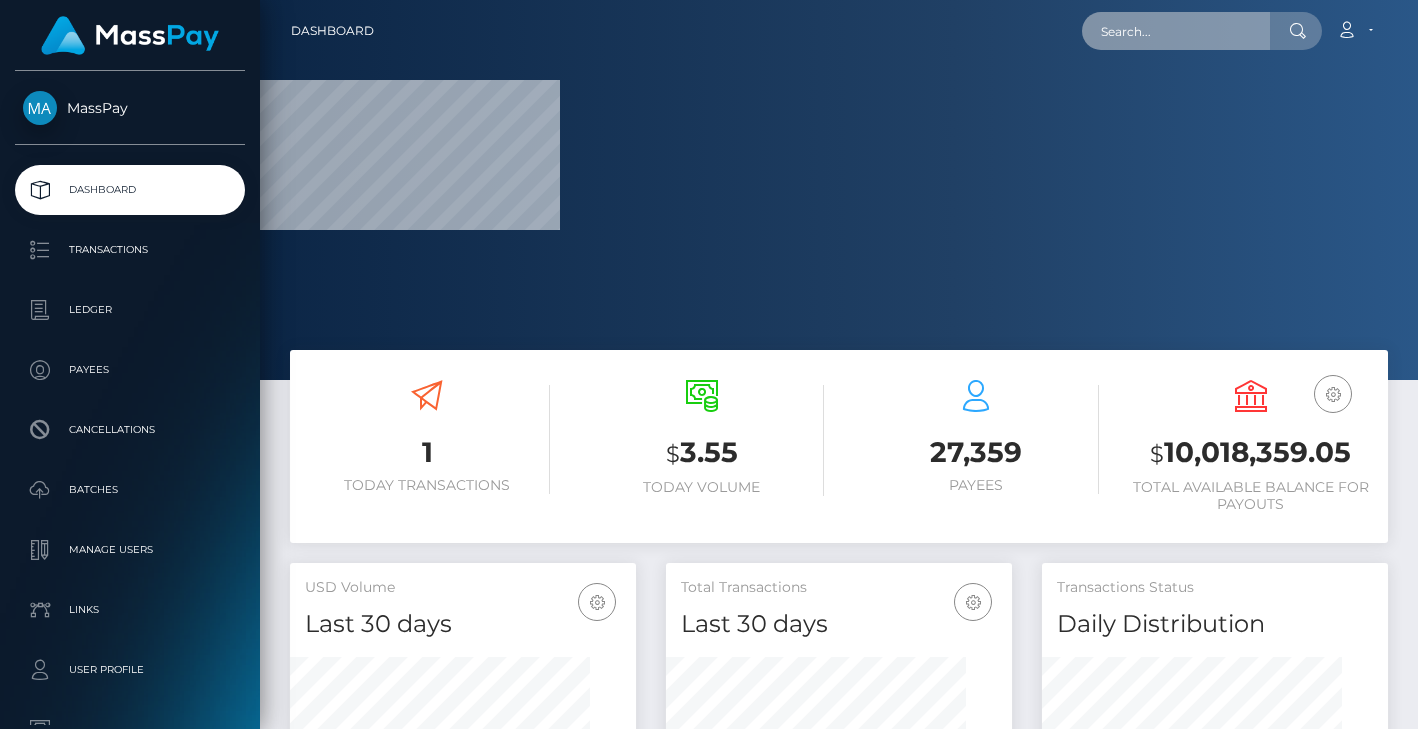 click at bounding box center (1176, 31) 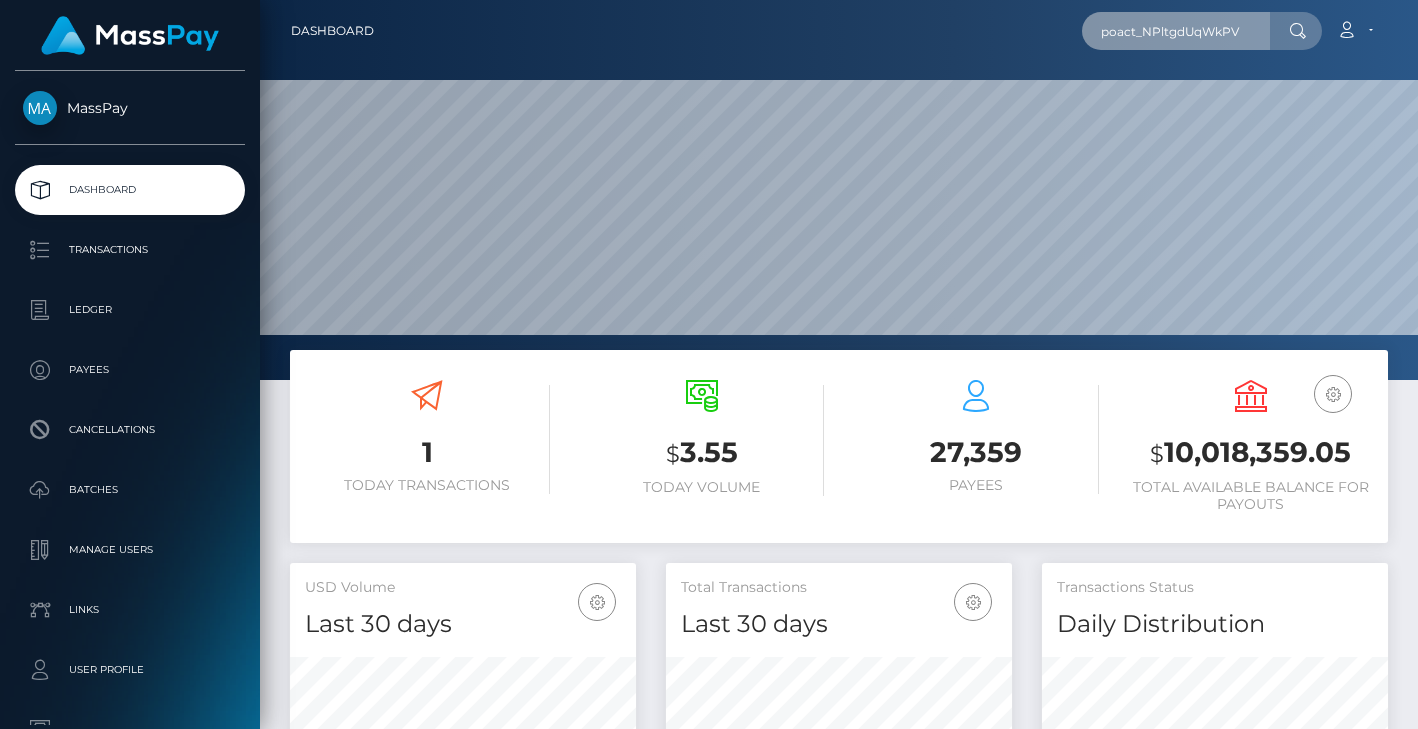 scroll, scrollTop: 999620, scrollLeft: 998842, axis: both 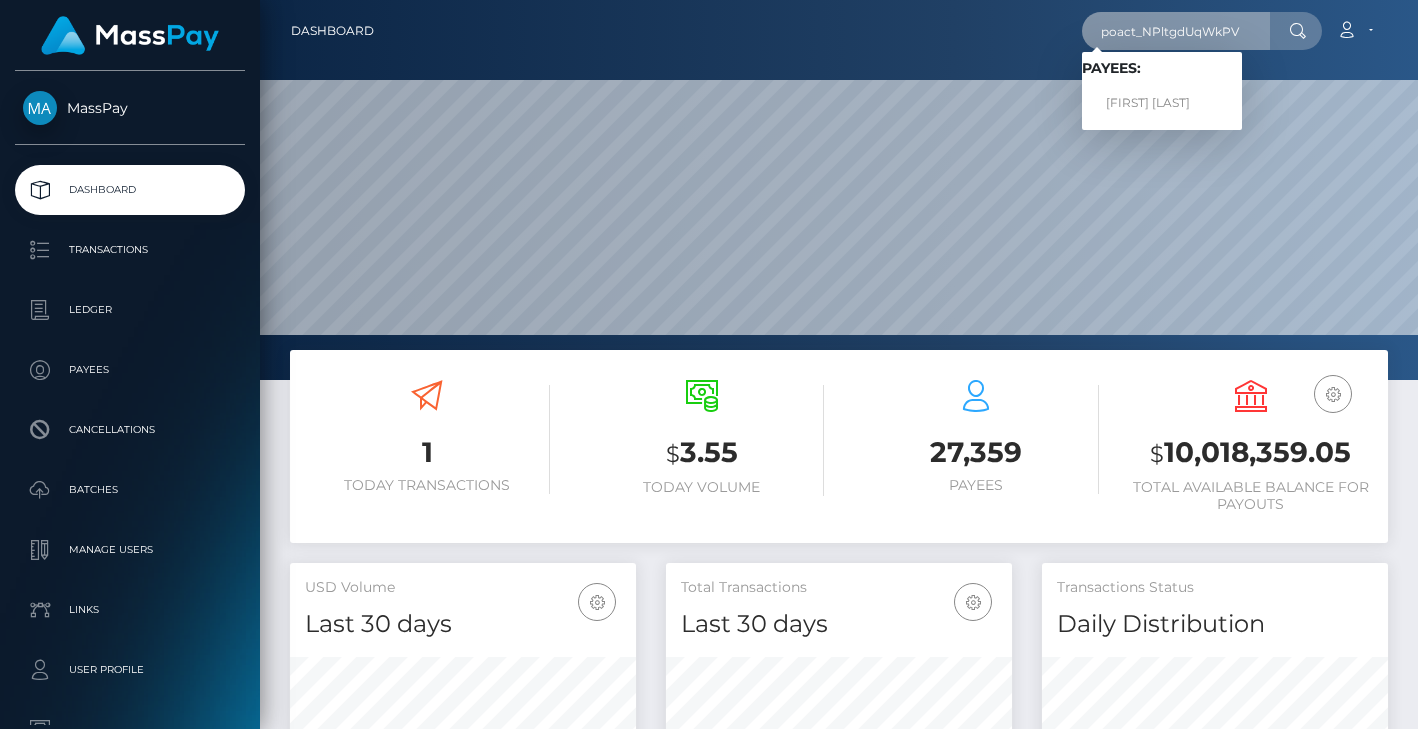 type on "poact_NPltgdUqWkPV" 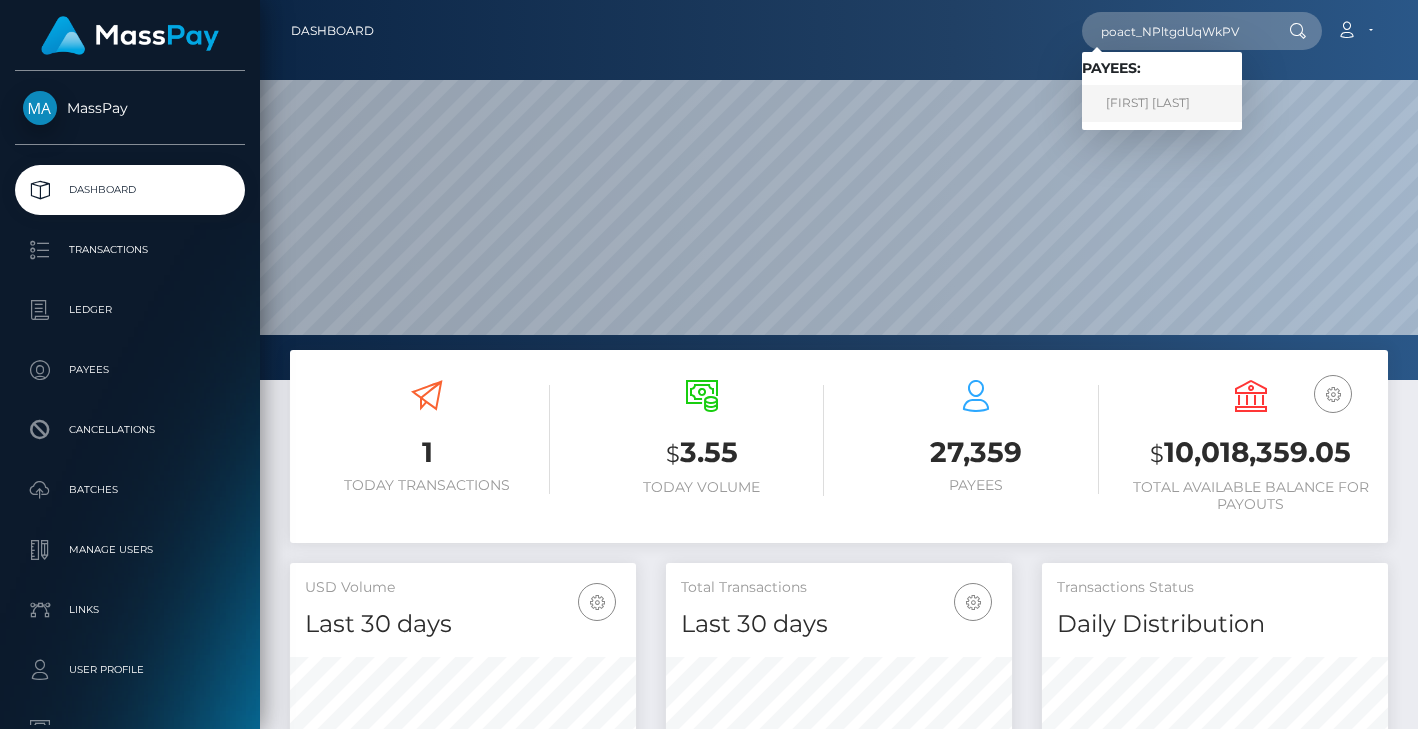 click on "Bridger  Barrett" at bounding box center [1162, 103] 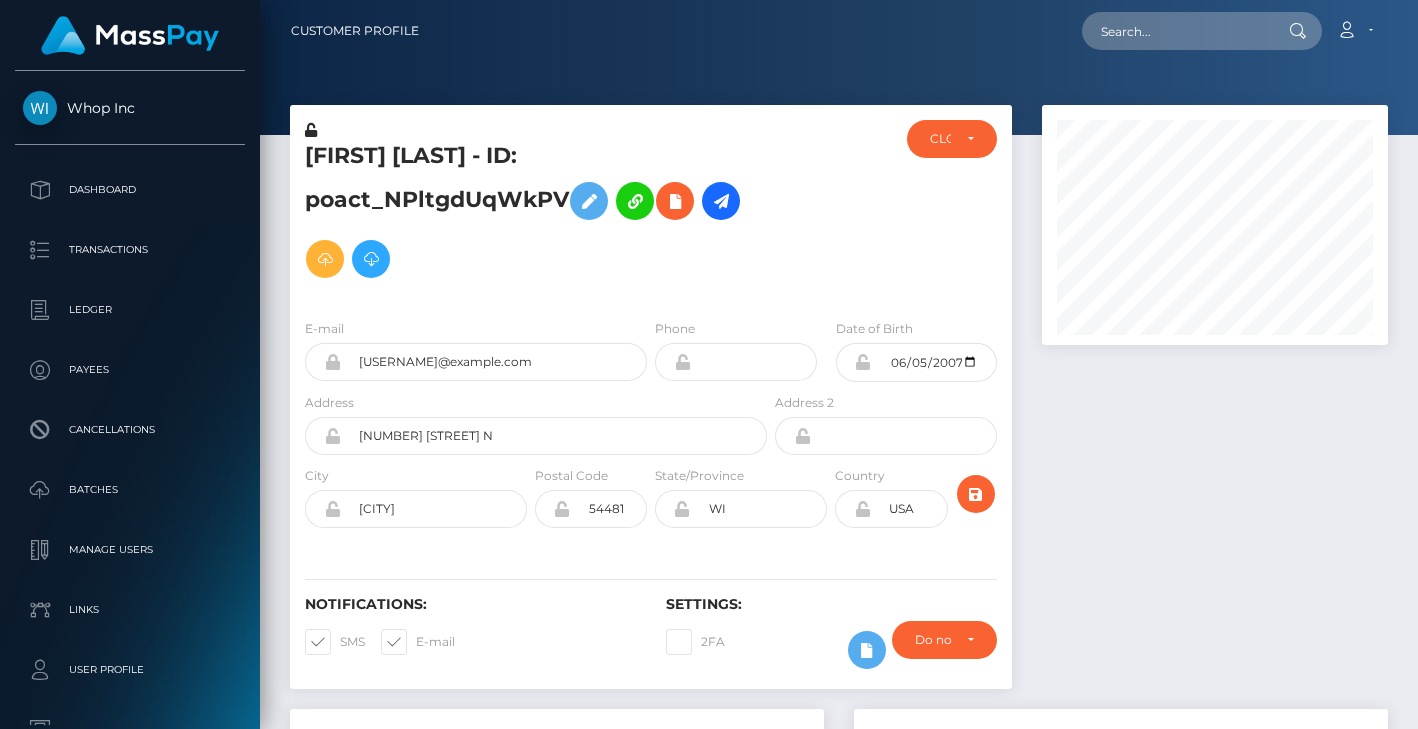 scroll, scrollTop: 0, scrollLeft: 0, axis: both 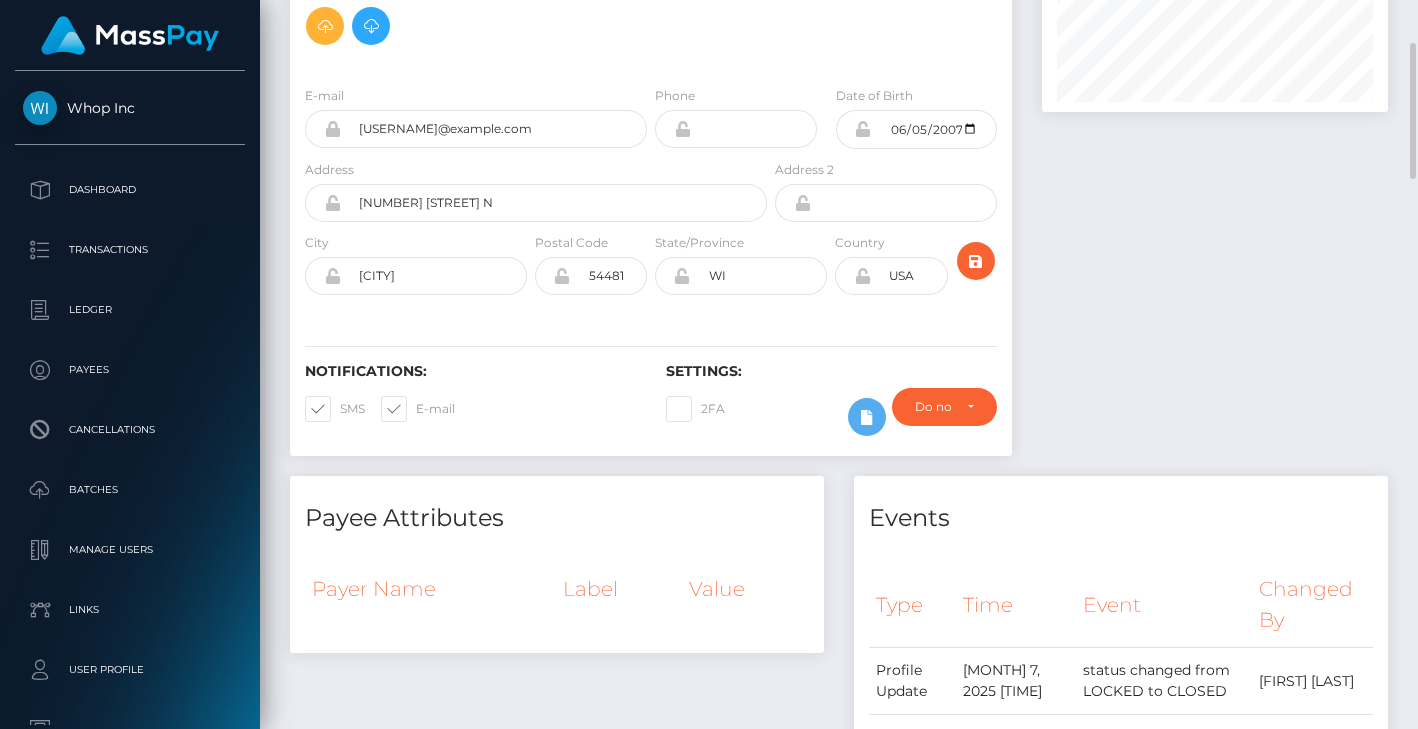 click at bounding box center [1215, 174] 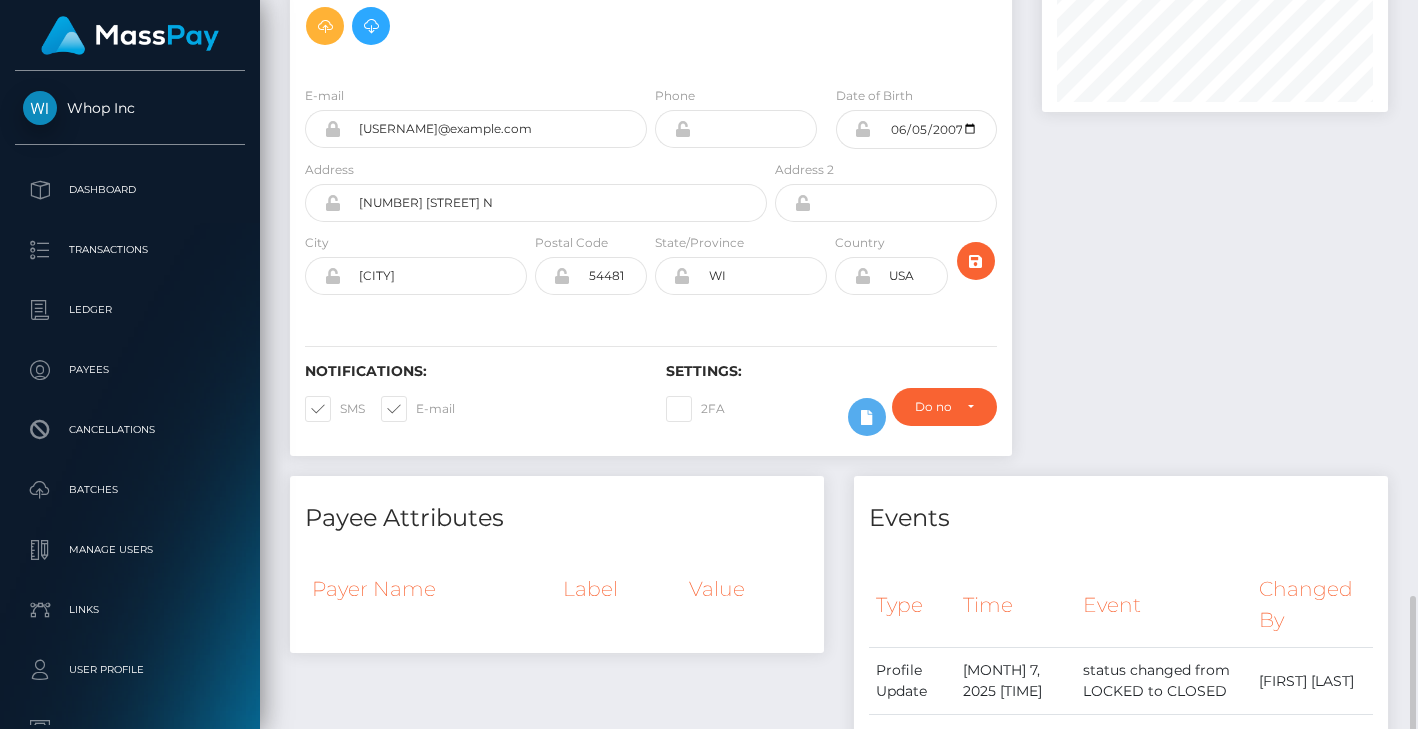 scroll, scrollTop: 1165, scrollLeft: 0, axis: vertical 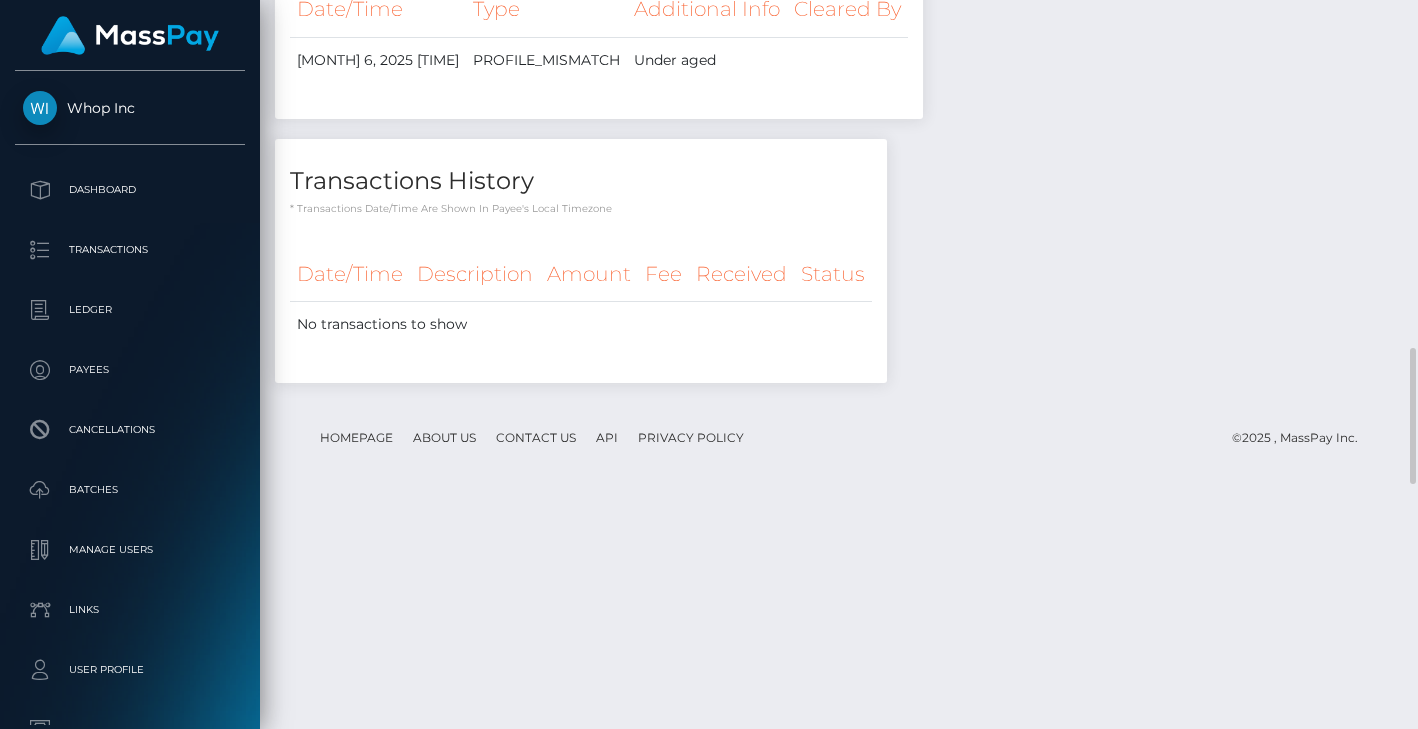 click at bounding box center (298, -226) 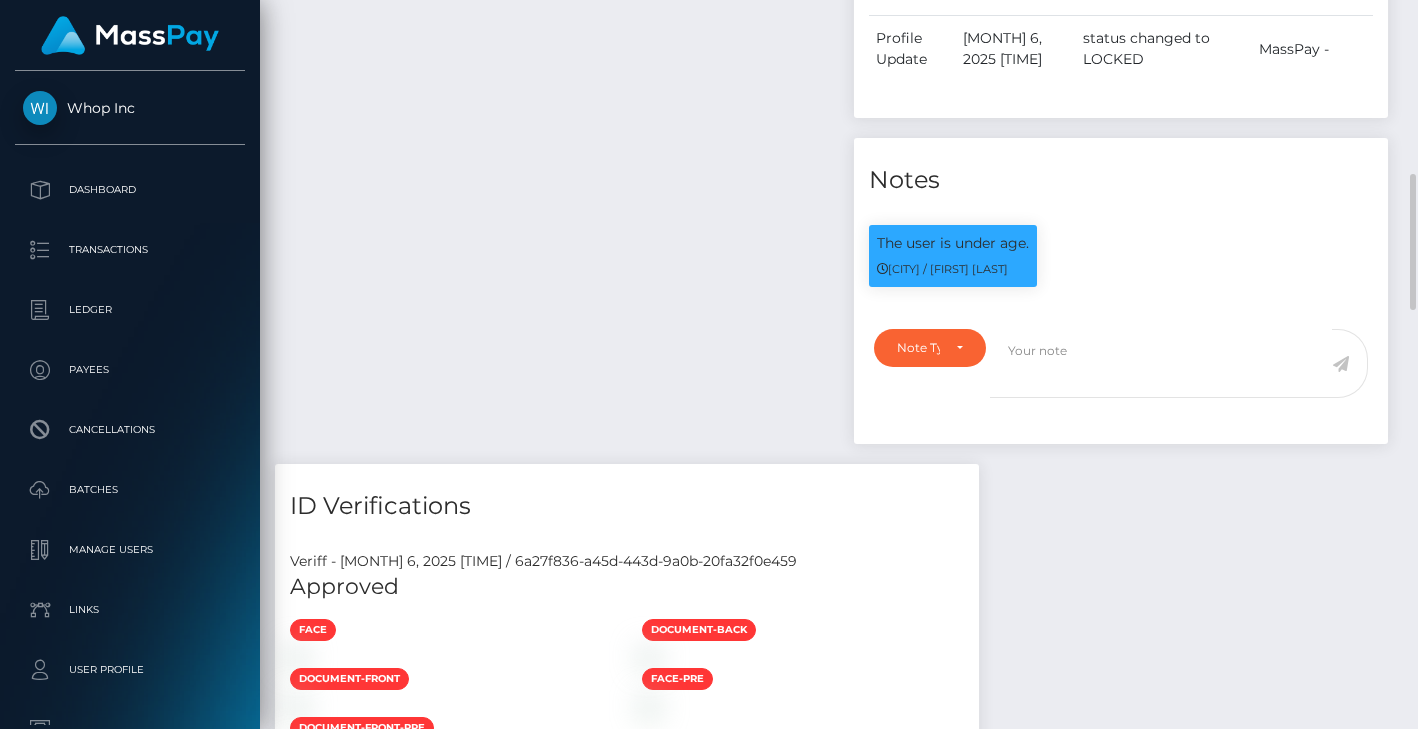 scroll, scrollTop: 0, scrollLeft: 0, axis: both 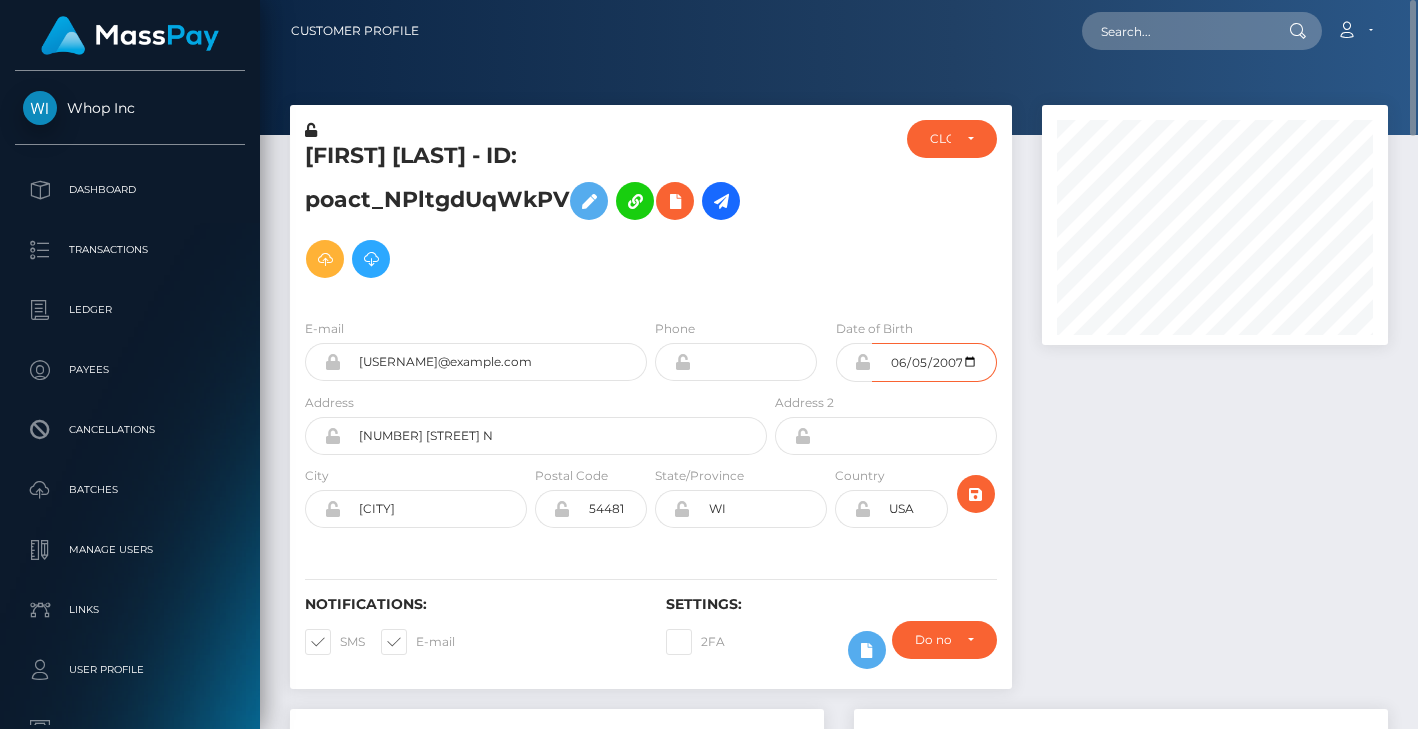 click on "2007-06-05" at bounding box center (935, 362) 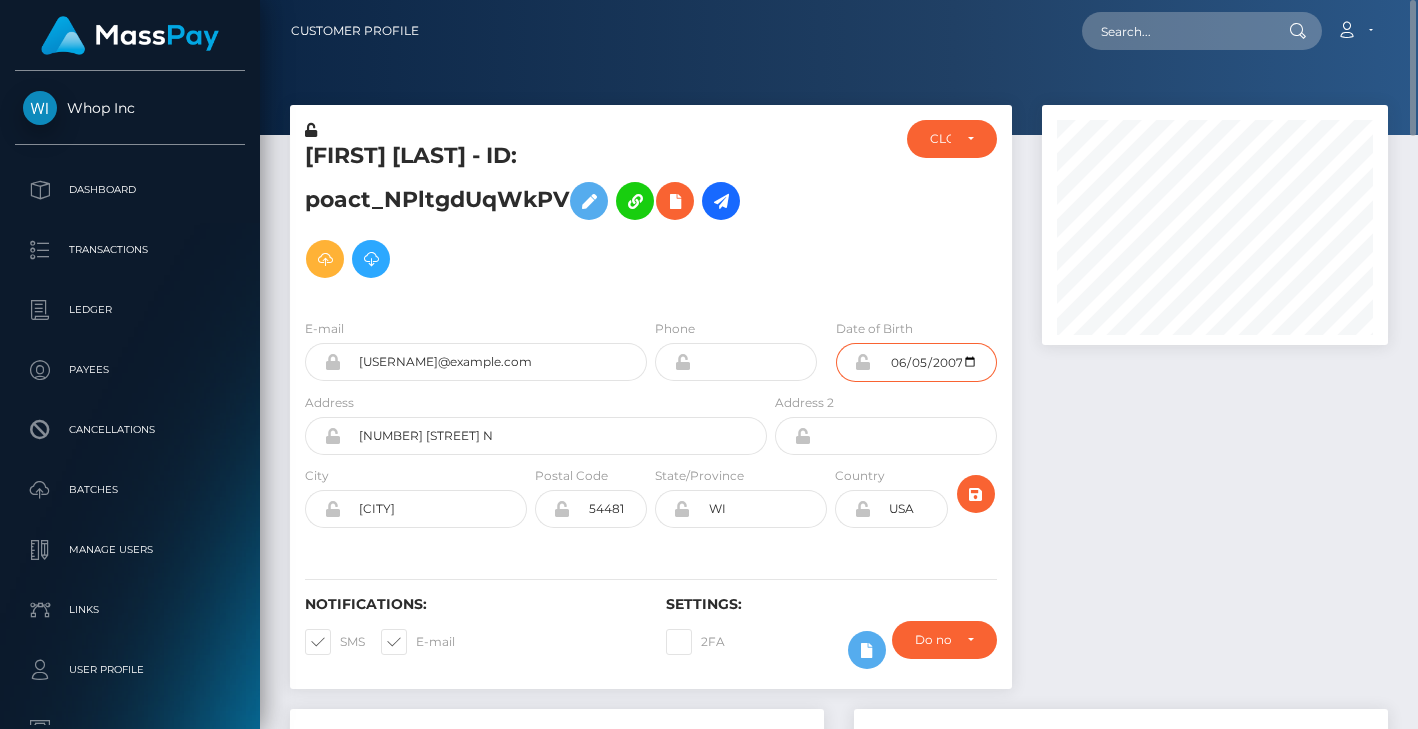 type on "2009-06-05" 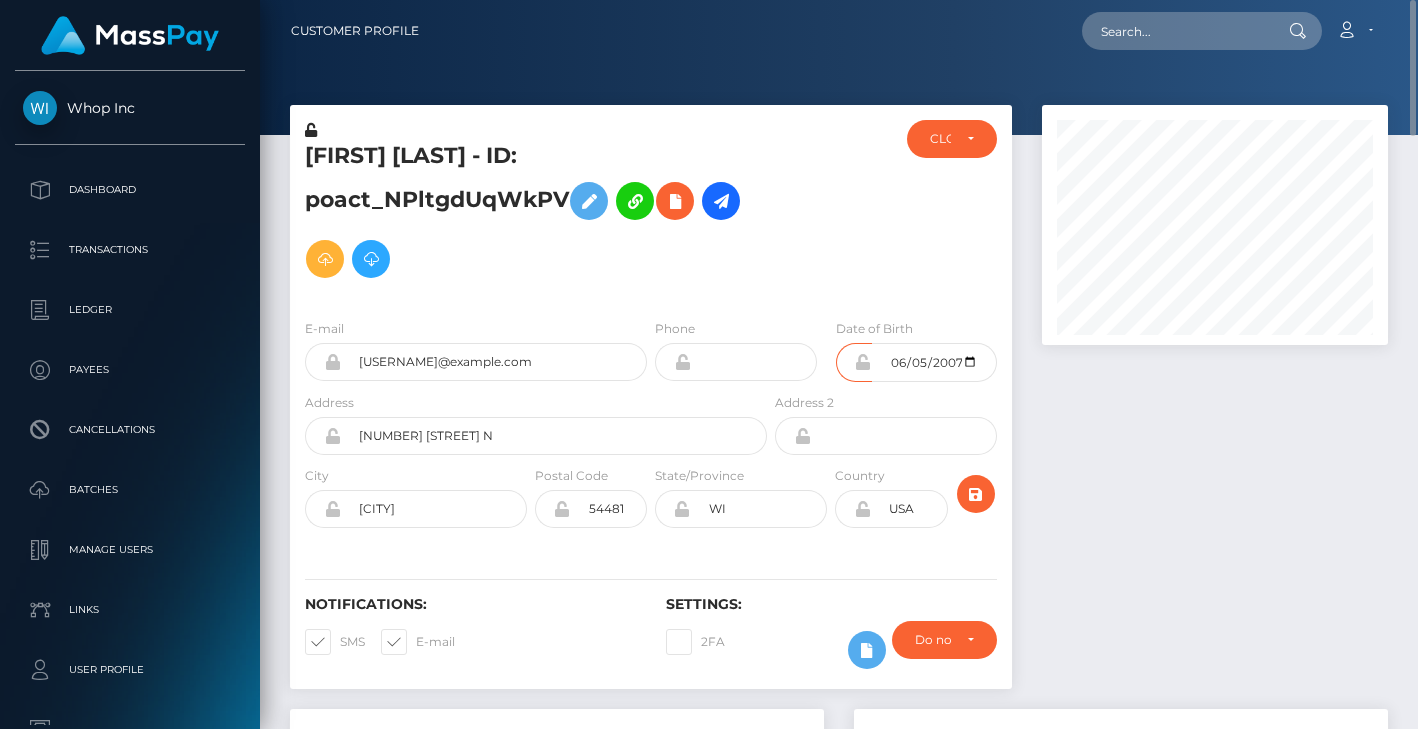 click on "E-mail
bridgerjbarrett@gmail.com
Phone
2009-06-05" at bounding box center [651, 425] 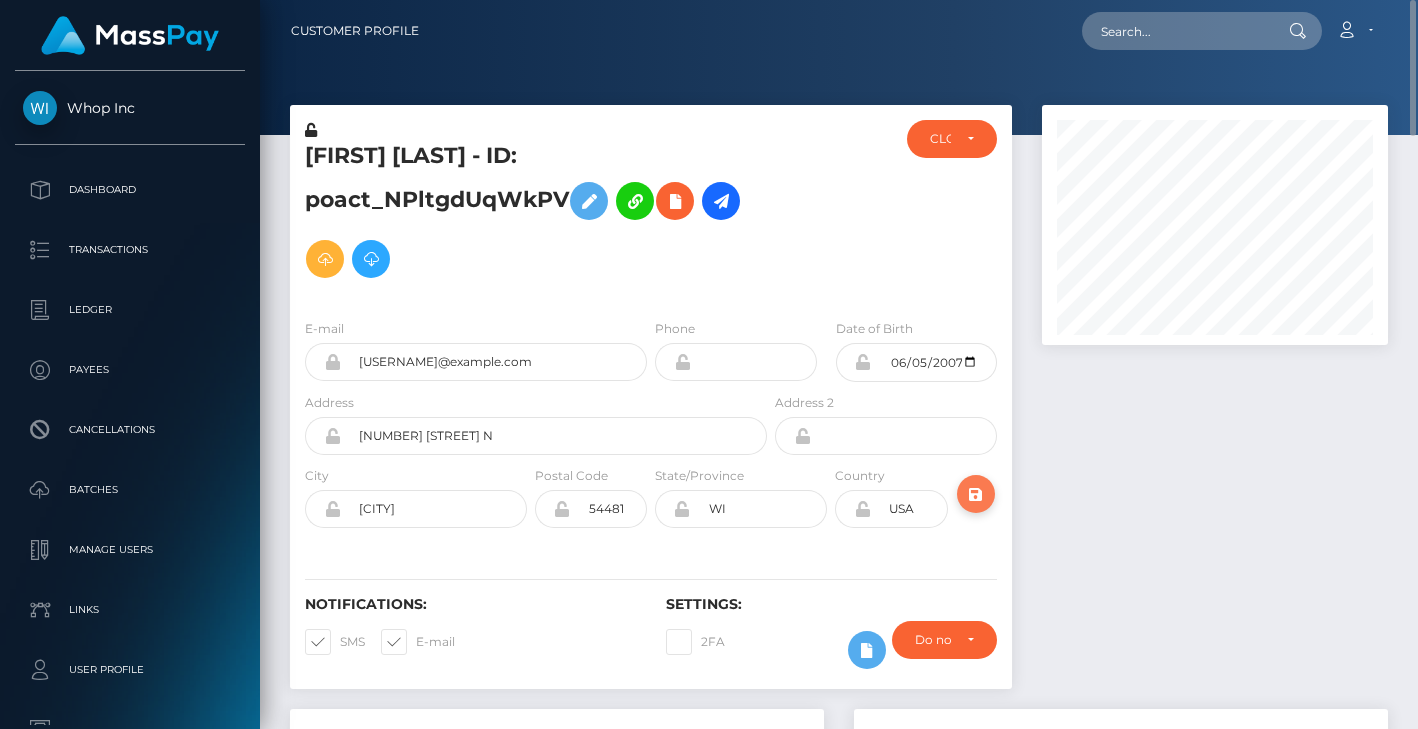 click at bounding box center [976, 494] 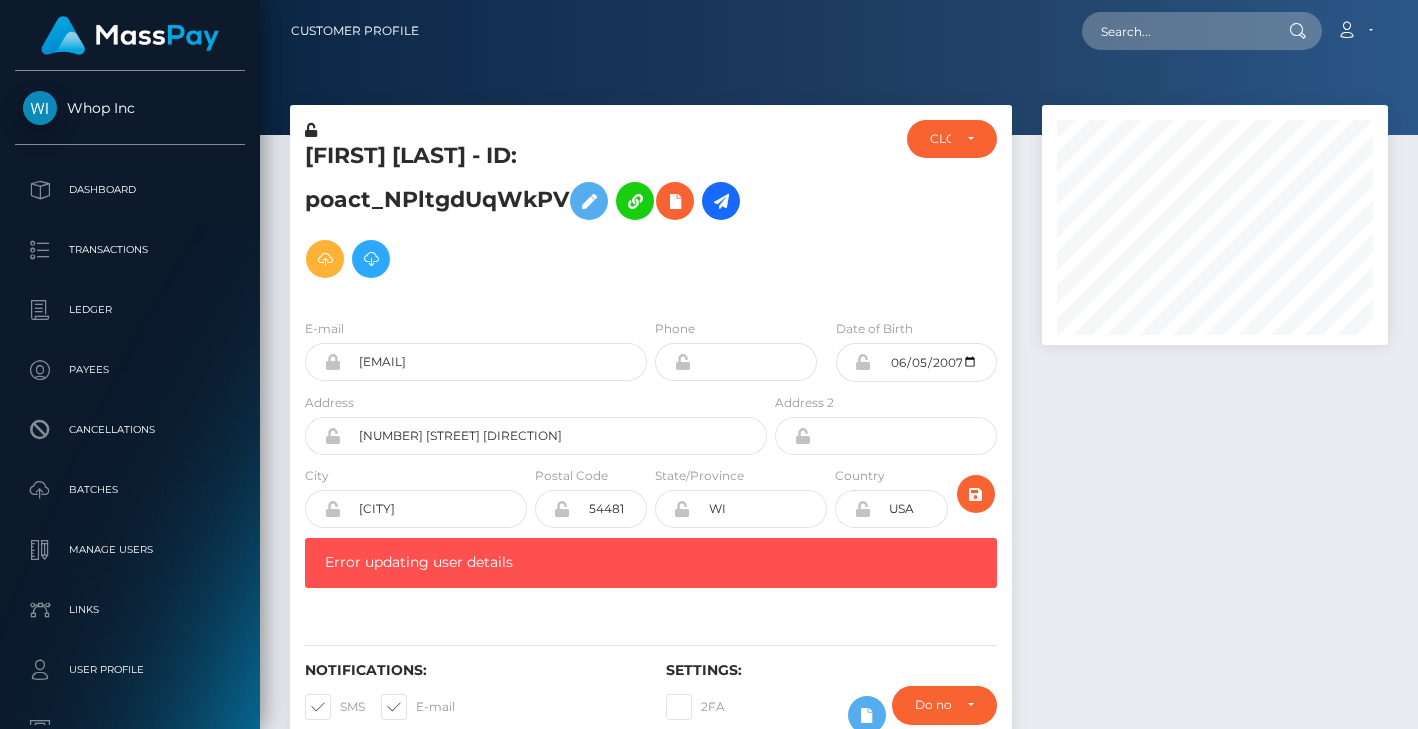 scroll, scrollTop: 0, scrollLeft: 0, axis: both 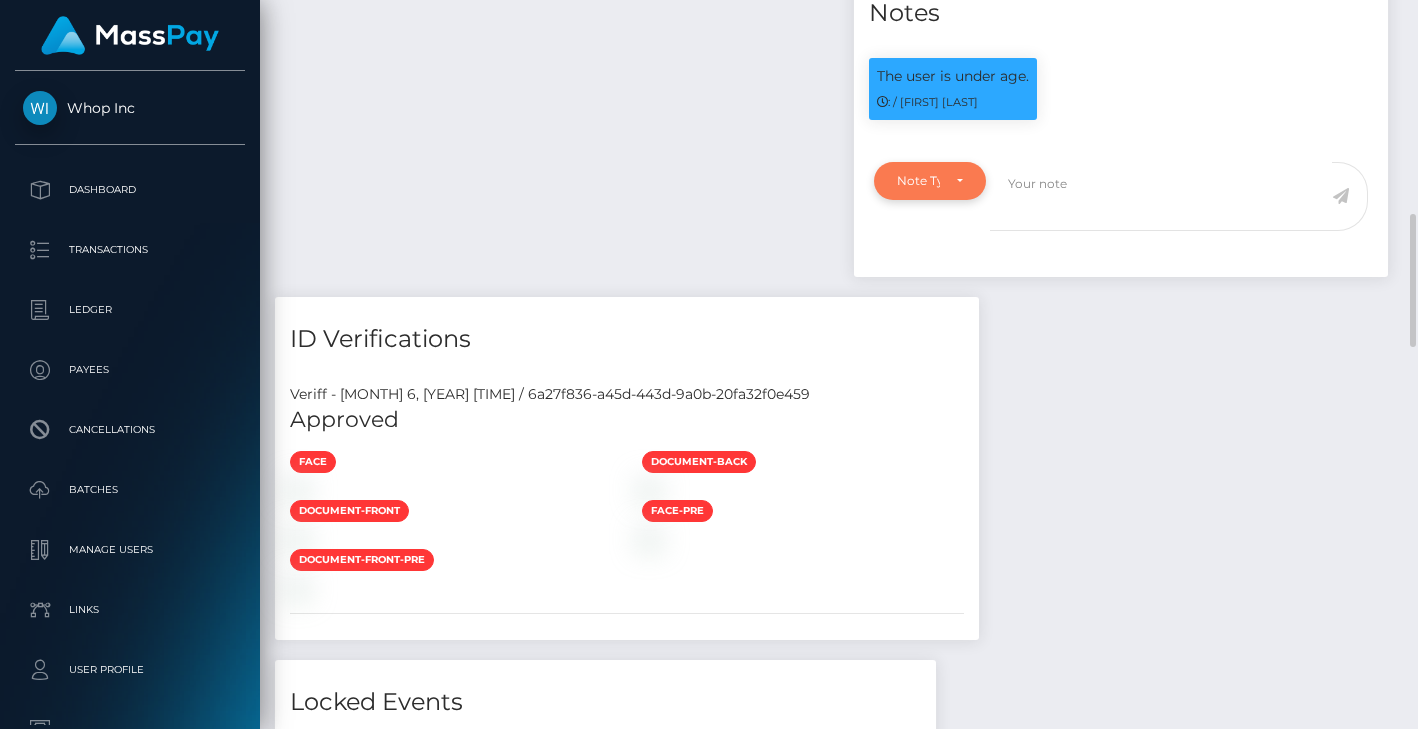 click on "Note Type" at bounding box center (930, 181) 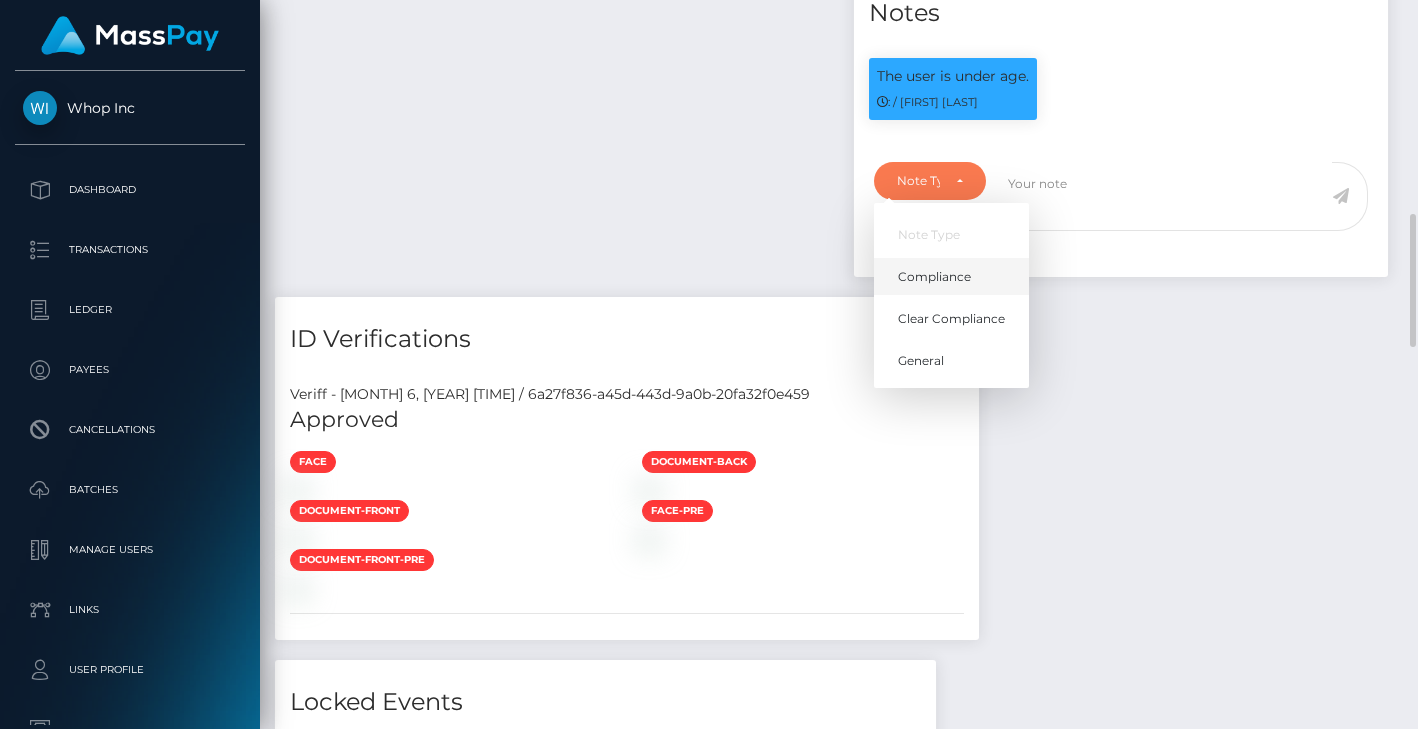click on "Compliance" at bounding box center (951, 276) 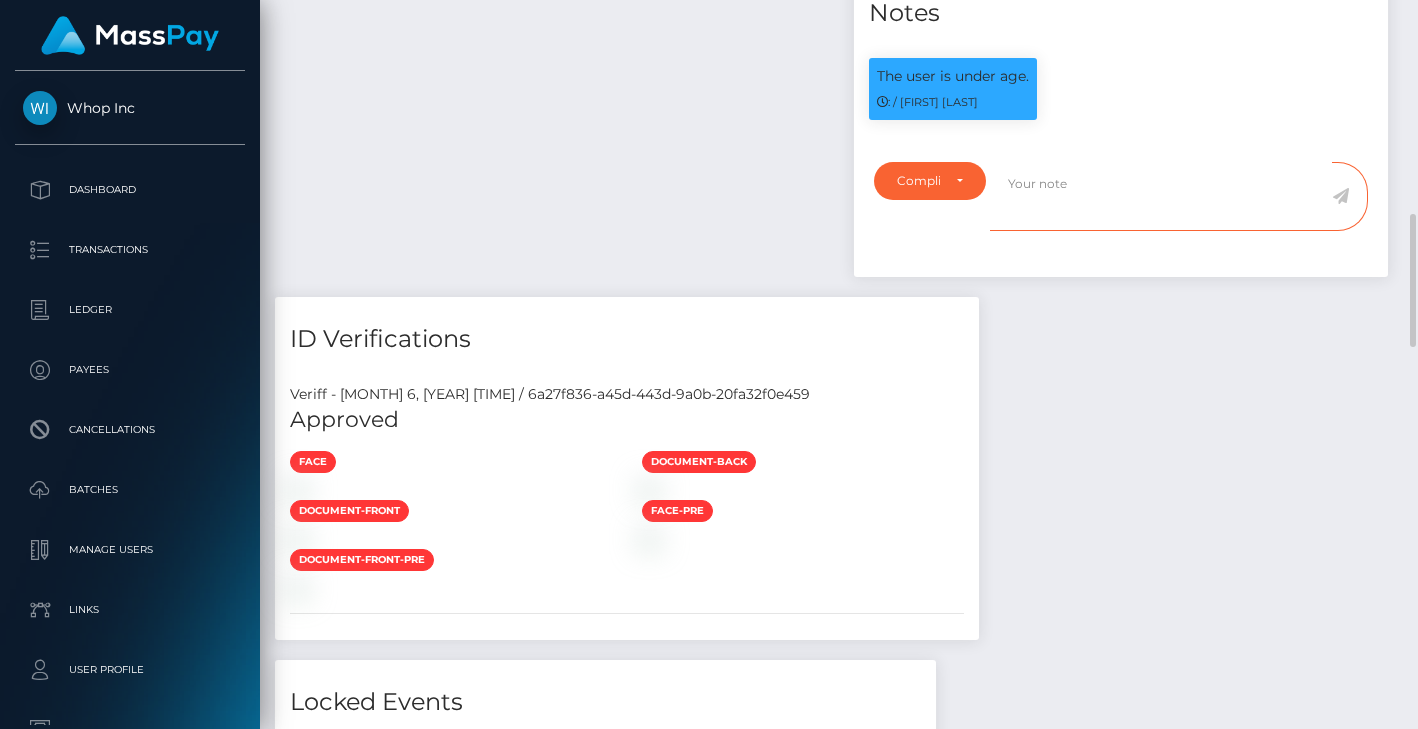 click at bounding box center [1161, 196] 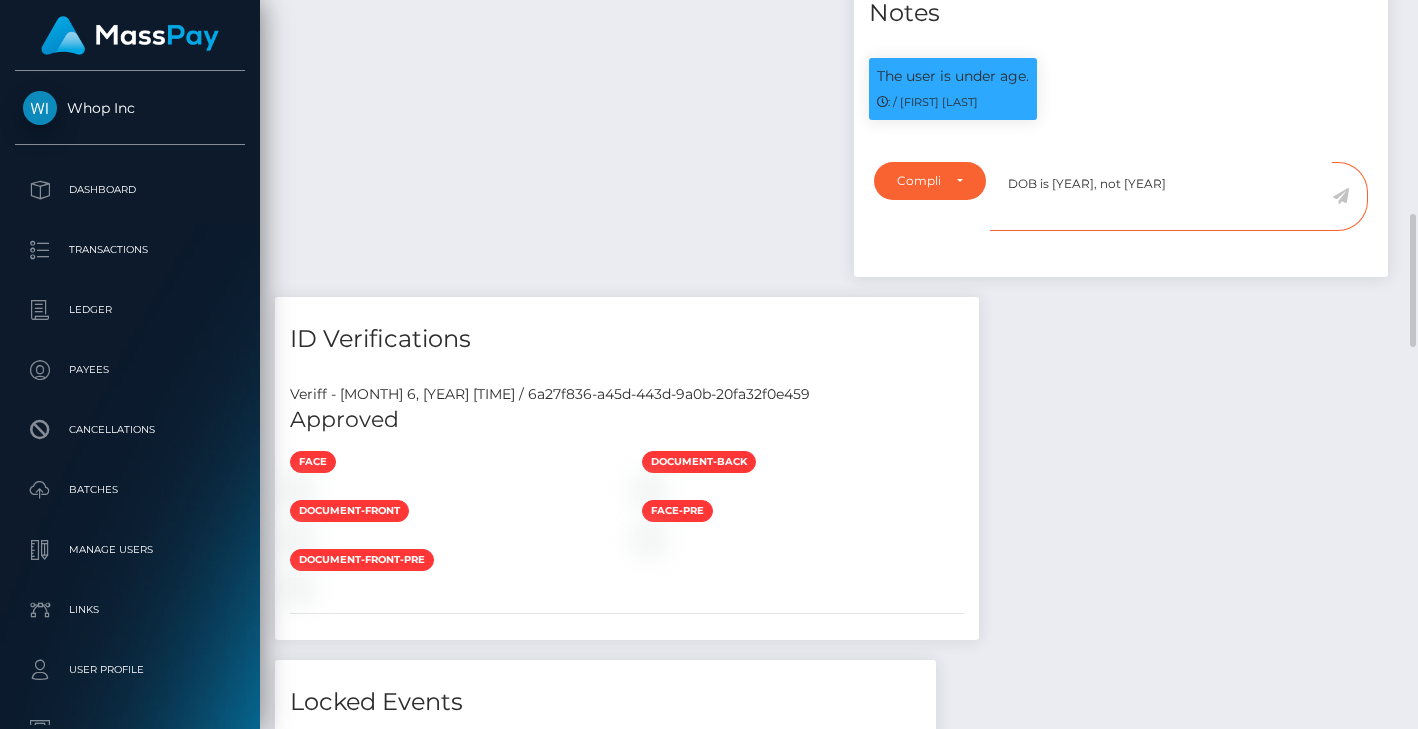 click on "DOB is 2009, not 2007" at bounding box center [1161, 196] 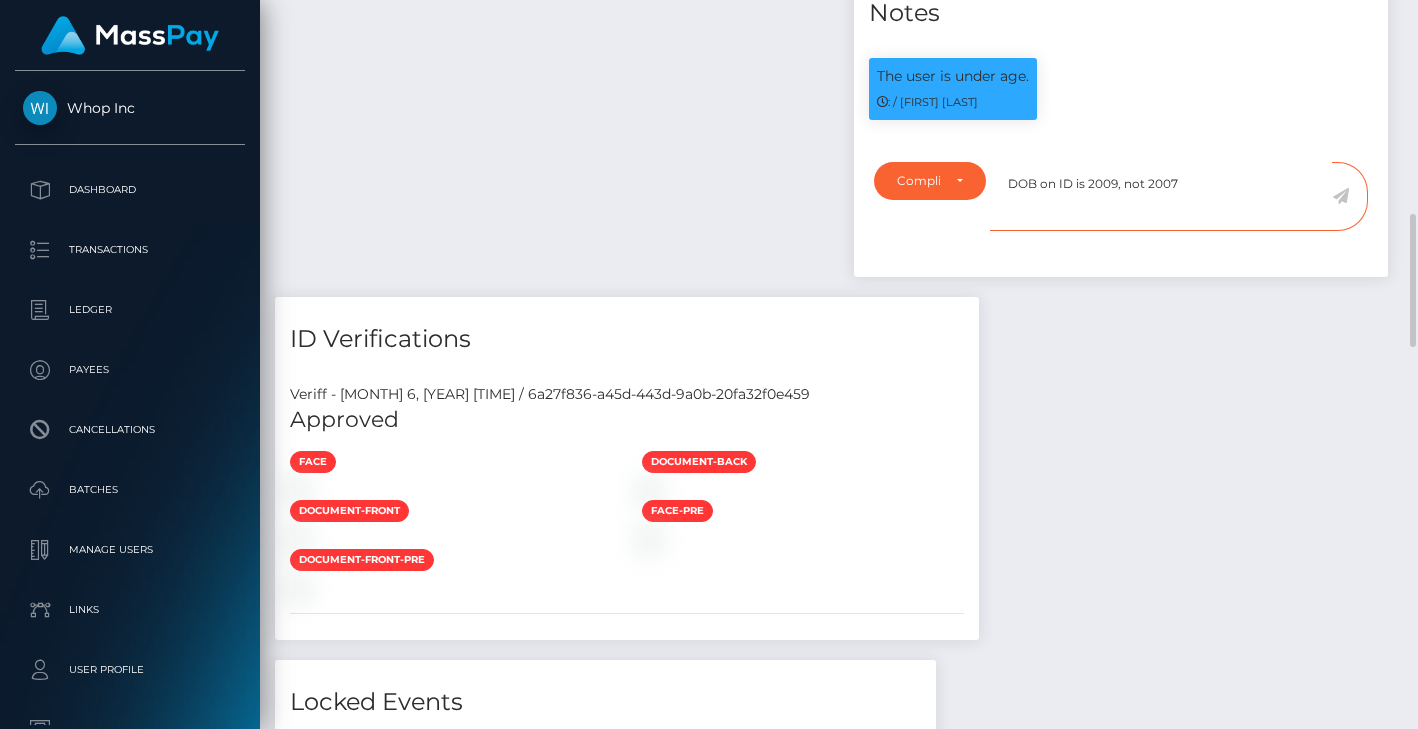type on "DOB on ID is 2009, not 2007" 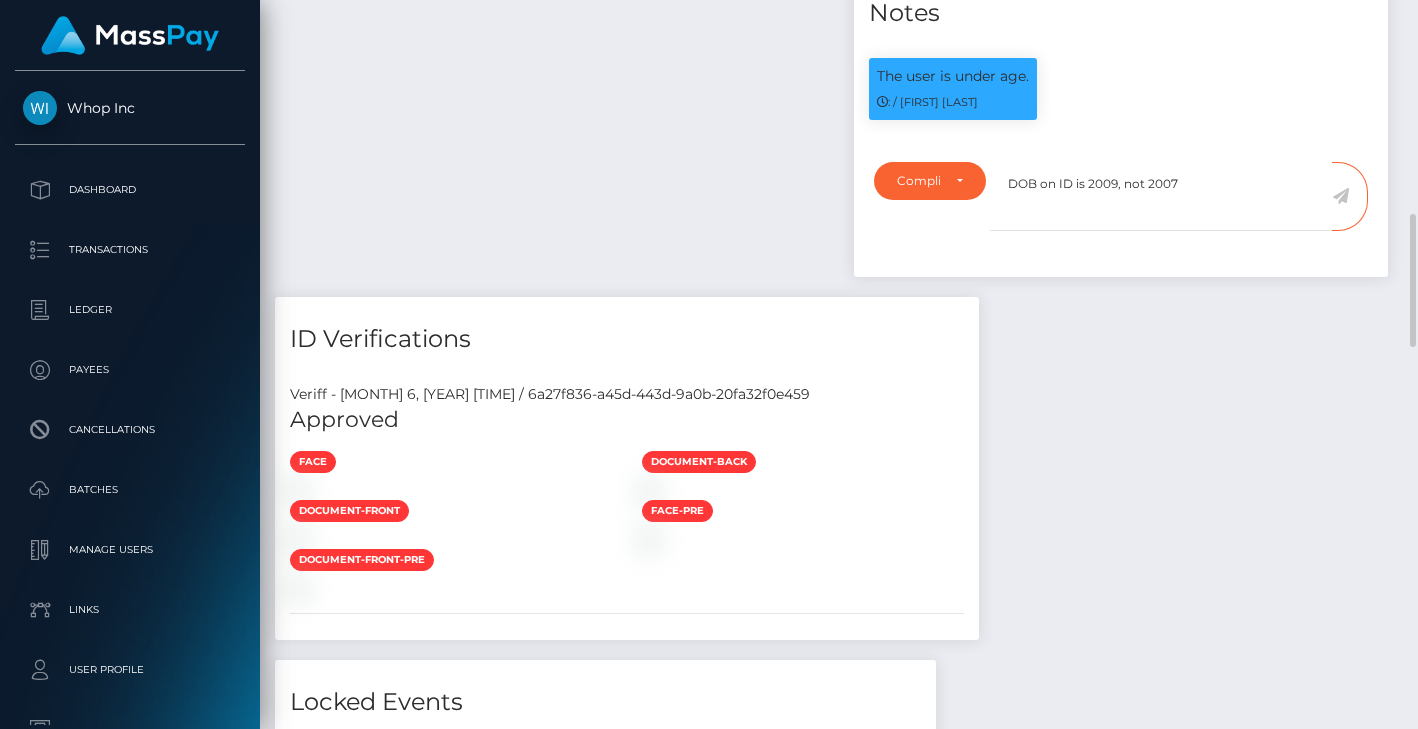 click at bounding box center (1350, 196) 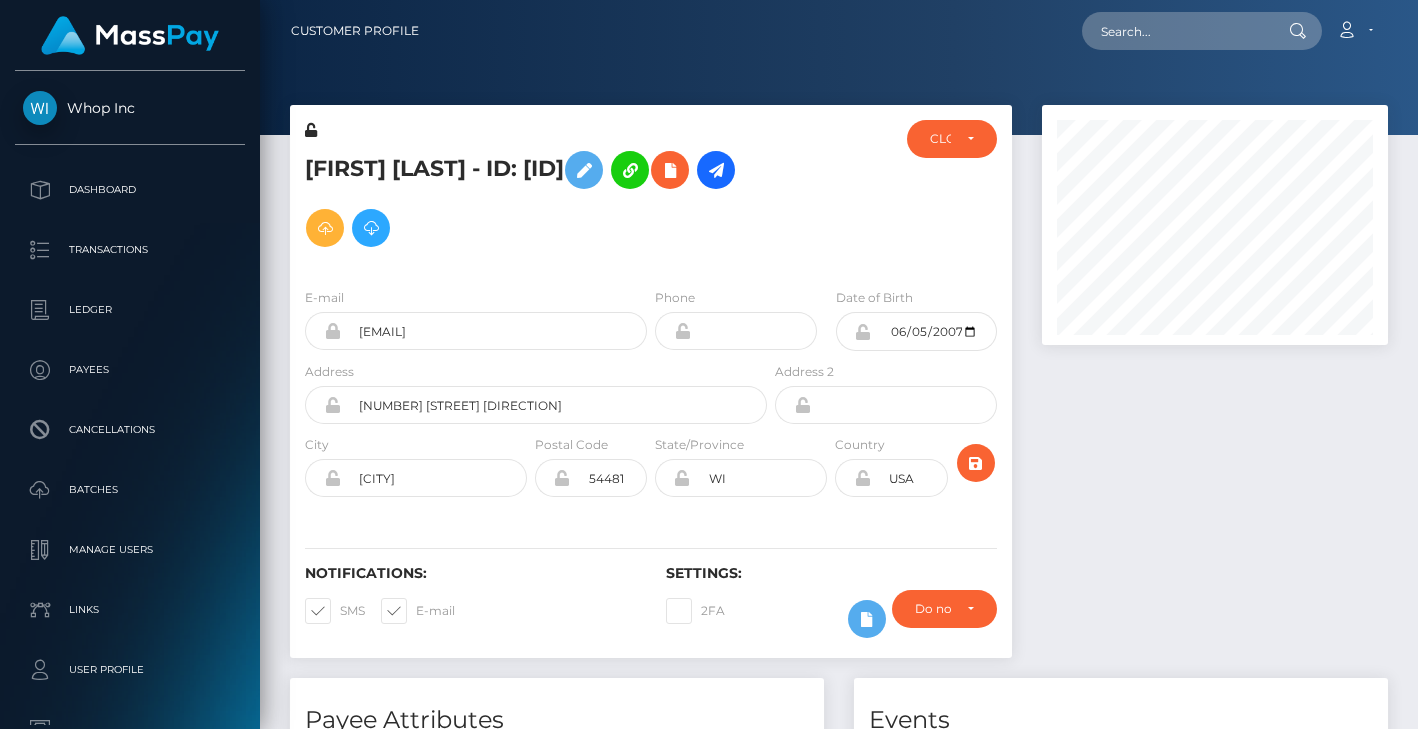 scroll, scrollTop: 0, scrollLeft: 0, axis: both 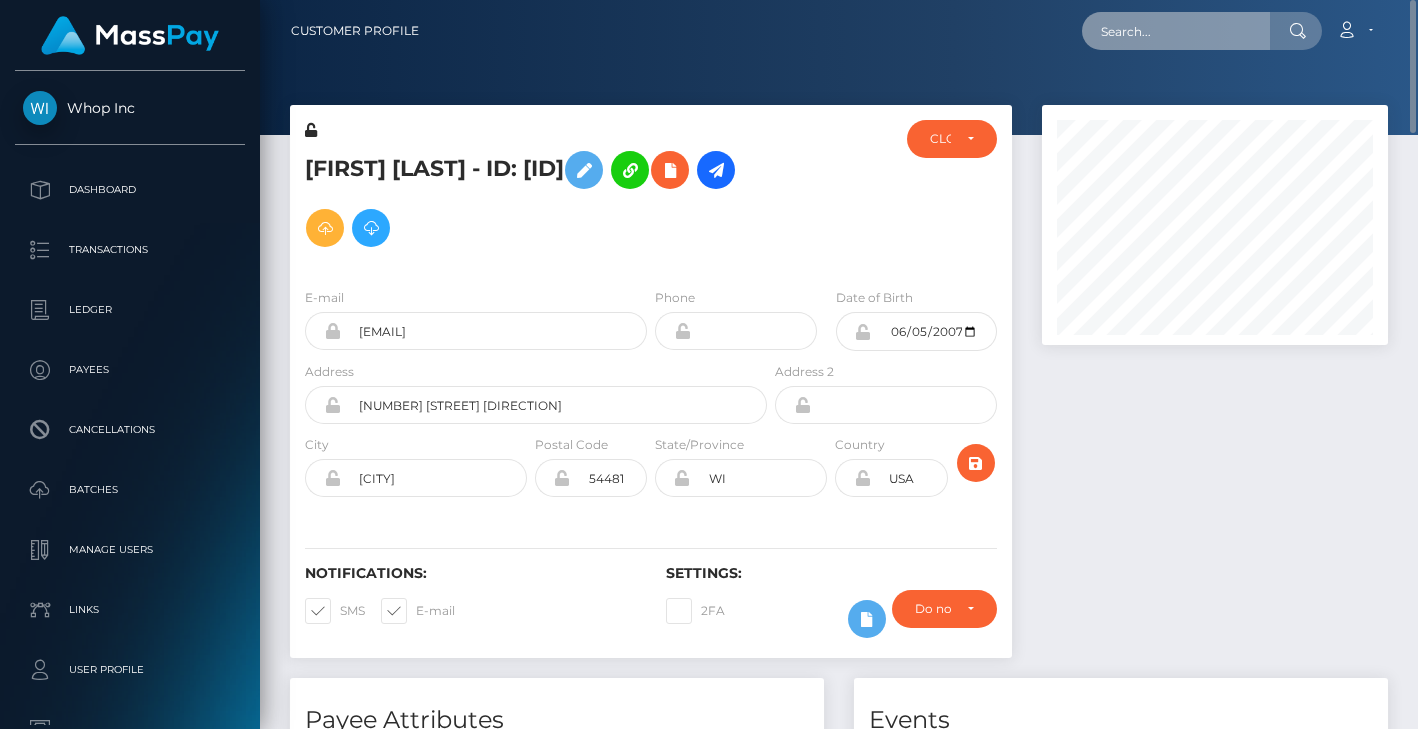 click at bounding box center [1176, 31] 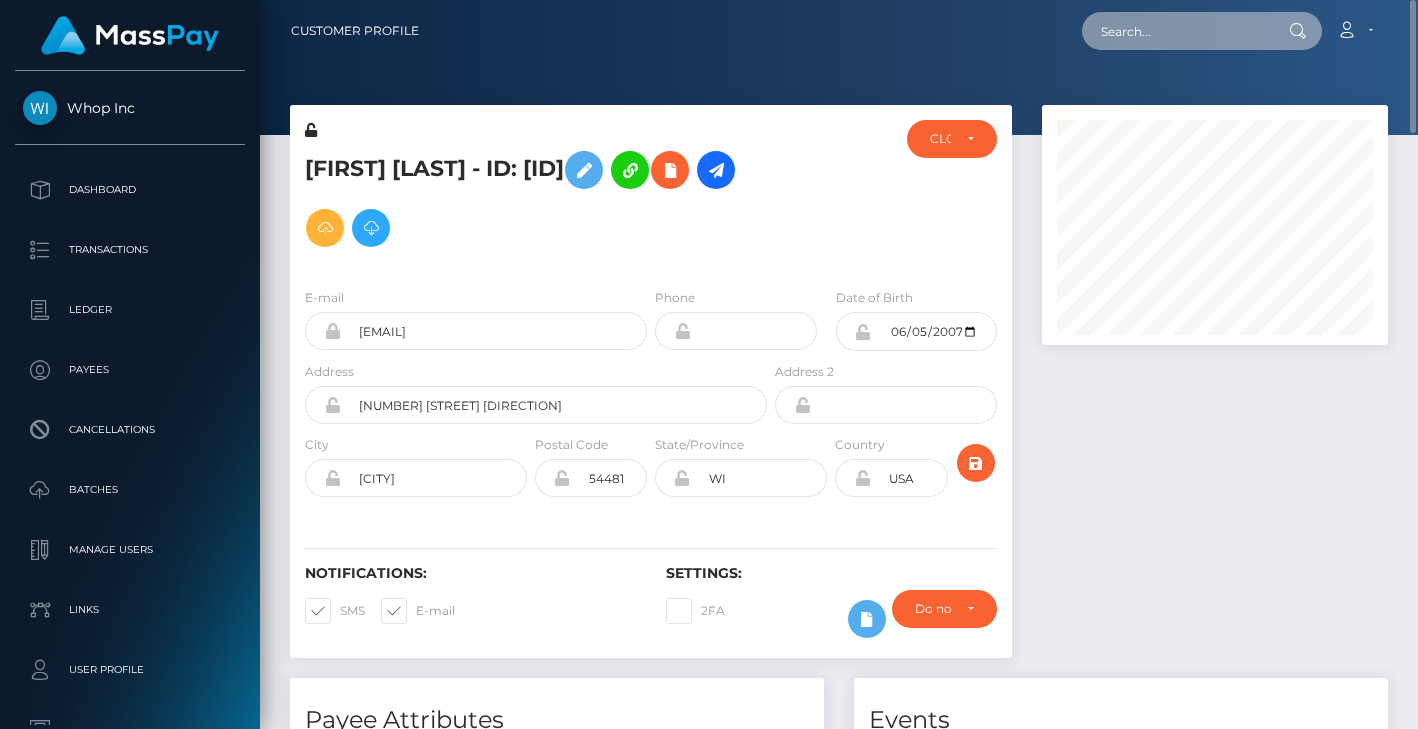 paste on "poact_TMjgtOyrA7OF" 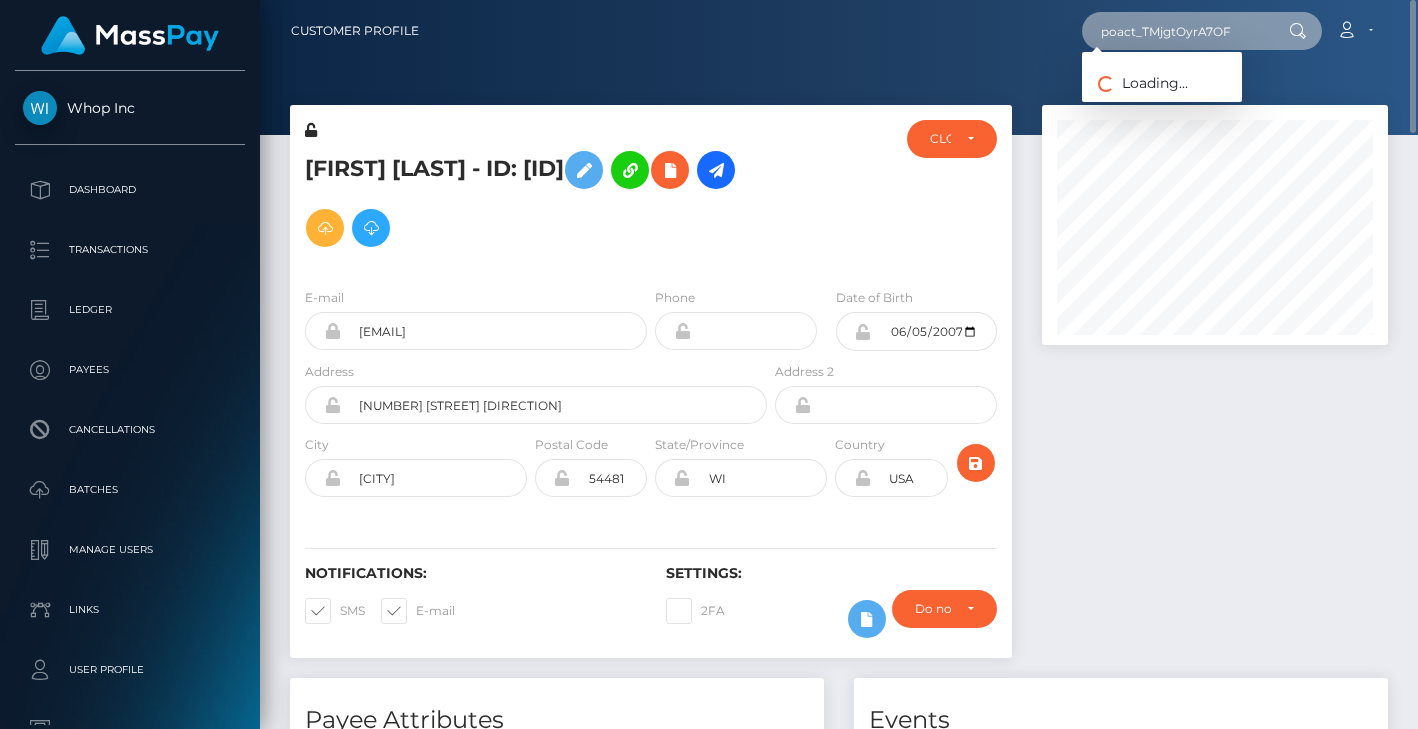 type on "poact_TMjgtOyrA7OF" 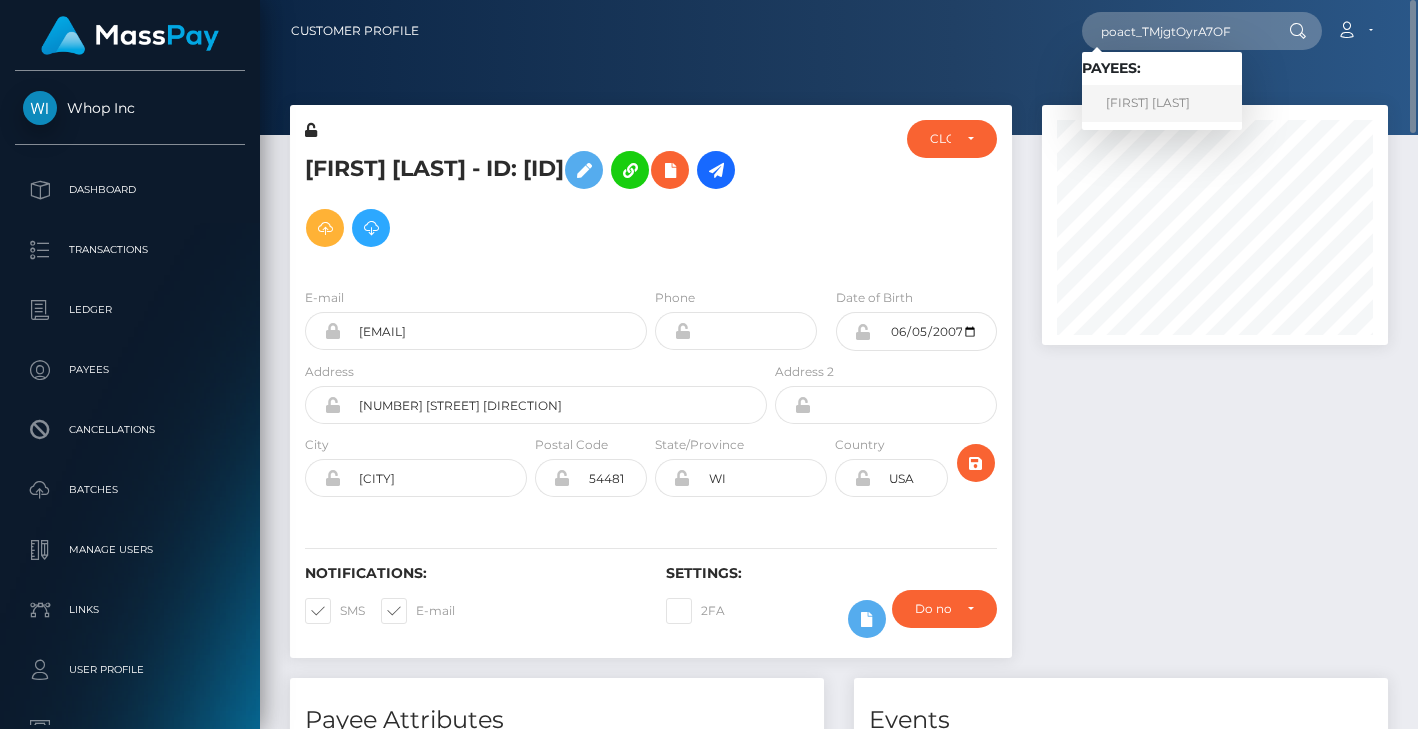 click on "Venu  Saini" at bounding box center (1162, 103) 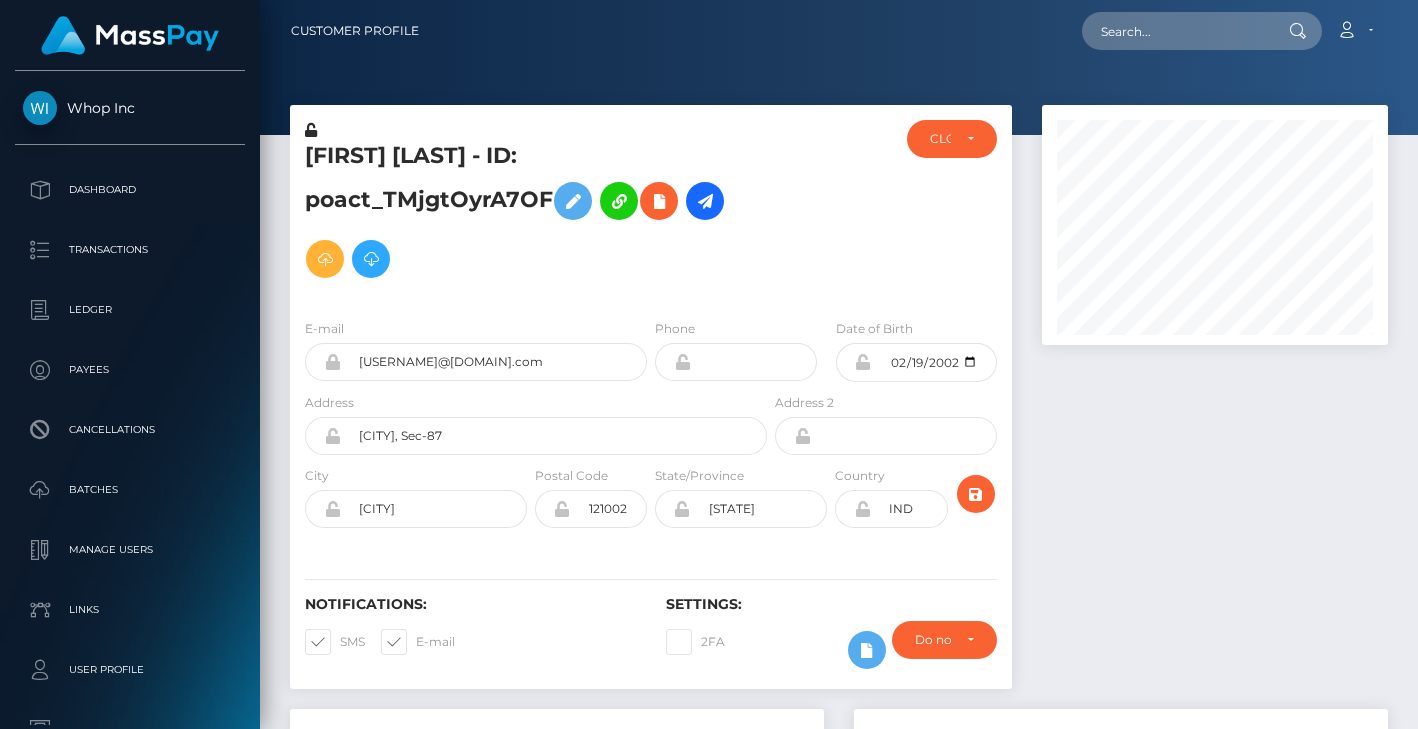 scroll, scrollTop: 0, scrollLeft: 0, axis: both 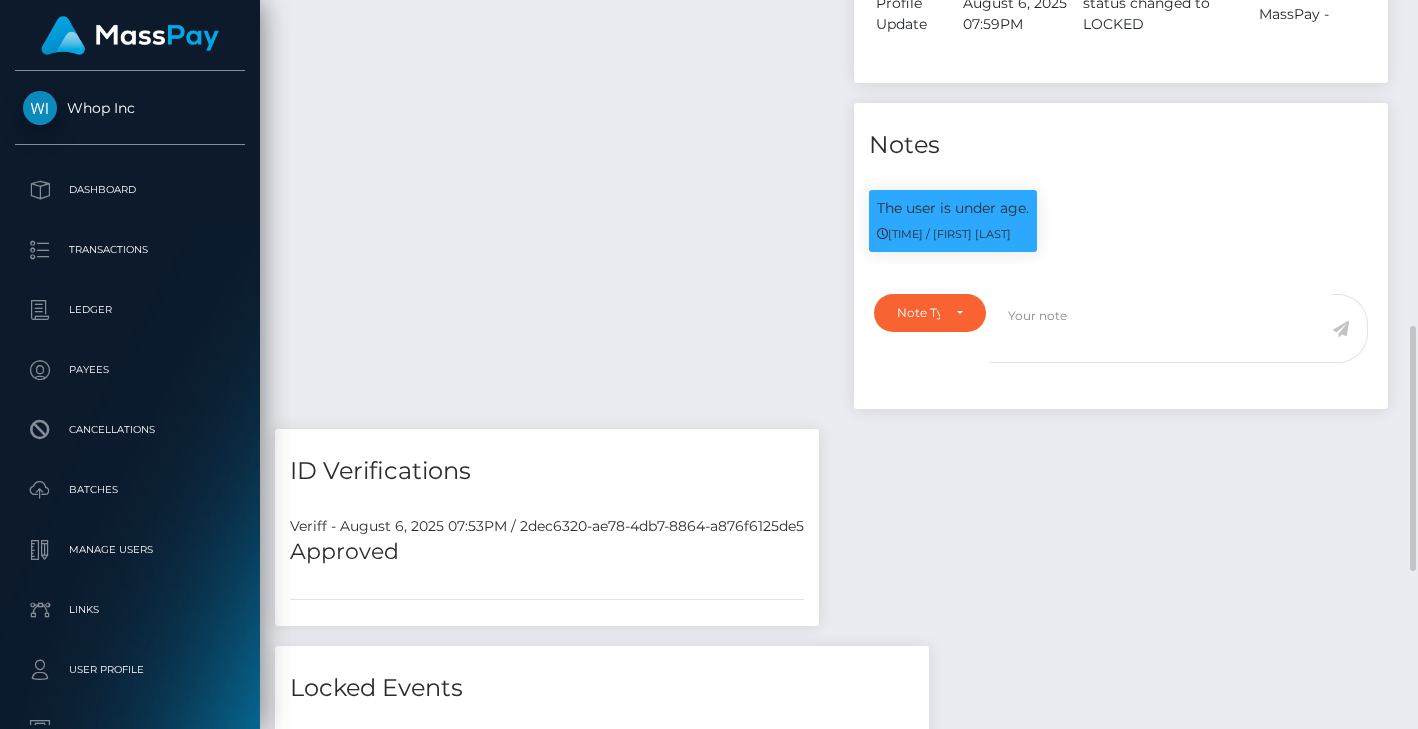 click on "Payee Attributes
Payer Name
Label
Value" at bounding box center (557, 85) 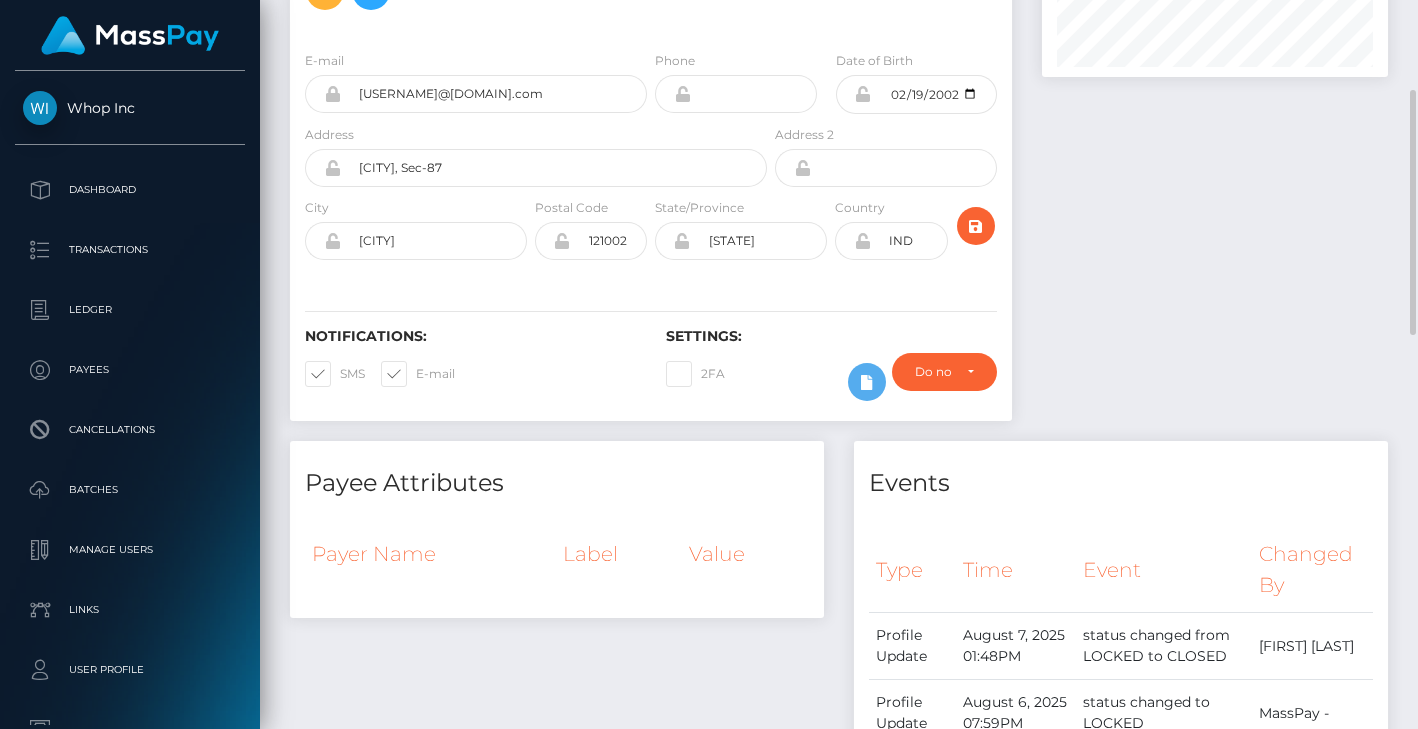 scroll, scrollTop: 35, scrollLeft: 0, axis: vertical 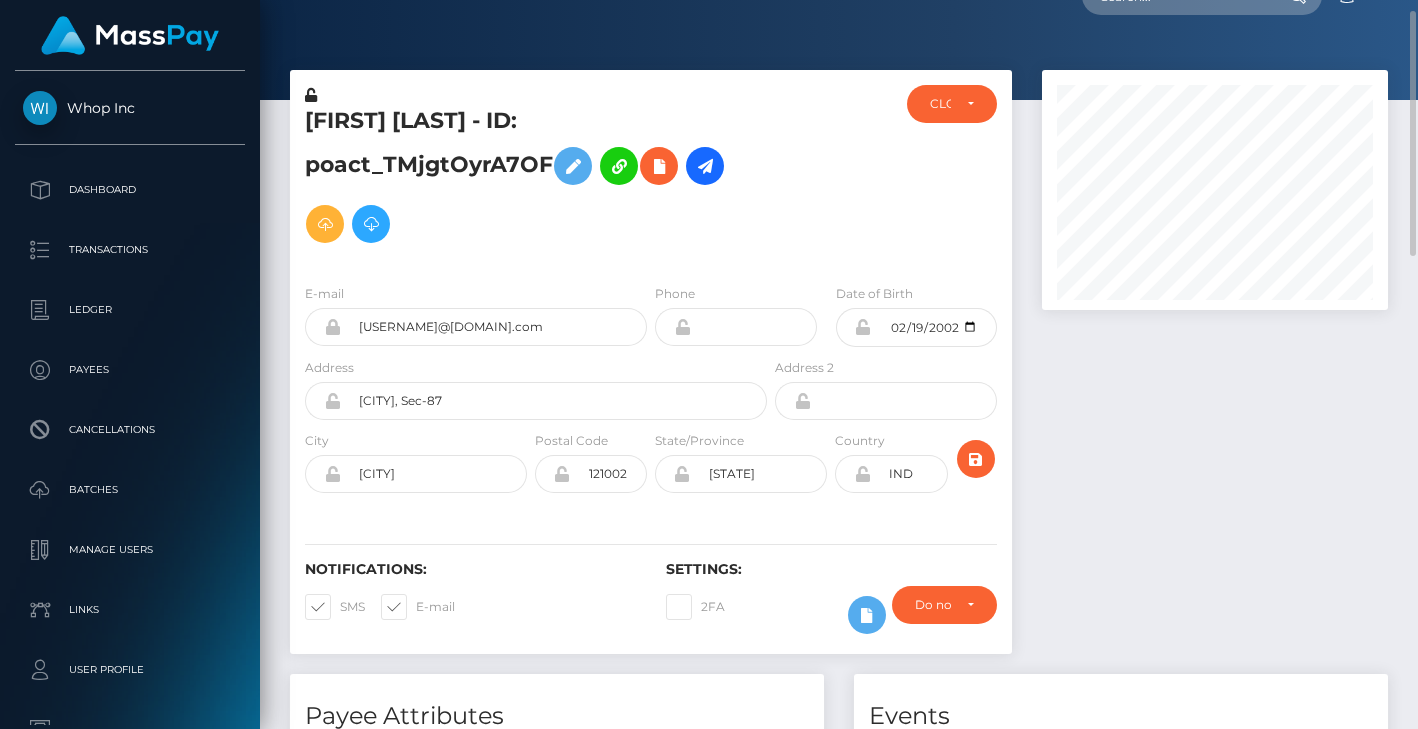 click on "Venu  Saini
- ID: poact_TMjgtOyrA7OF" at bounding box center (530, 179) 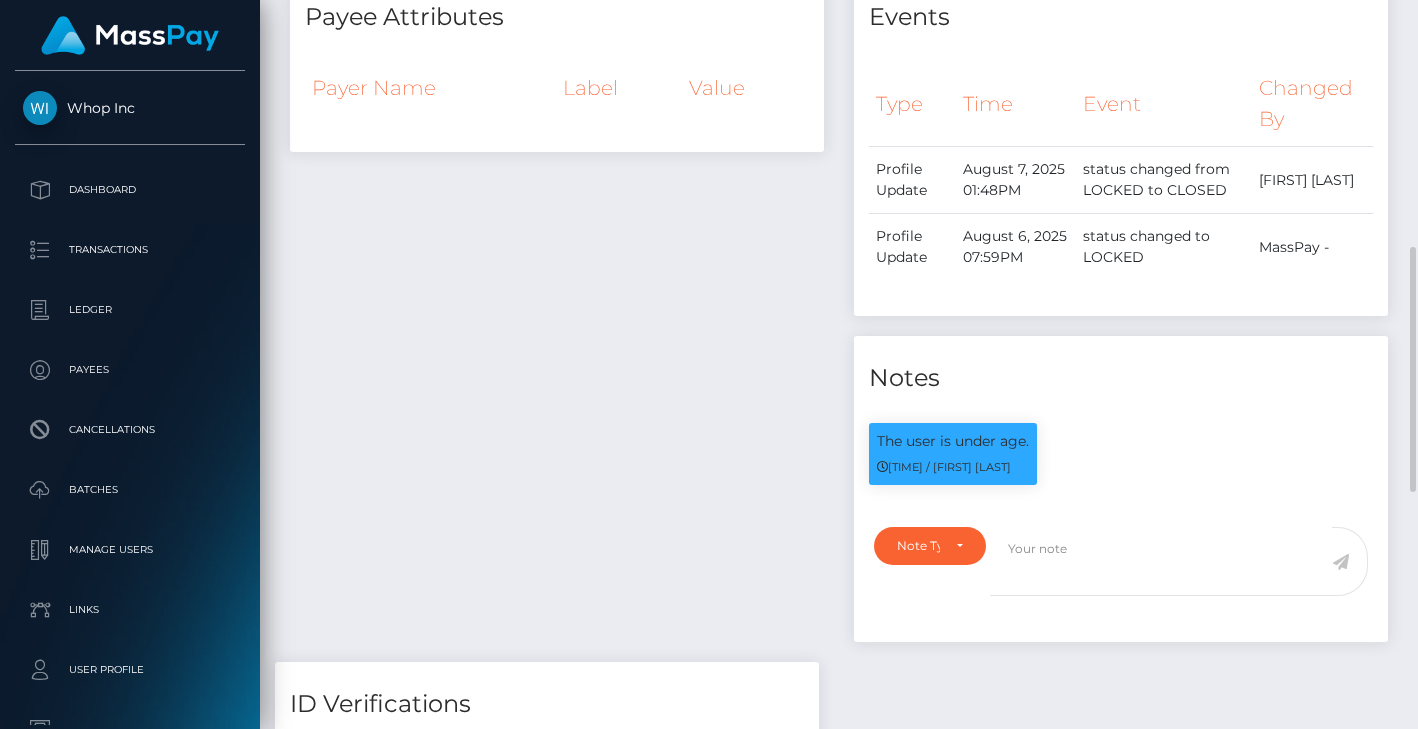 scroll, scrollTop: 240, scrollLeft: 346, axis: both 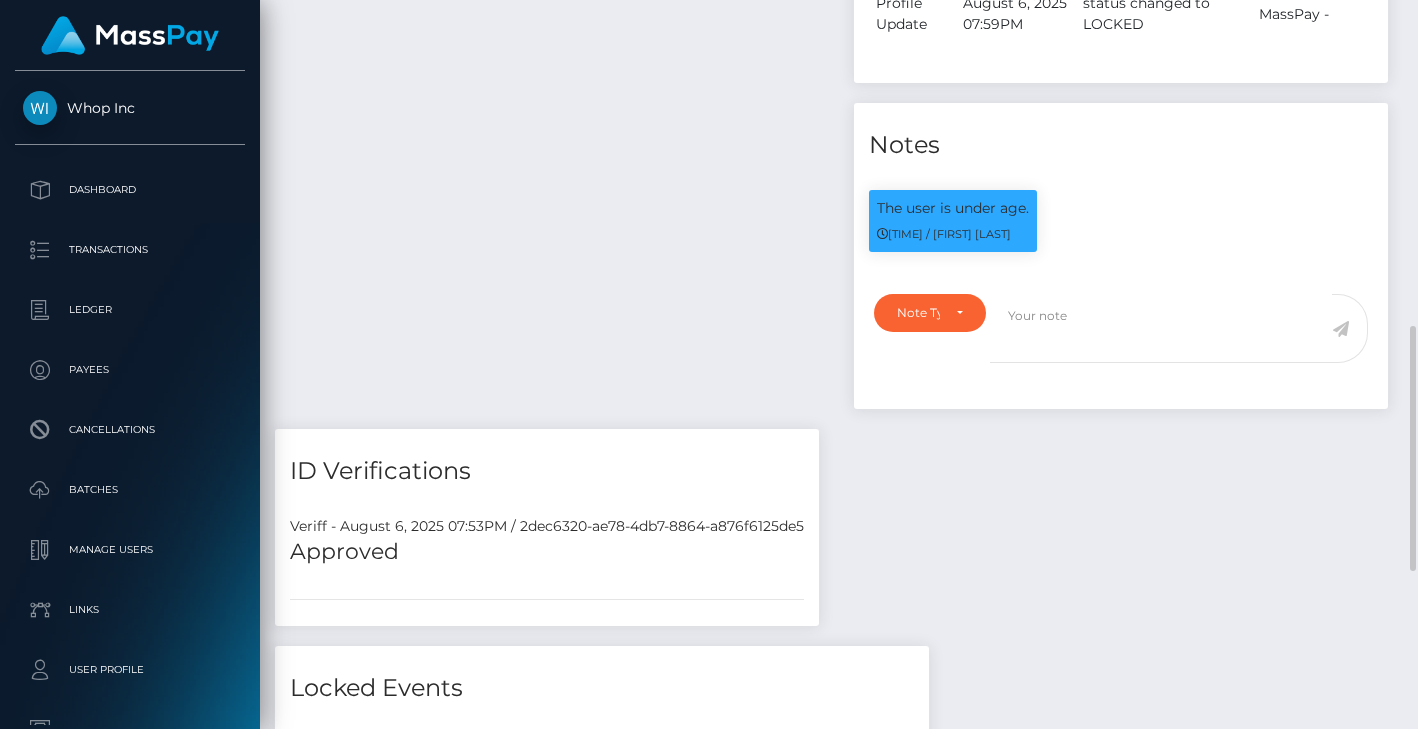 click on "Veriff
- August  6, 2025 07:53PM
/ 2dec6320-ae78-4db7-8864-a876f6125de5" at bounding box center [547, 526] 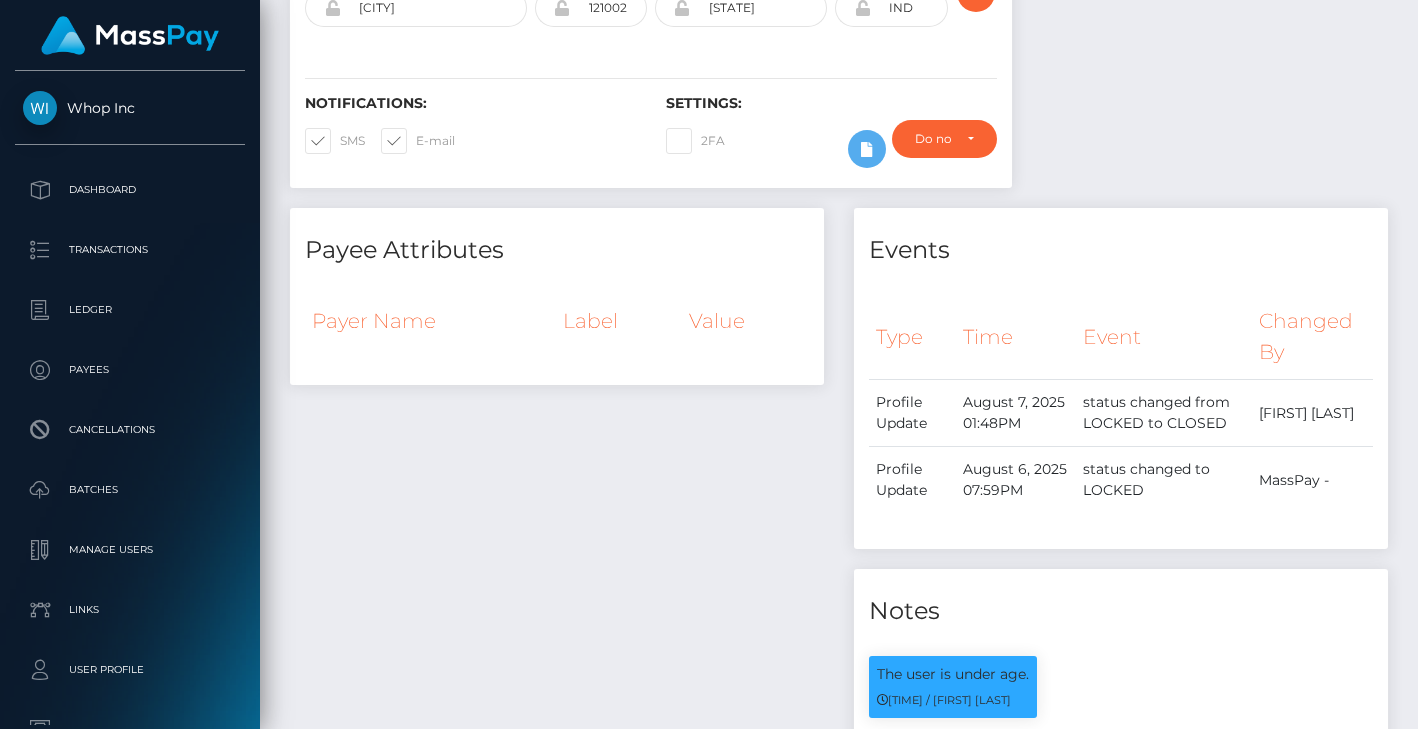 scroll, scrollTop: 0, scrollLeft: 0, axis: both 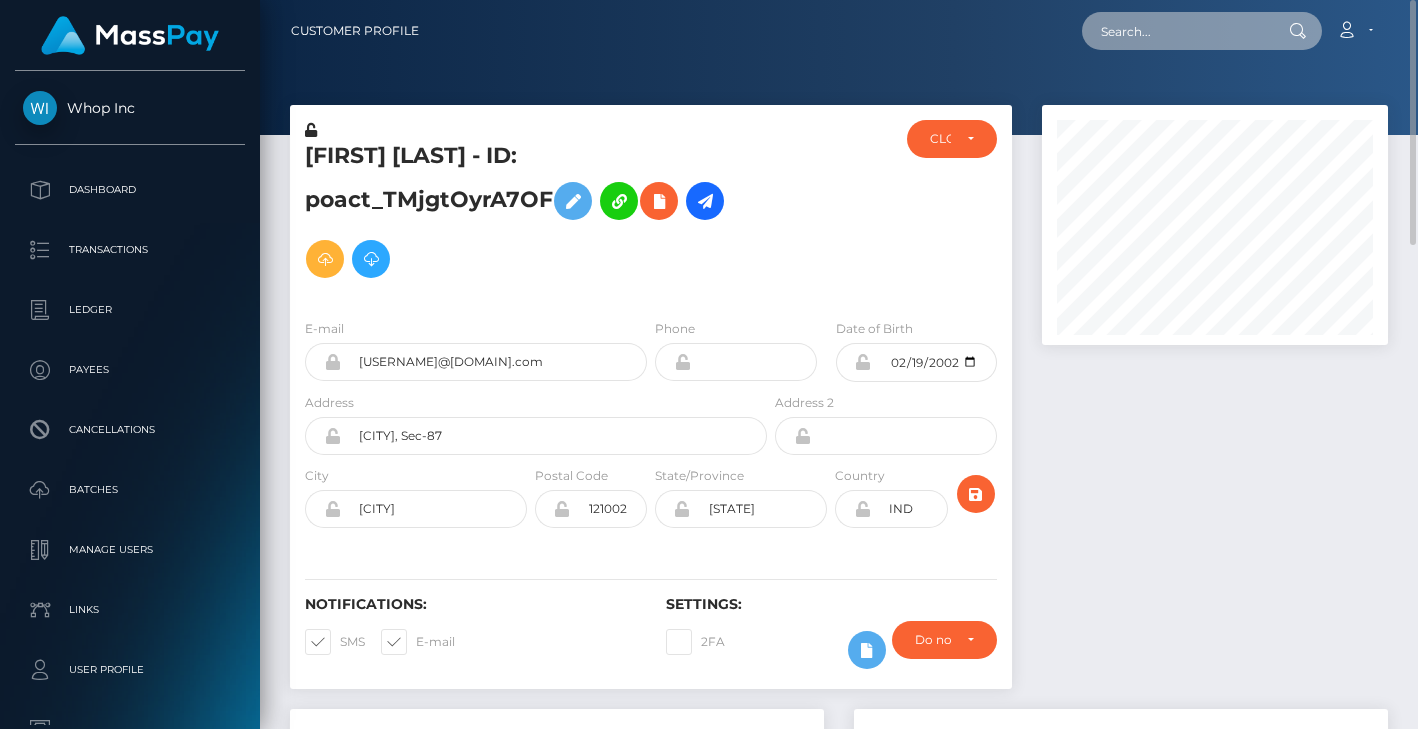 click at bounding box center [1176, 31] 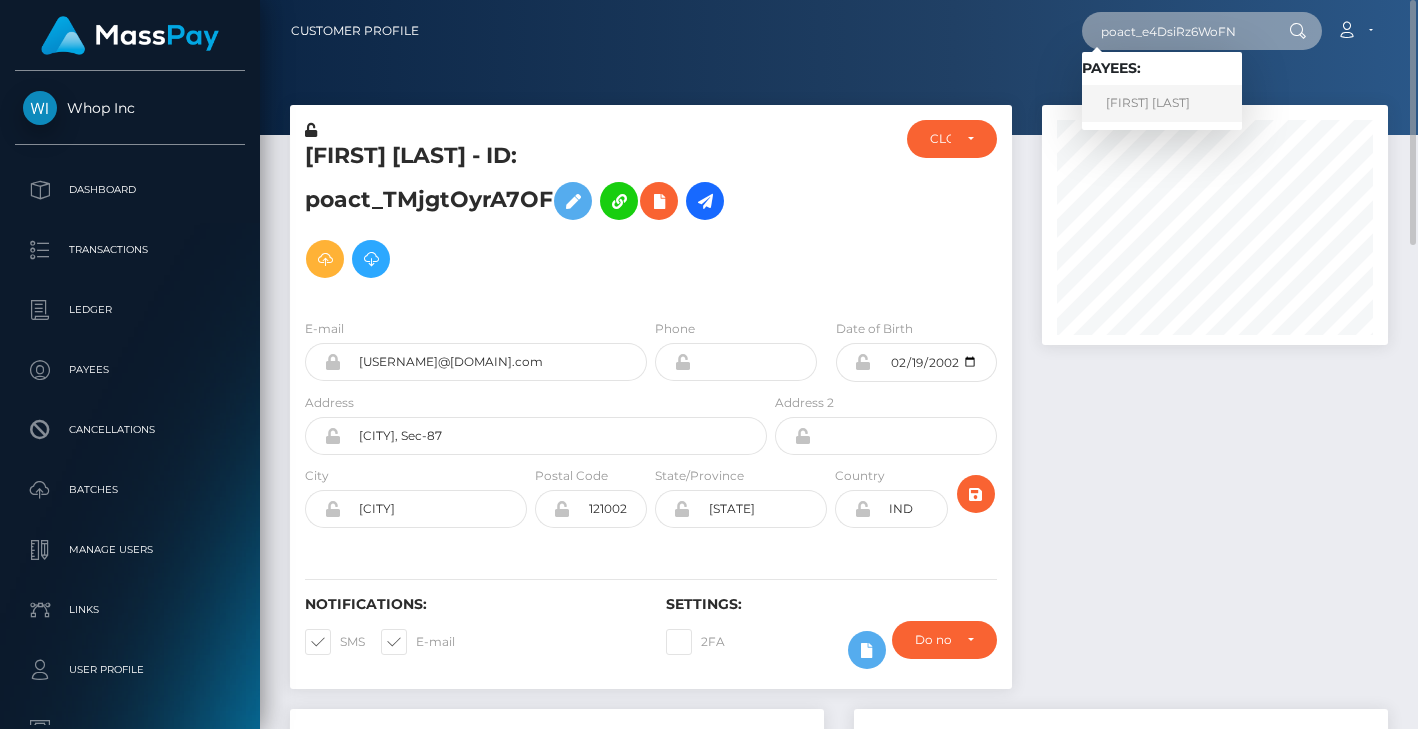 type on "poact_e4DsiRz6WoFN" 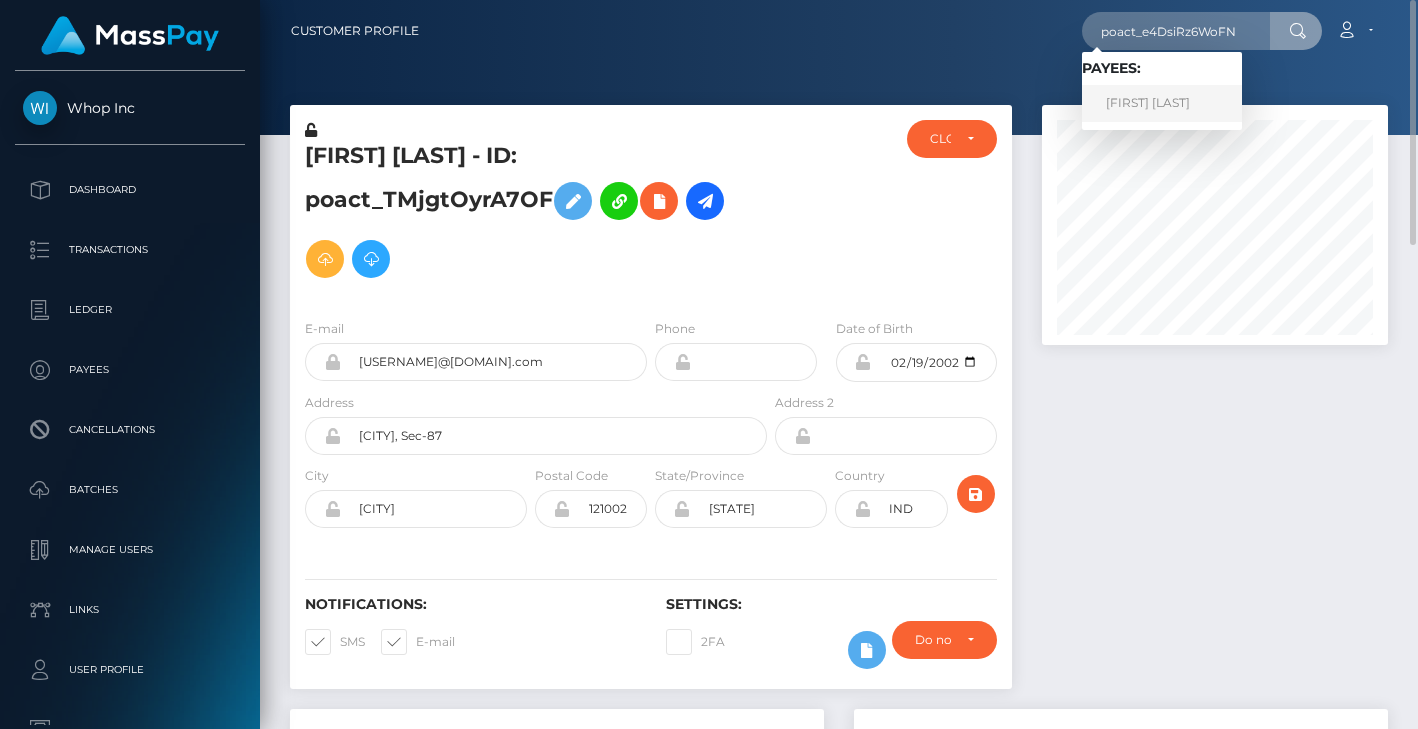 click on "Tito  Feys" at bounding box center (1162, 103) 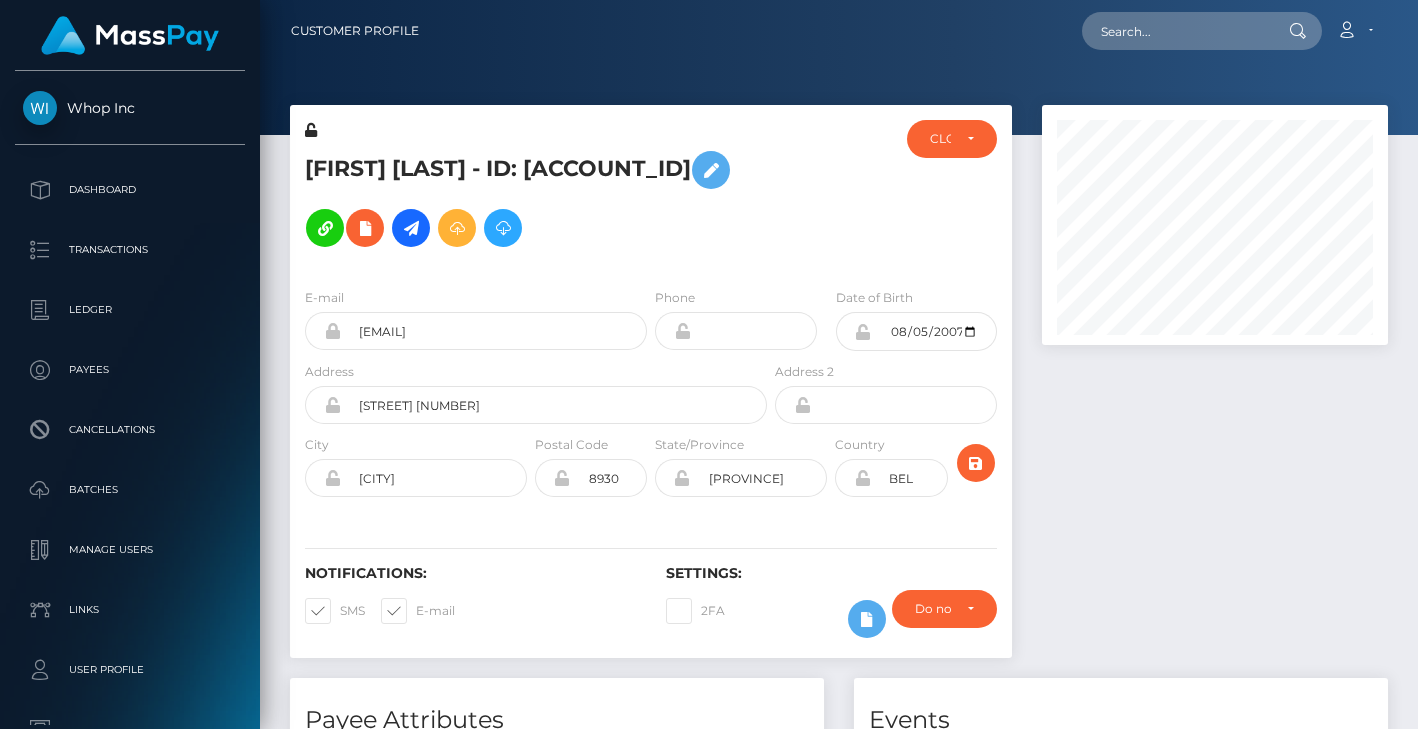 scroll, scrollTop: 0, scrollLeft: 0, axis: both 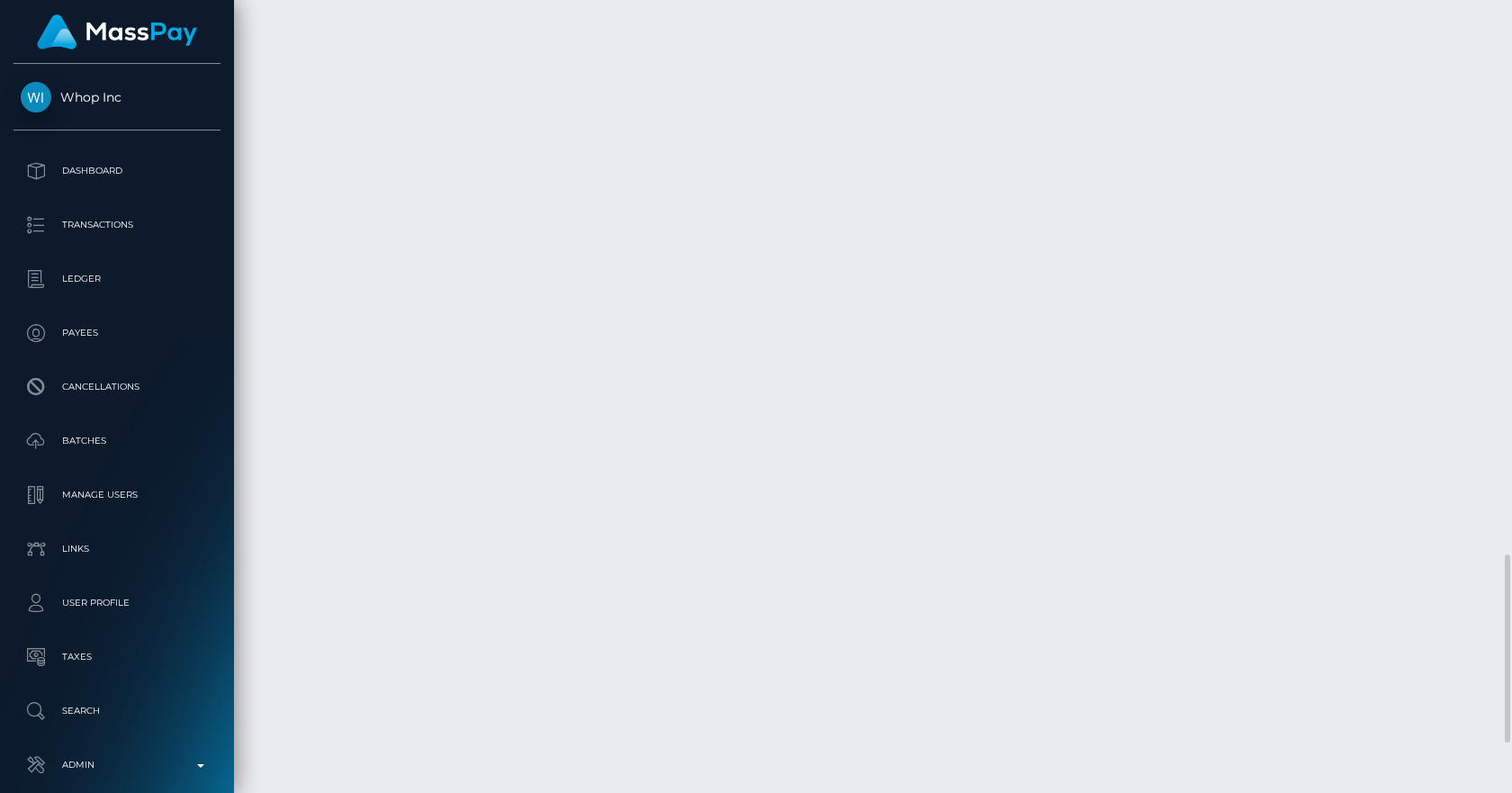 click at bounding box center (688, -774) 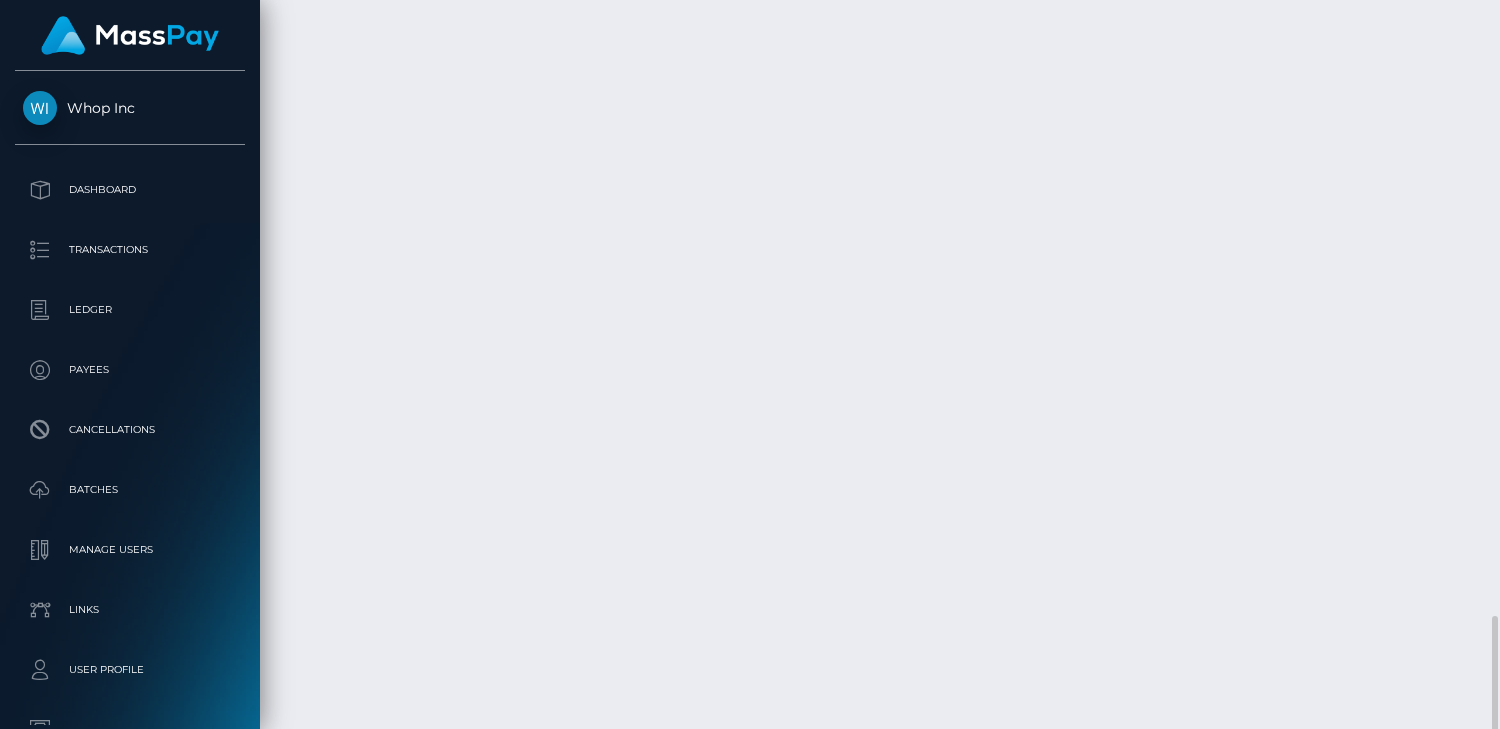 scroll, scrollTop: 240, scrollLeft: 374, axis: both 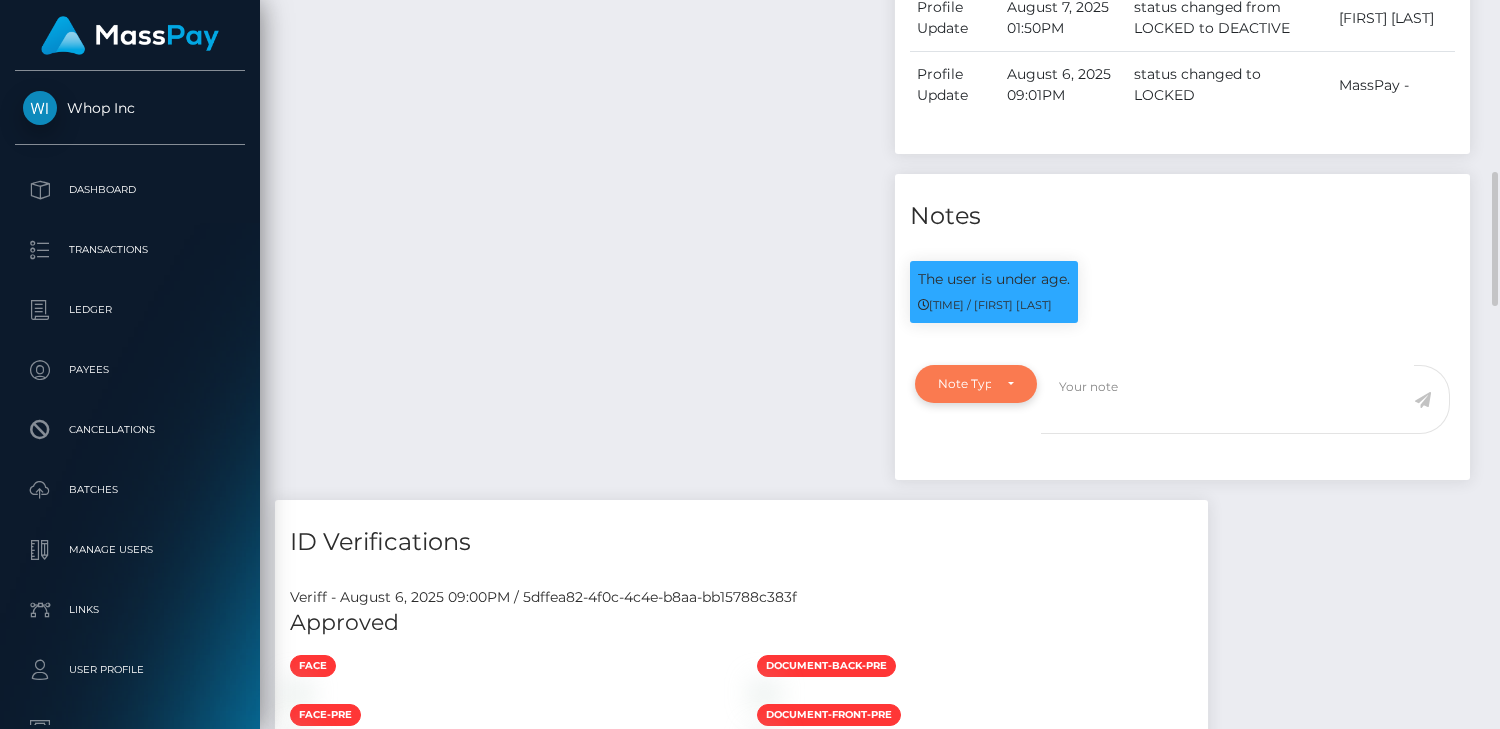 click on "Note Type" at bounding box center (976, 384) 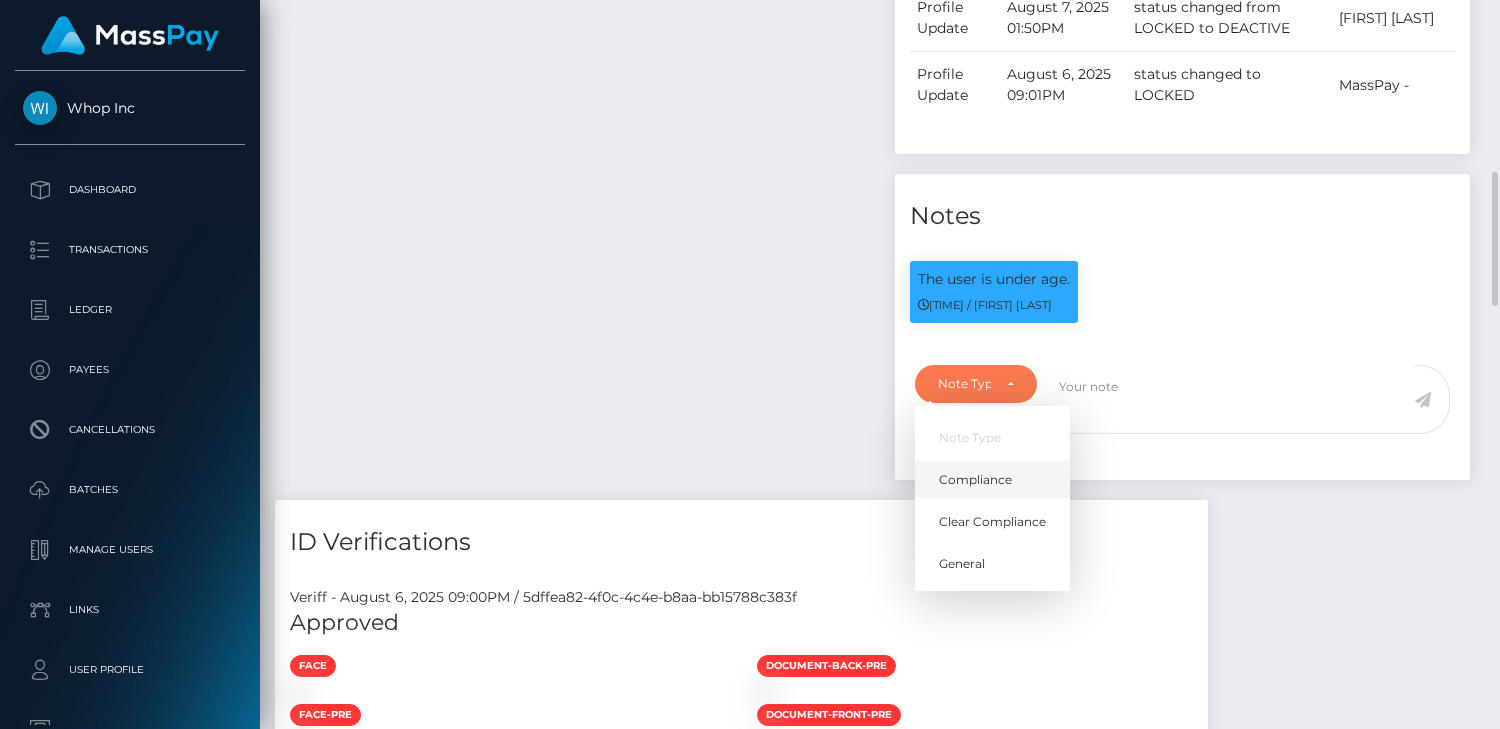 click on "Compliance" at bounding box center [992, 480] 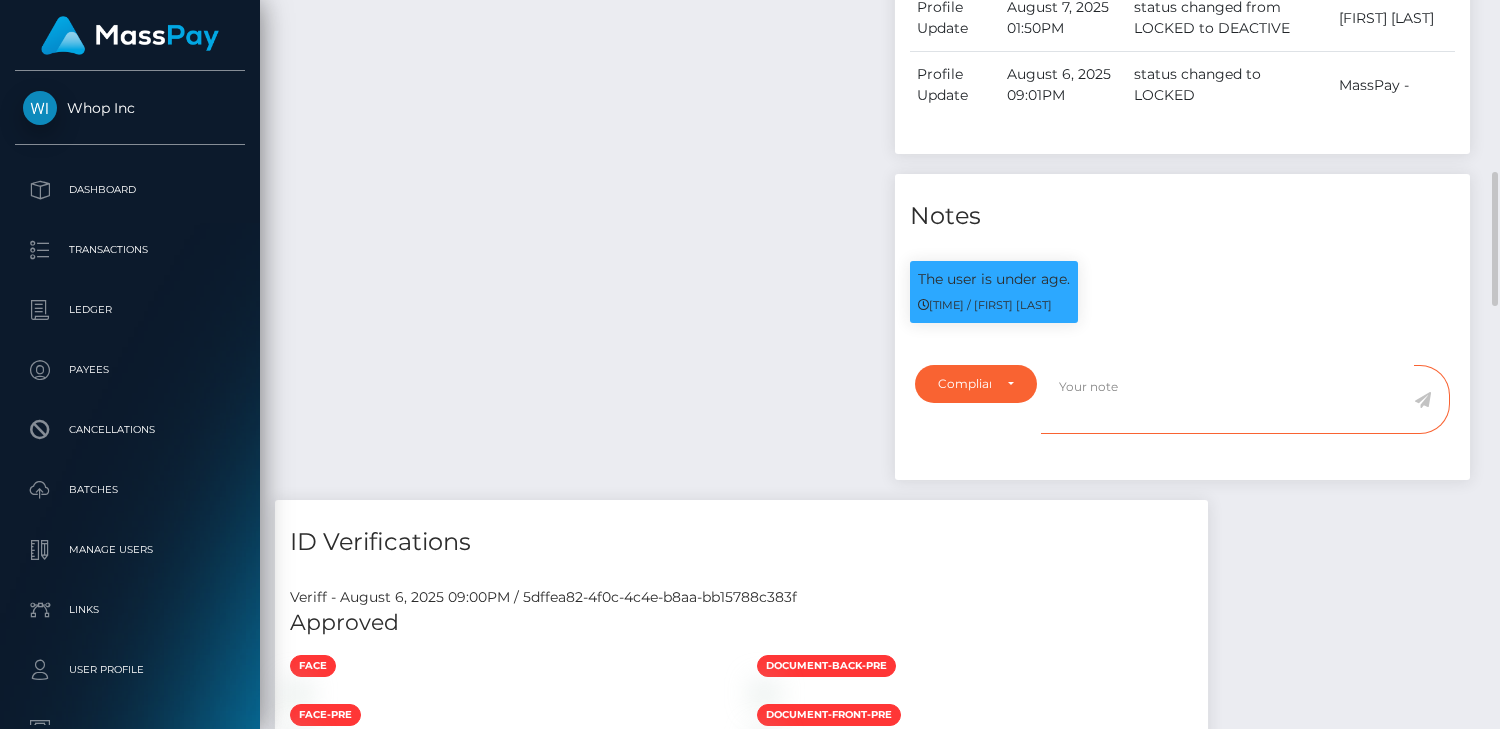 click at bounding box center (1227, 399) 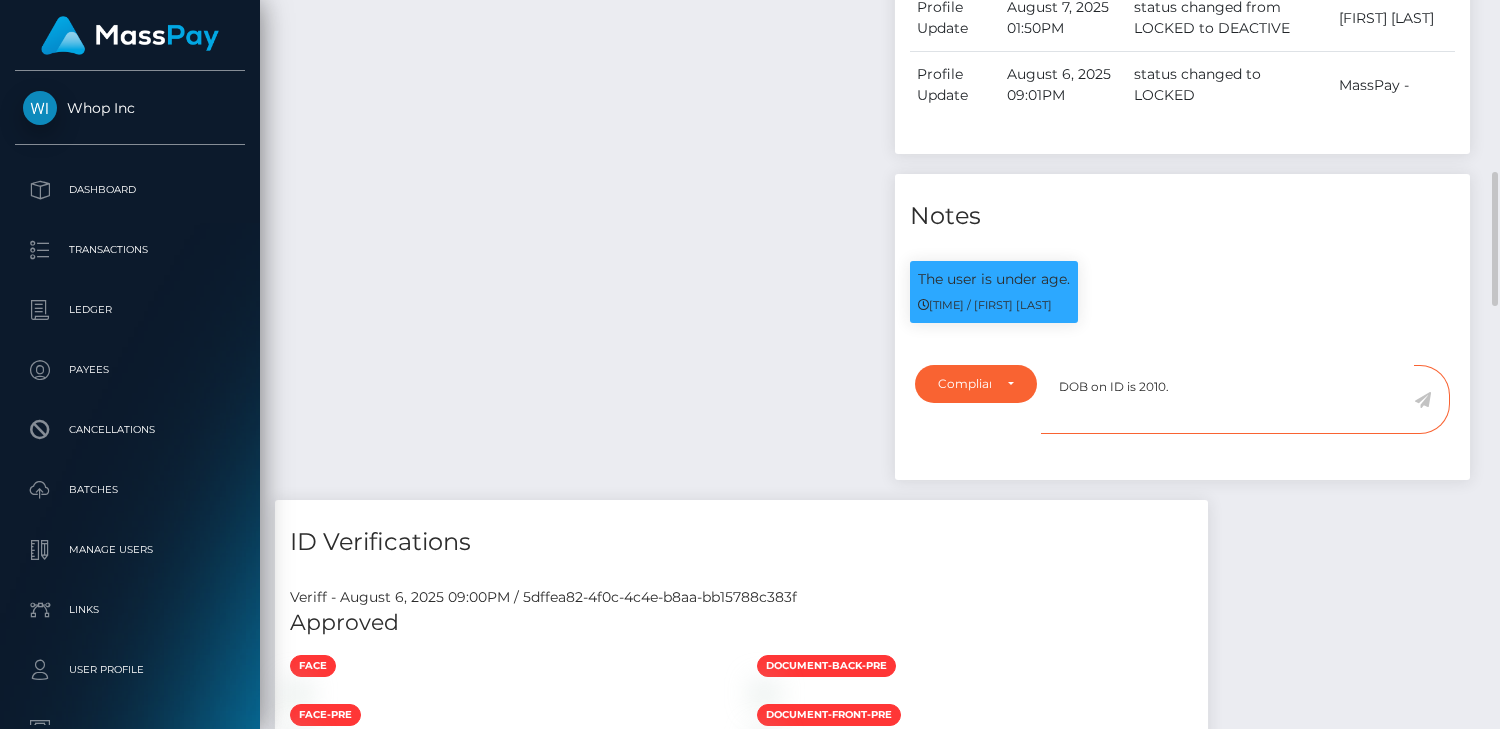 type on "DOB on ID is 2010." 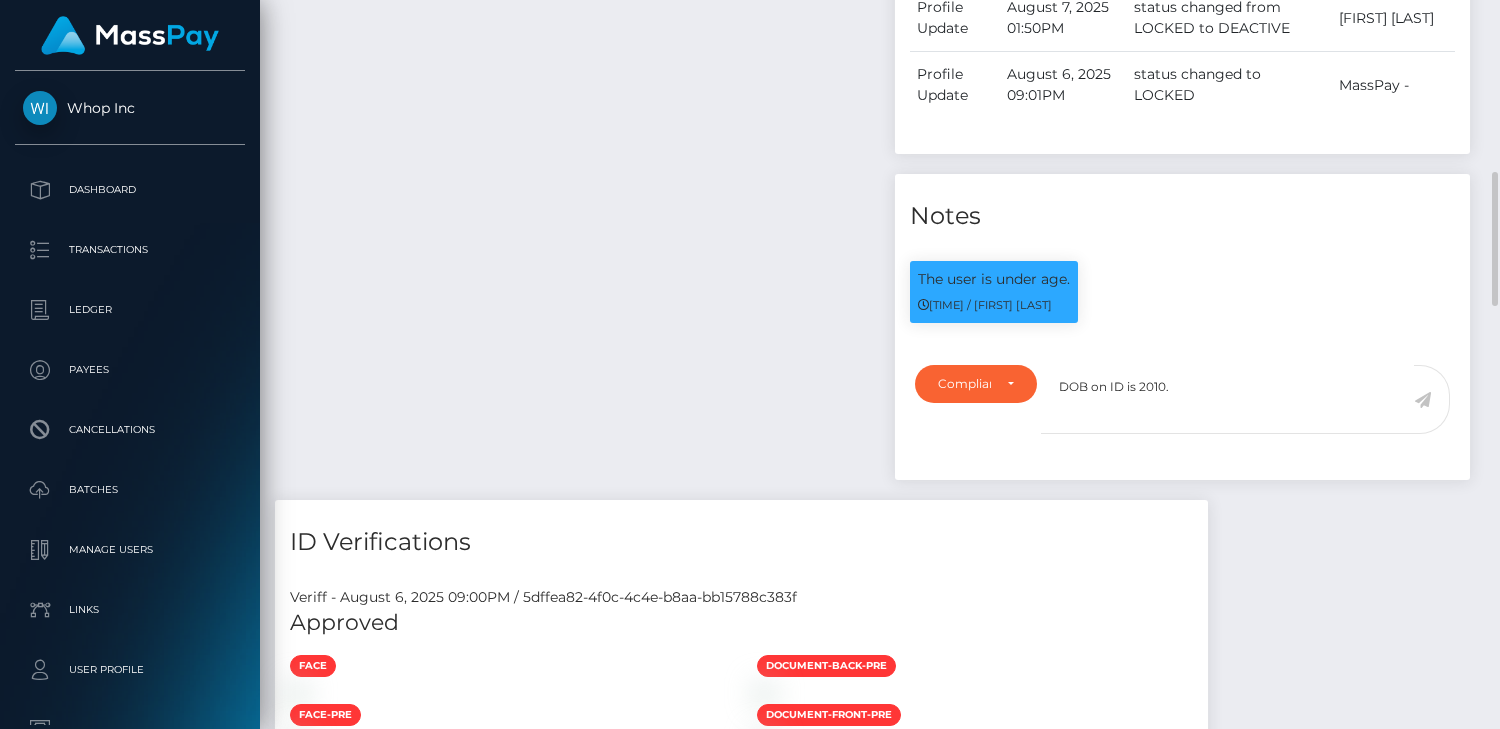 click at bounding box center [1422, 400] 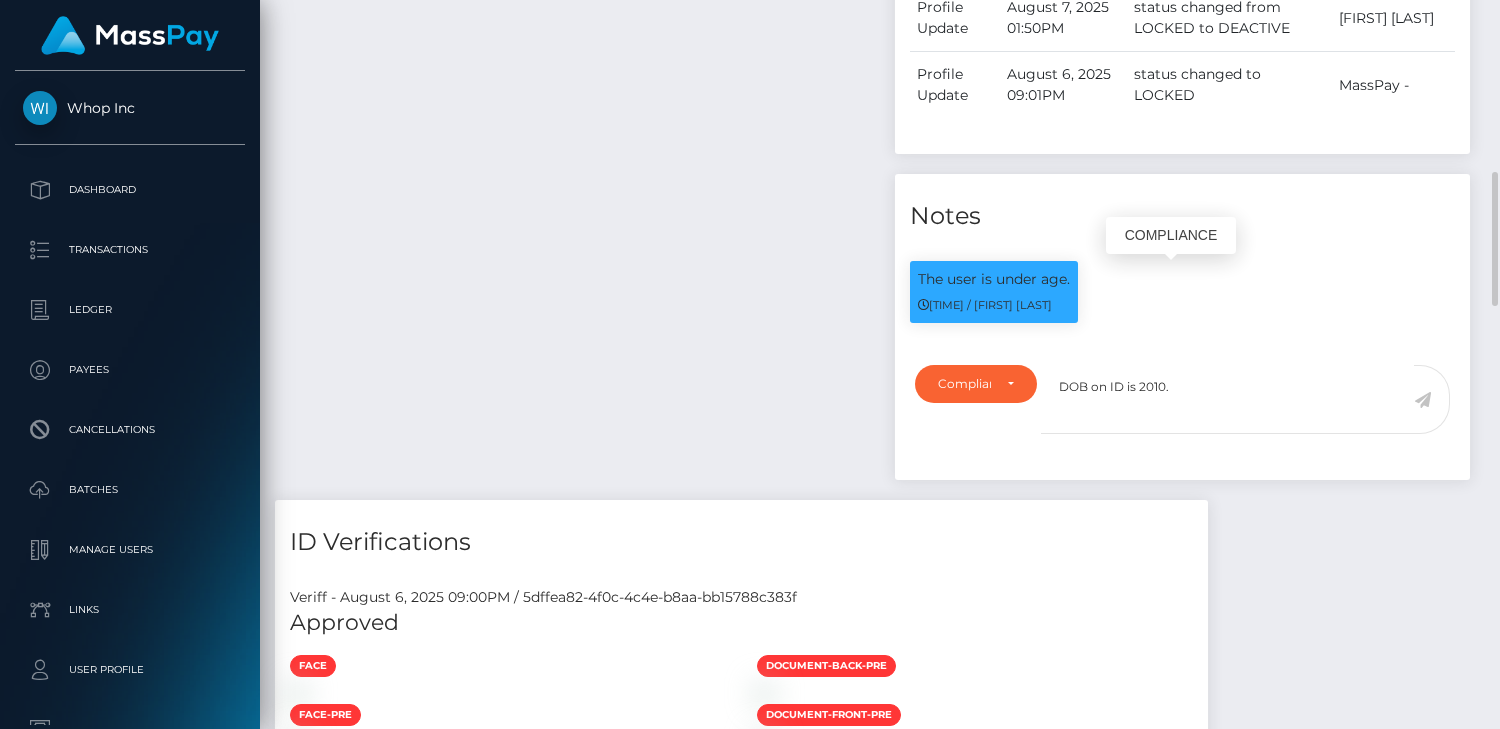 scroll, scrollTop: 240, scrollLeft: 374, axis: both 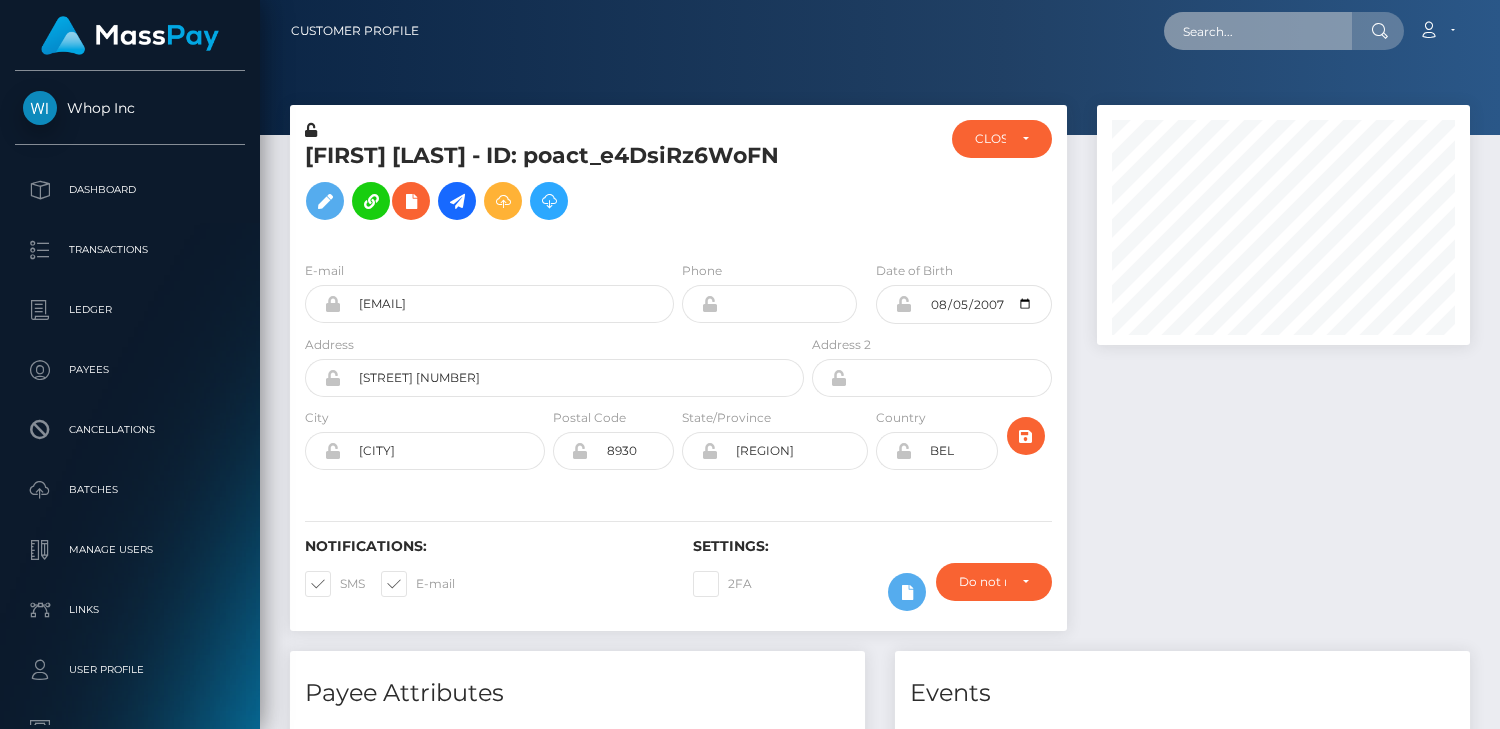 click at bounding box center (1258, 31) 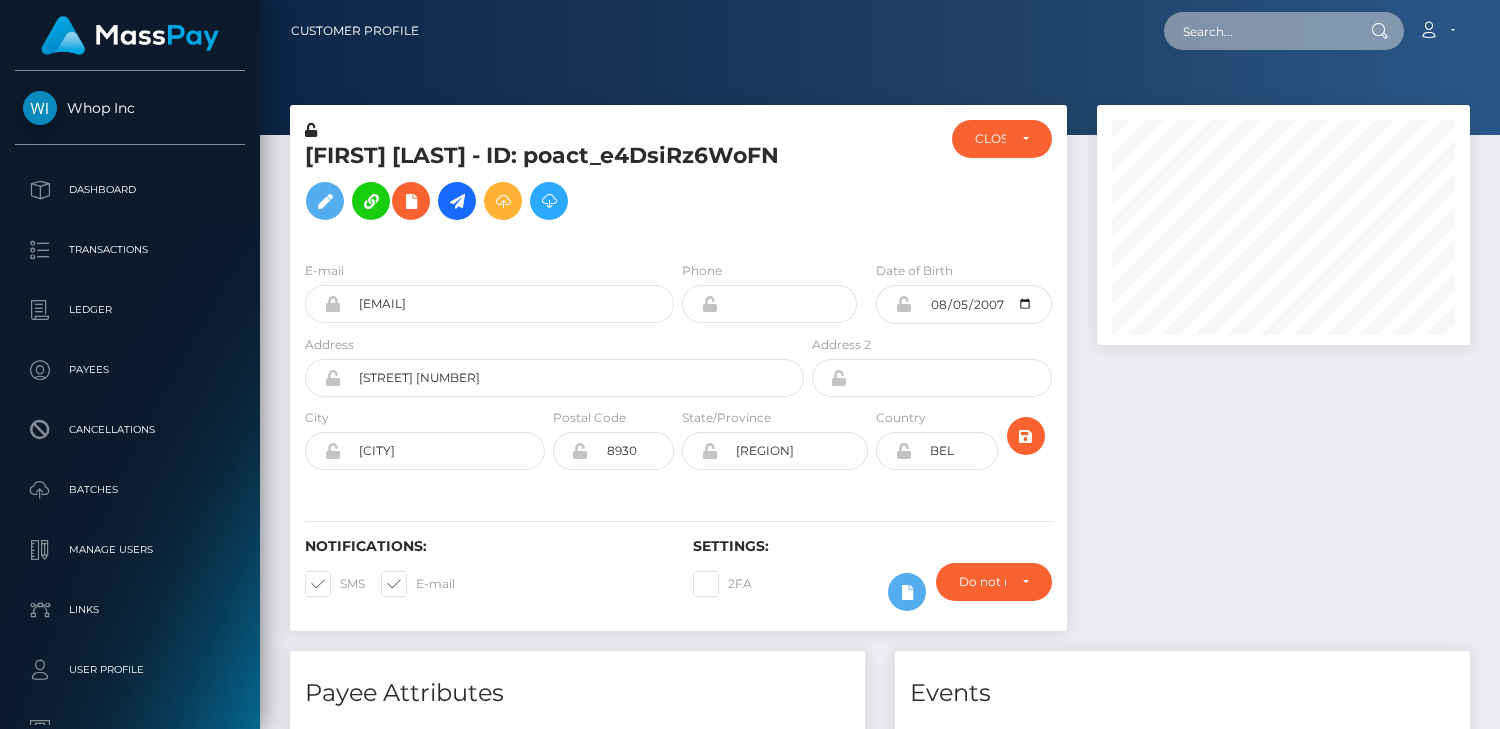 paste on "poact_NPltgdUqWkPV" 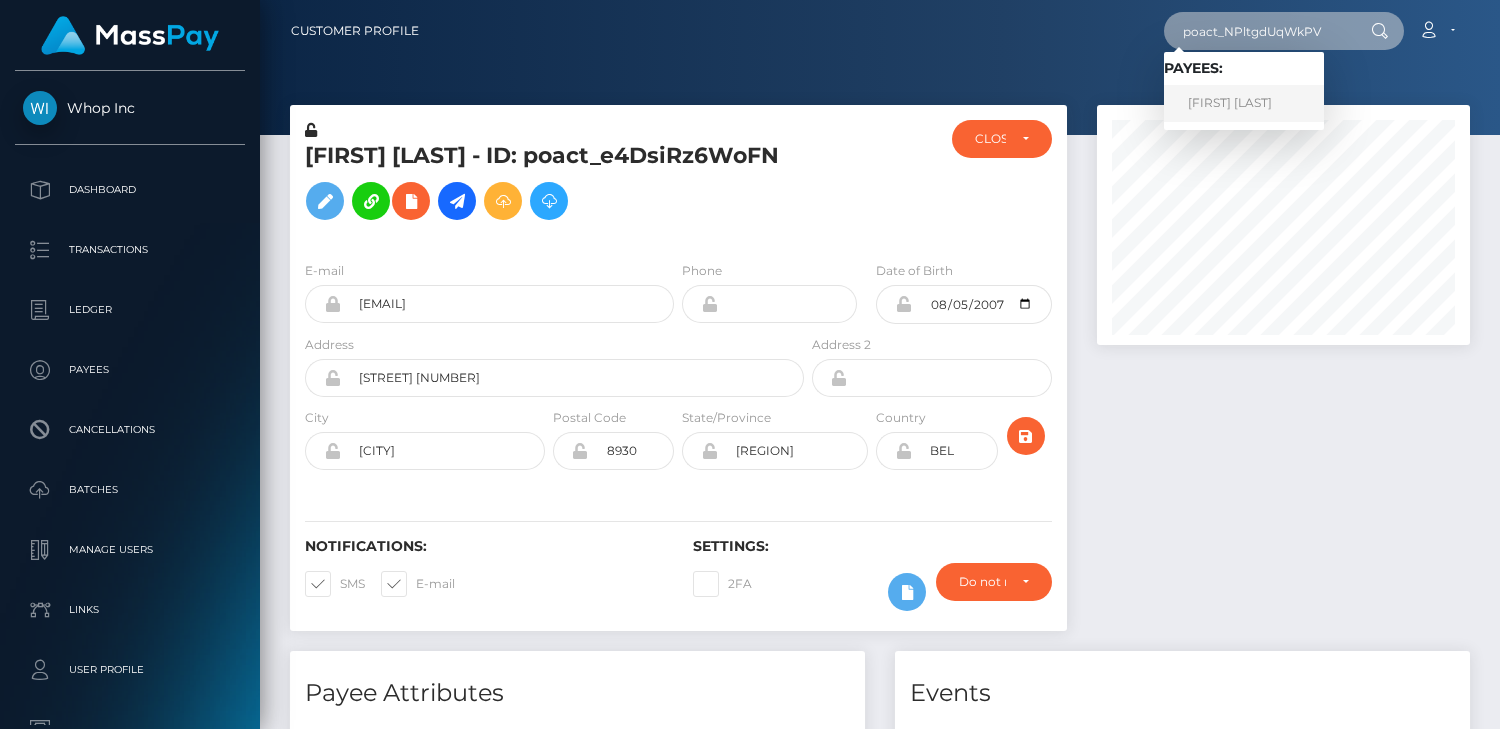 type on "poact_NPltgdUqWkPV" 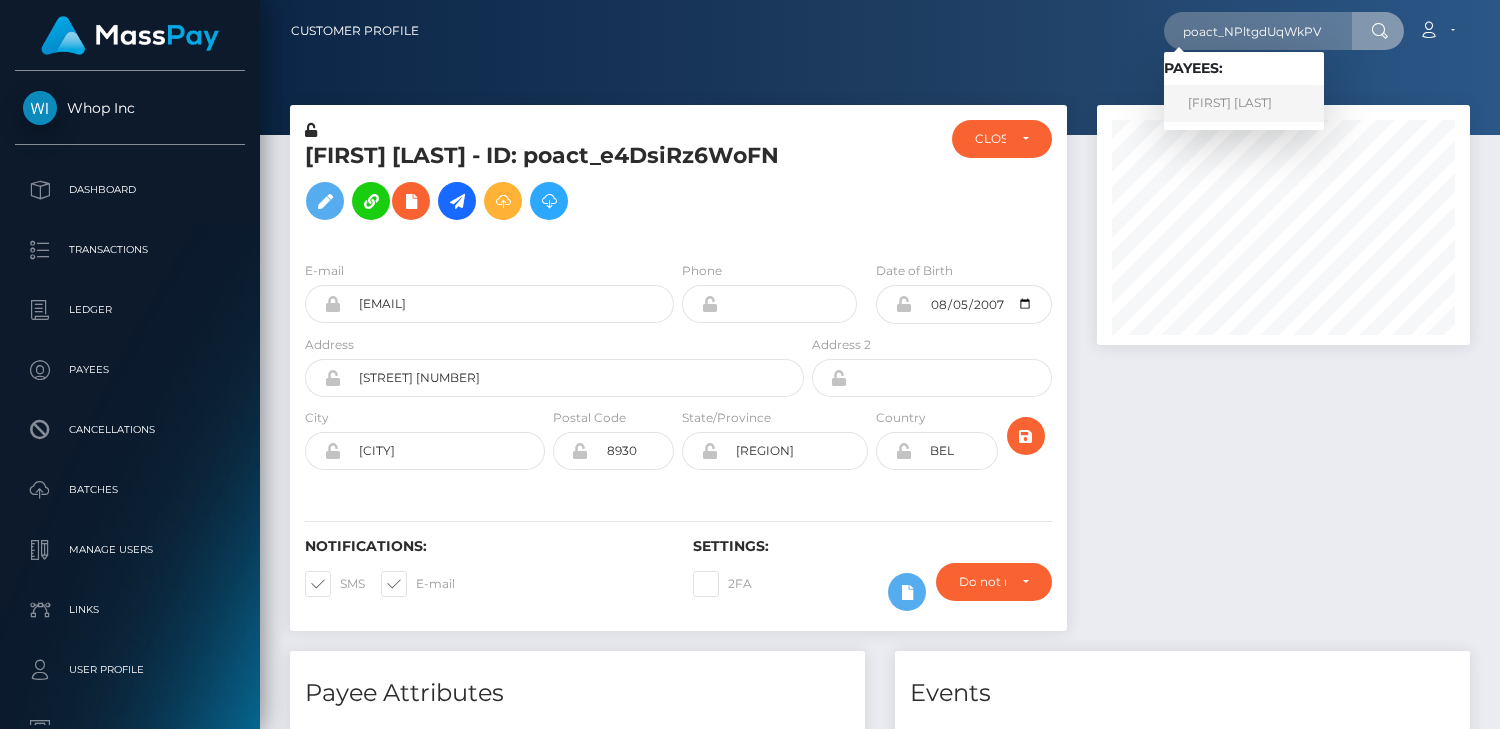 click on "[FIRST]  [LAST]" at bounding box center (1244, 103) 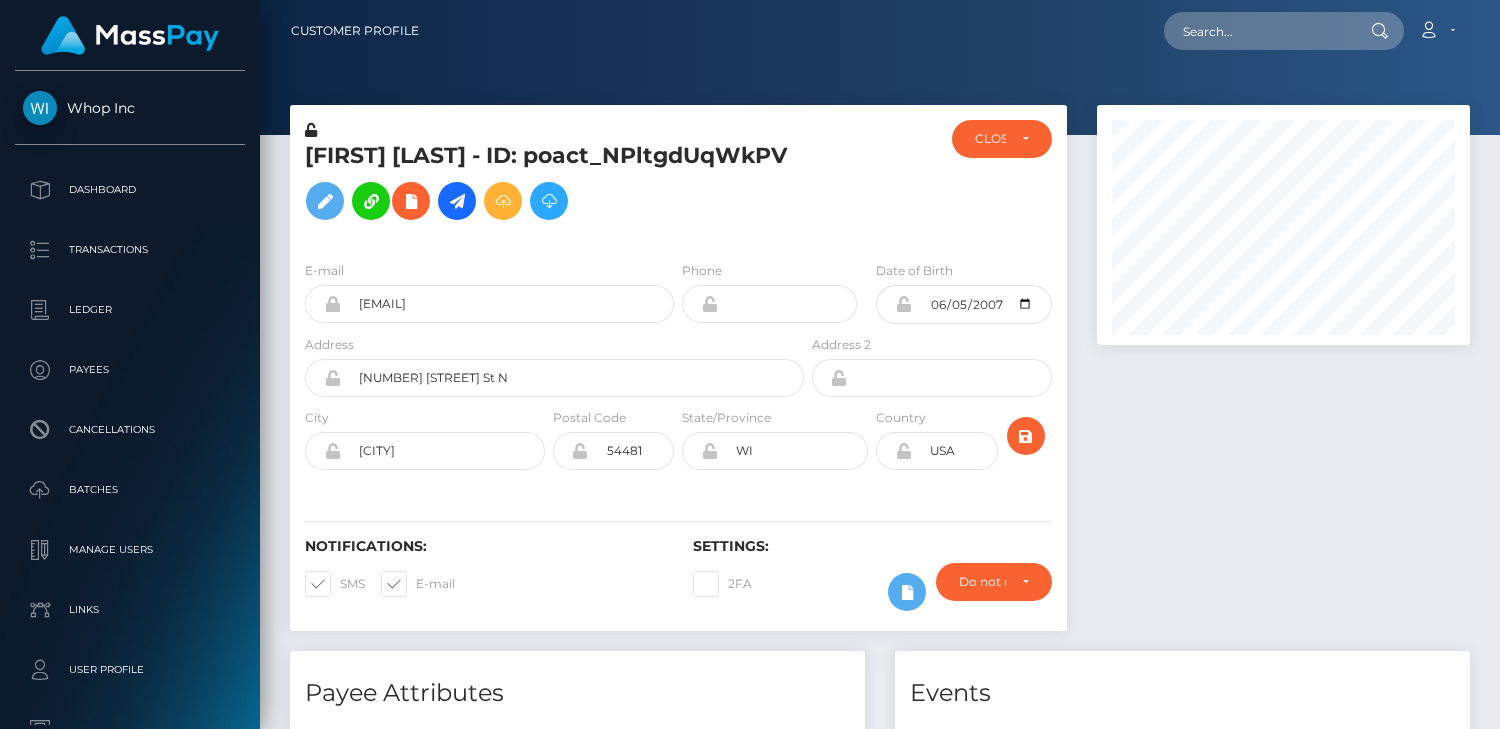 scroll, scrollTop: 0, scrollLeft: 0, axis: both 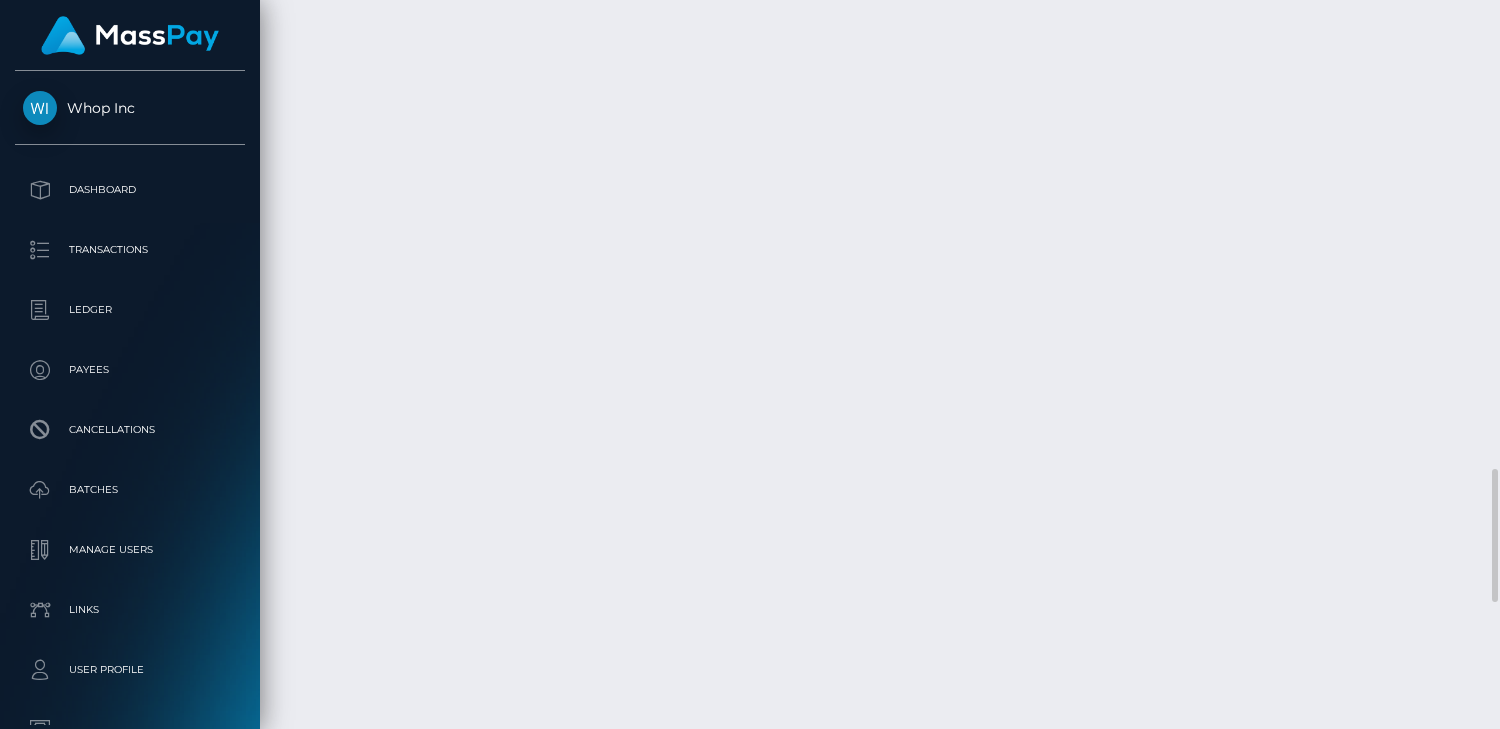 click at bounding box center [298, -852] 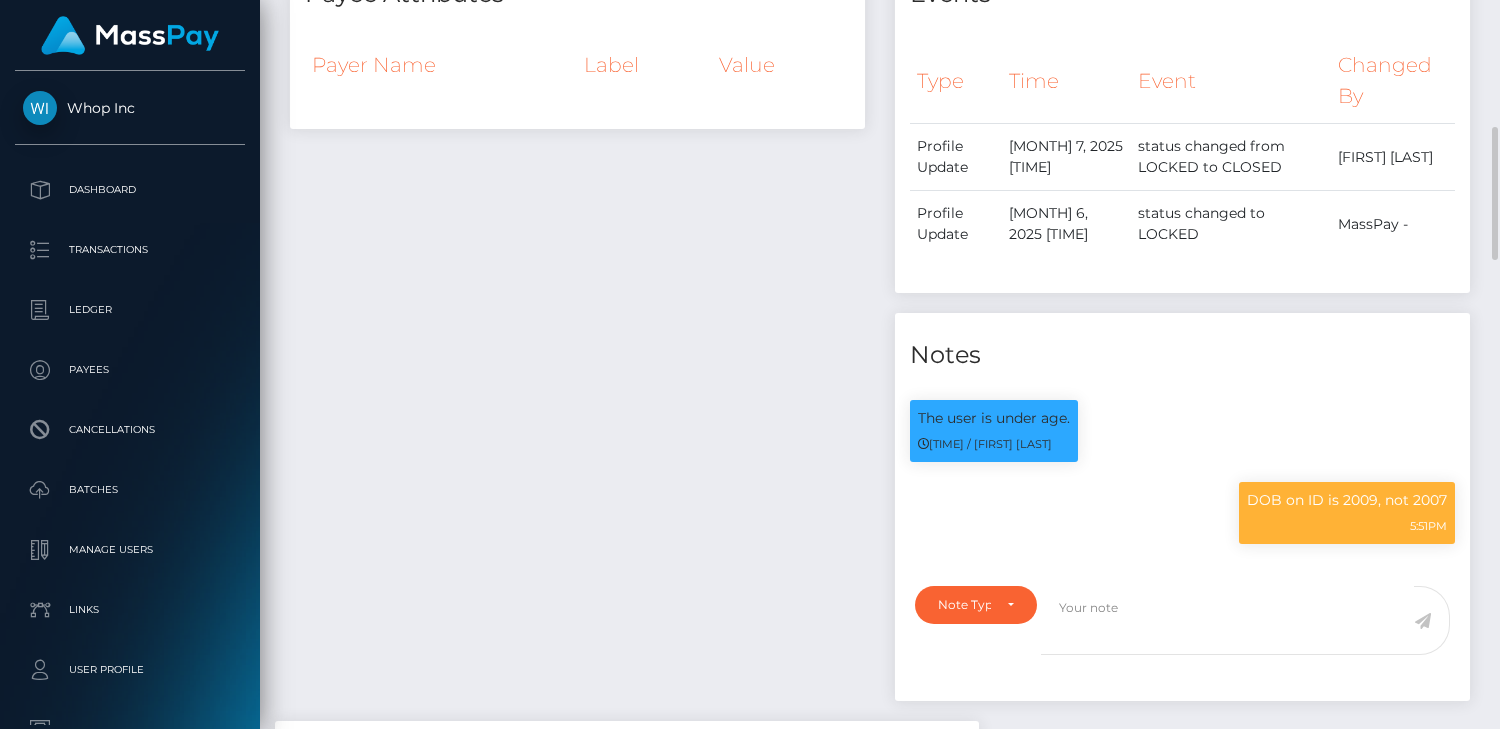 scroll, scrollTop: 0, scrollLeft: 0, axis: both 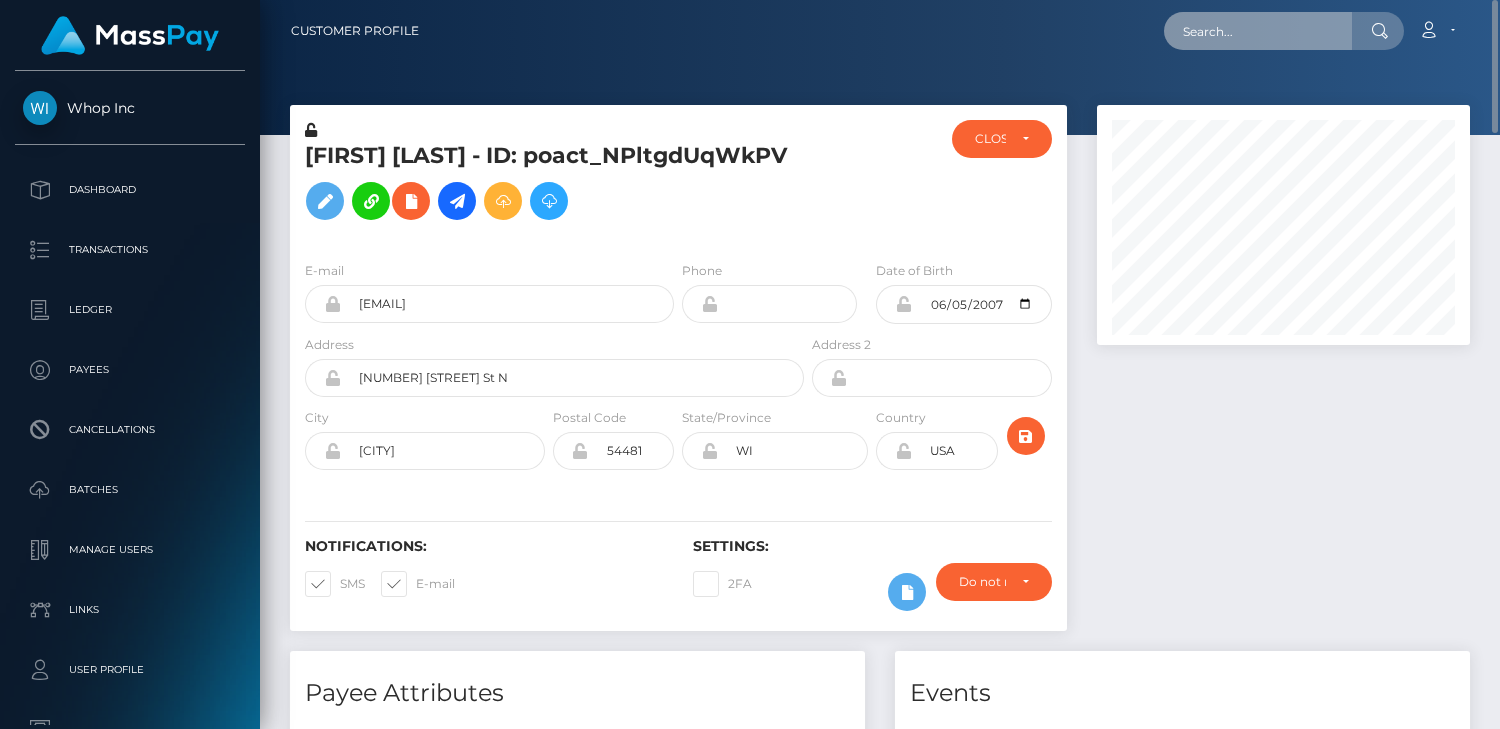 click at bounding box center (1258, 31) 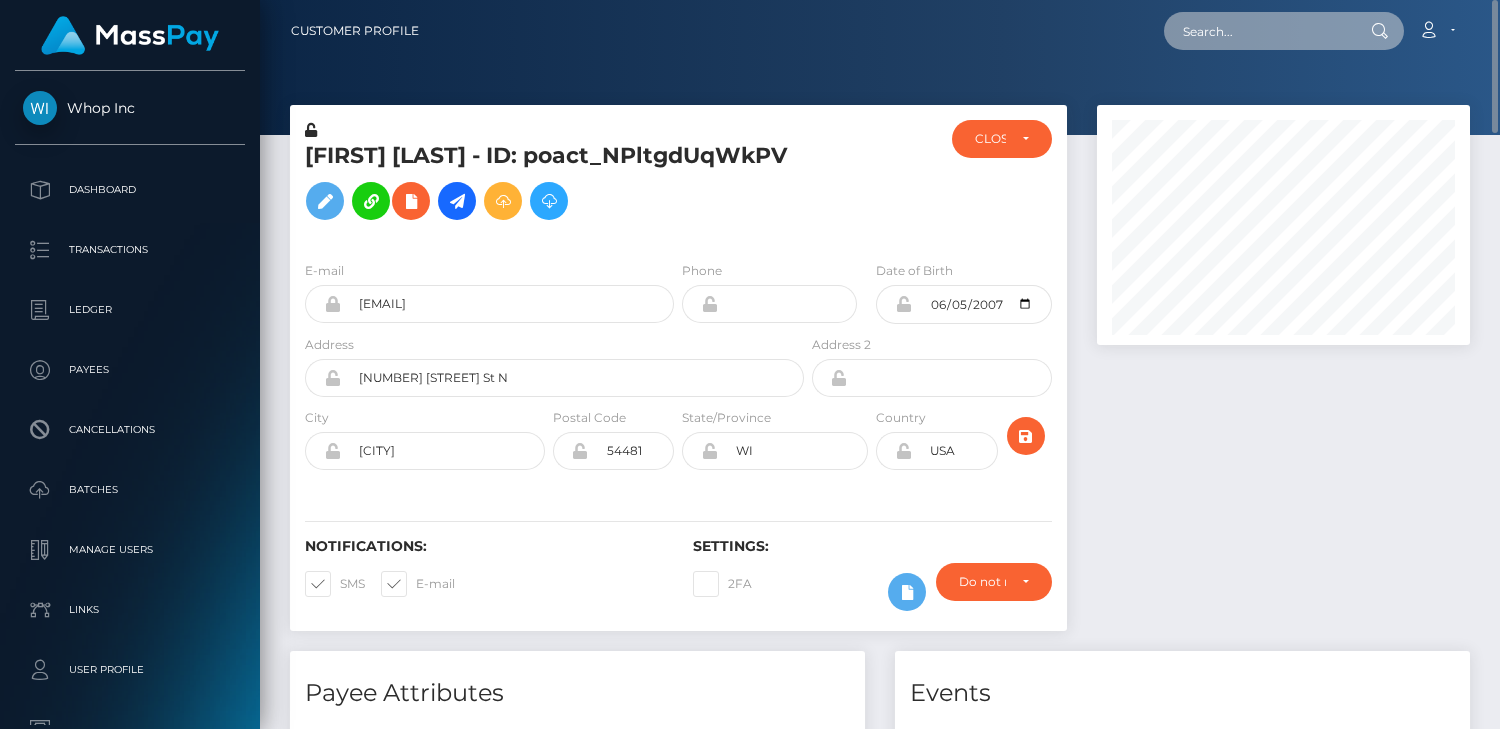 paste on "poact_e4DsiRz6WoFN" 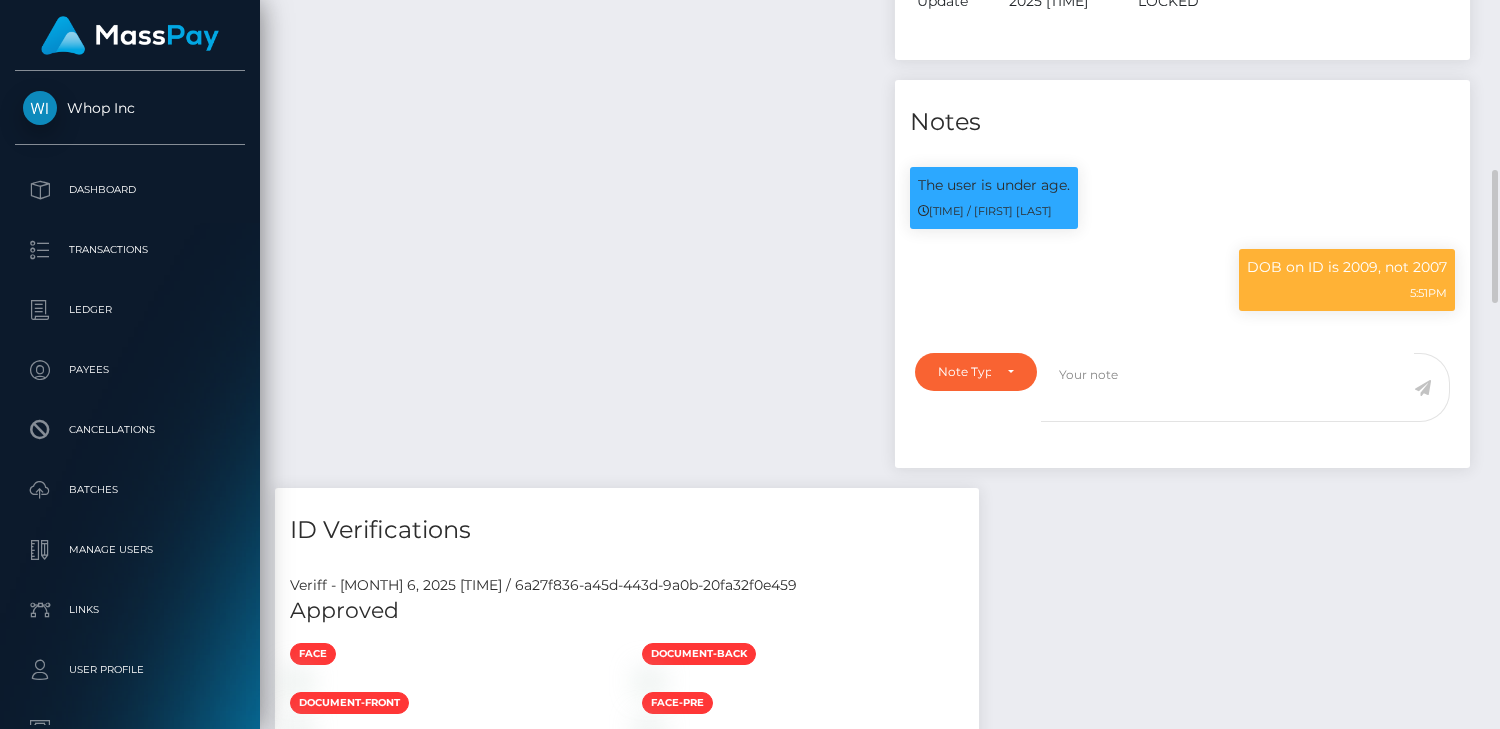 scroll, scrollTop: 1398, scrollLeft: 0, axis: vertical 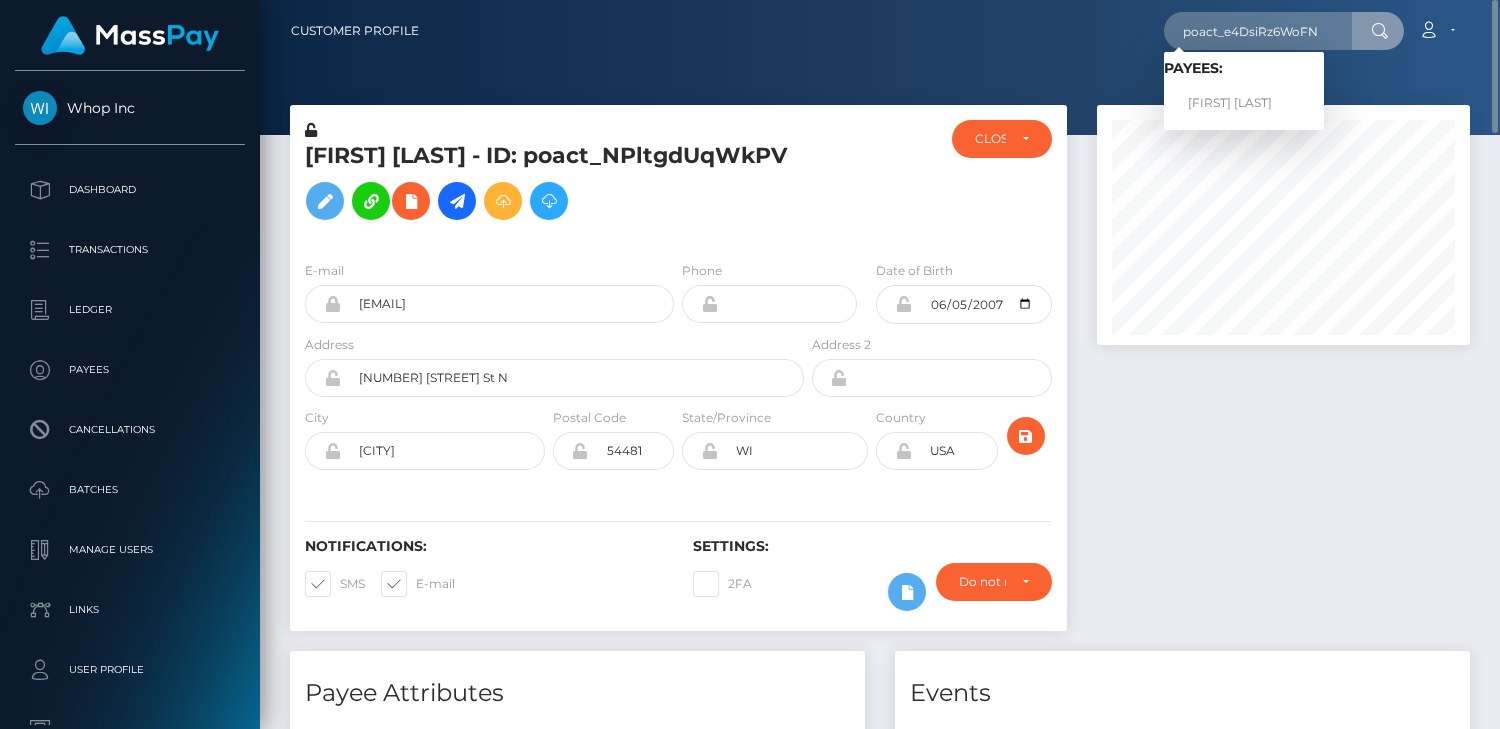 click on "poact_e4DsiRz6WoFN
Loading...
Loading...
Payees: [FIRST]  [LAST]
Account
Edit Profile Logout" at bounding box center (952, 31) 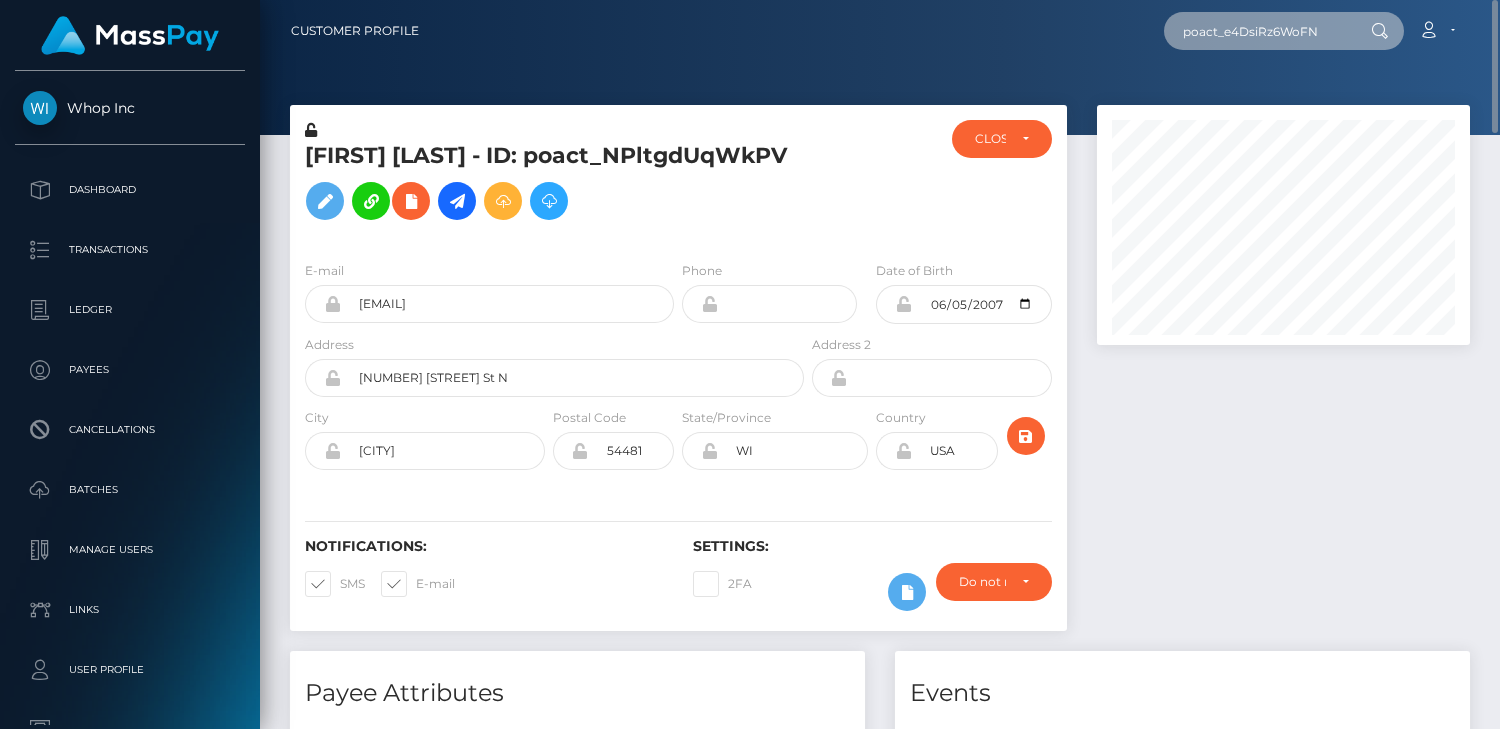 click on "poact_e4DsiRz6WoFN" at bounding box center [1258, 31] 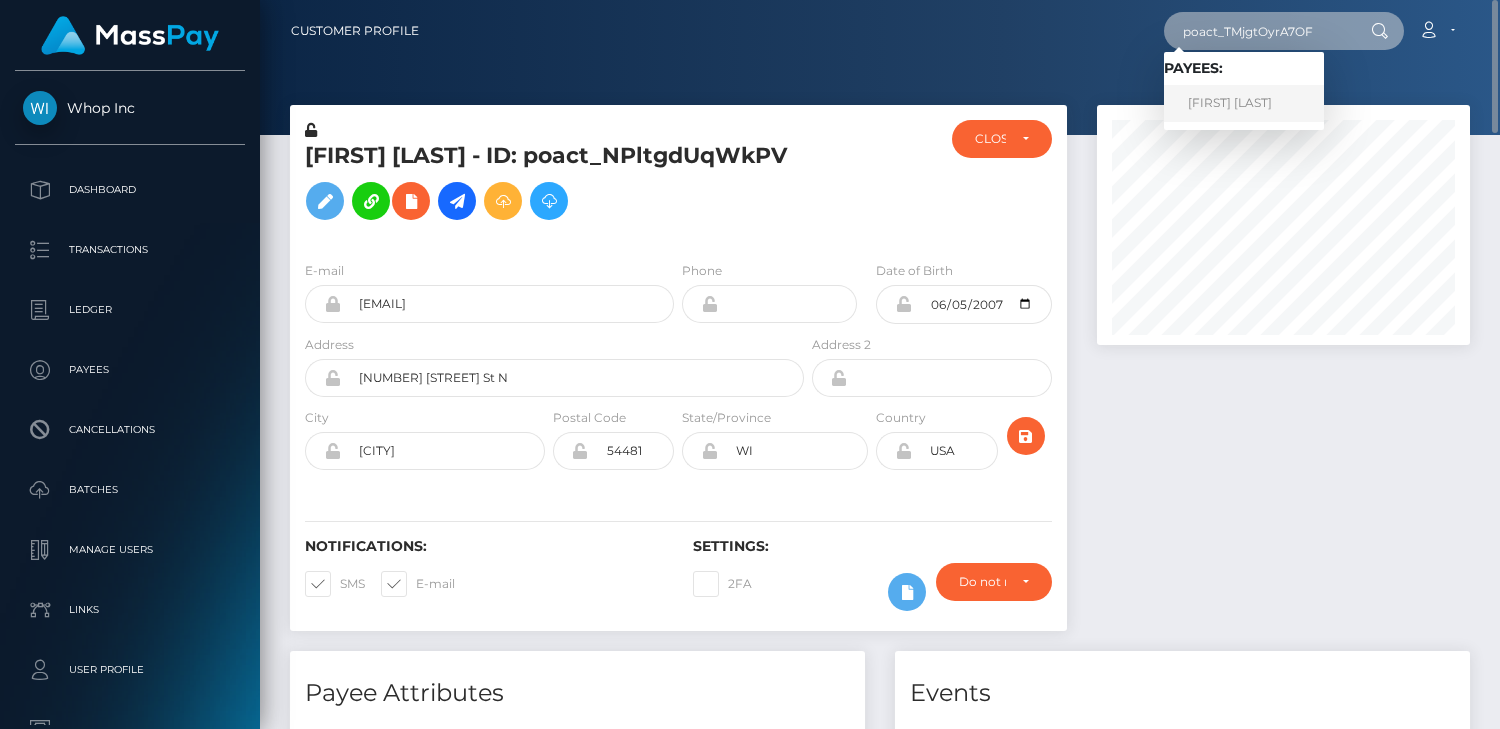 type on "poact_TMjgtOyrA7OF" 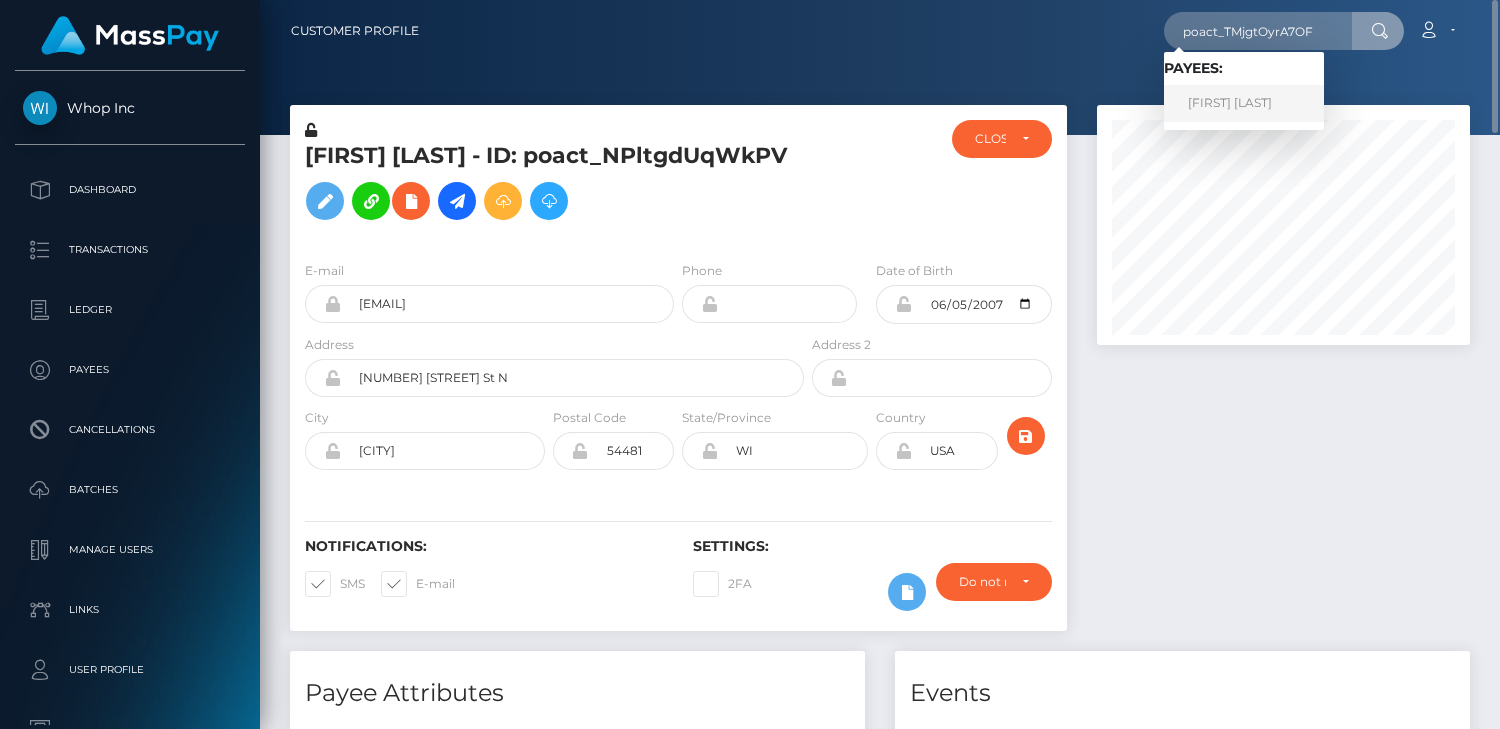 click on "Venu  Saini" at bounding box center (1244, 103) 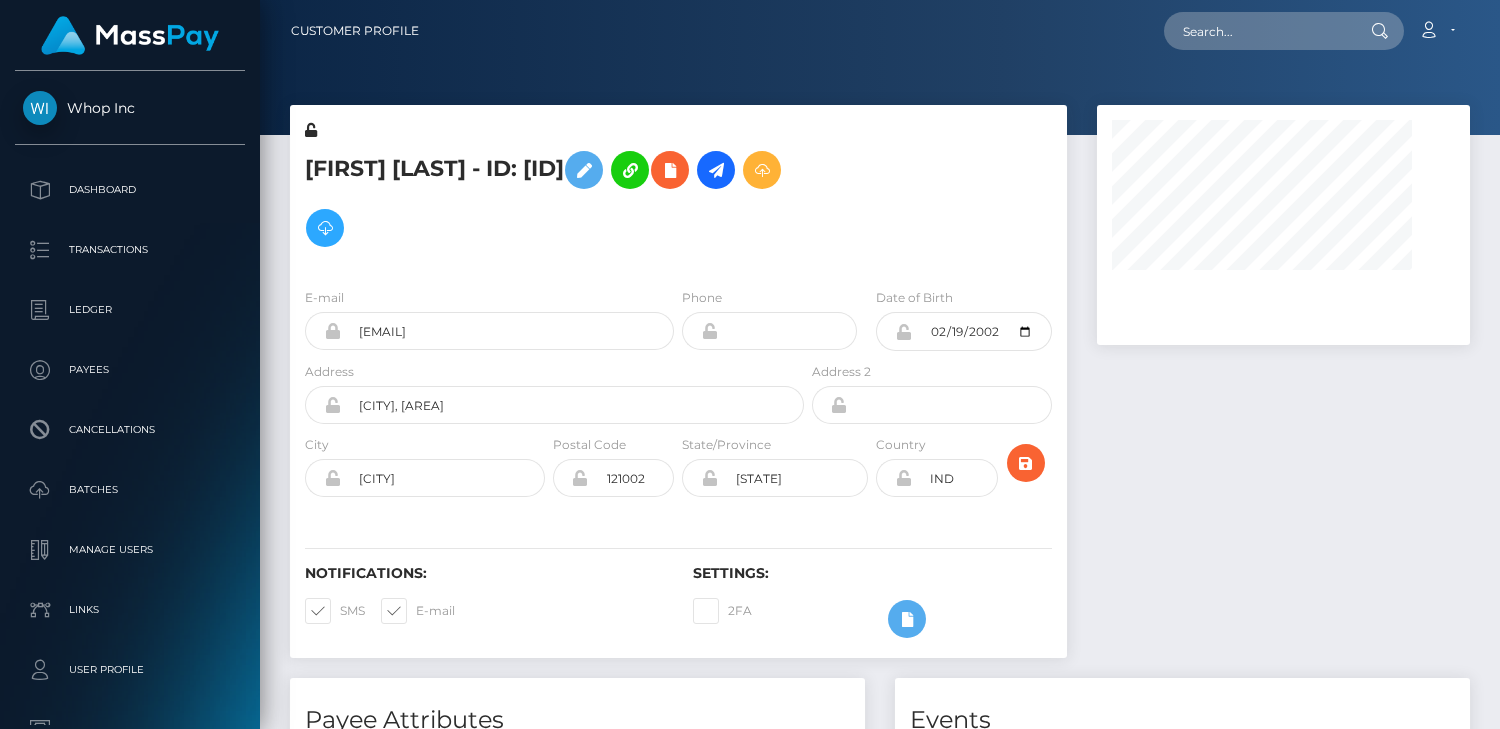 scroll, scrollTop: 0, scrollLeft: 0, axis: both 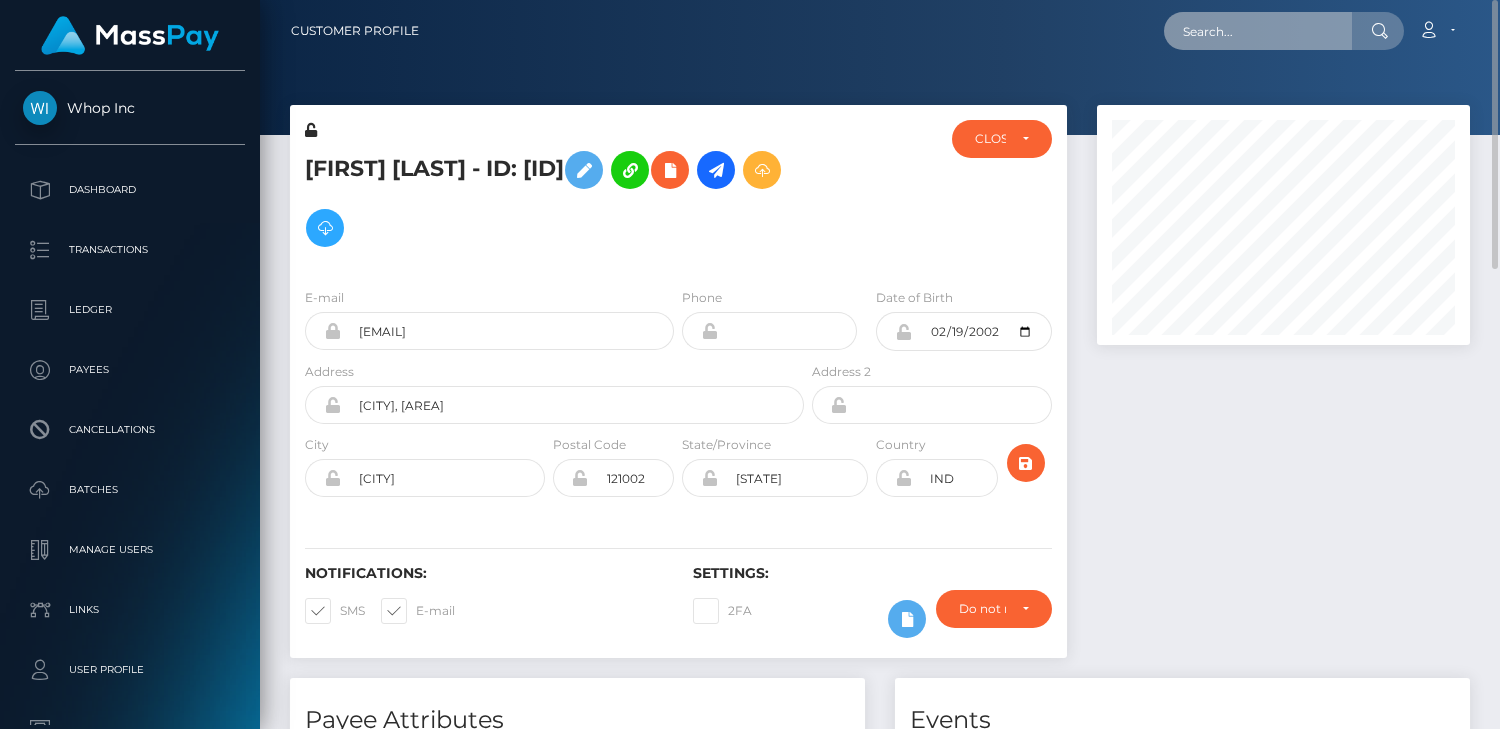 click at bounding box center [1258, 31] 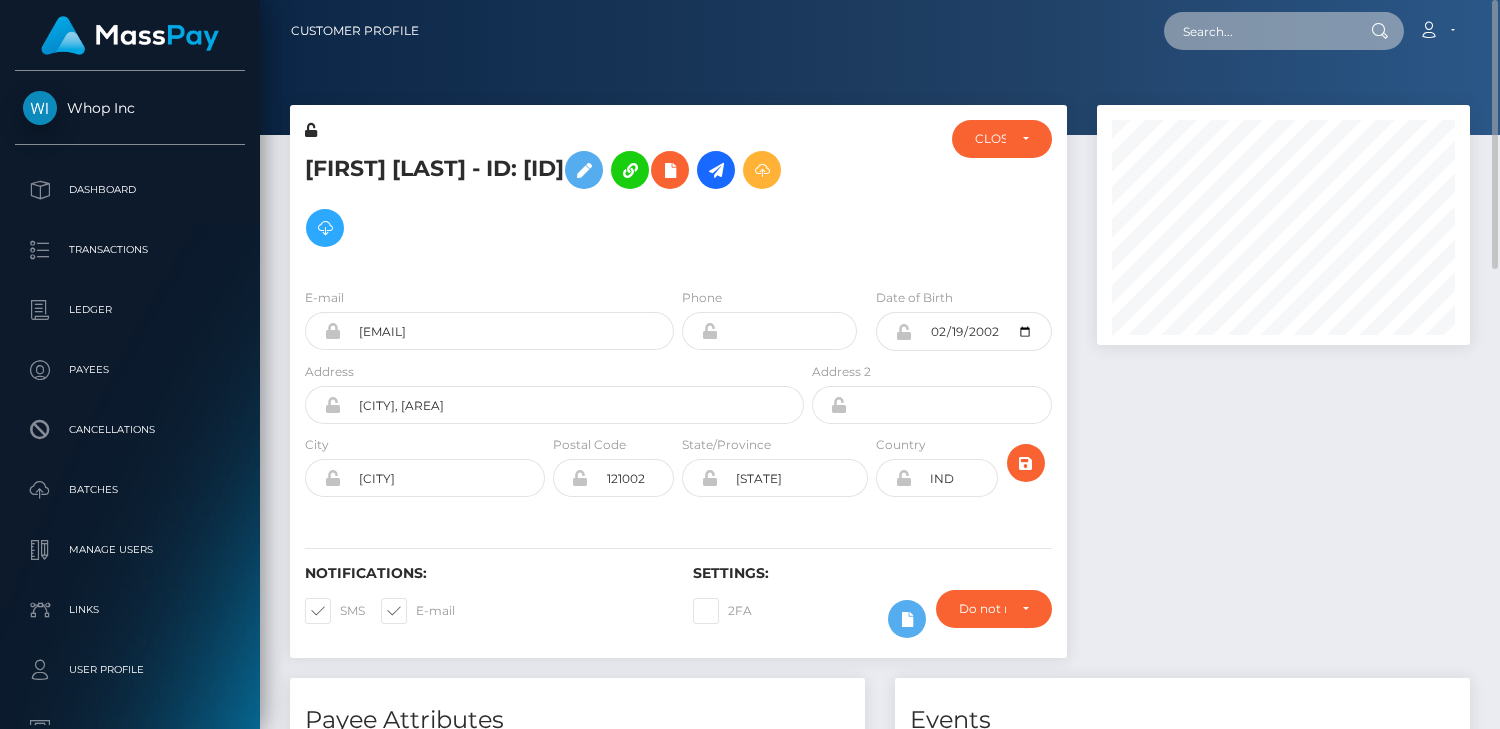 paste on "poact_egDFIJ0Vjjti" 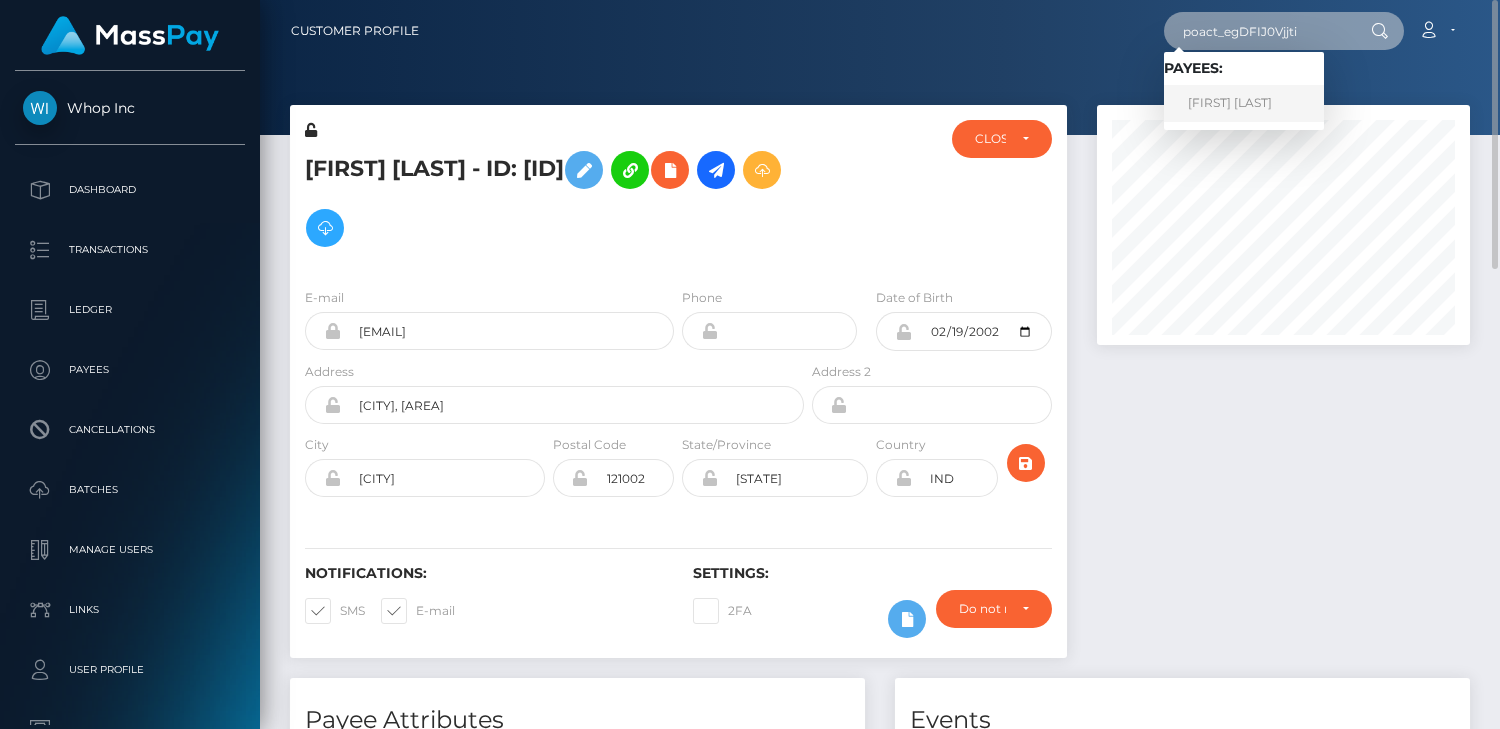 type on "poact_egDFIJ0Vjjti" 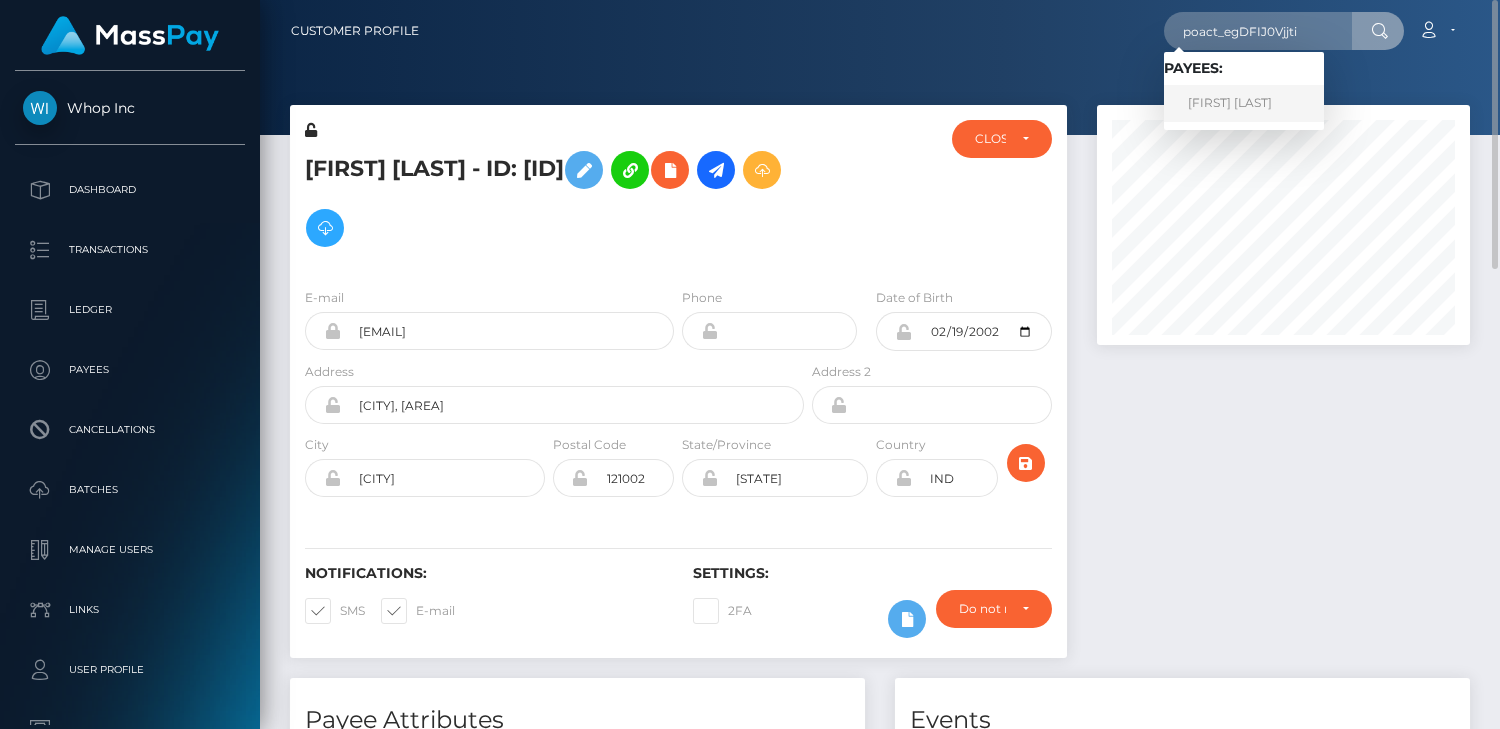 click on "[FIRST]  [LAST]" at bounding box center [1244, 103] 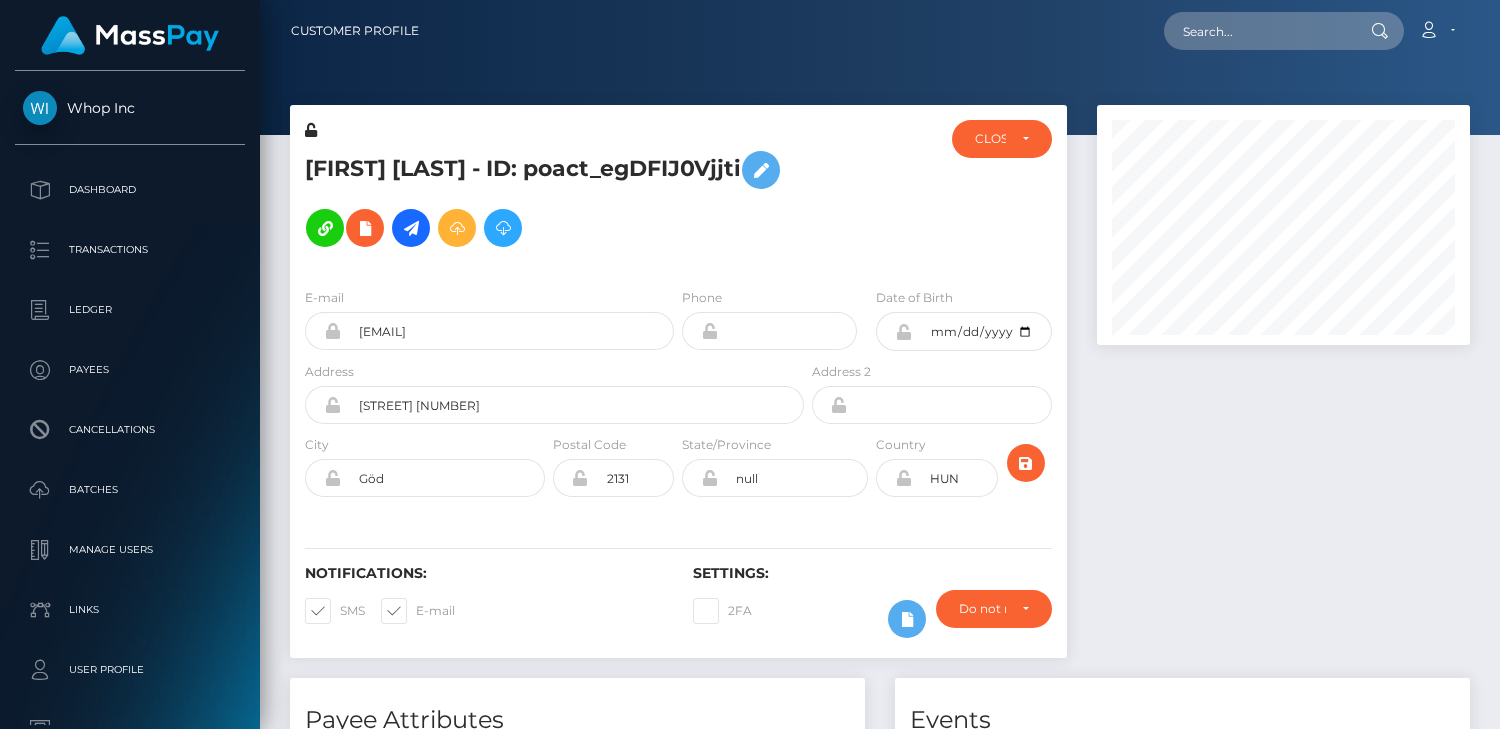 scroll, scrollTop: 0, scrollLeft: 0, axis: both 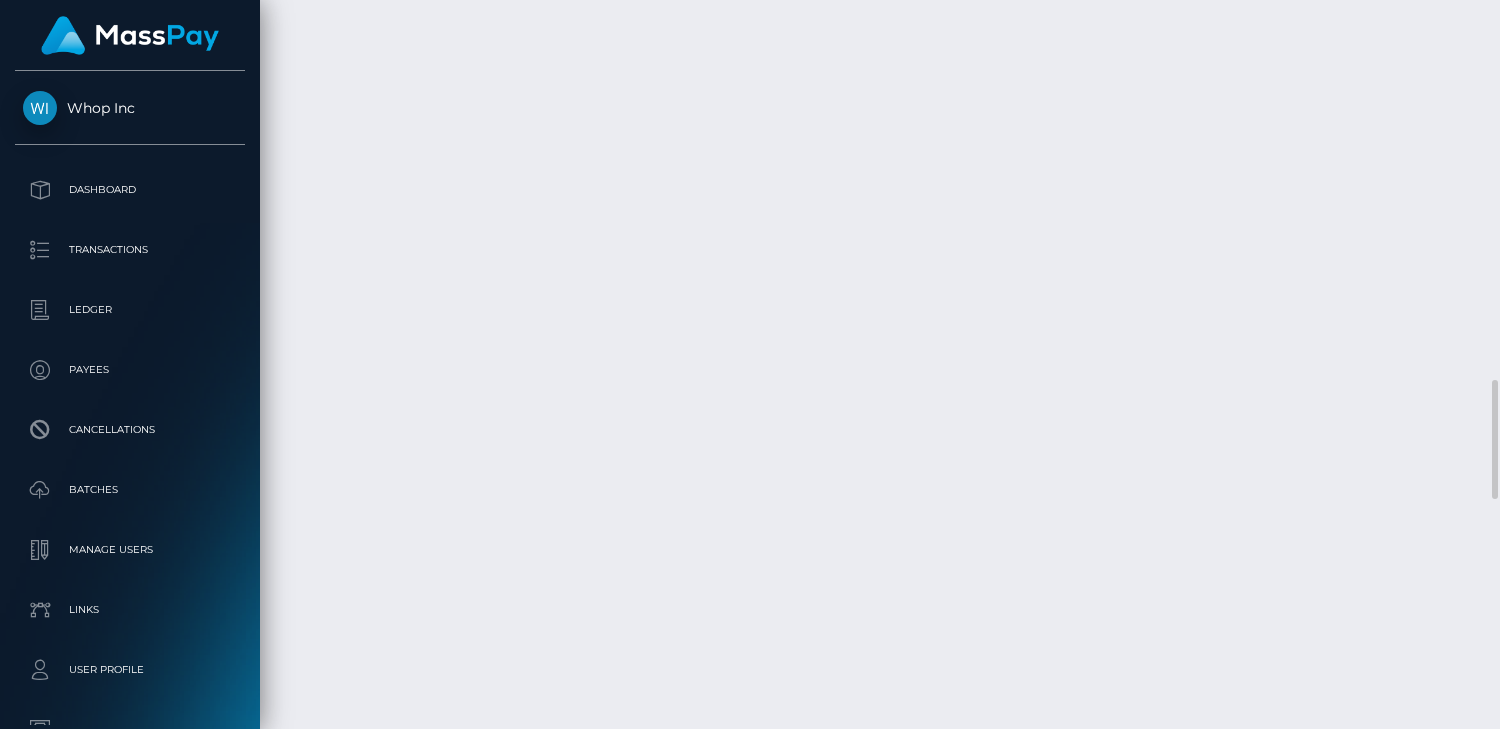 click at bounding box center (881, -723) 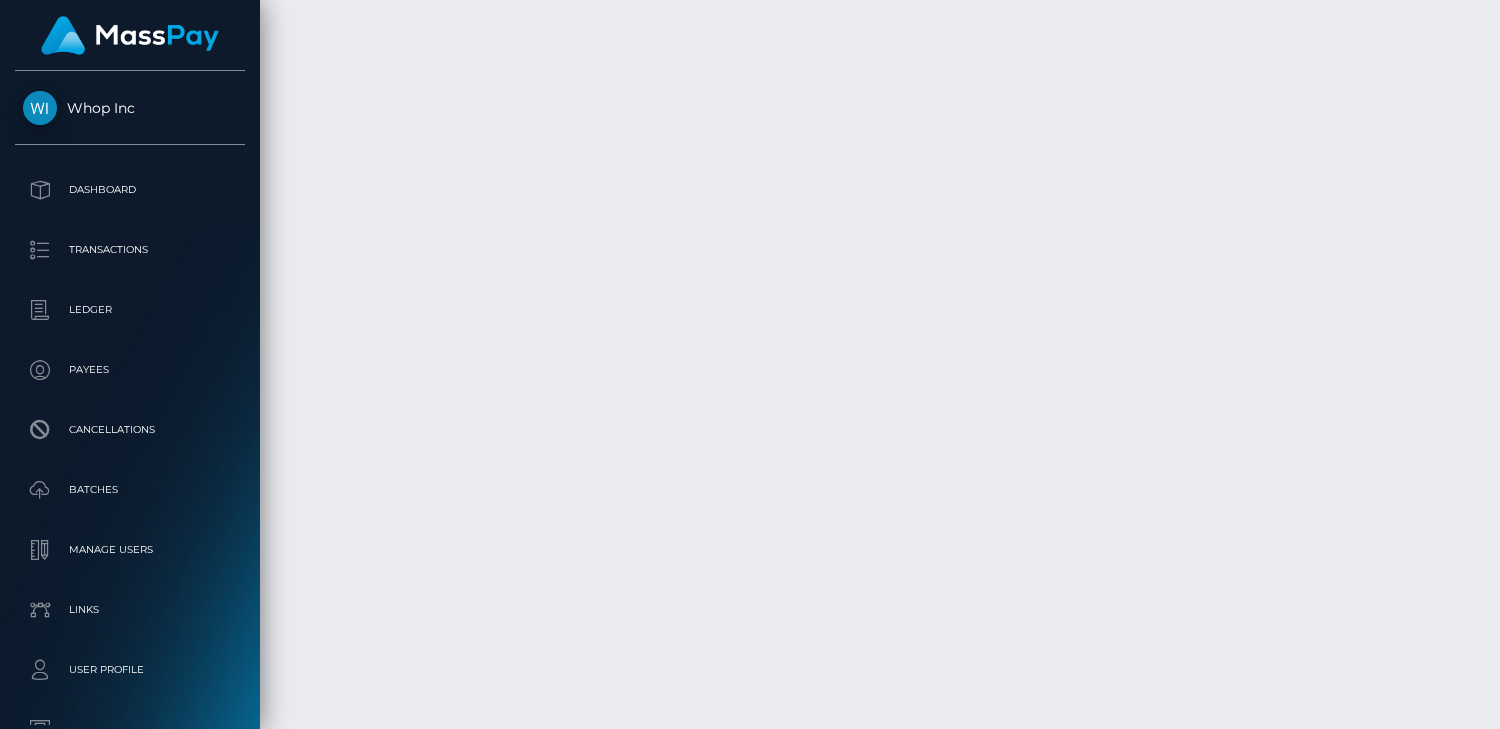 scroll, scrollTop: 2796, scrollLeft: 0, axis: vertical 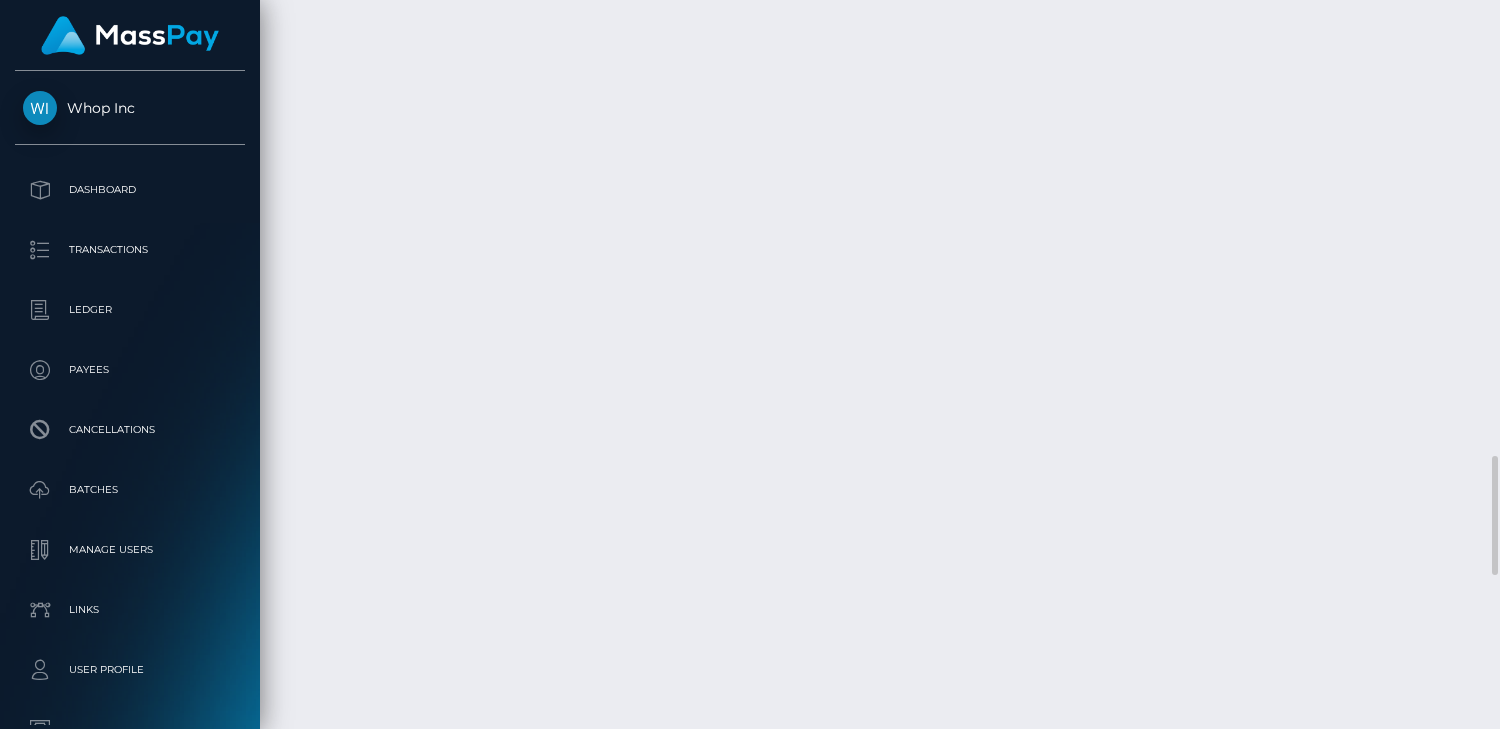 click at bounding box center (881, -1140) 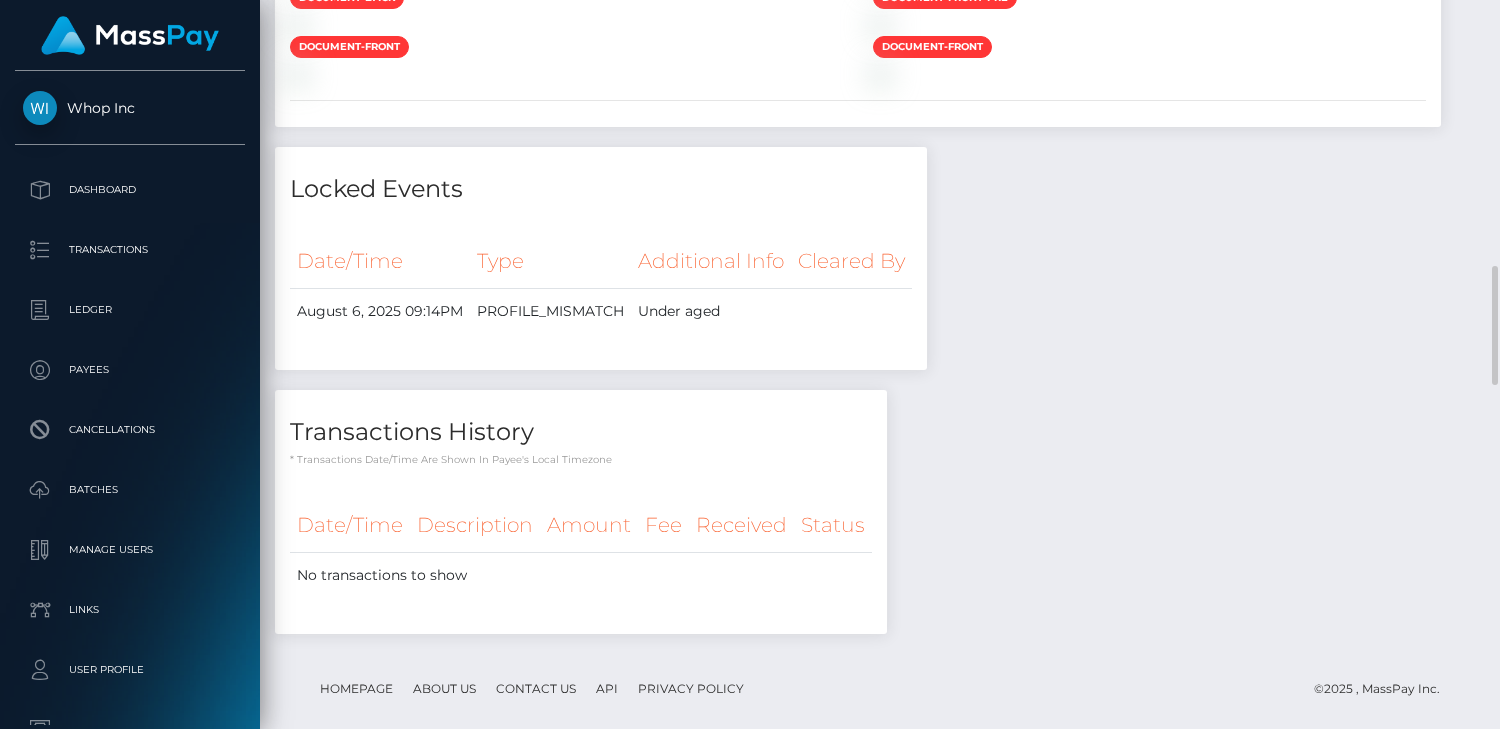 scroll, scrollTop: 1864, scrollLeft: 0, axis: vertical 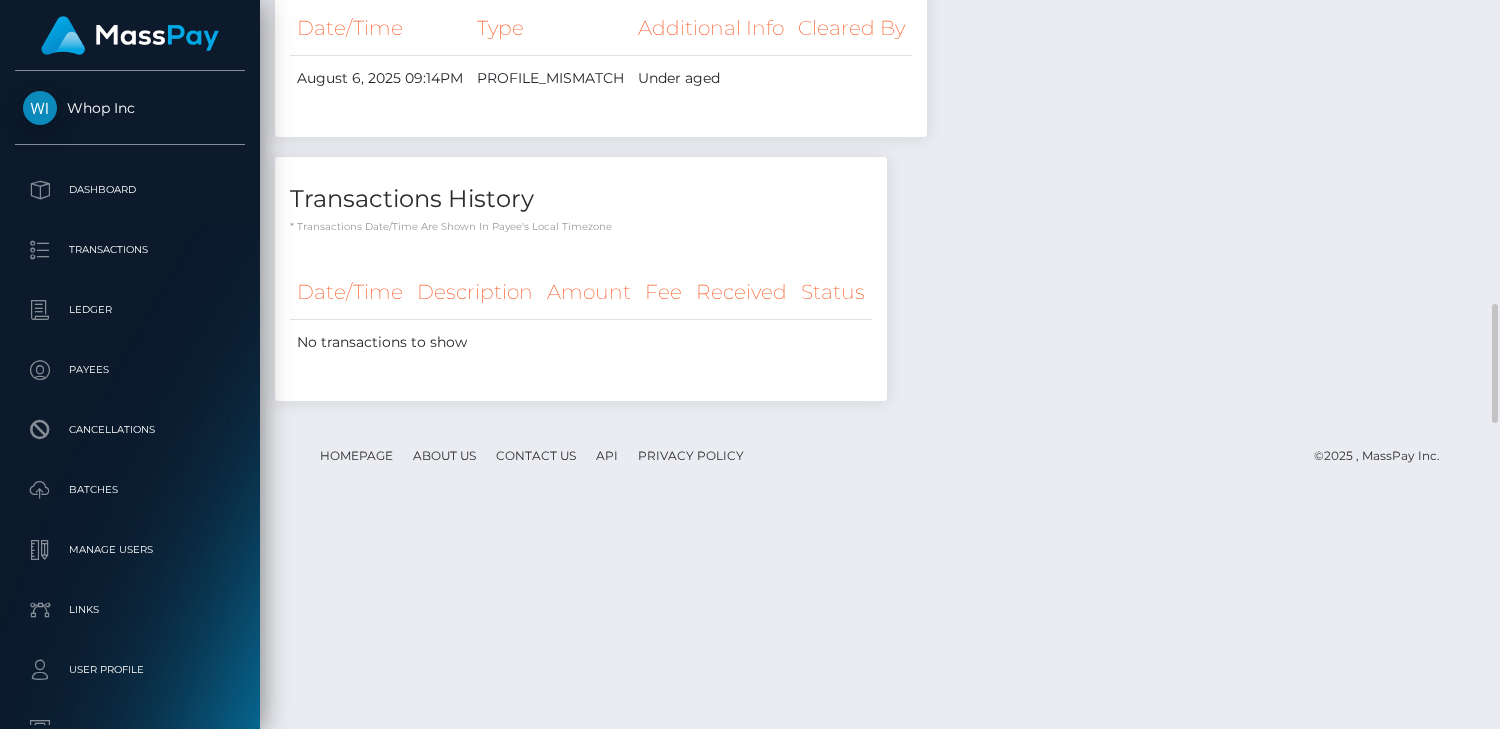 click at bounding box center (881, -257) 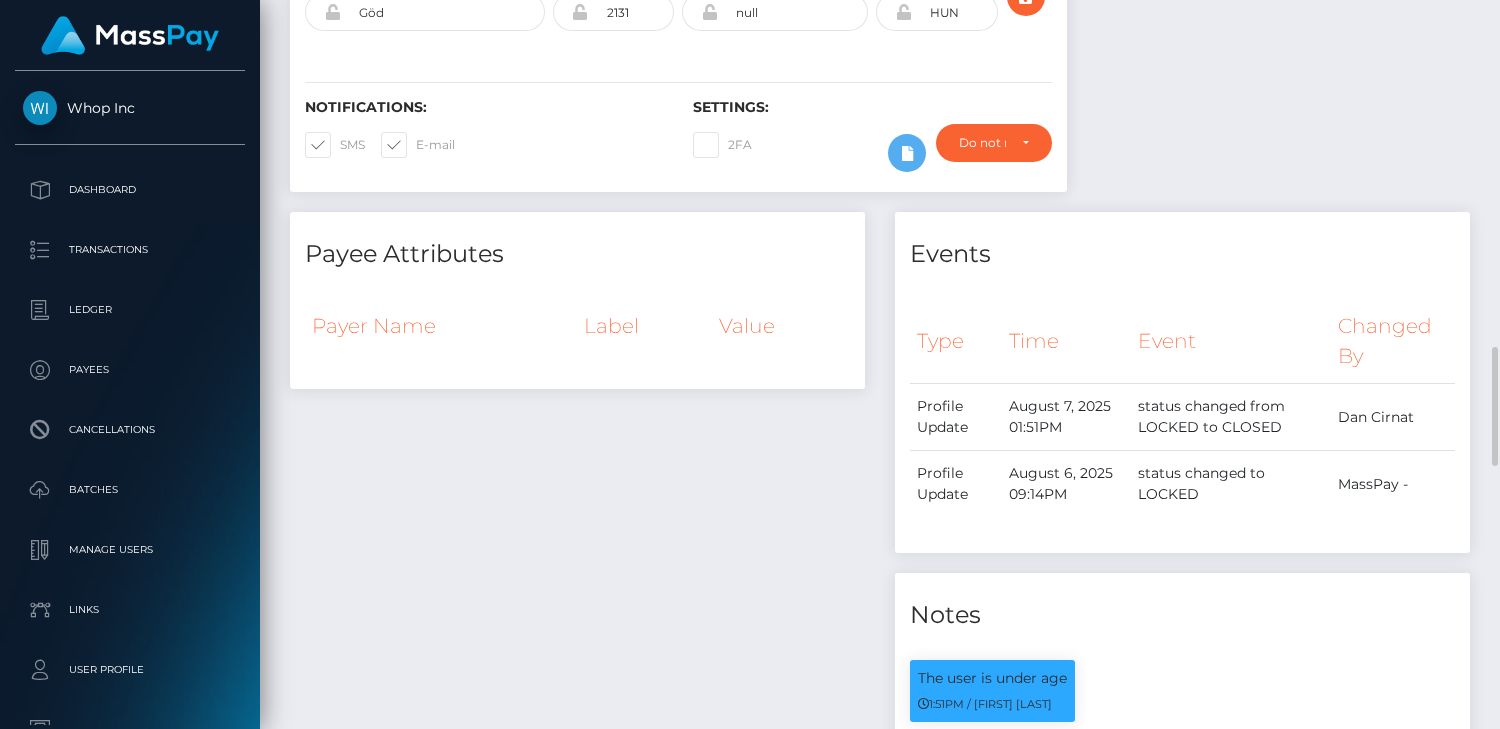 scroll, scrollTop: 932, scrollLeft: 0, axis: vertical 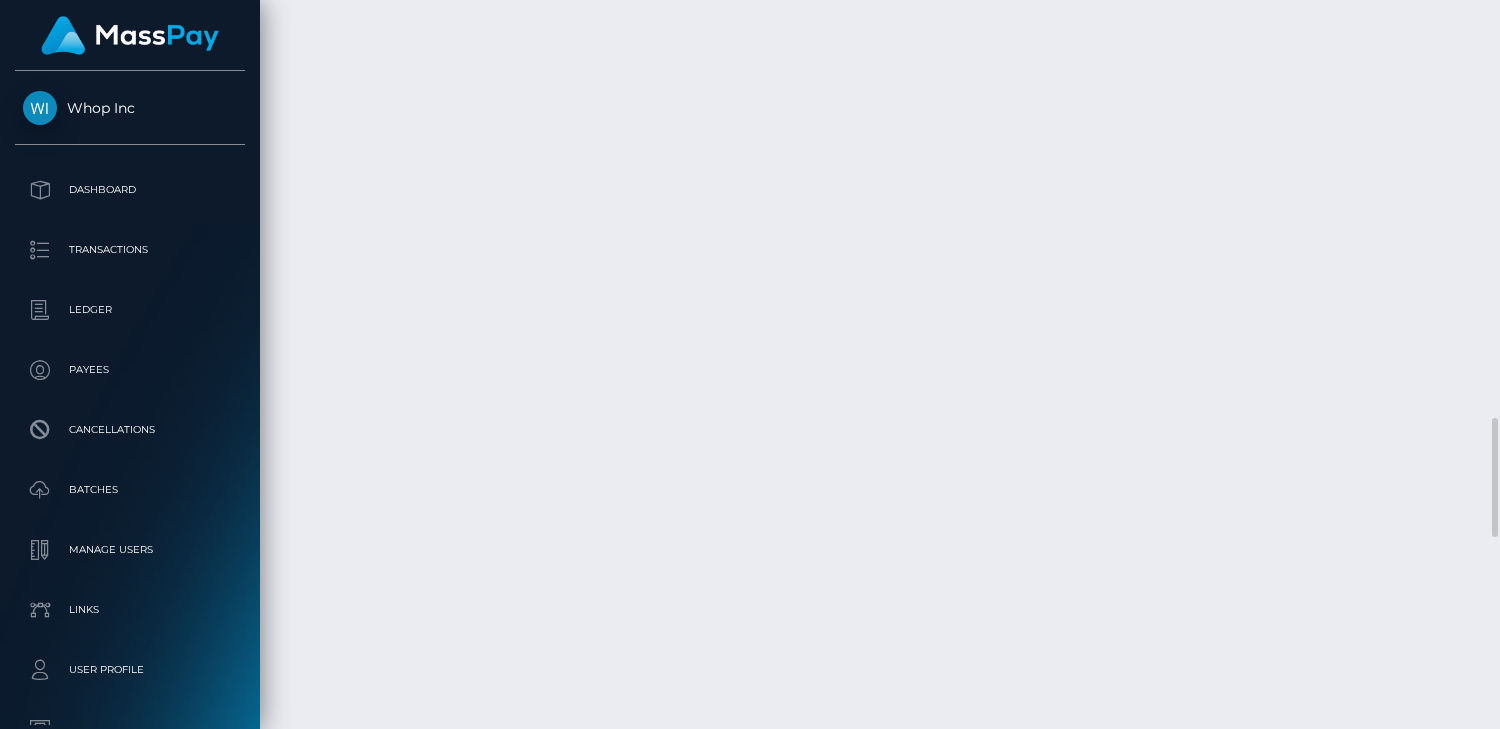 click at bounding box center [881, -907] 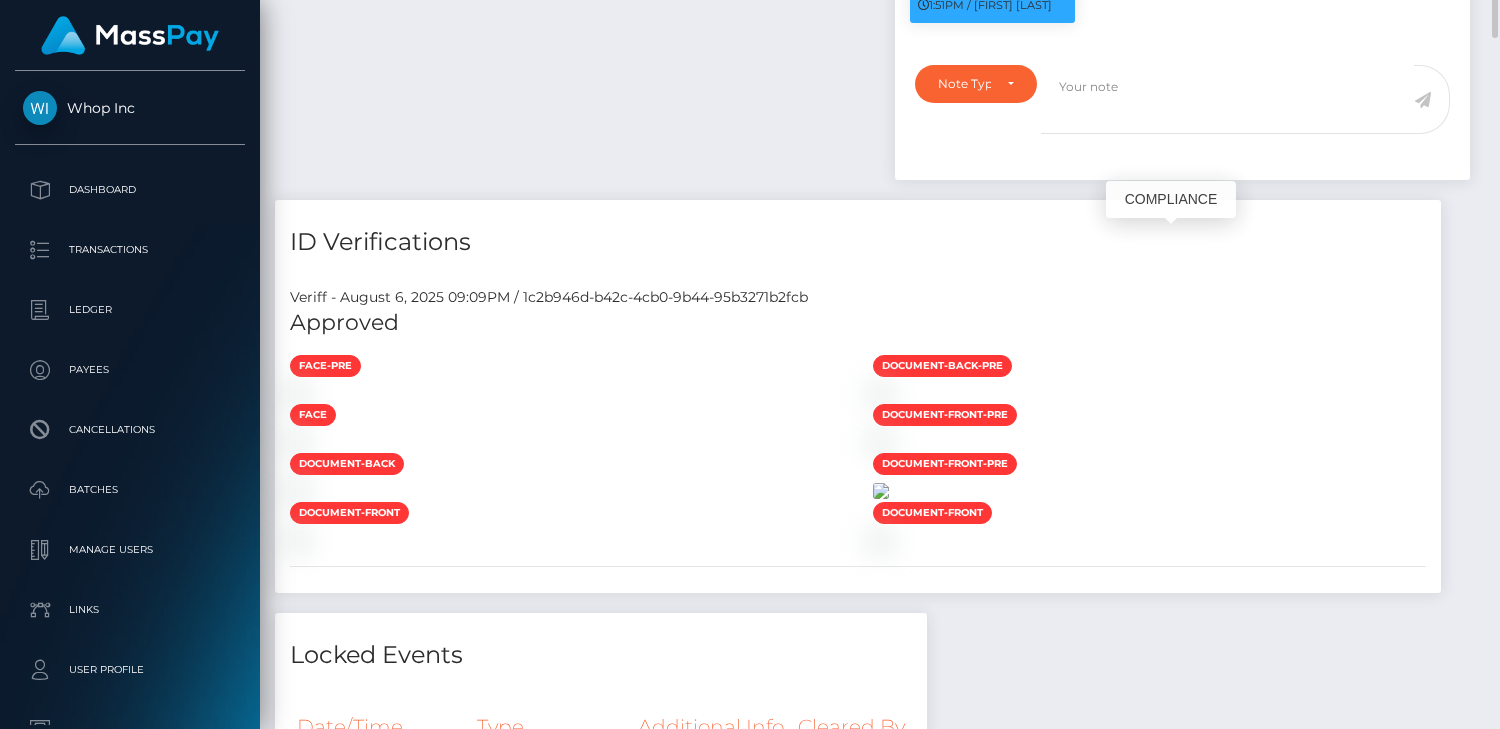 scroll, scrollTop: 932, scrollLeft: 0, axis: vertical 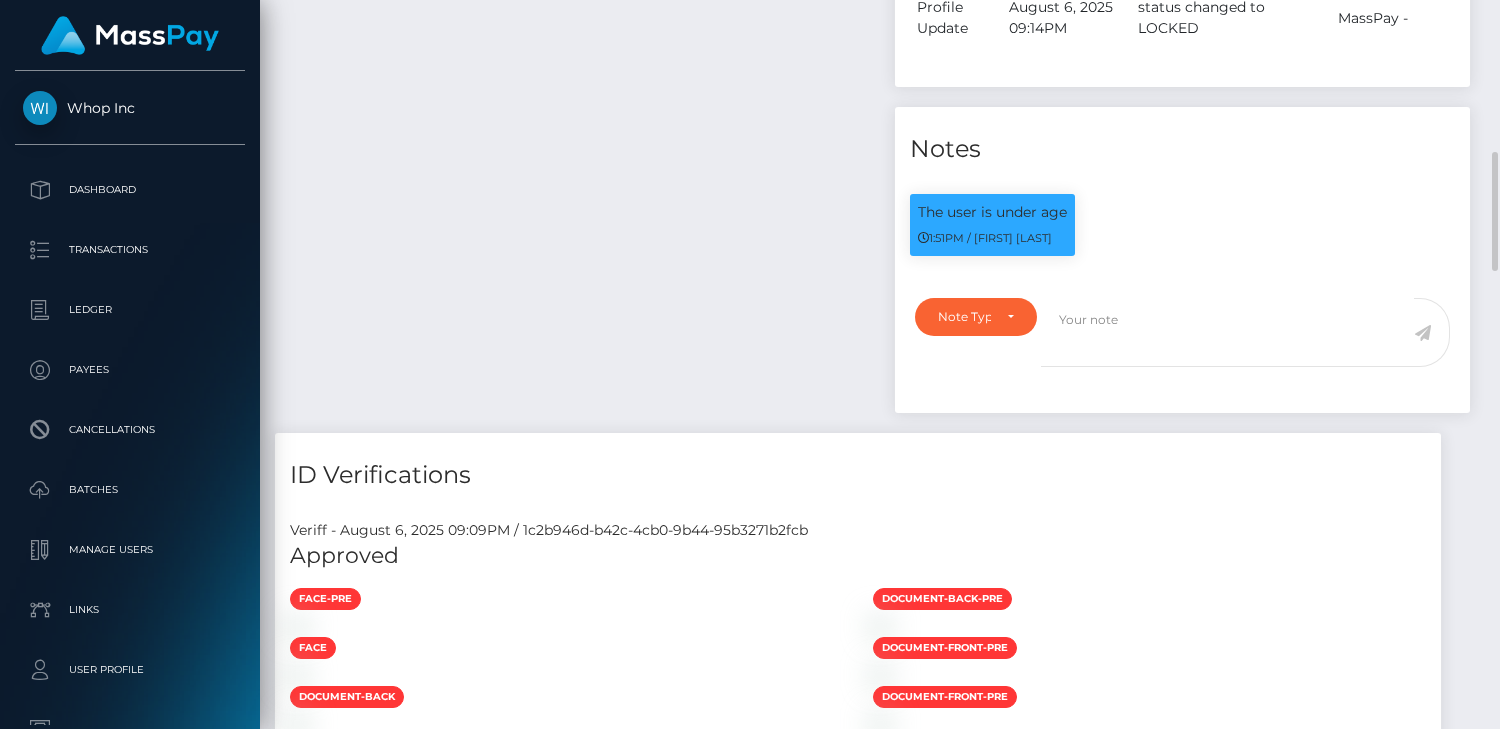 click on "Note Type
Compliance
Clear Compliance
General
Note Type" at bounding box center [970, 344] 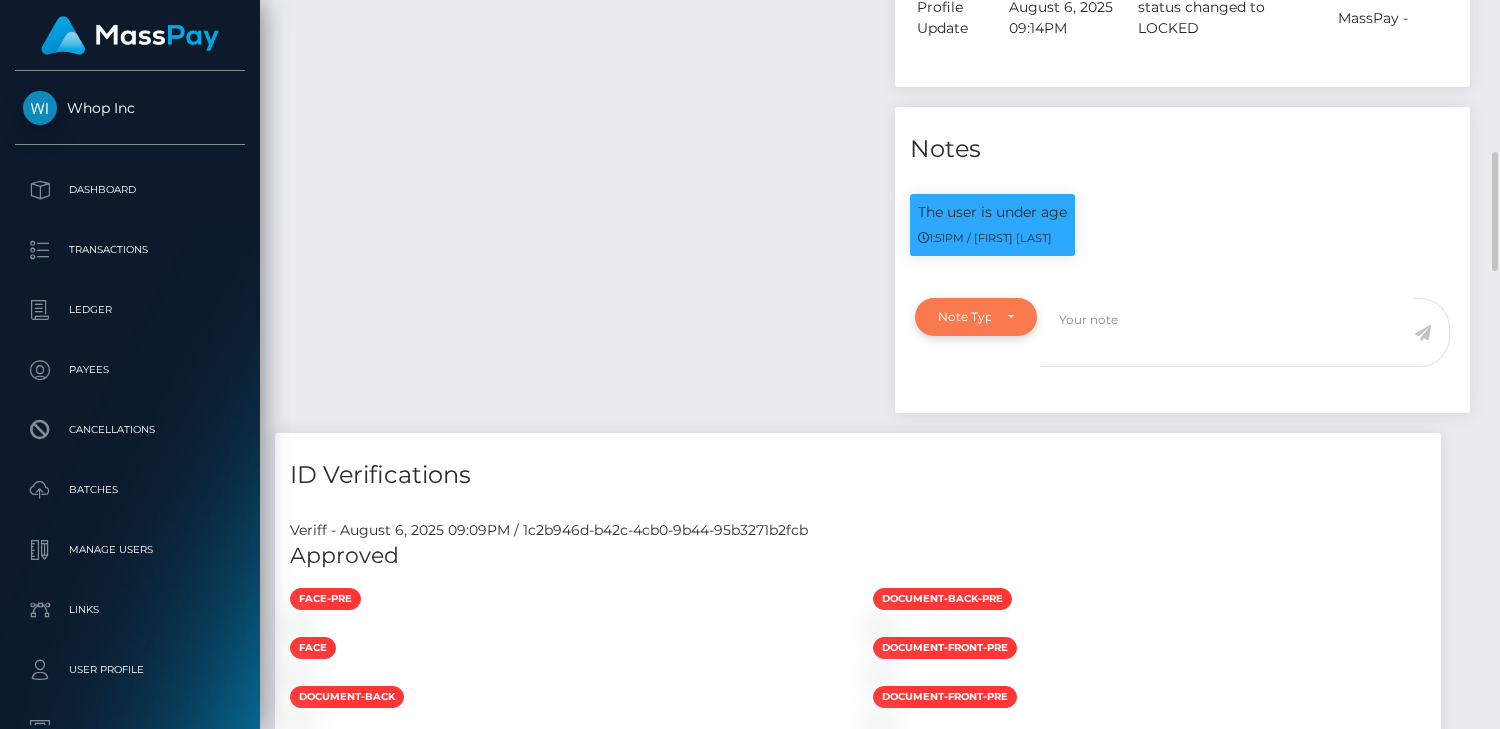 click on "Note Type" at bounding box center [976, 317] 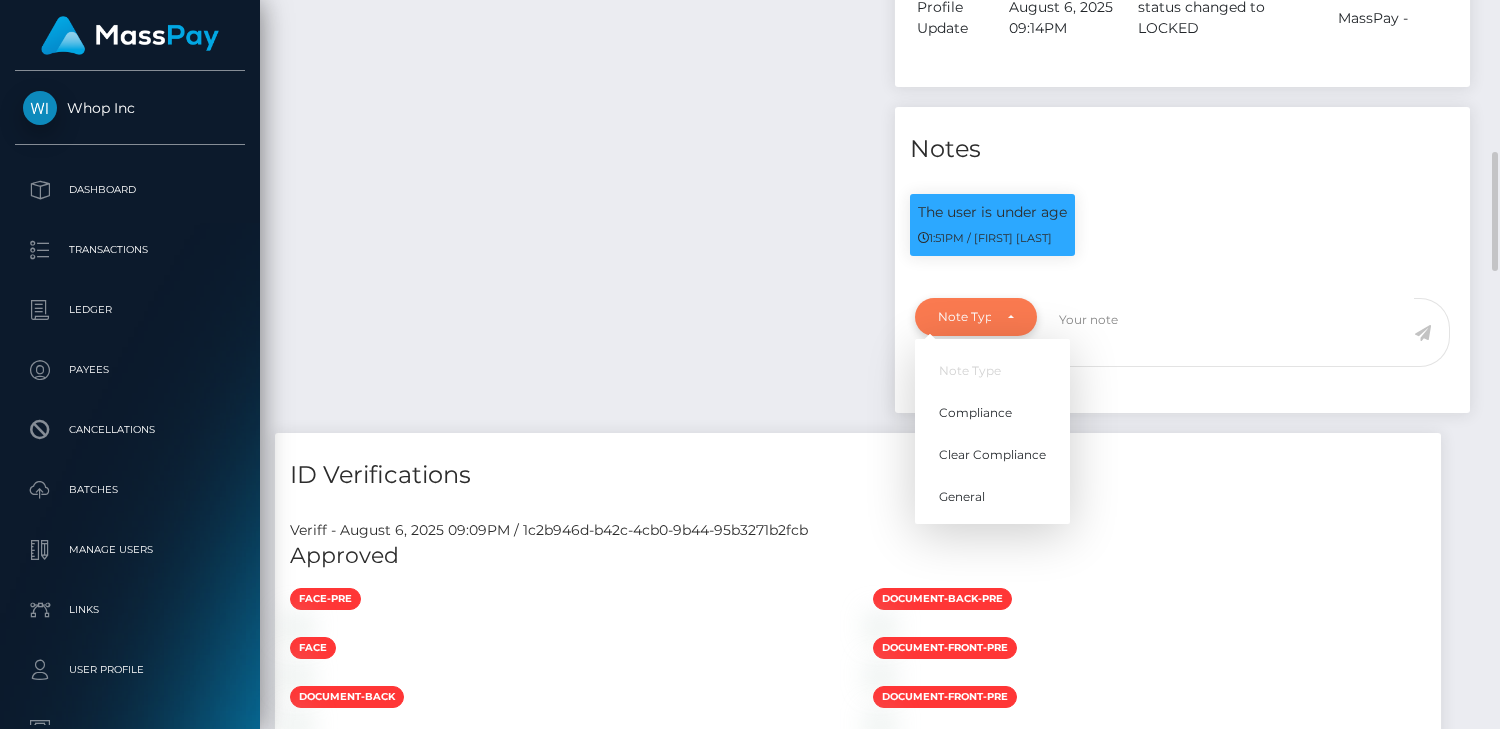 scroll, scrollTop: 240, scrollLeft: 374, axis: both 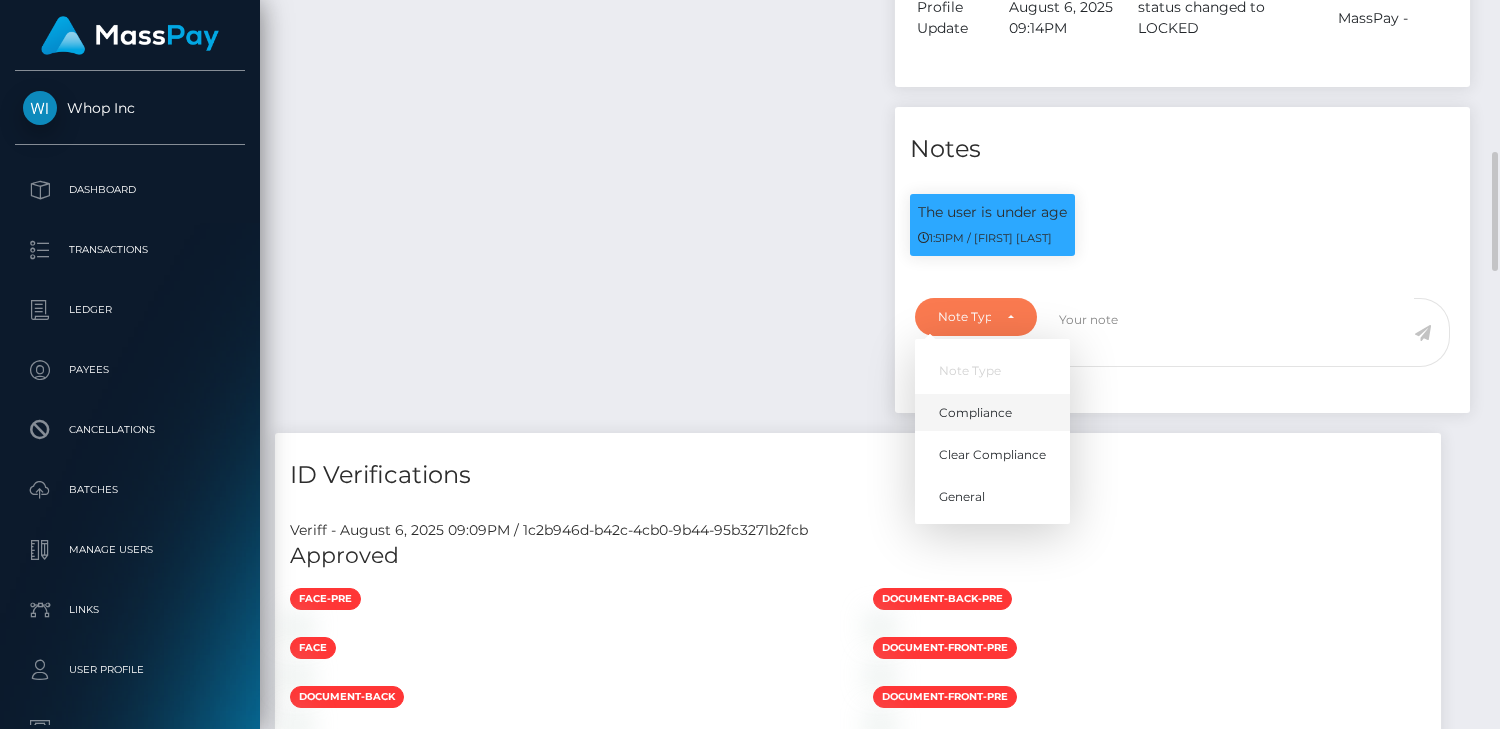 click on "Compliance" at bounding box center [992, 413] 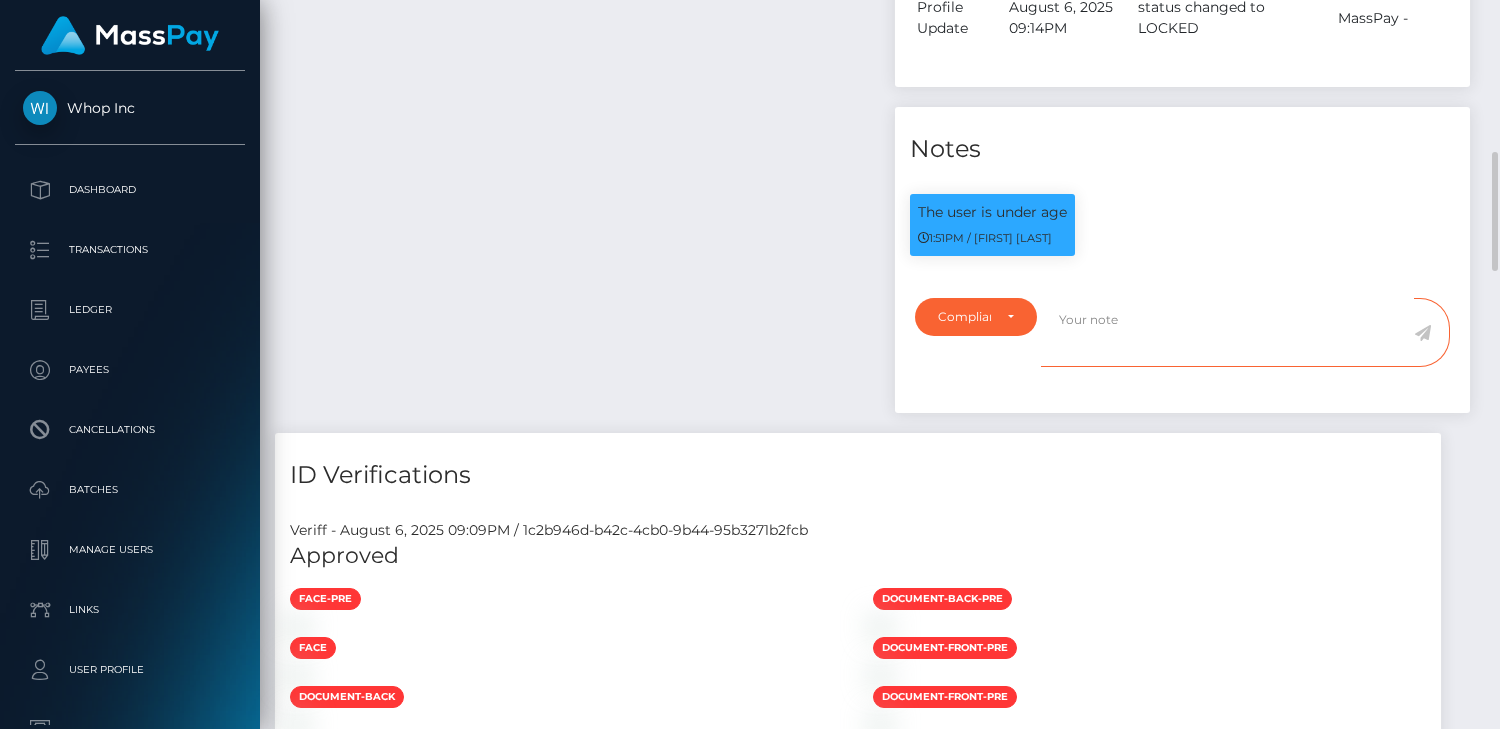 click at bounding box center [1227, 332] 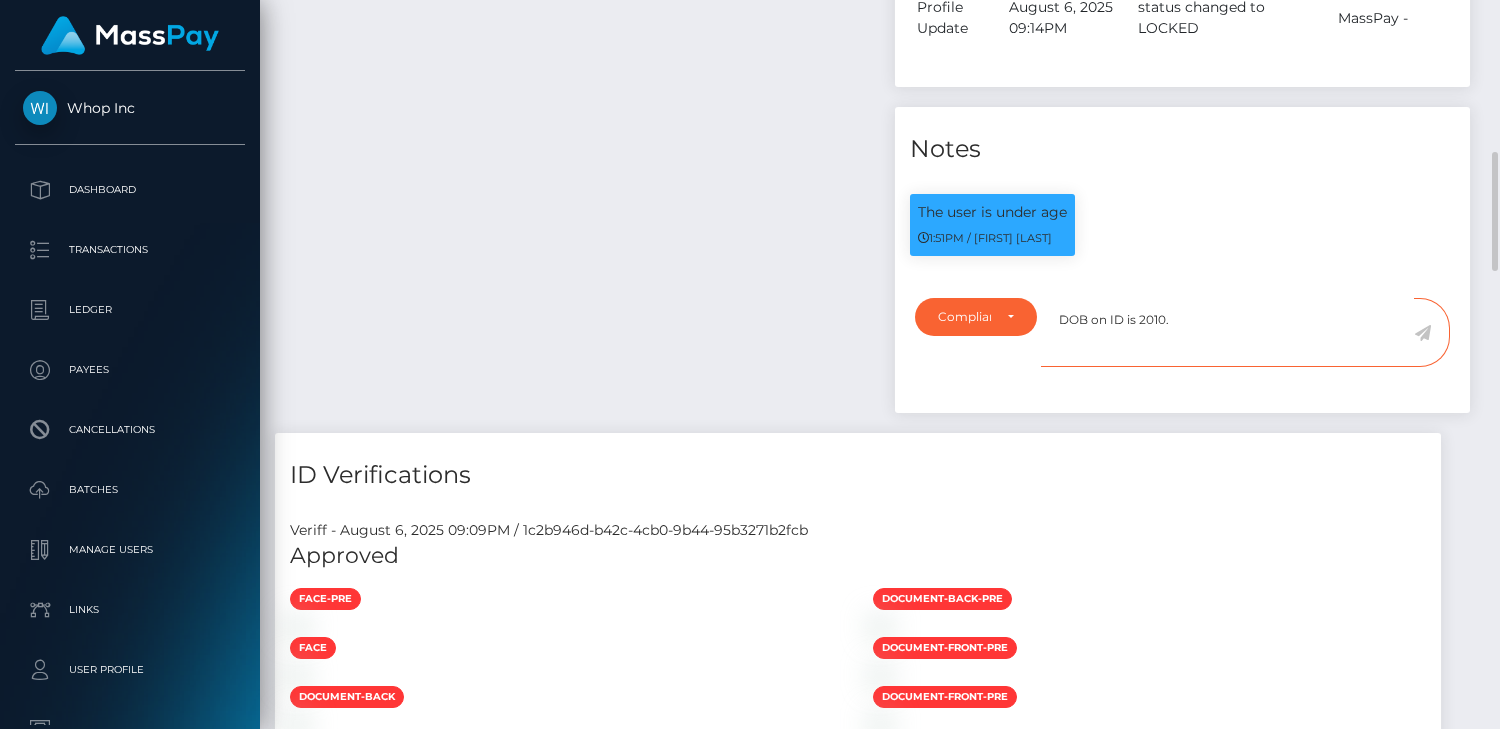 type on "DOB on ID is 2010." 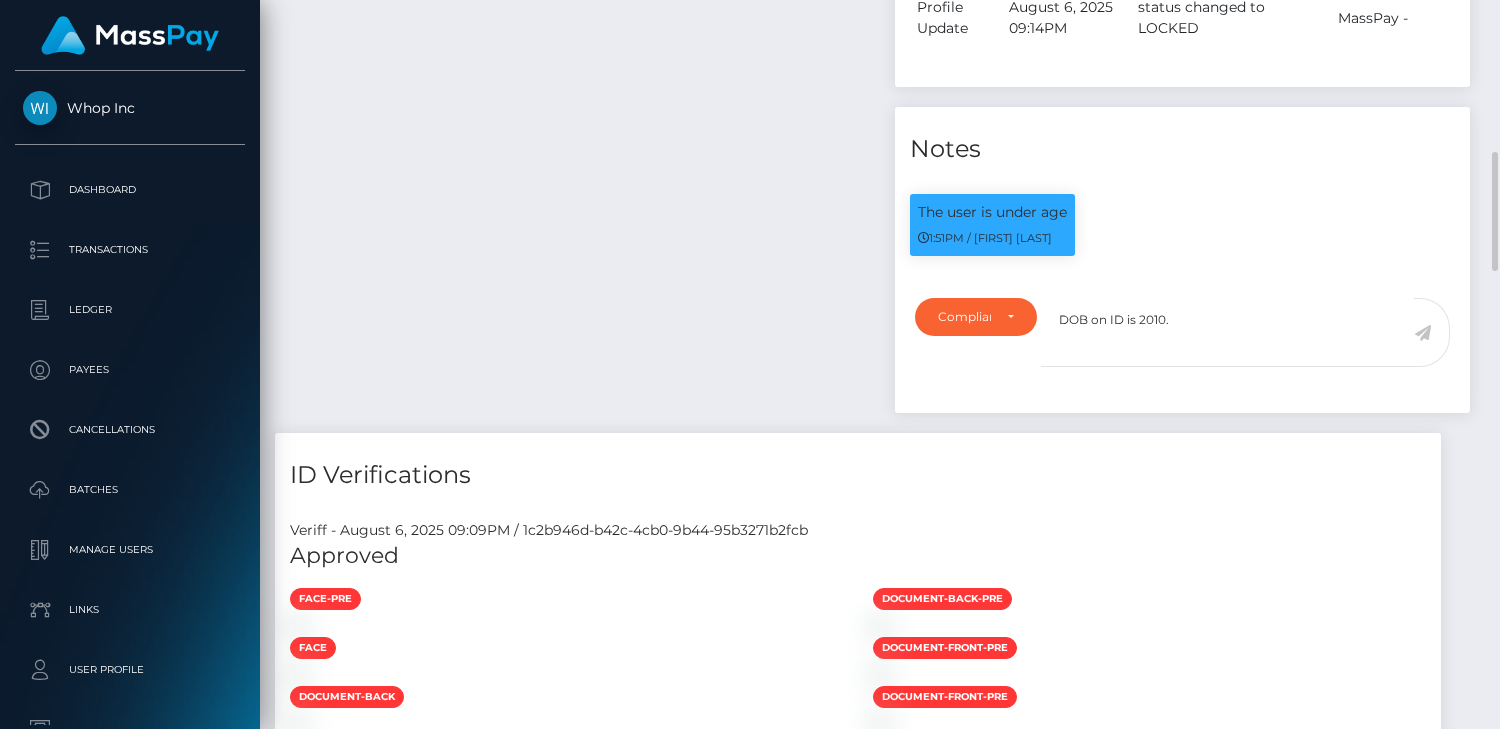 click at bounding box center [1422, 333] 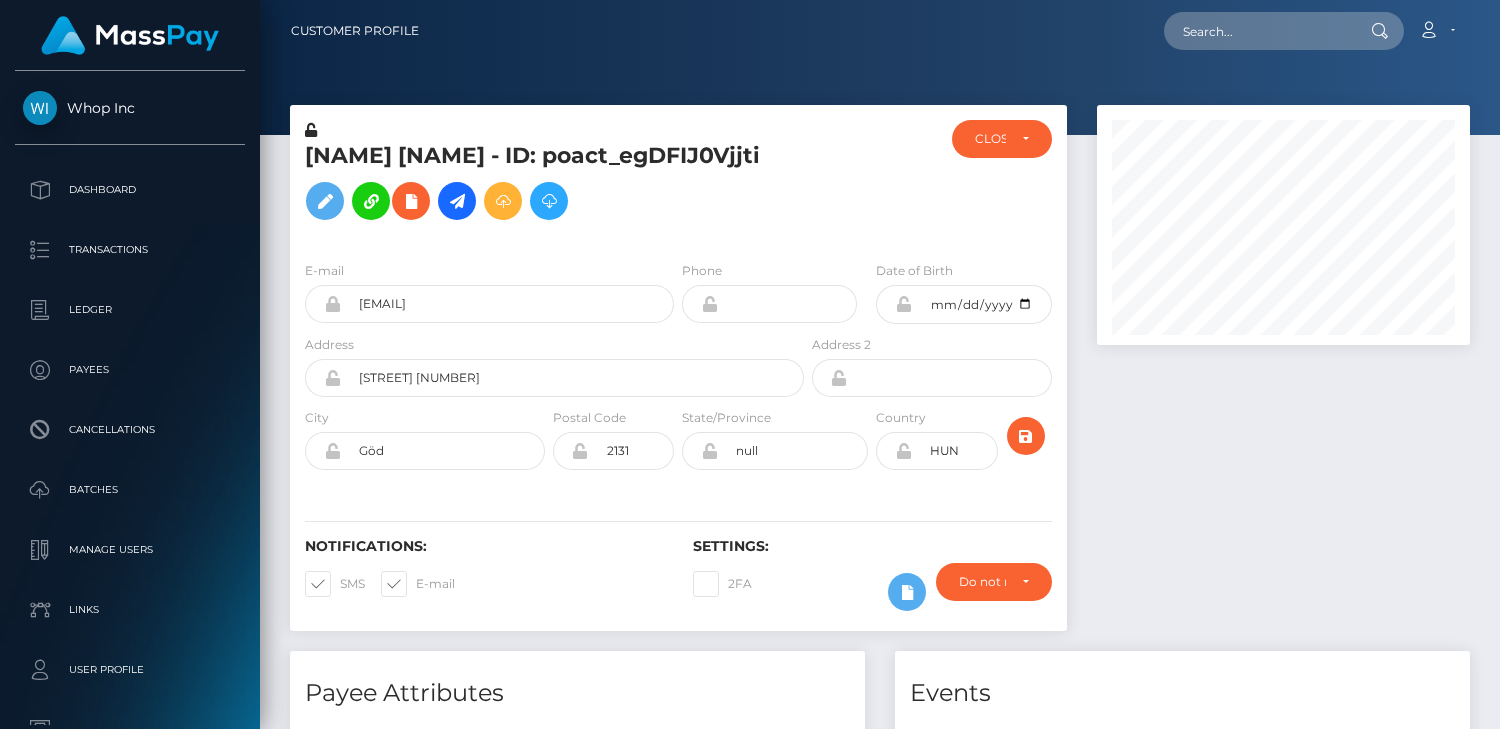 scroll, scrollTop: 0, scrollLeft: 0, axis: both 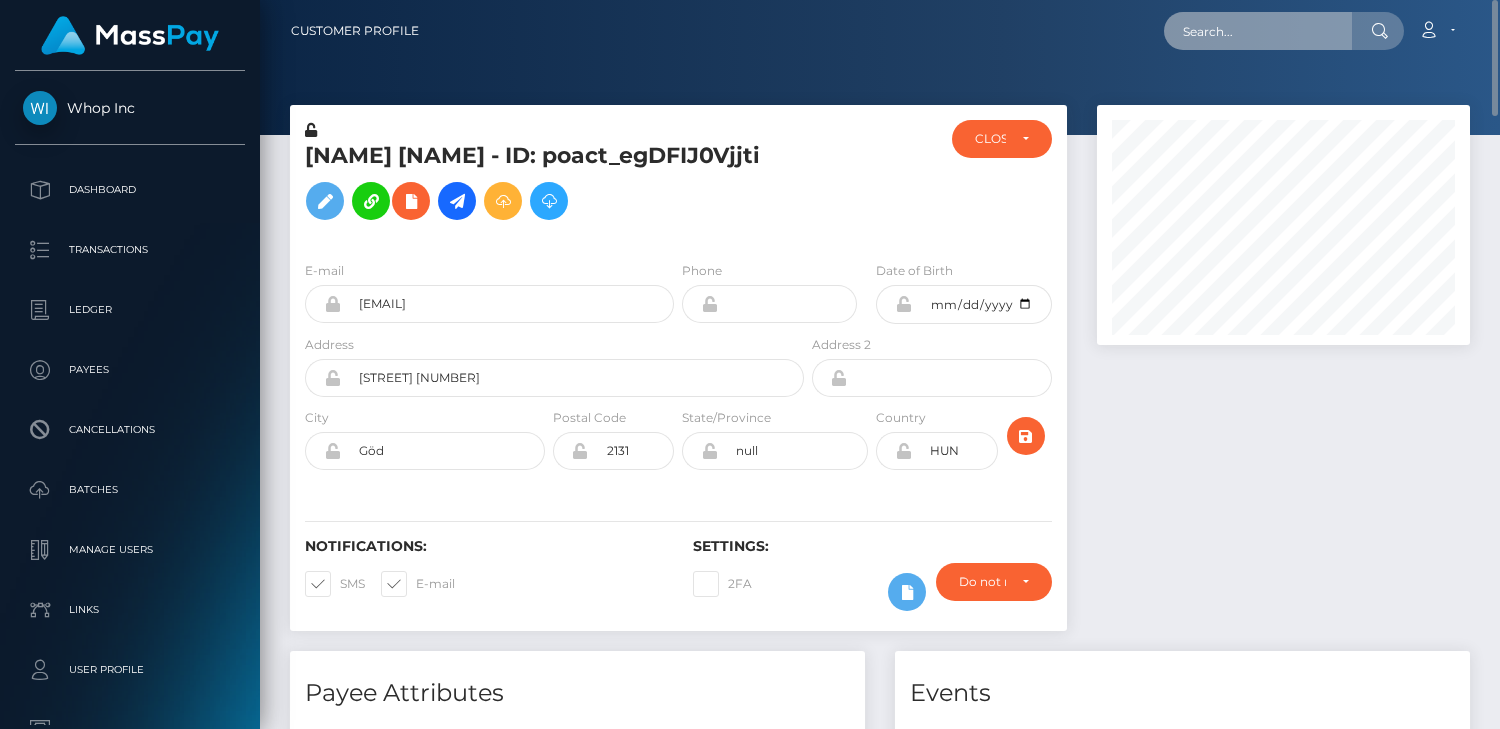 click at bounding box center [1258, 31] 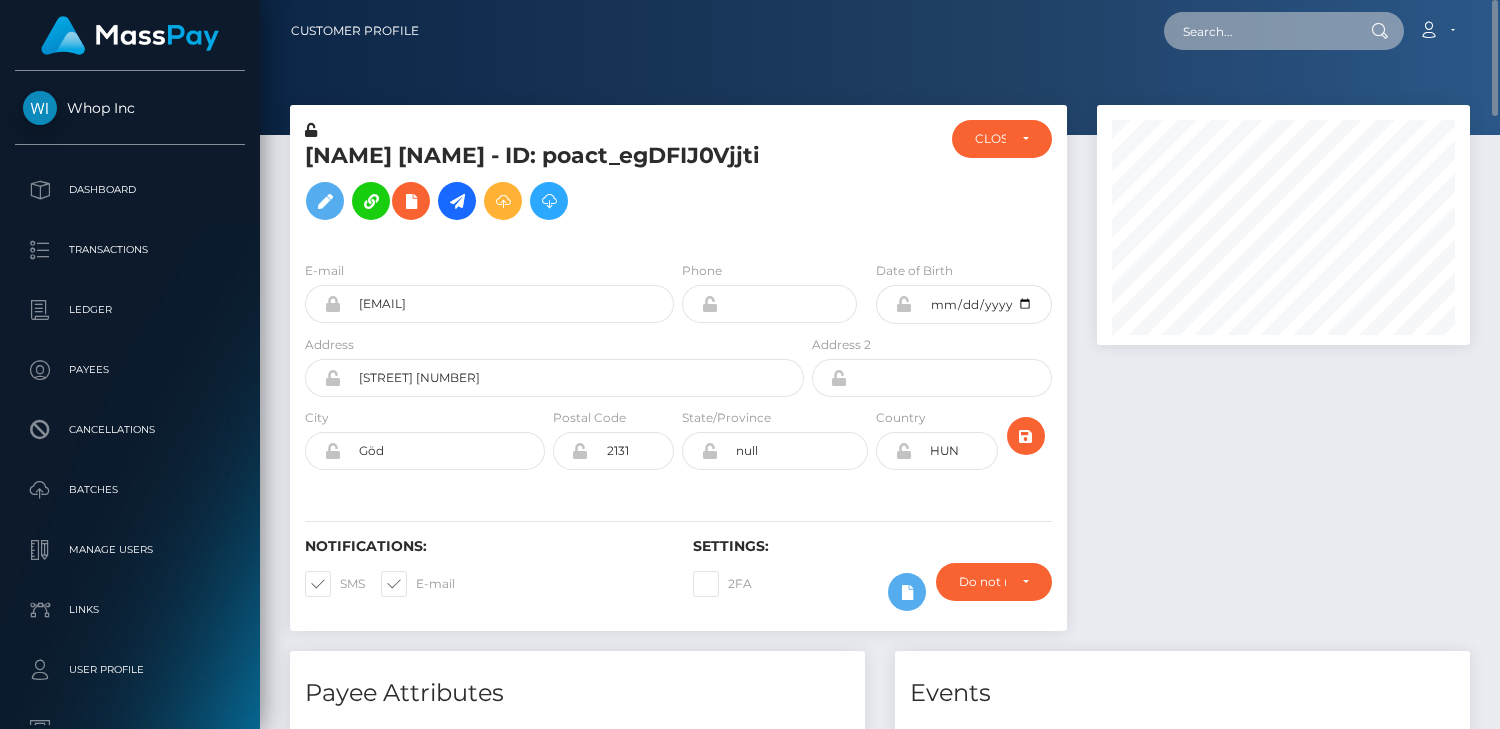 paste on "poact_RH8l315n10Yo" 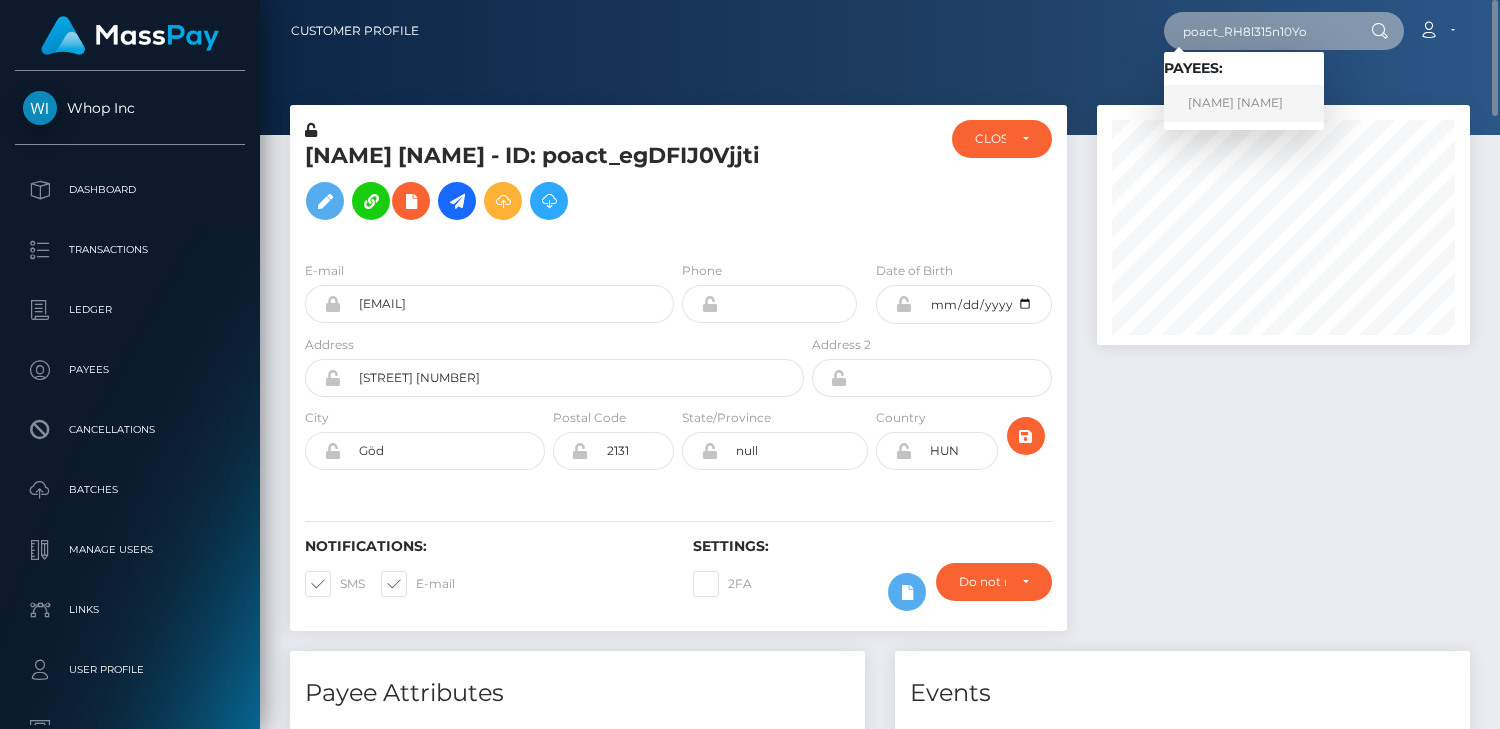 type on "poact_RH8l315n10Yo" 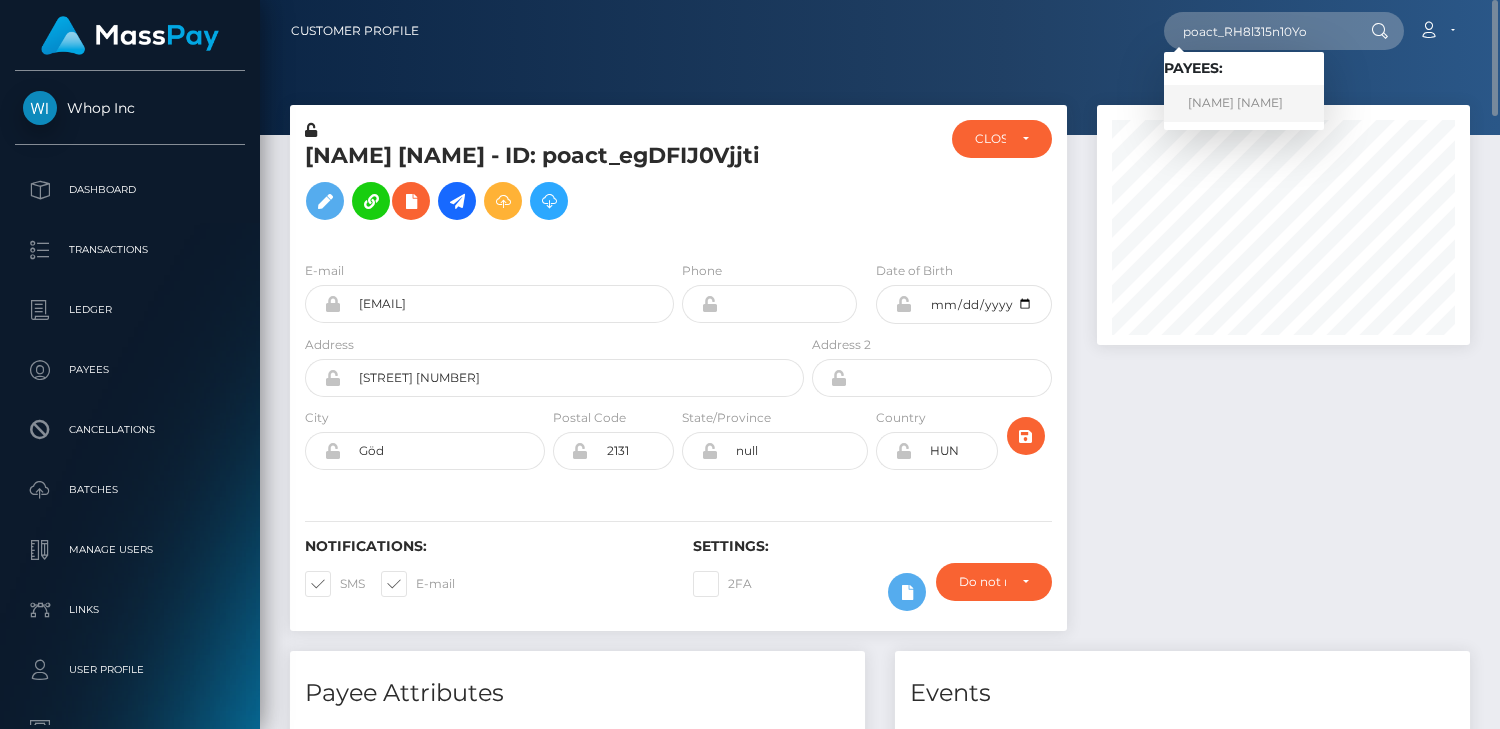 click on "hassan  kanwar" at bounding box center (1244, 103) 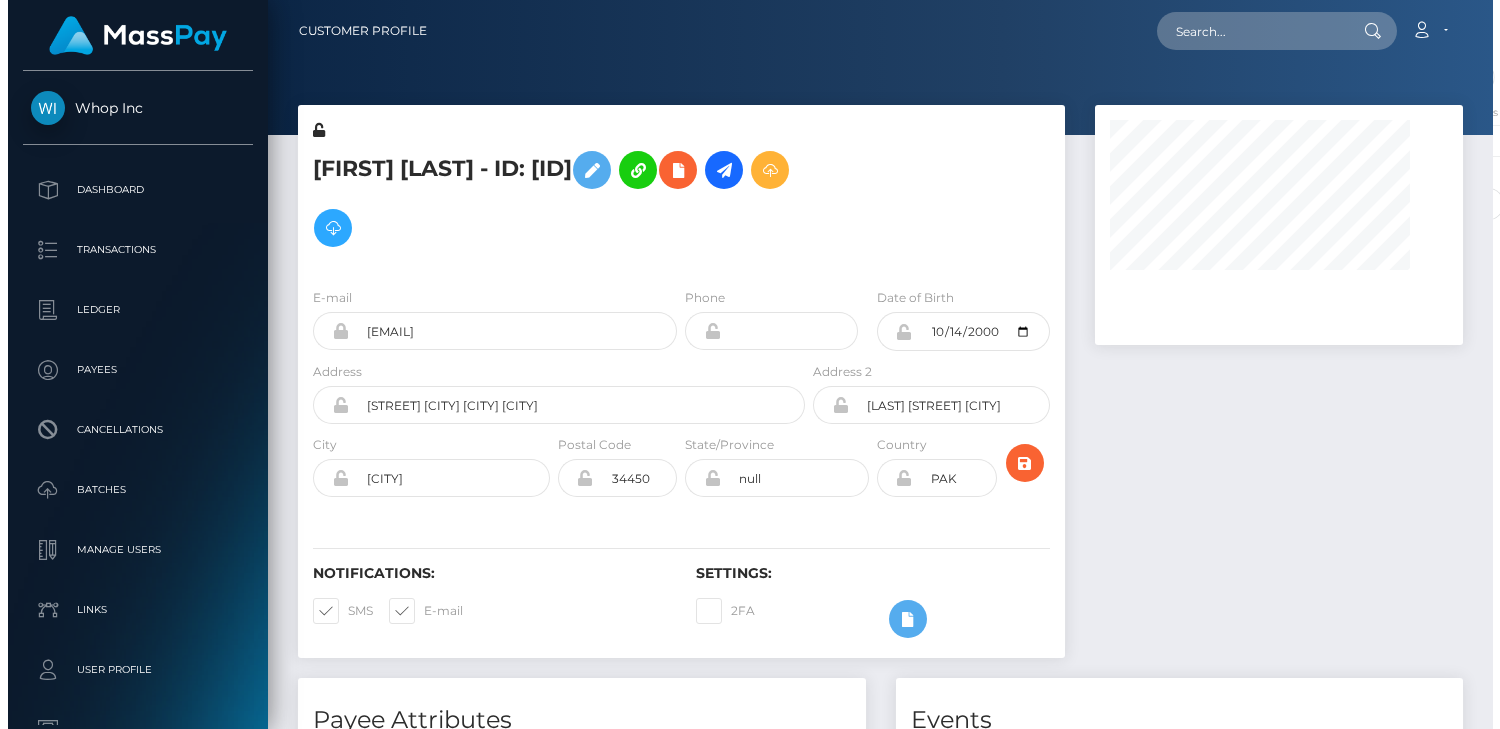 scroll, scrollTop: 0, scrollLeft: 0, axis: both 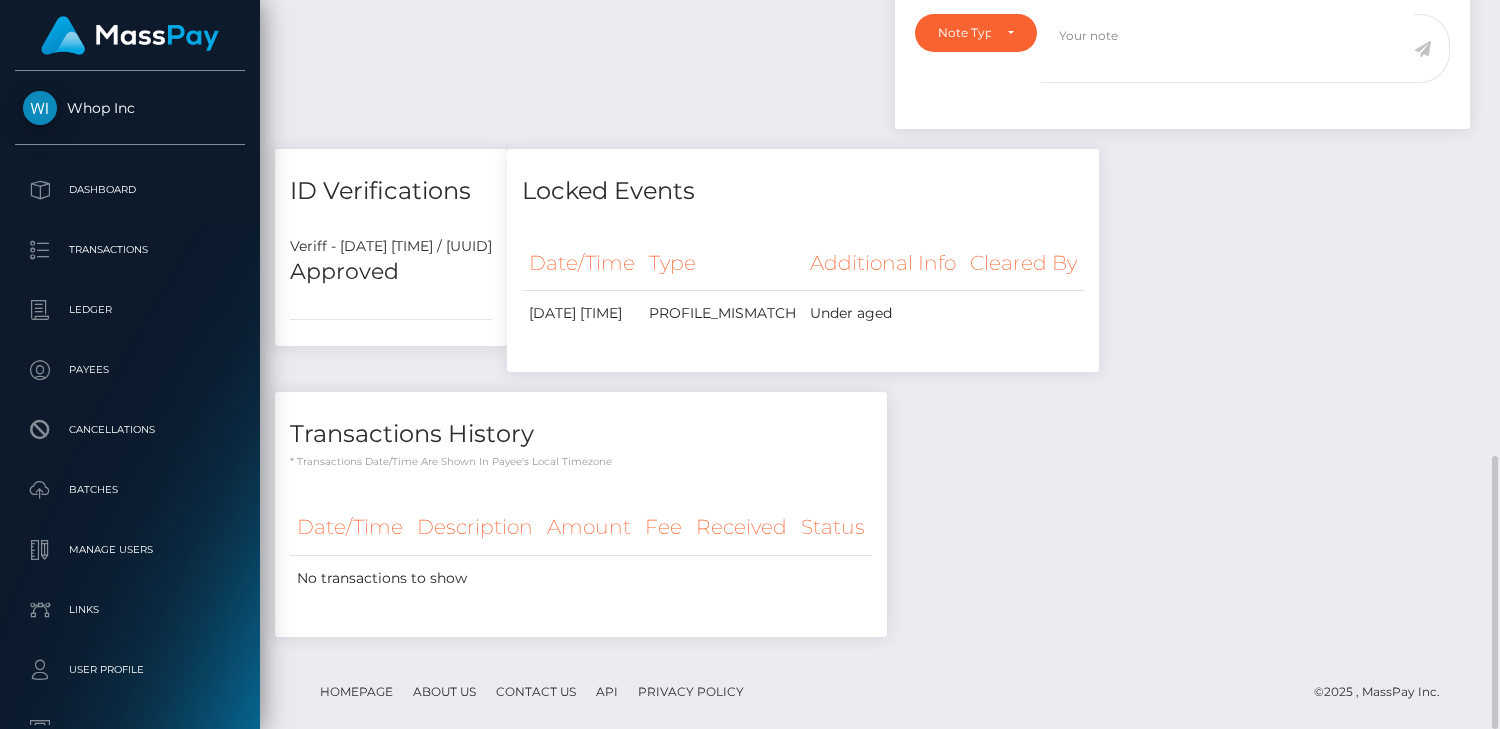click on "Veriff
- [DATE] [TIME]
/ [UUID]
Approved" at bounding box center (391, 283) 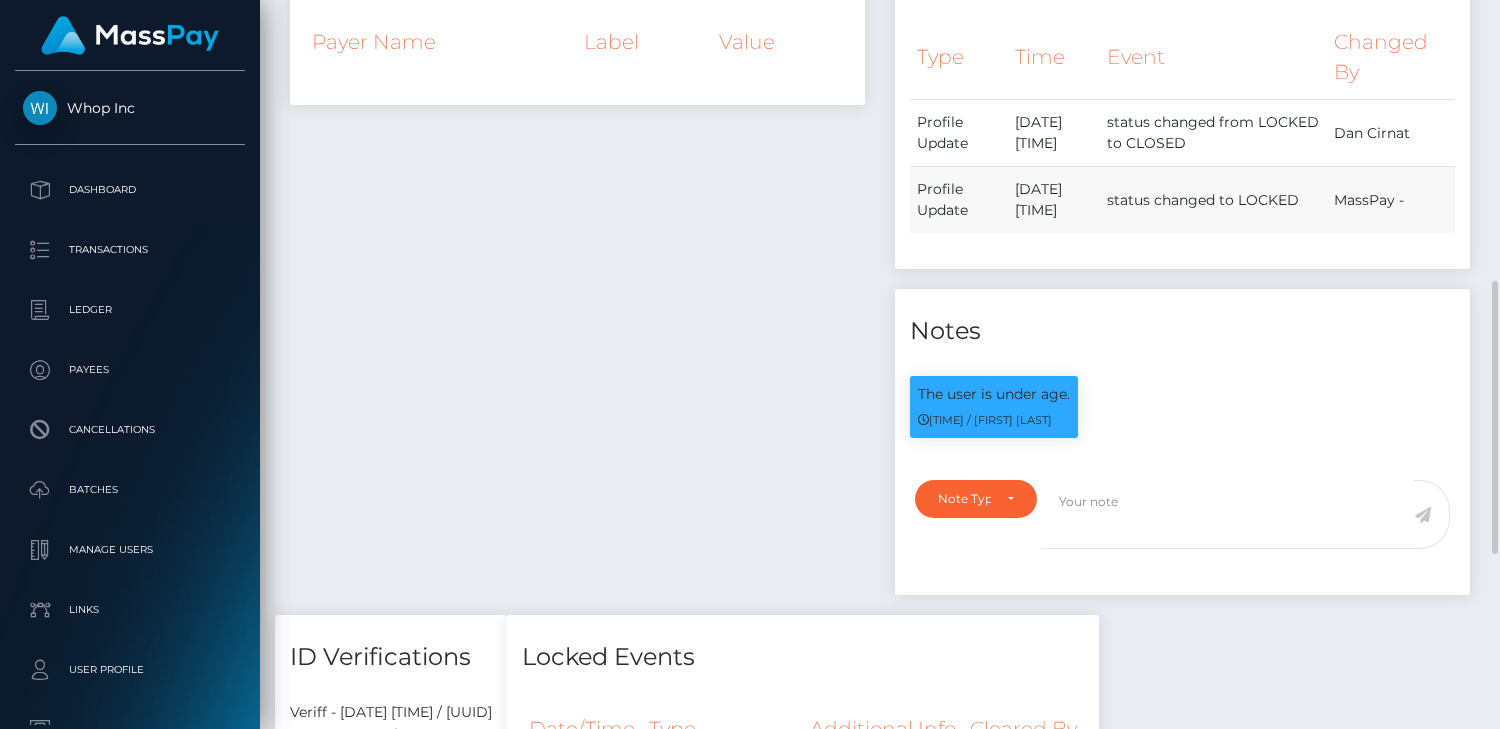 scroll, scrollTop: 0, scrollLeft: 0, axis: both 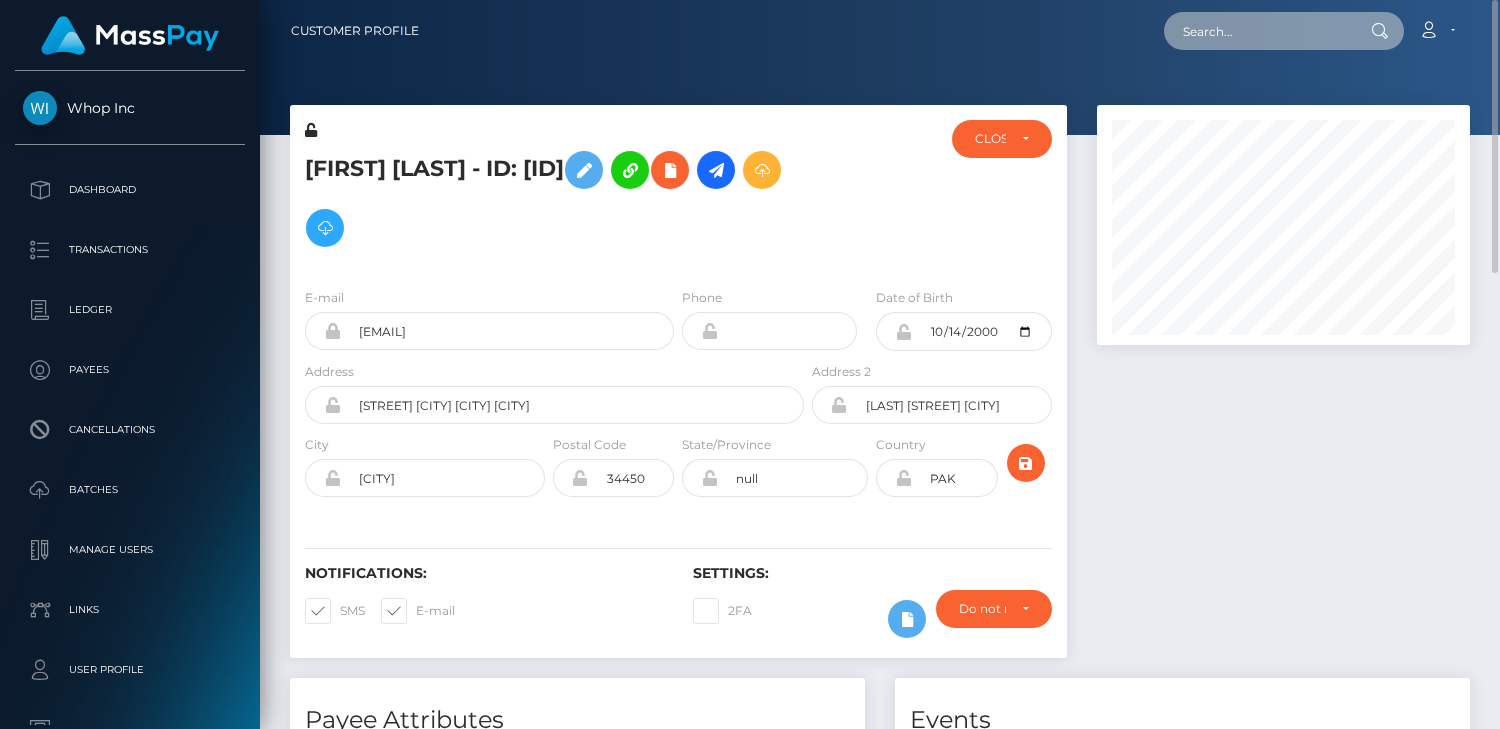 click at bounding box center [1258, 31] 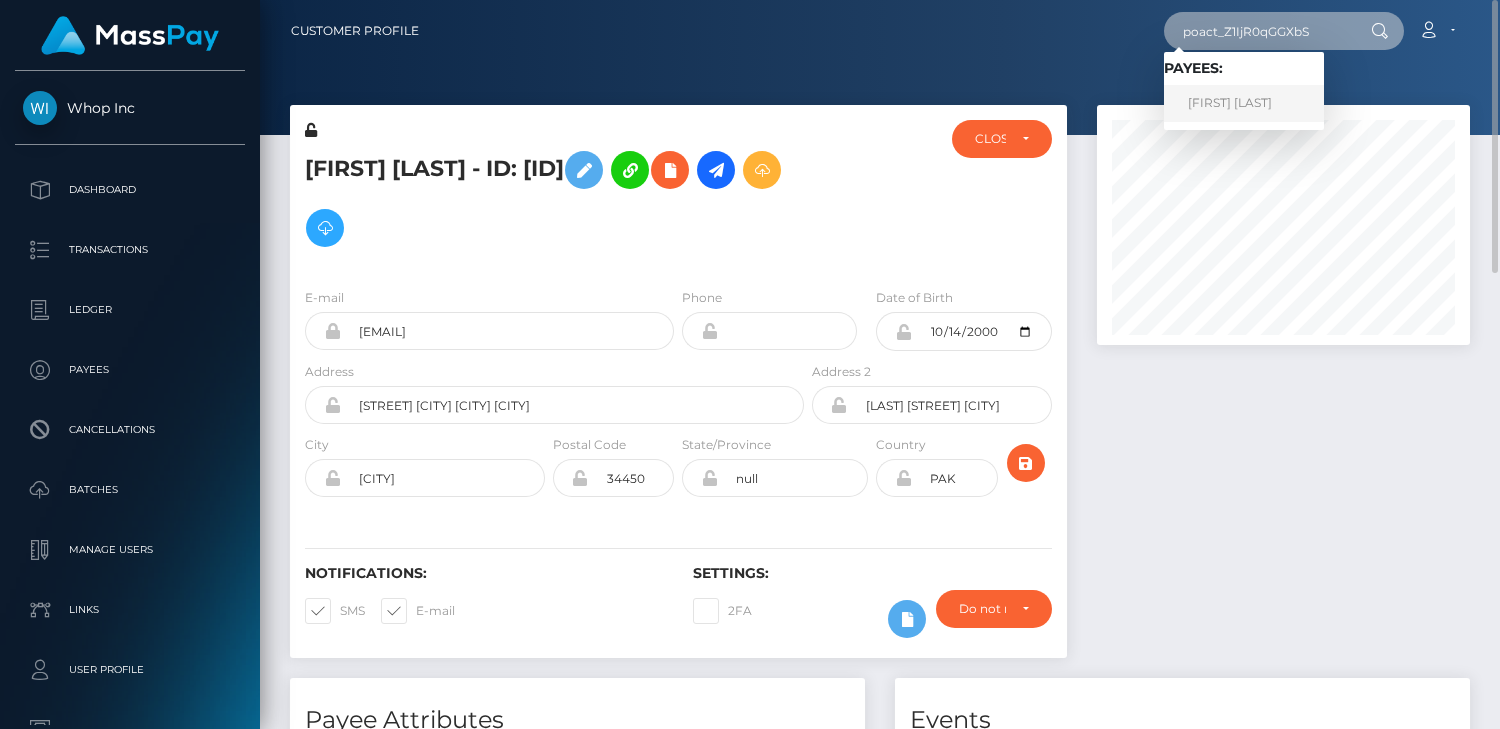 type on "poact_Z1IjR0qGGXbS" 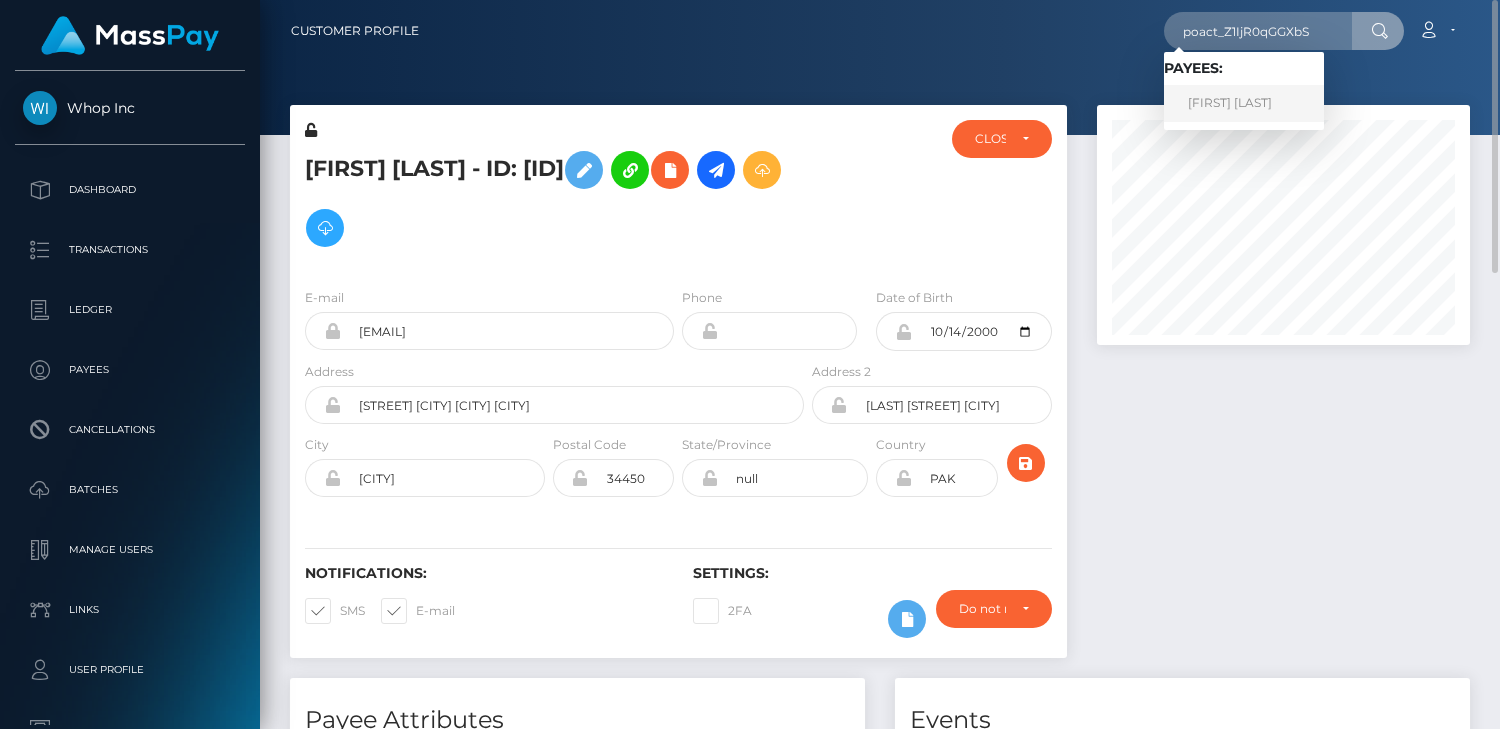 click on "[FIRST] [LAST]" at bounding box center (1244, 103) 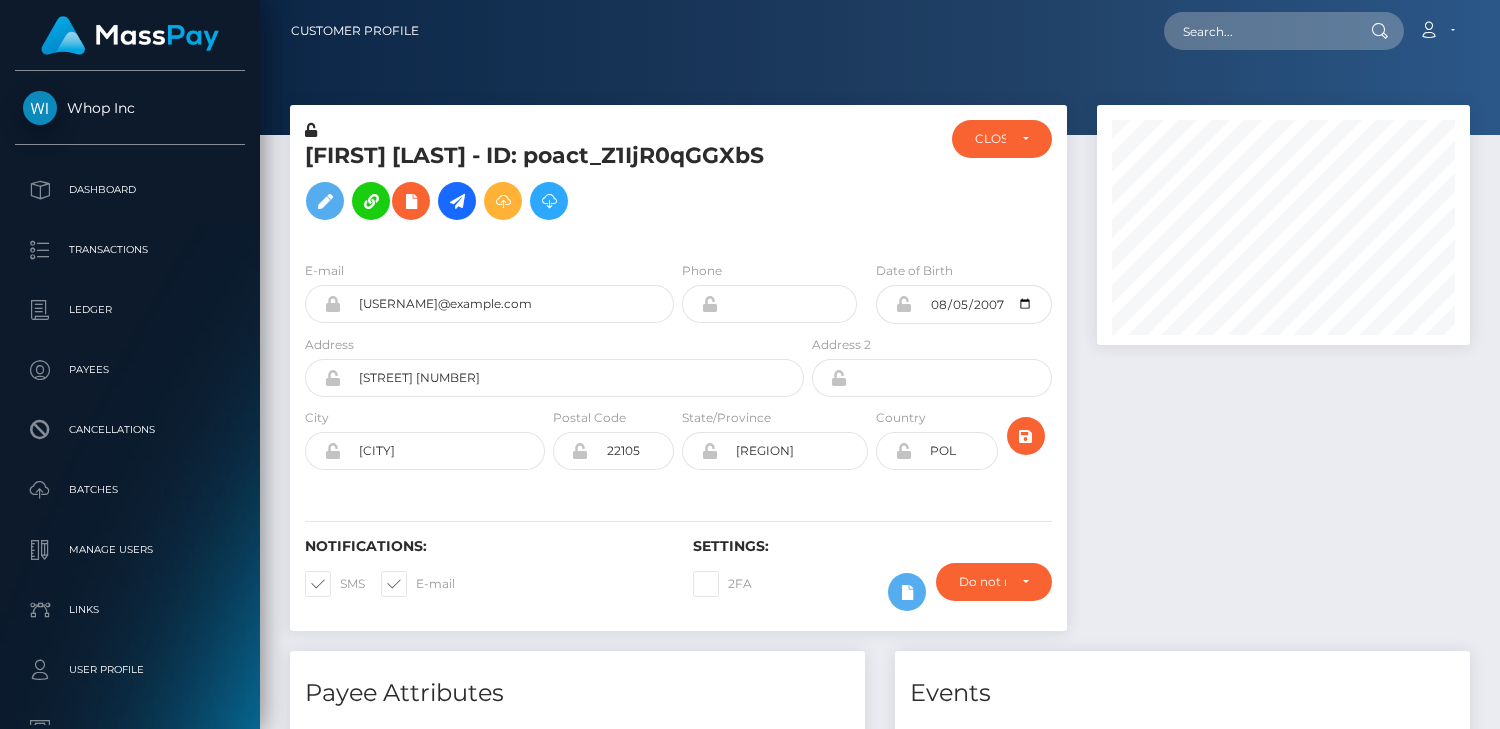 scroll, scrollTop: 0, scrollLeft: 0, axis: both 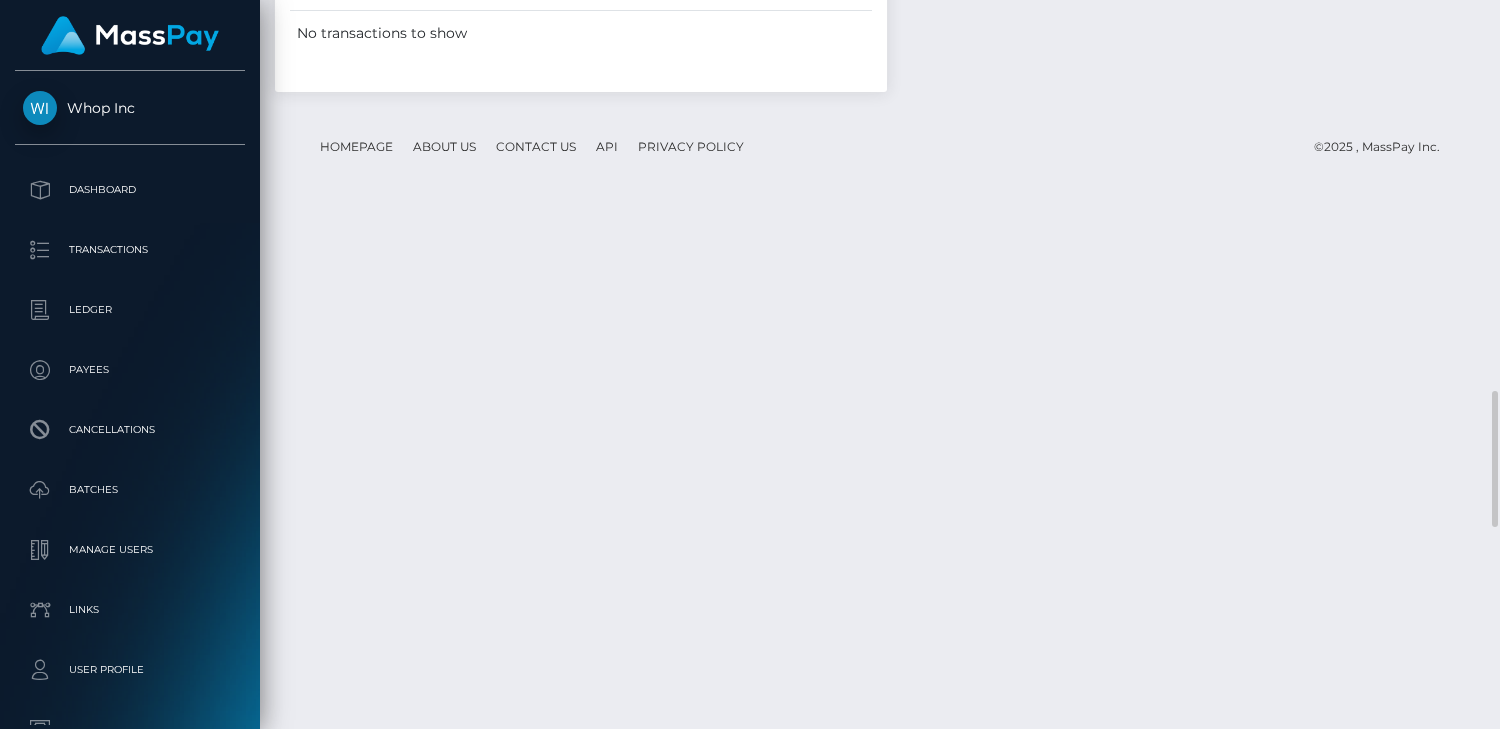 click at bounding box center (765, -517) 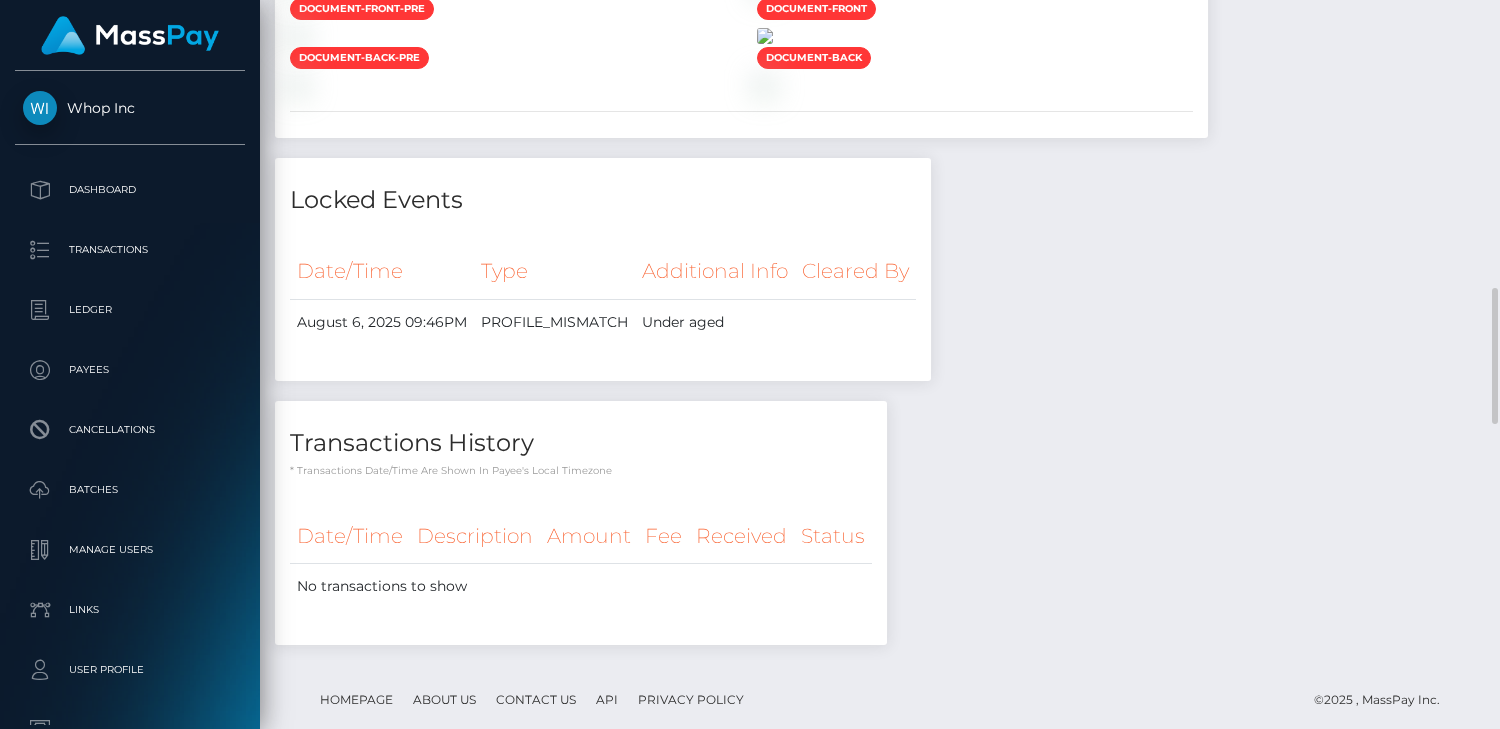 scroll, scrollTop: 1078, scrollLeft: 0, axis: vertical 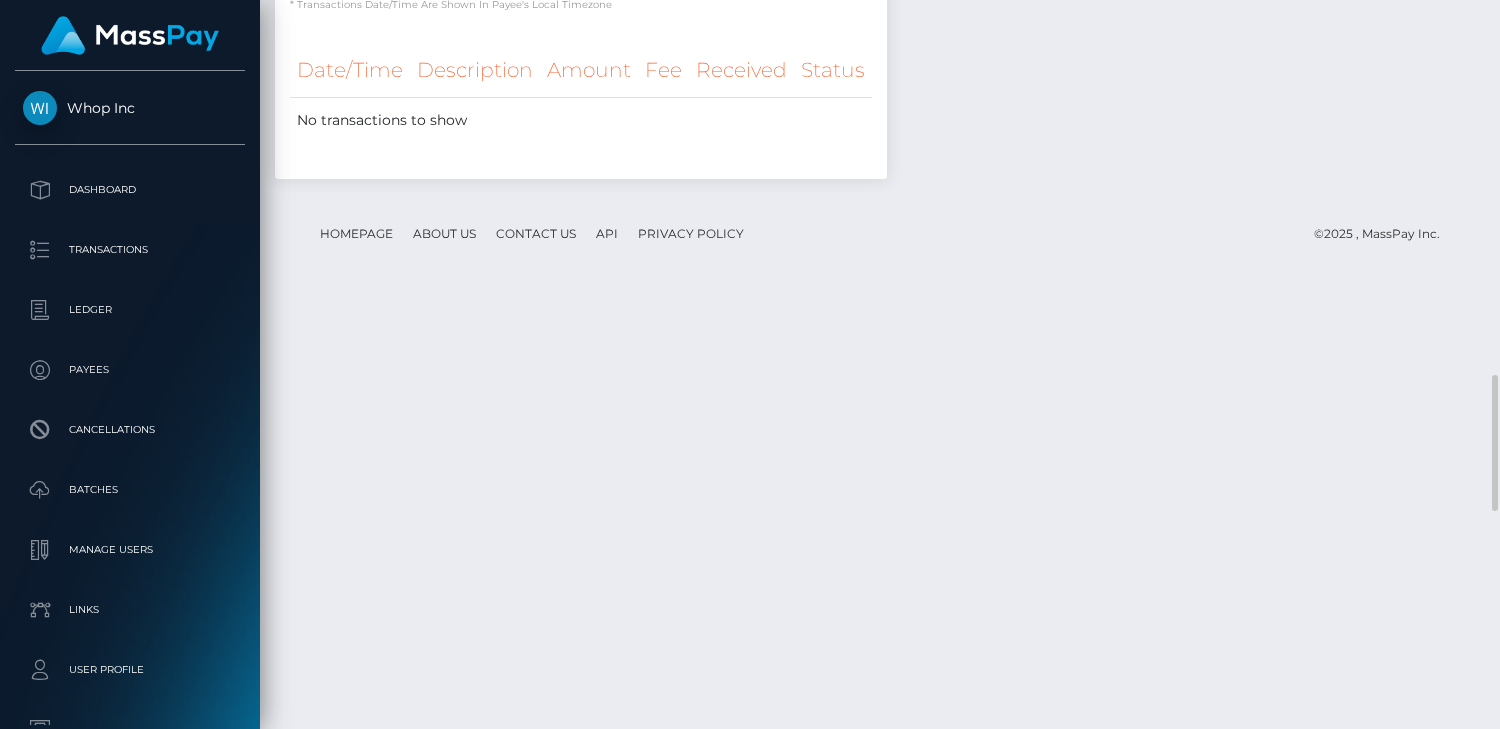 click at bounding box center (765, -430) 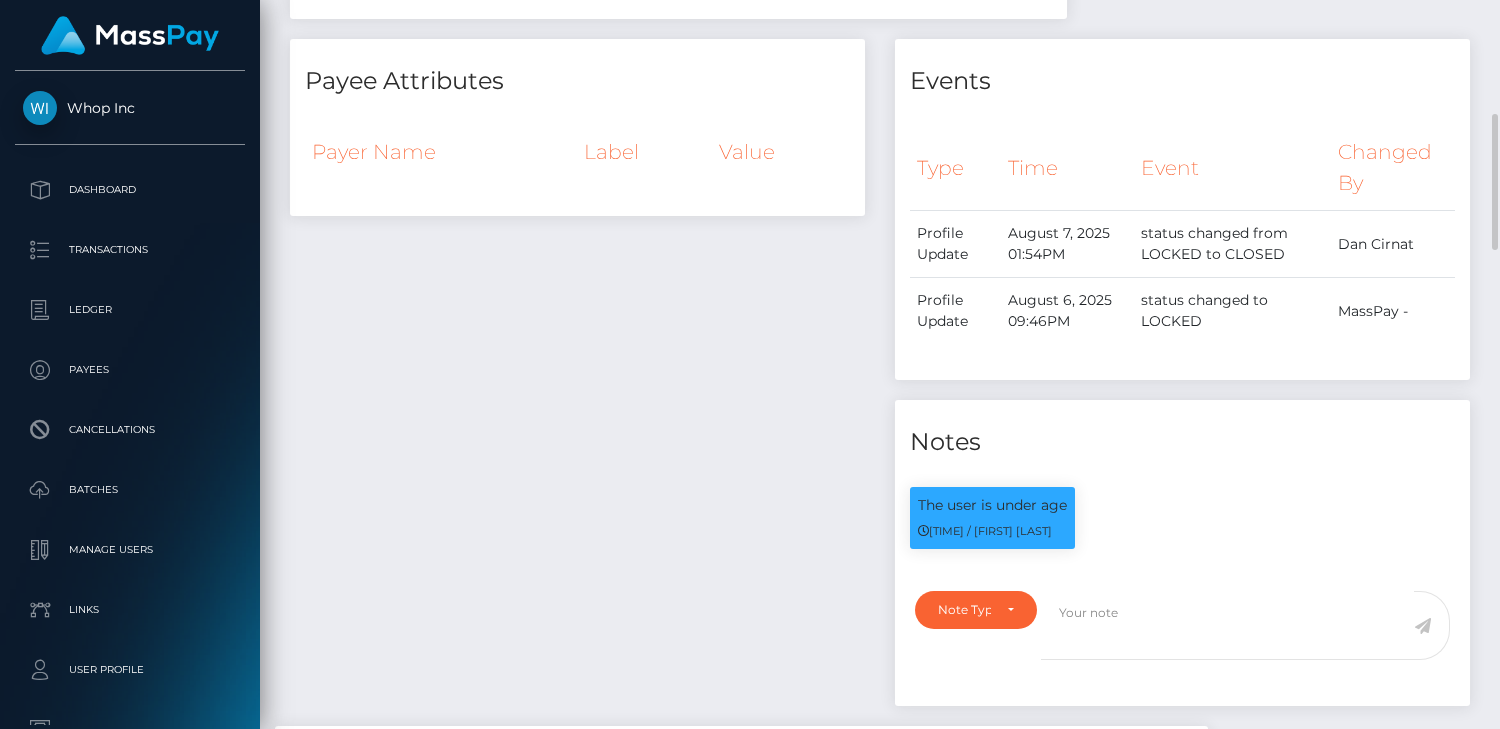 scroll, scrollTop: 146, scrollLeft: 0, axis: vertical 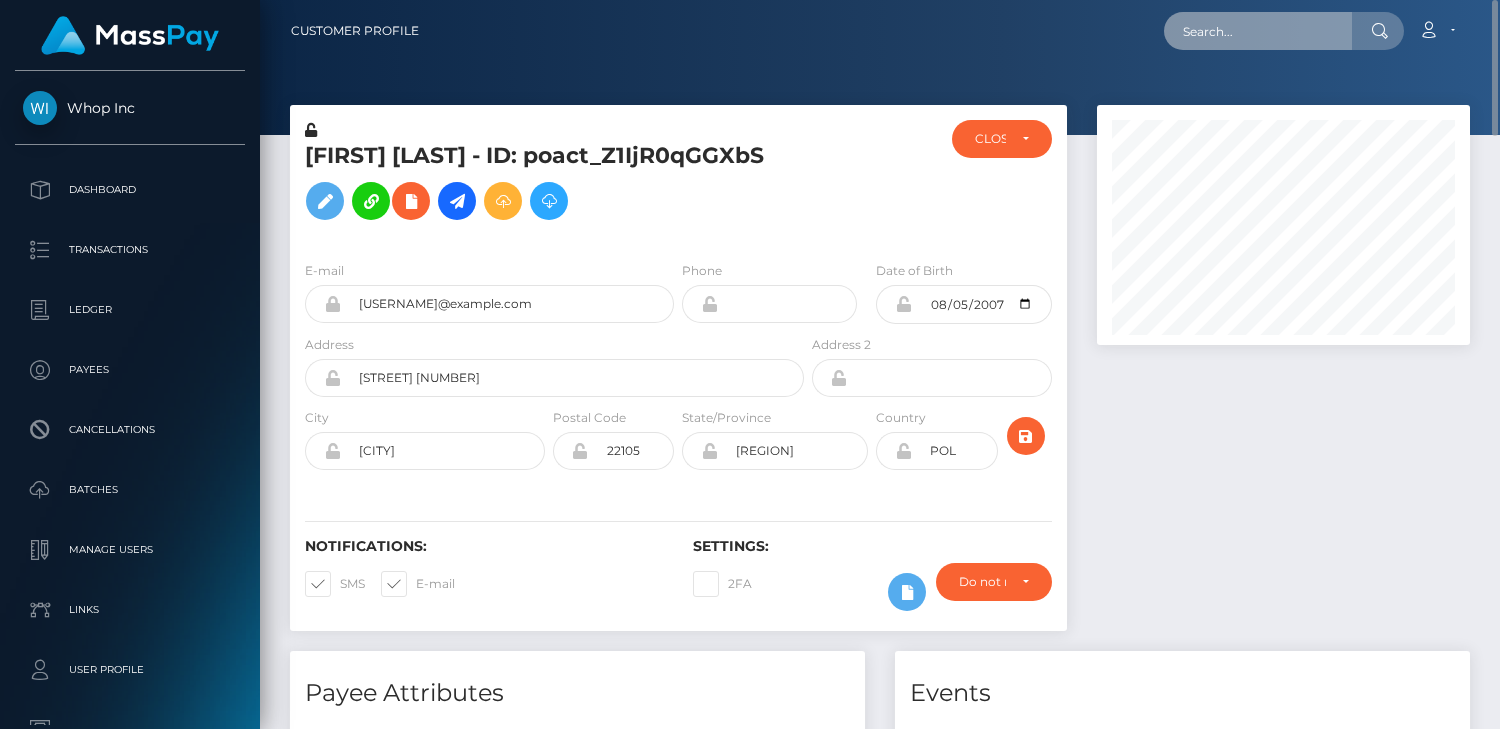 click at bounding box center [1258, 31] 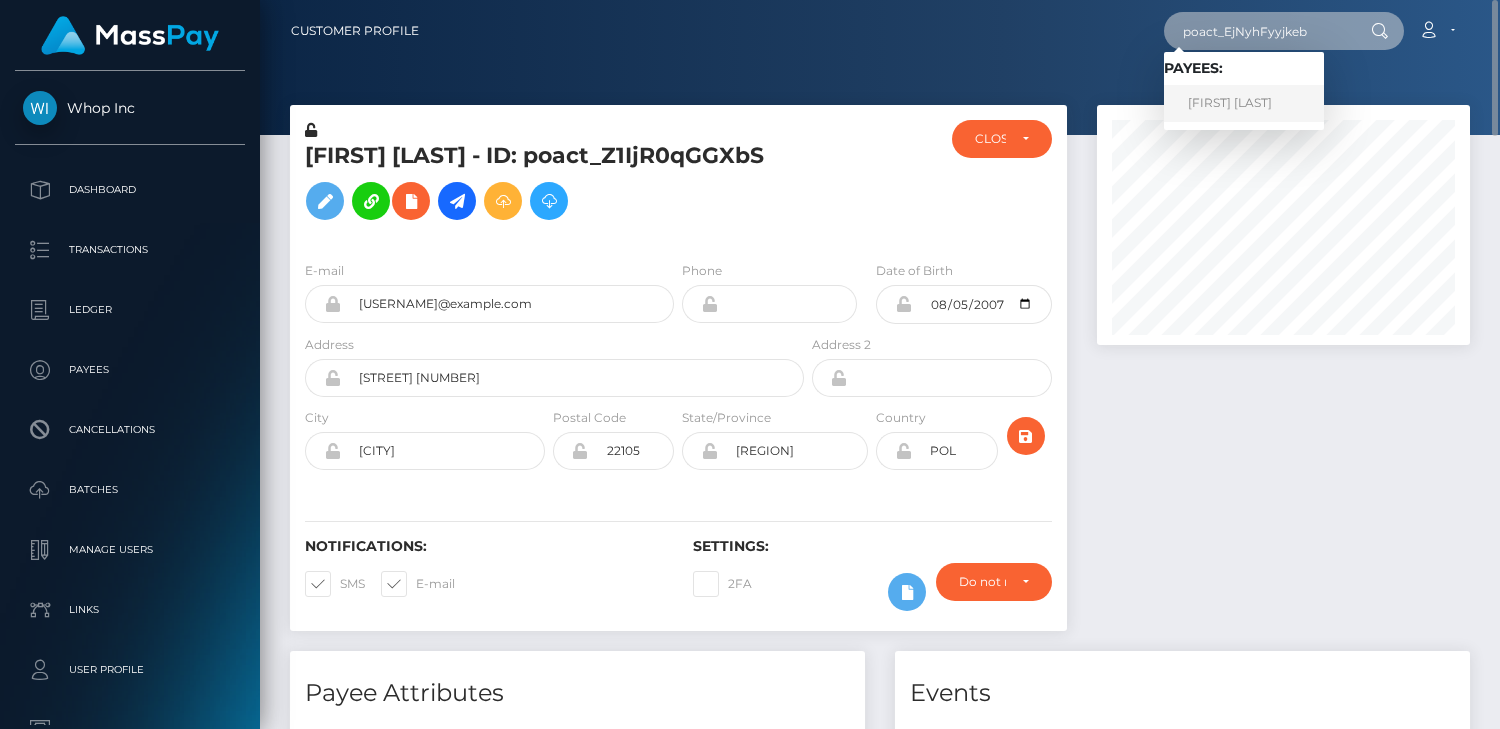 type on "poact_EjNyhFyyjkeb" 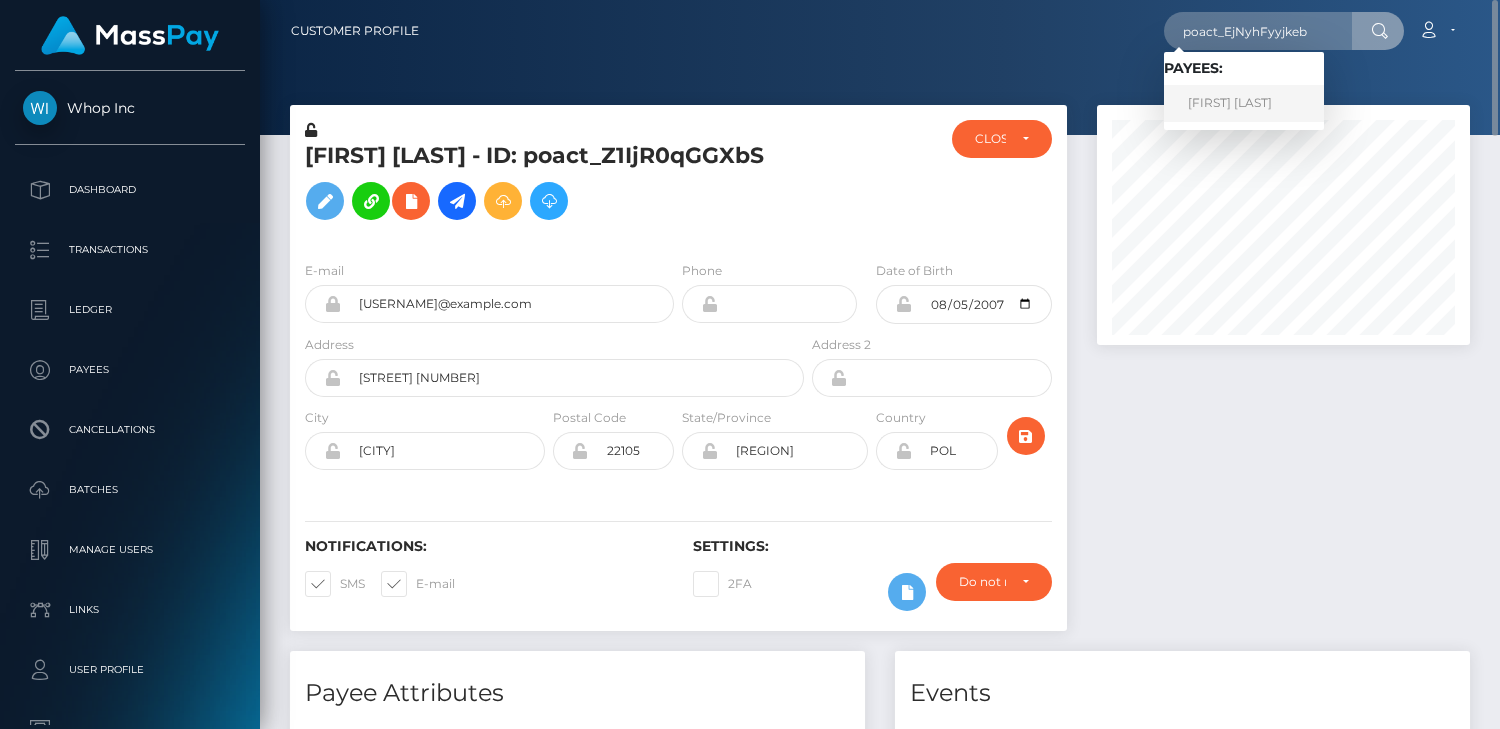 click on "Cayden  Batemon" at bounding box center [1244, 103] 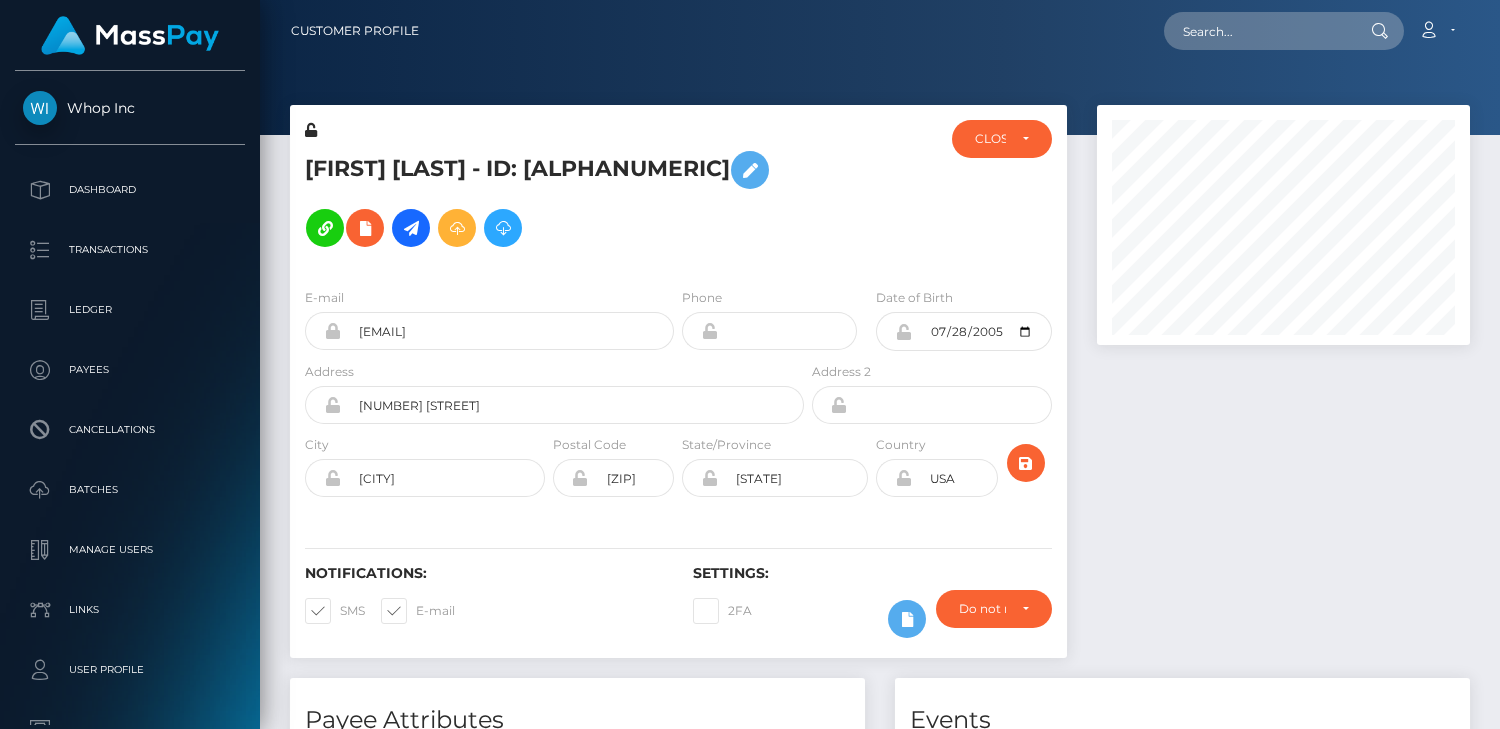 scroll, scrollTop: 0, scrollLeft: 0, axis: both 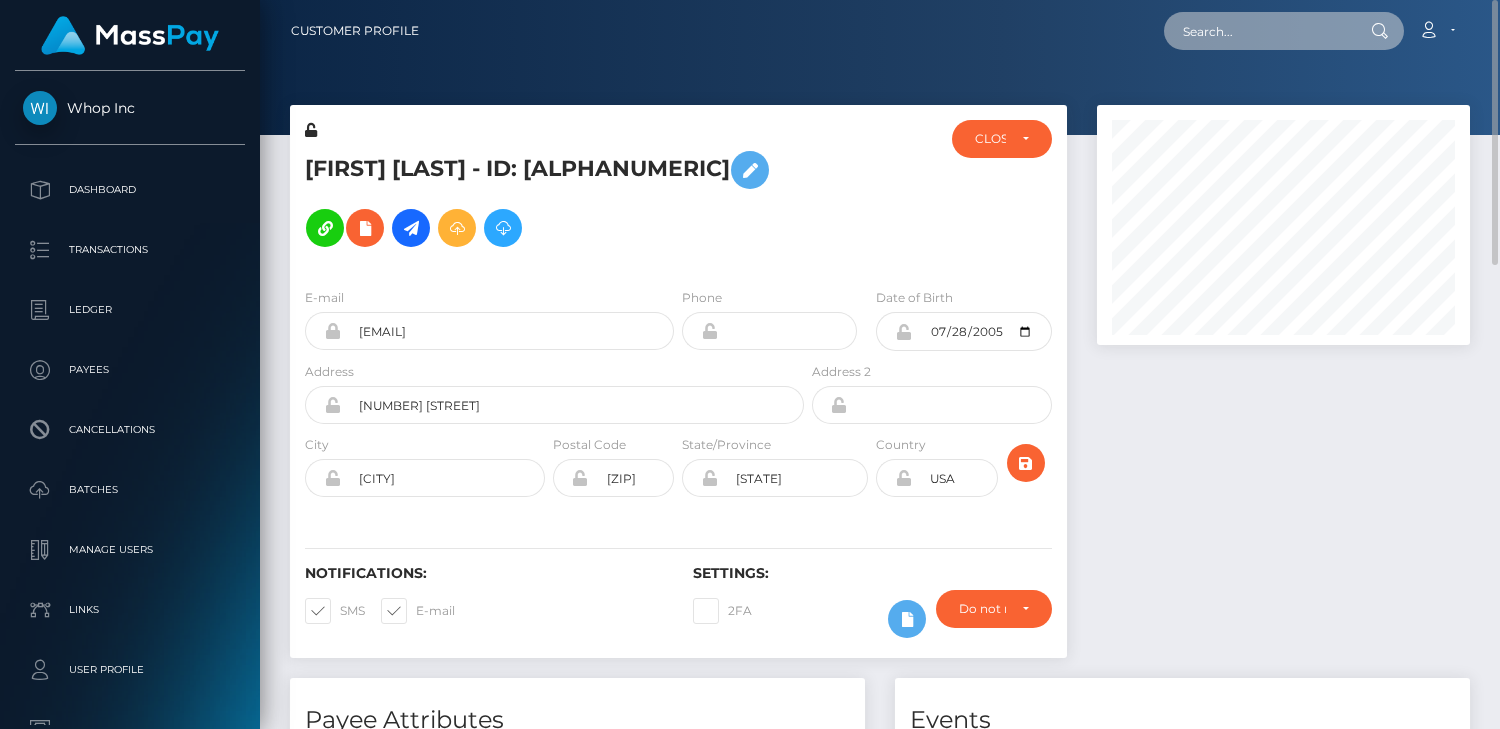 click at bounding box center [1258, 31] 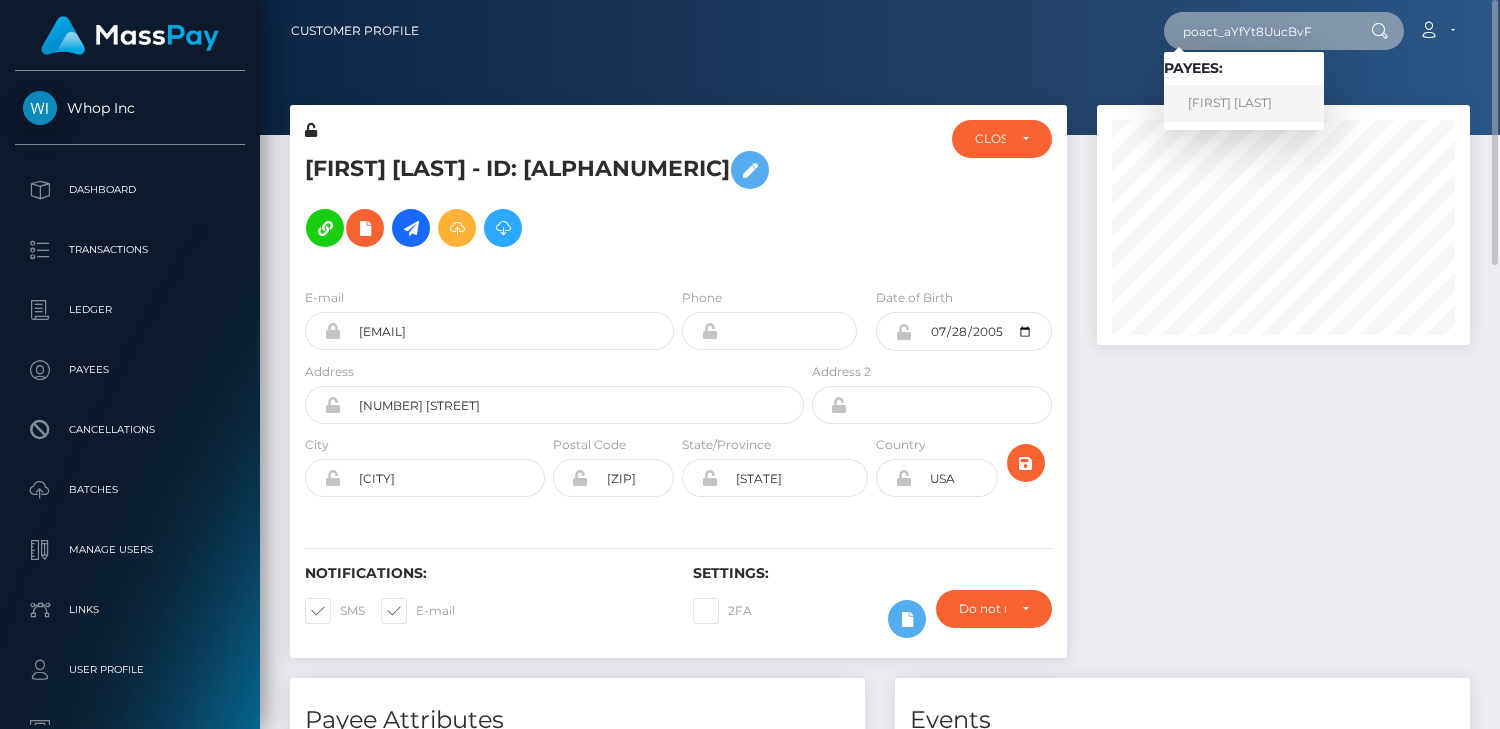 type on "poact_aYfYt8UucBvF" 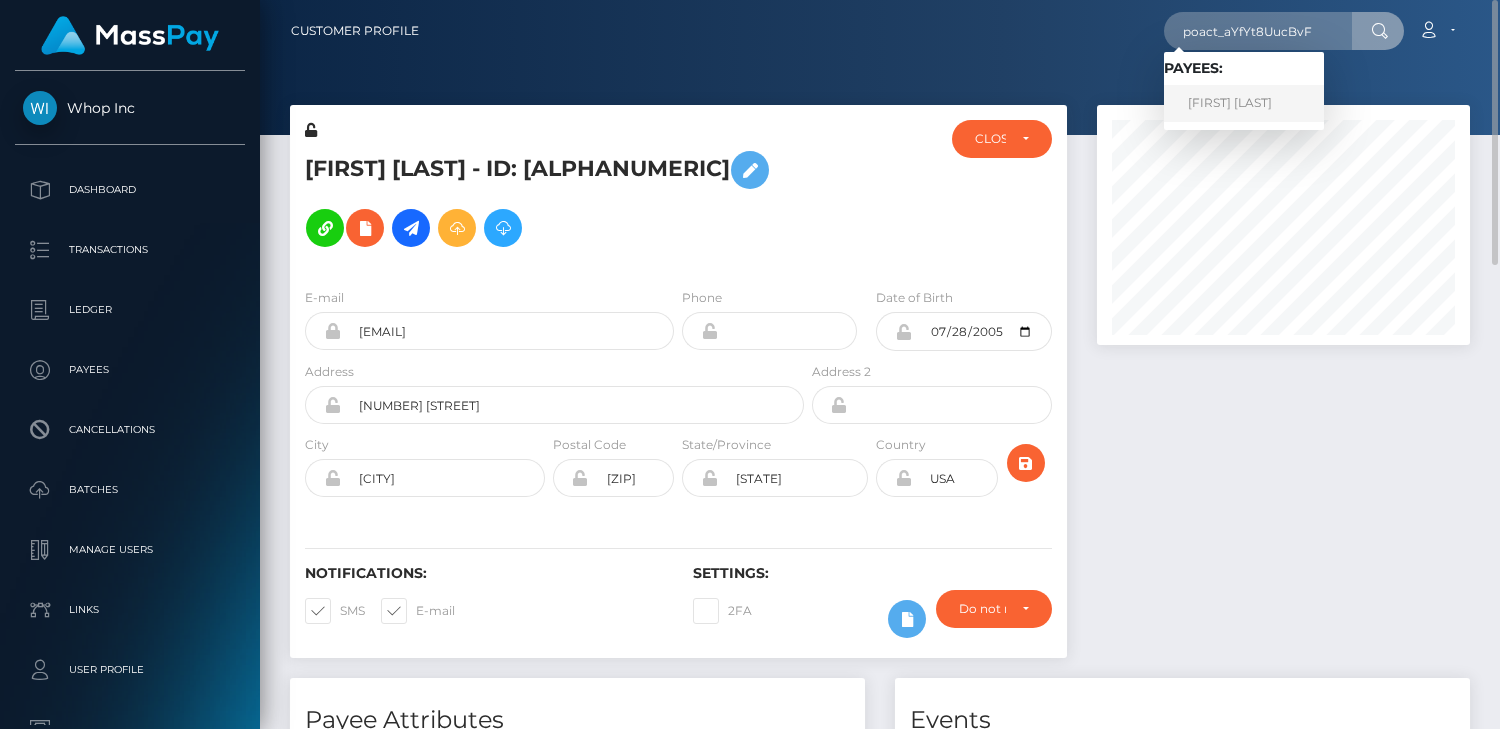 click on "[FIRST]  [LAST]" at bounding box center [1244, 103] 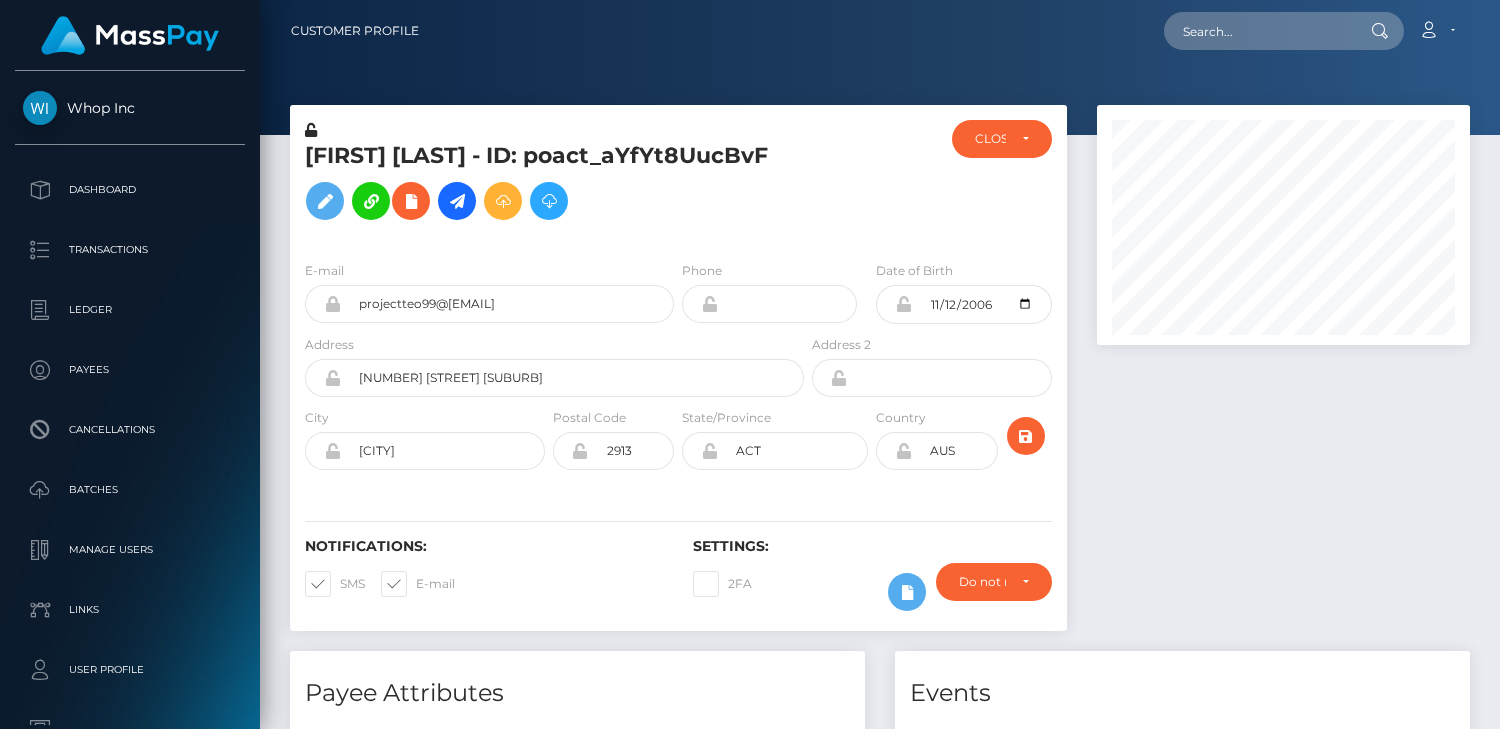 scroll, scrollTop: 0, scrollLeft: 0, axis: both 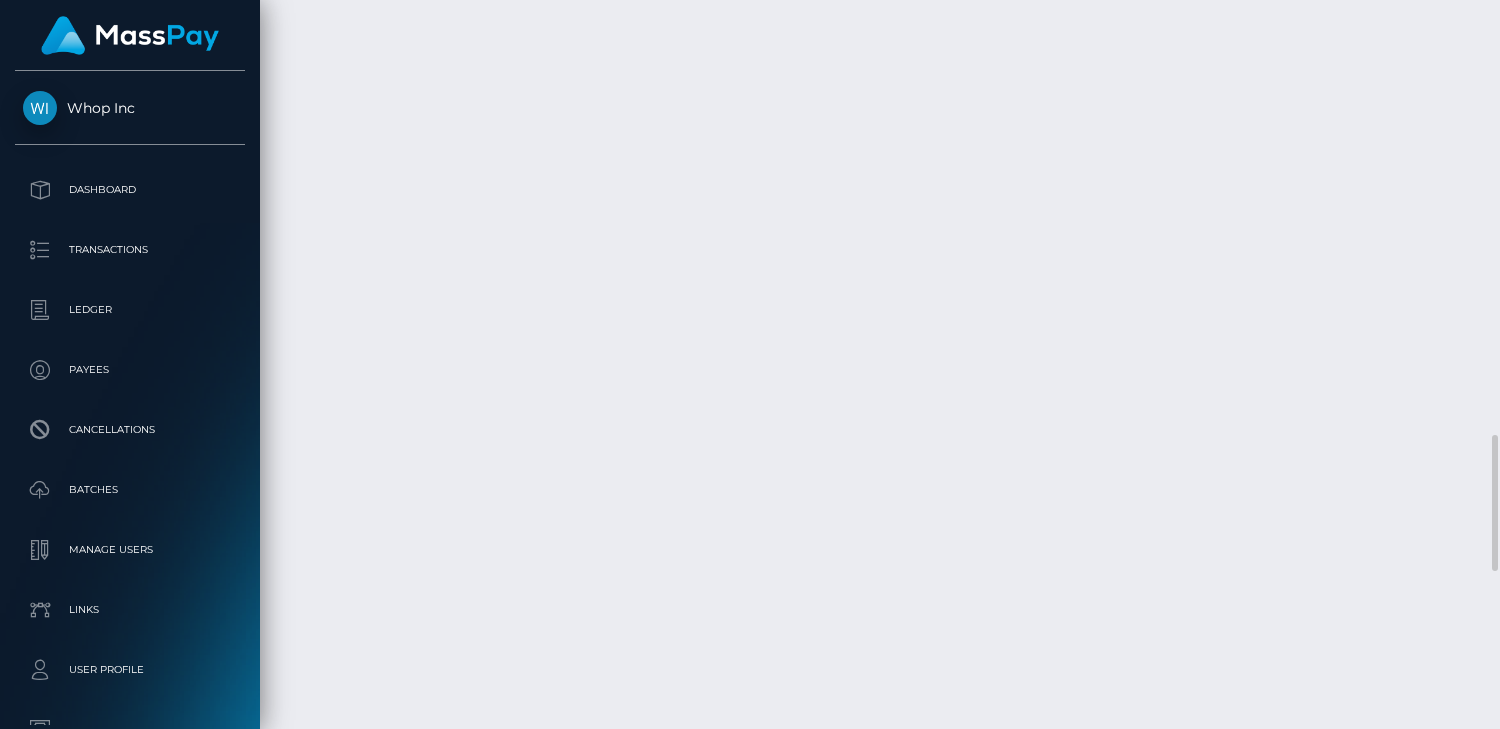 click at bounding box center (720, -701) 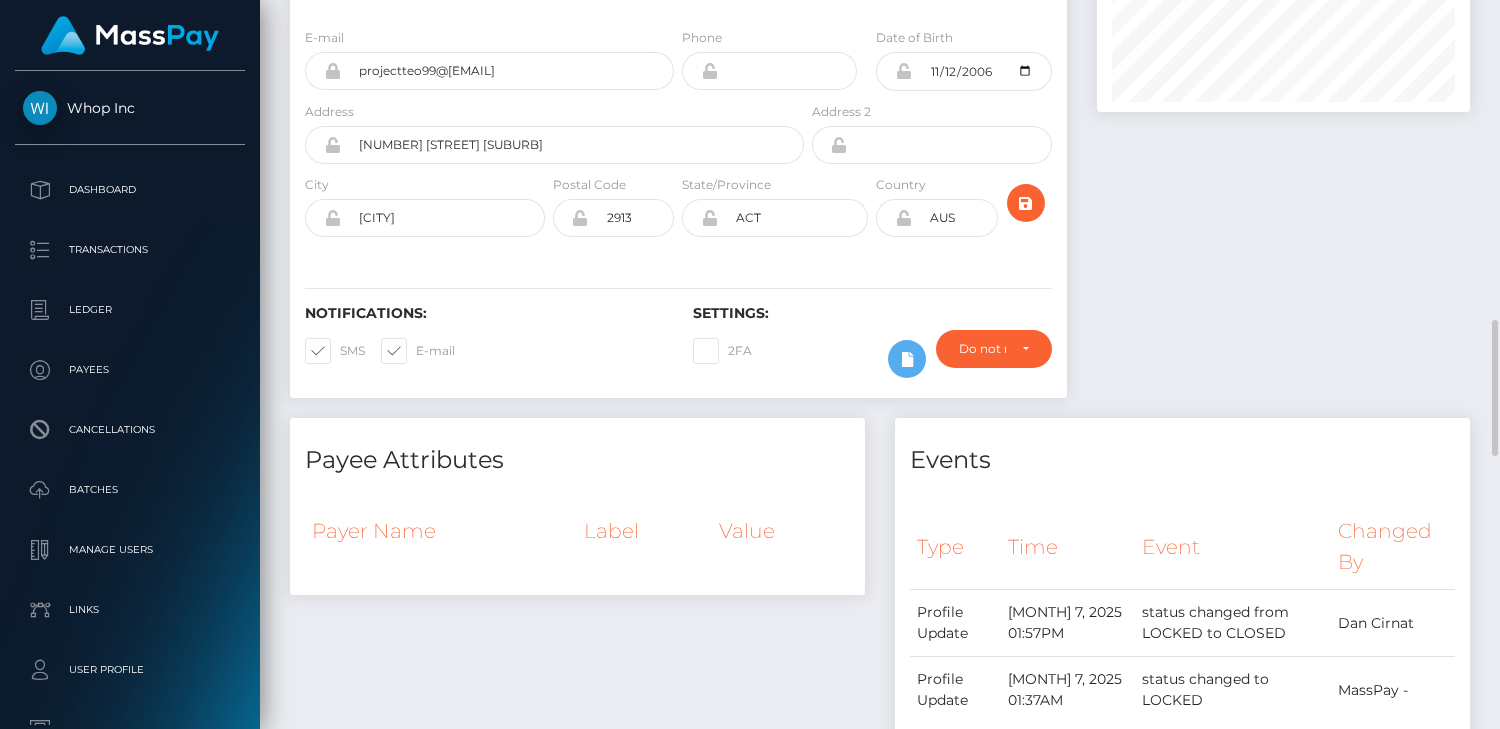 scroll, scrollTop: 699, scrollLeft: 0, axis: vertical 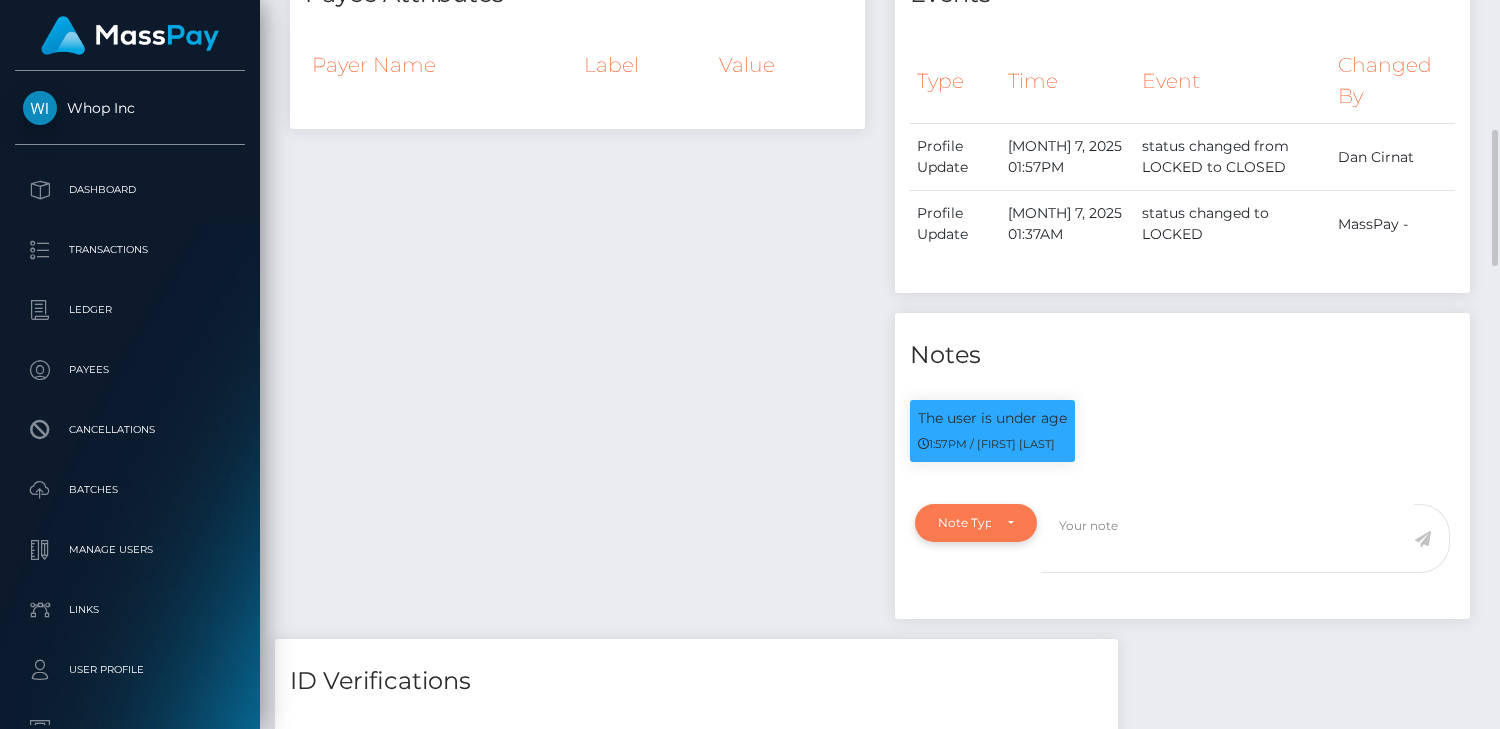 click on "Note Type" at bounding box center [976, 523] 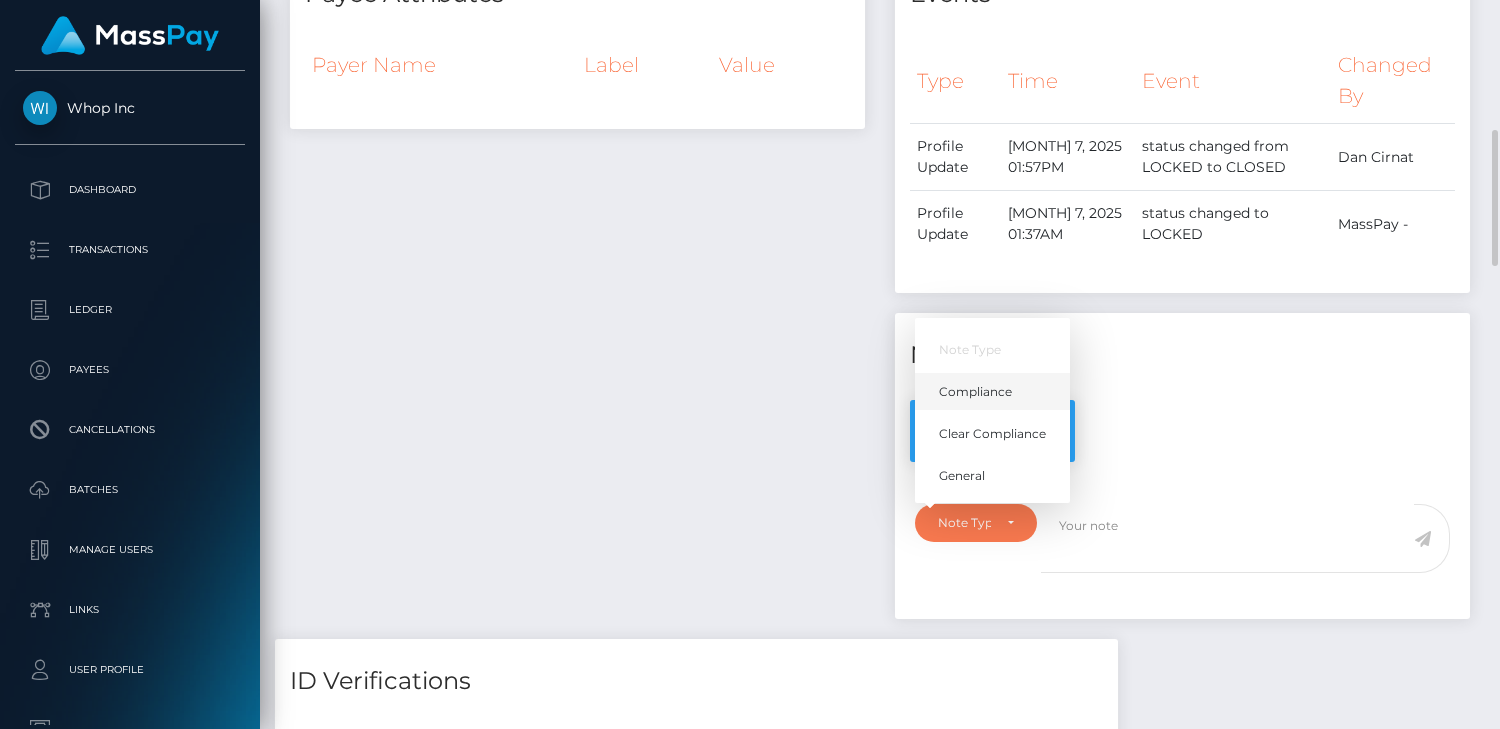 click on "Compliance" at bounding box center [975, 392] 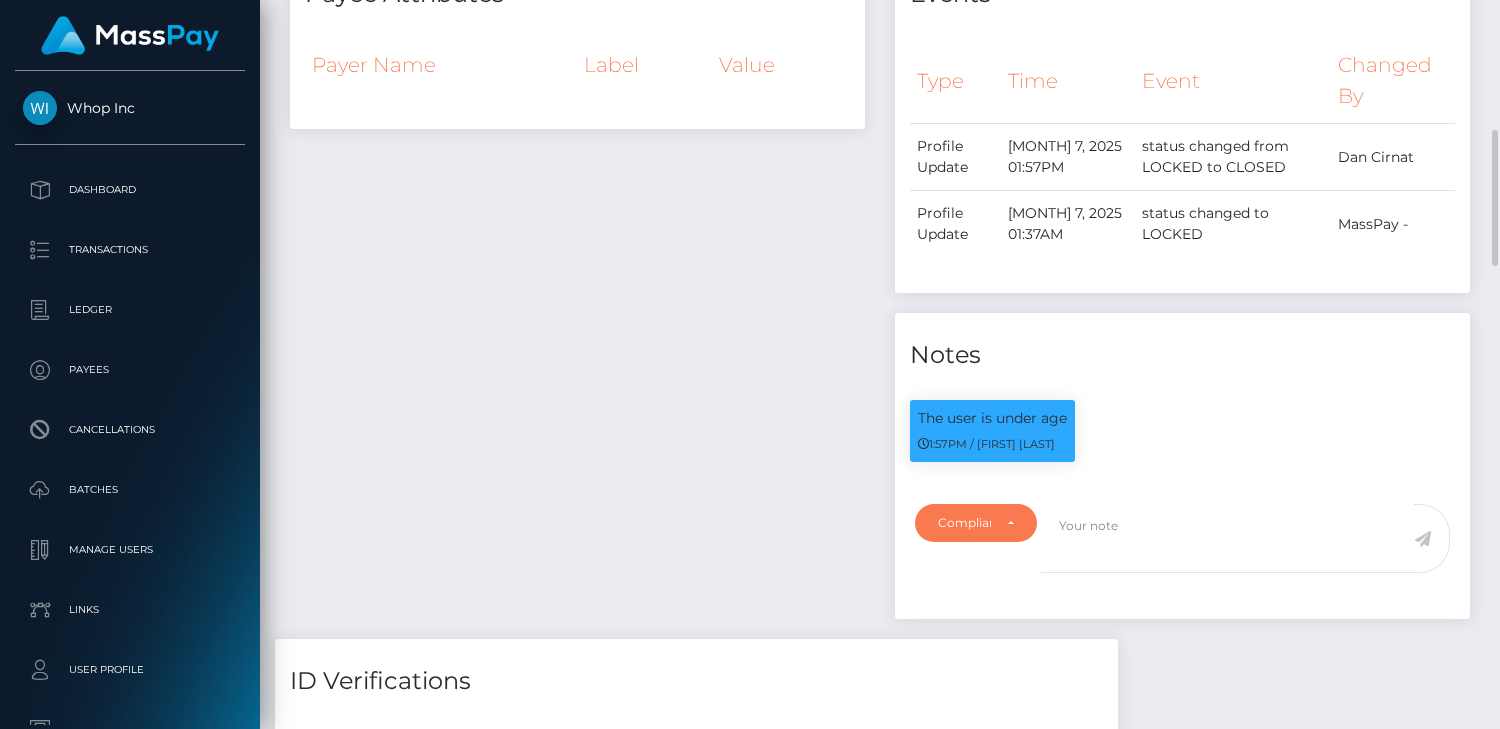 scroll, scrollTop: 240, scrollLeft: 374, axis: both 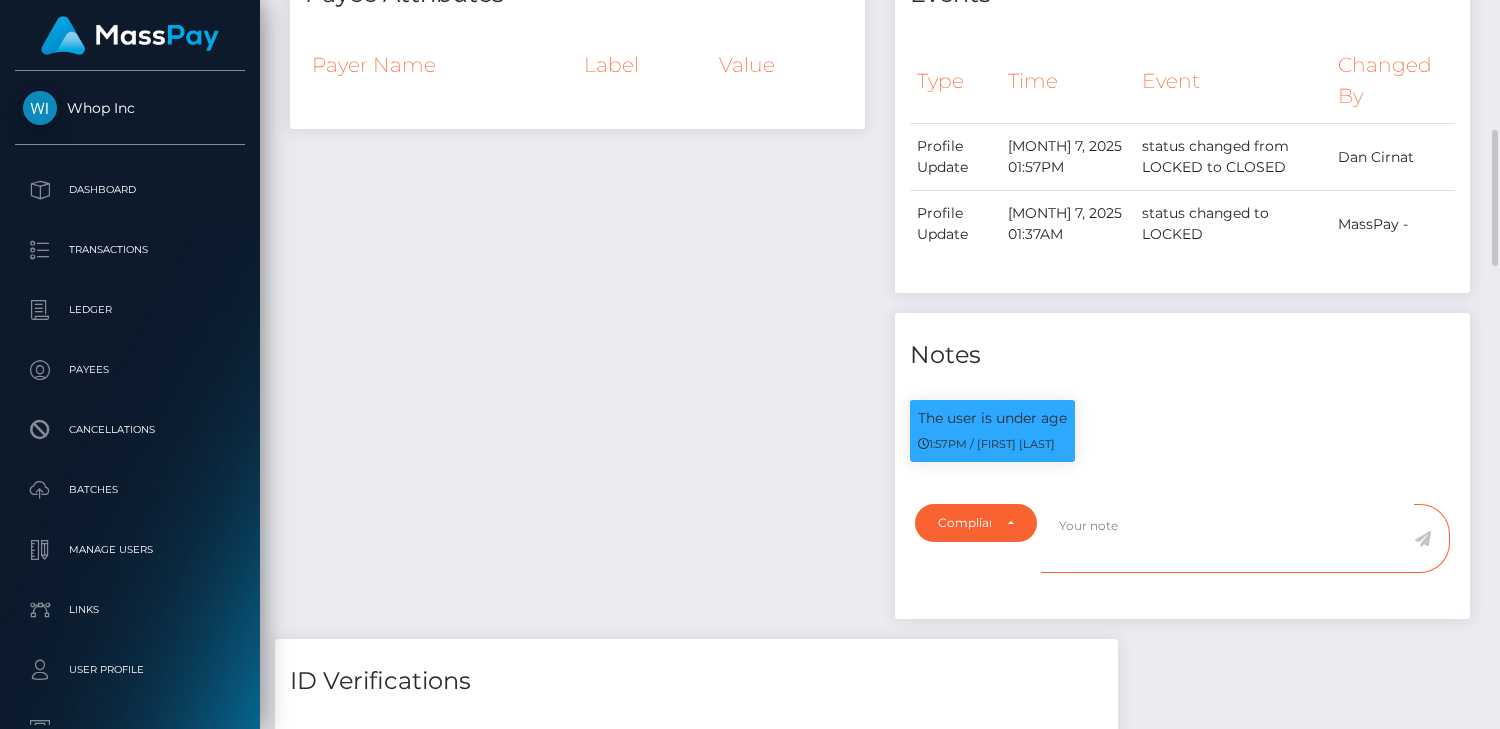 click at bounding box center [1227, 538] 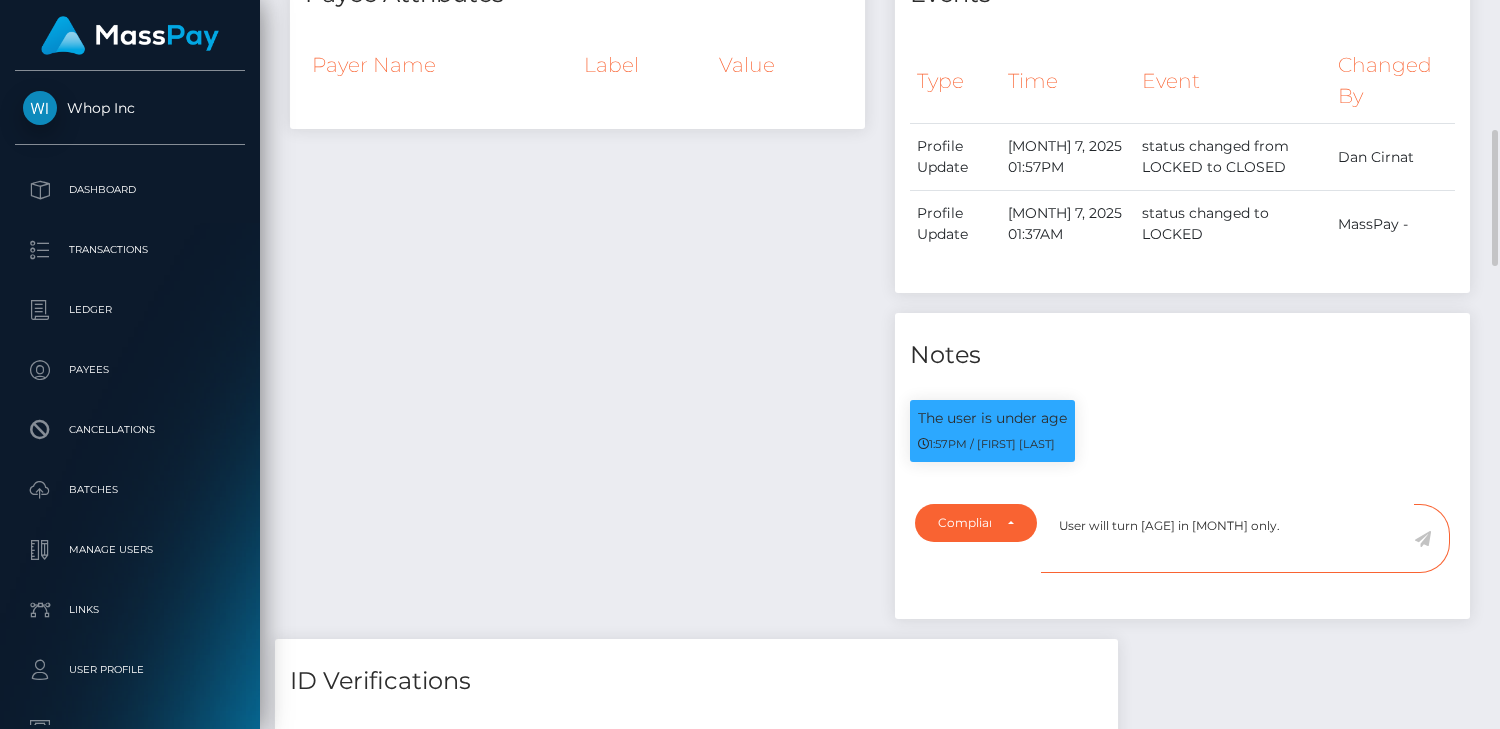 type on "User will turn [AGE] in [MONTH] only." 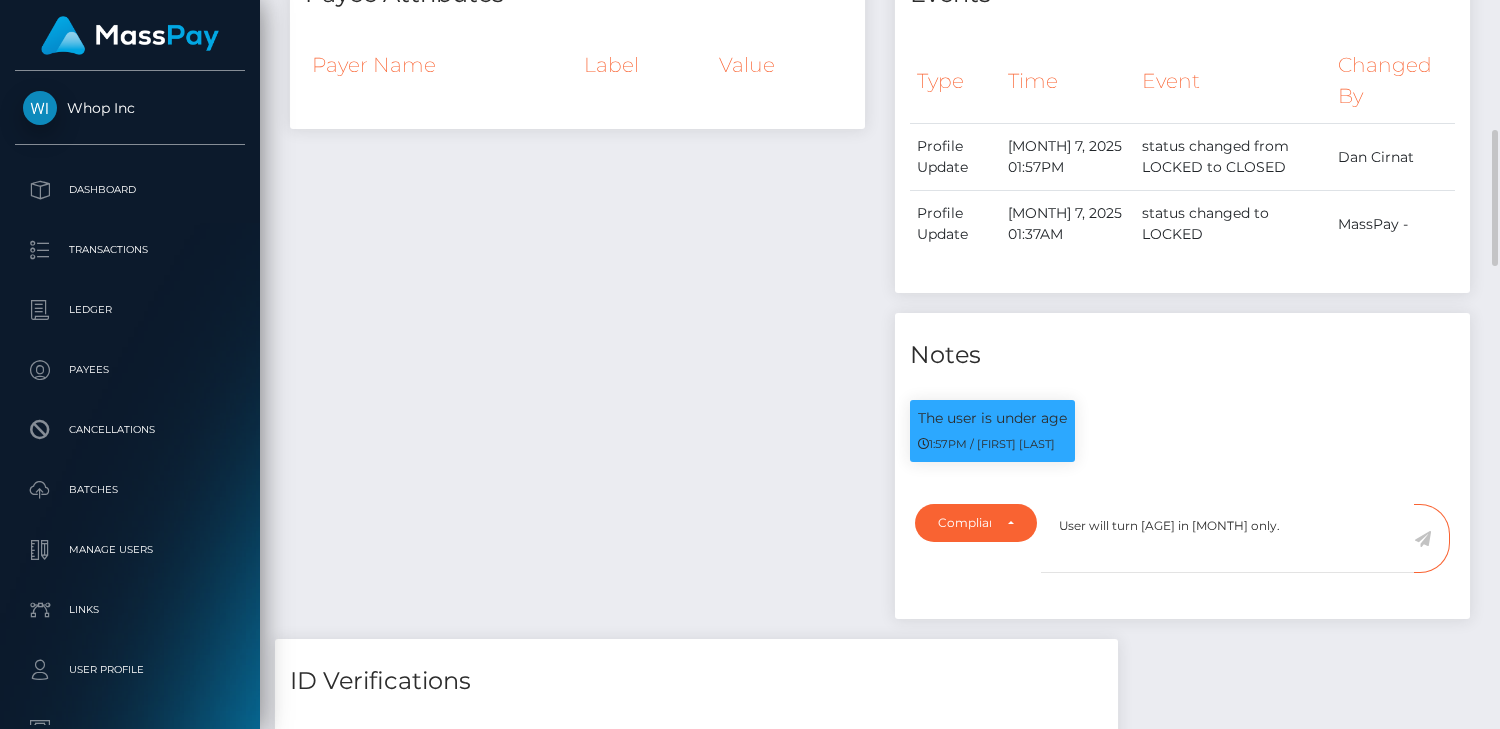 click at bounding box center (1432, 538) 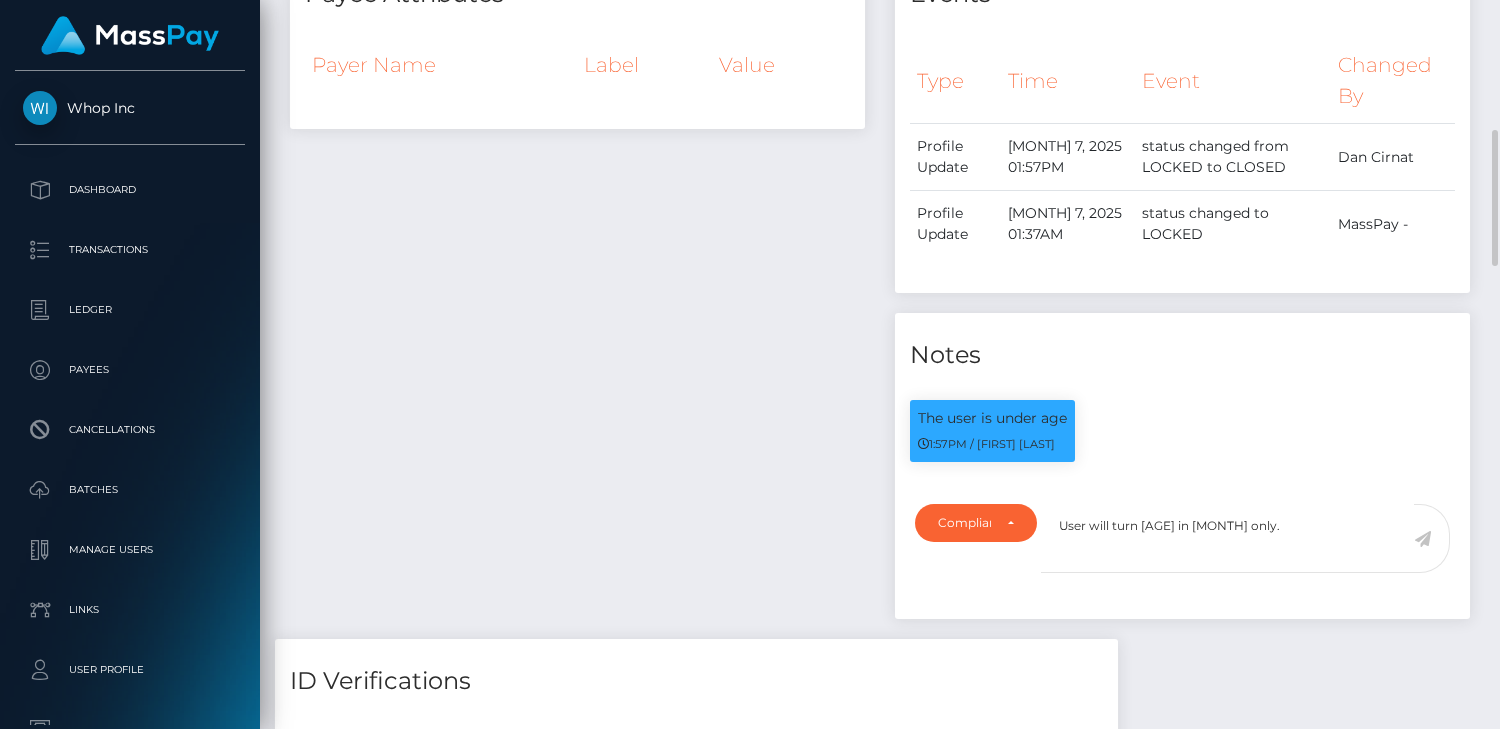 scroll, scrollTop: 240, scrollLeft: 374, axis: both 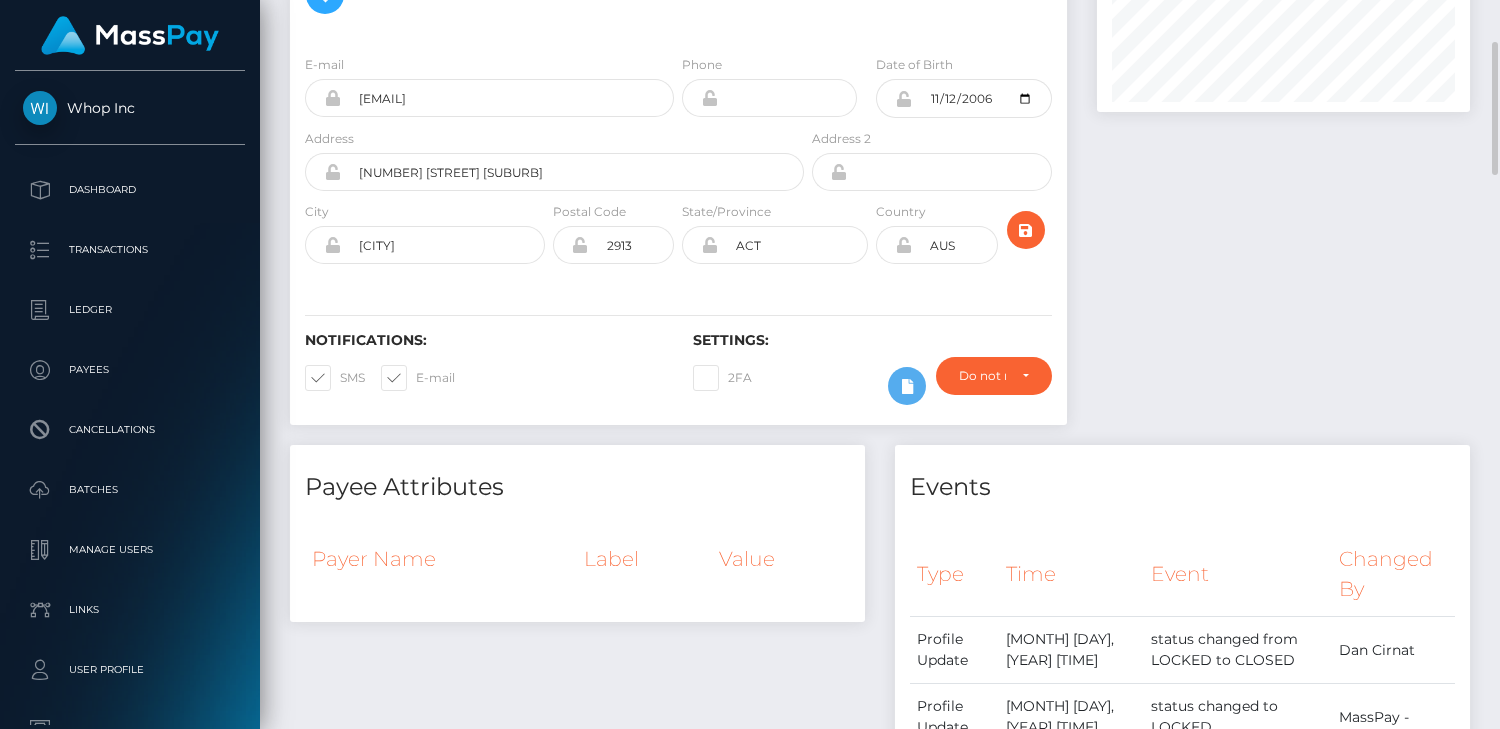 click at bounding box center [1283, 158] 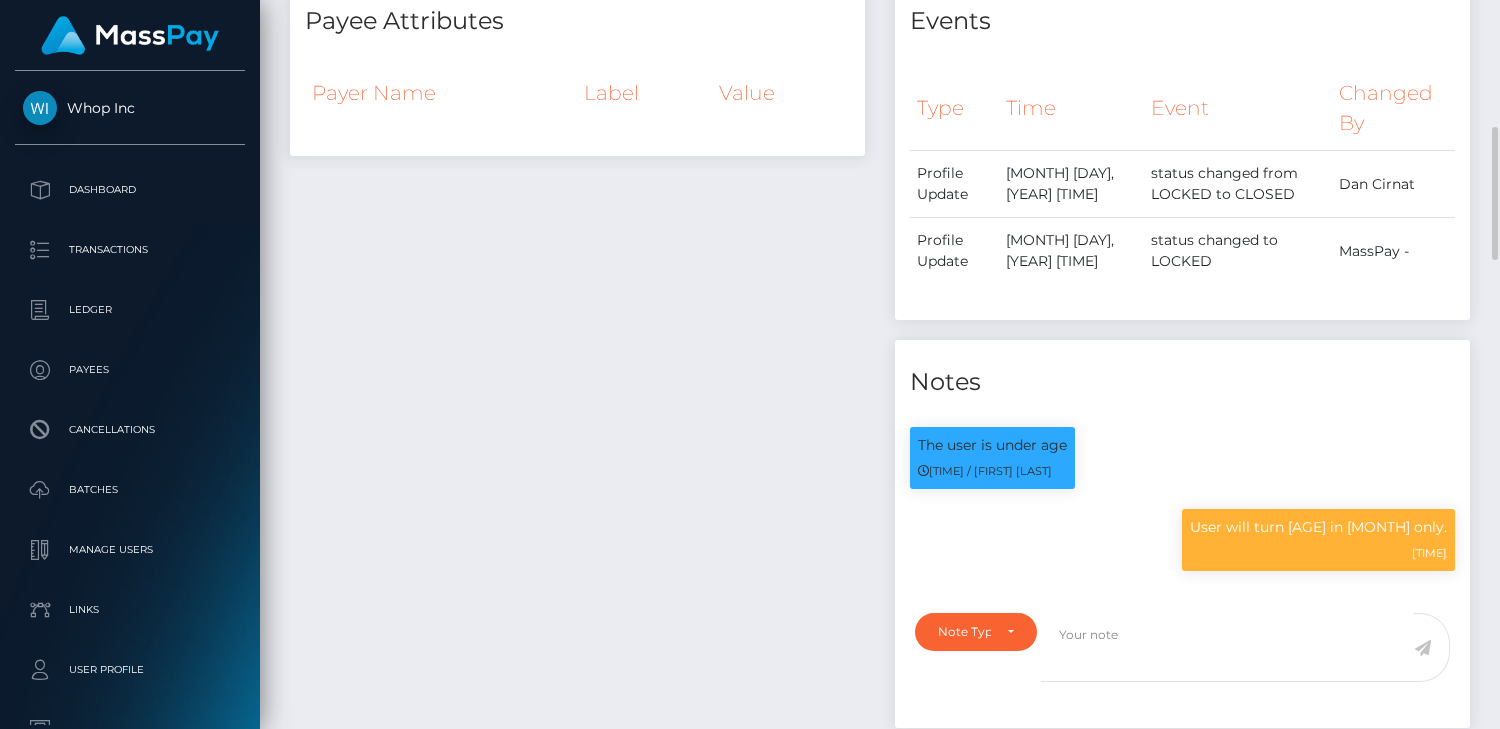scroll, scrollTop: 932, scrollLeft: 0, axis: vertical 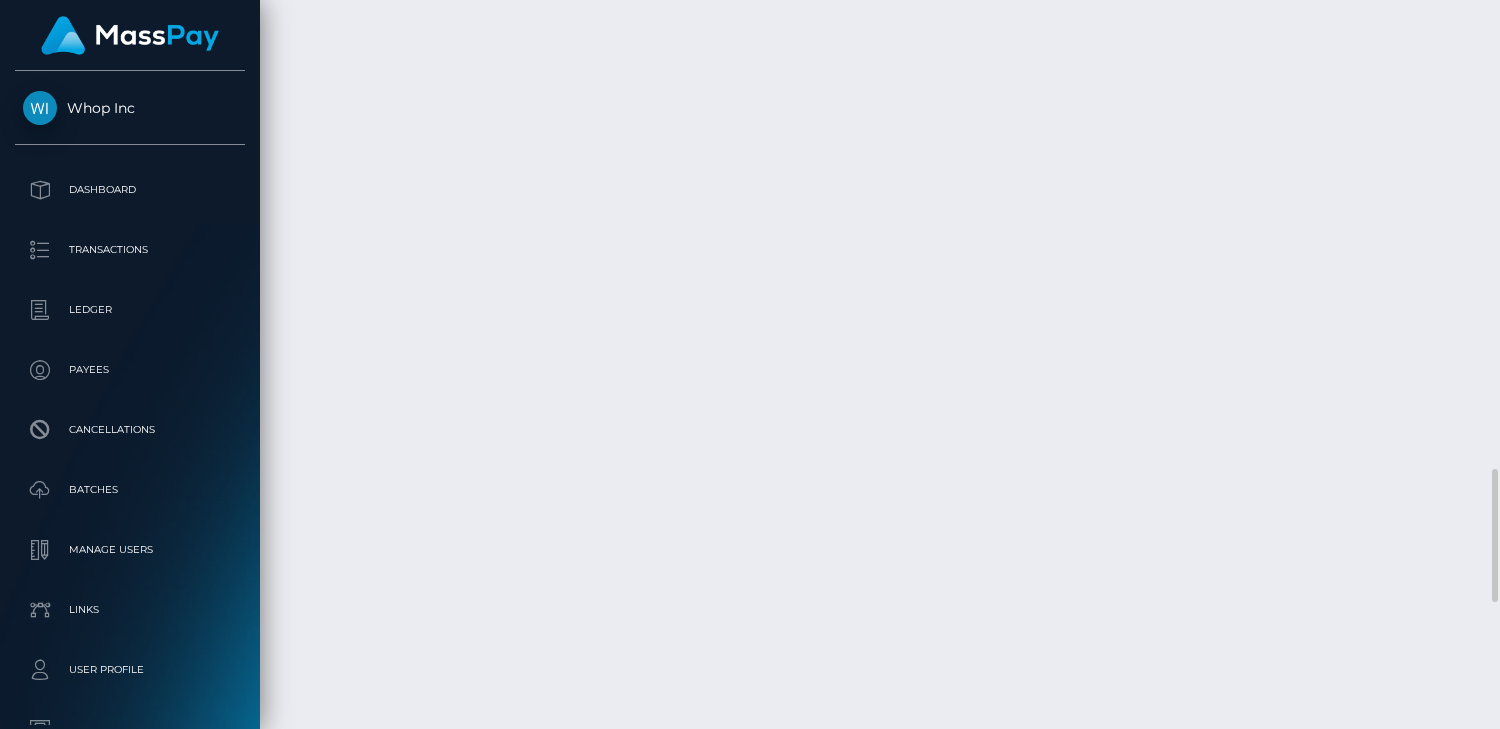 click at bounding box center (720, -825) 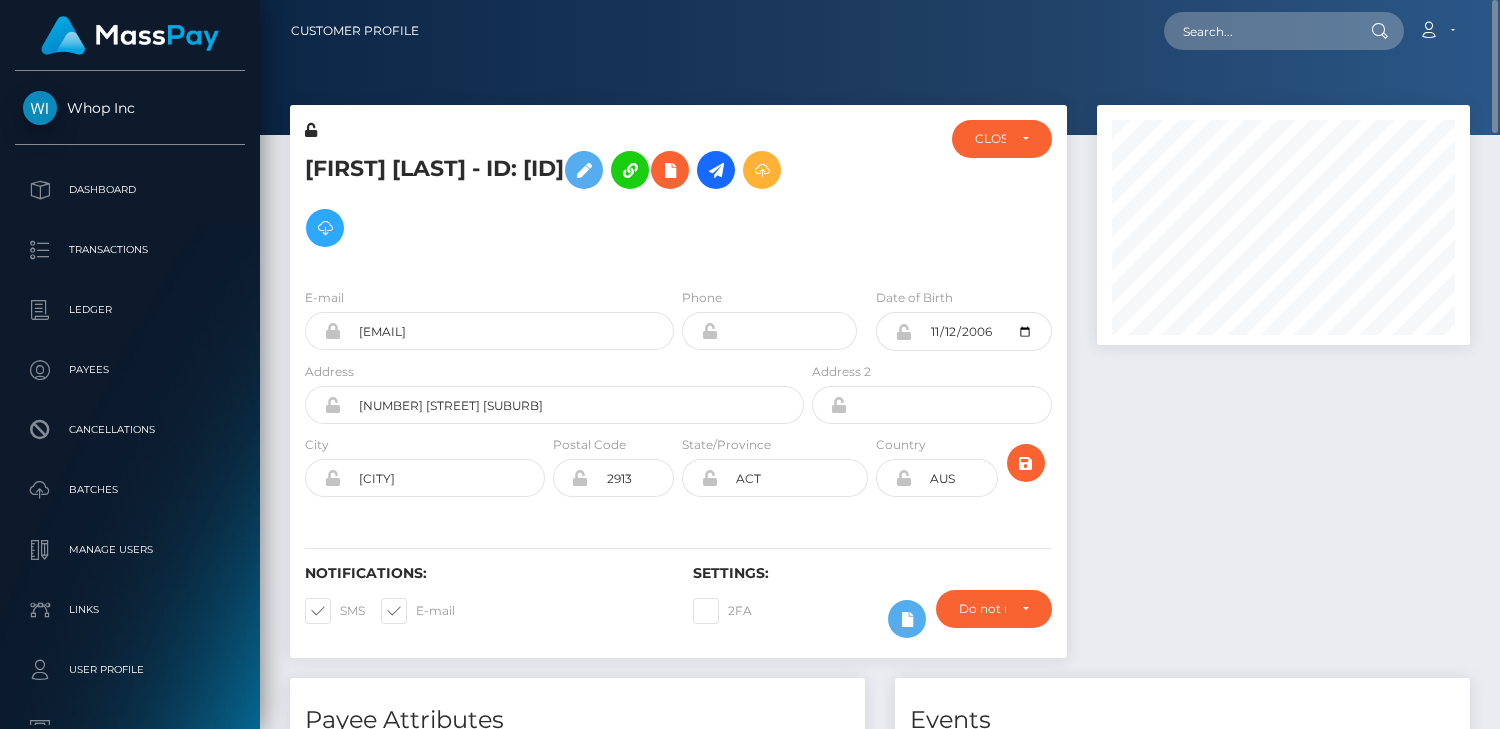 scroll, scrollTop: 233, scrollLeft: 0, axis: vertical 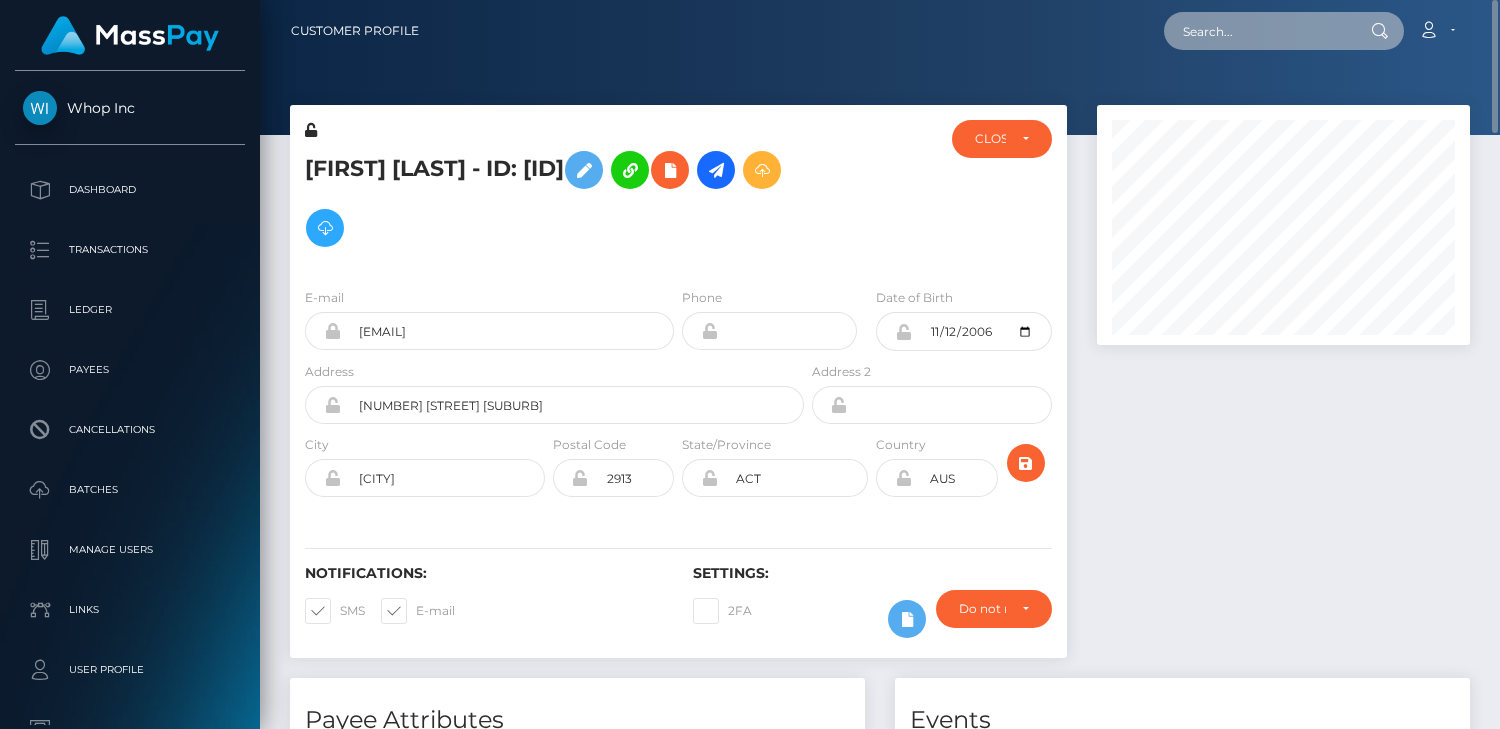 click at bounding box center [1258, 31] 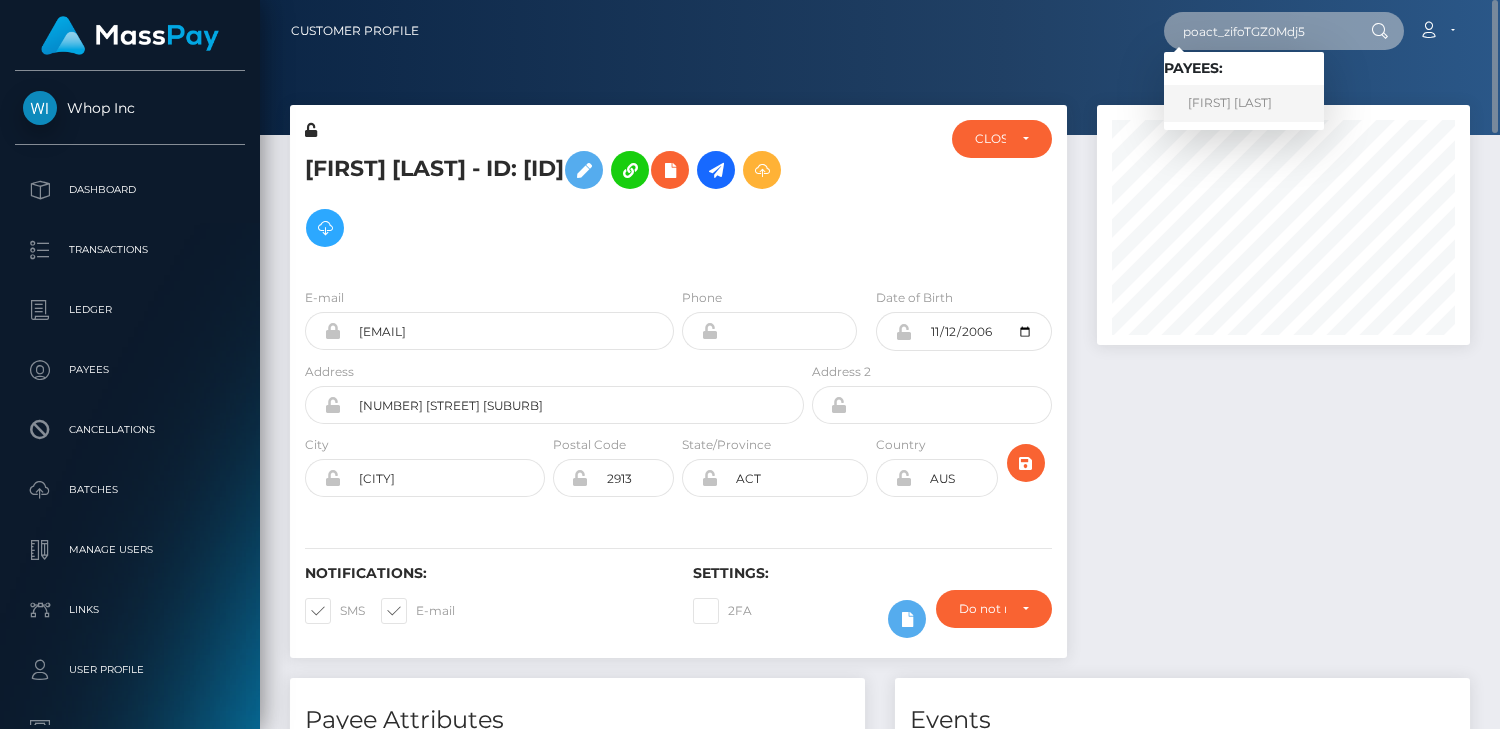 type on "poact_zifoTGZ0Mdj5" 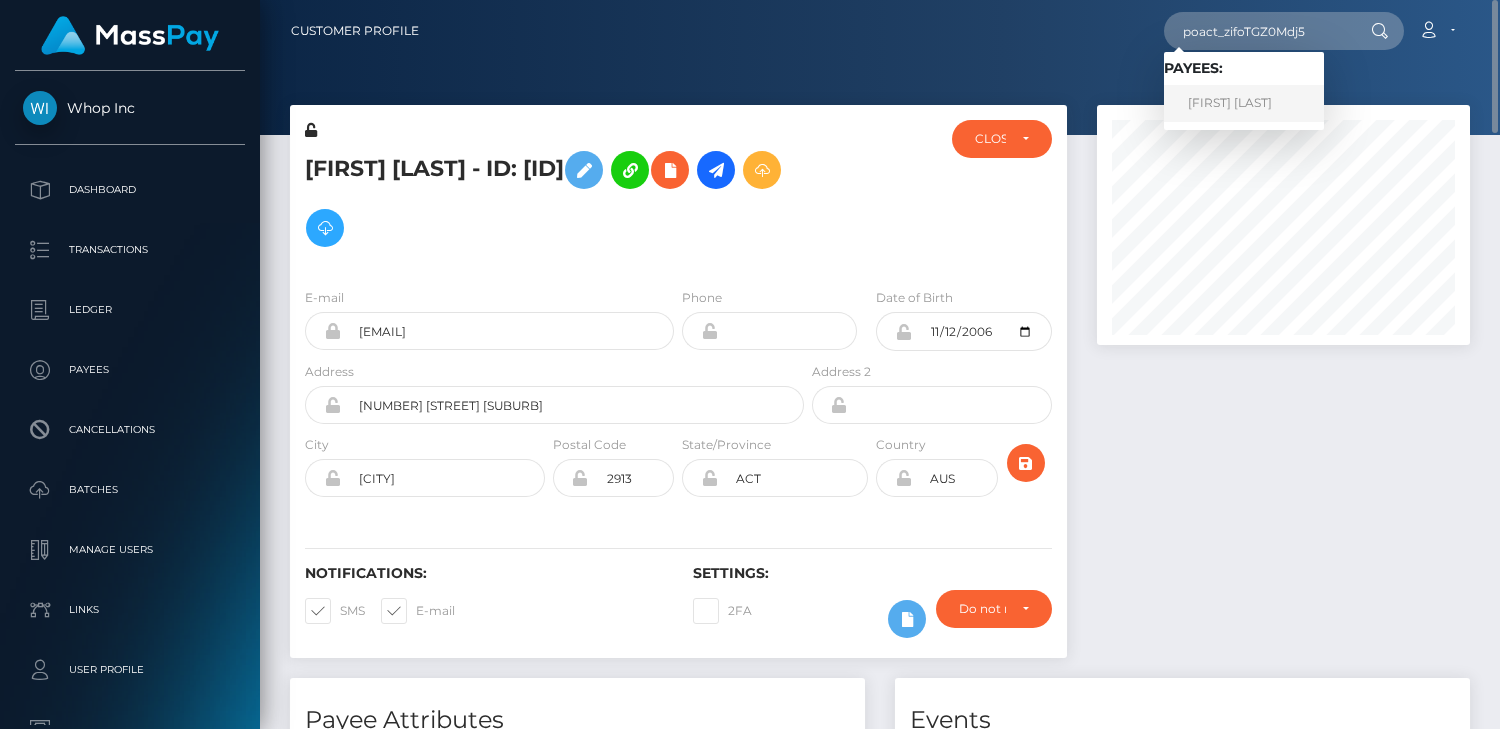 click on "brayden  miller" at bounding box center [1244, 103] 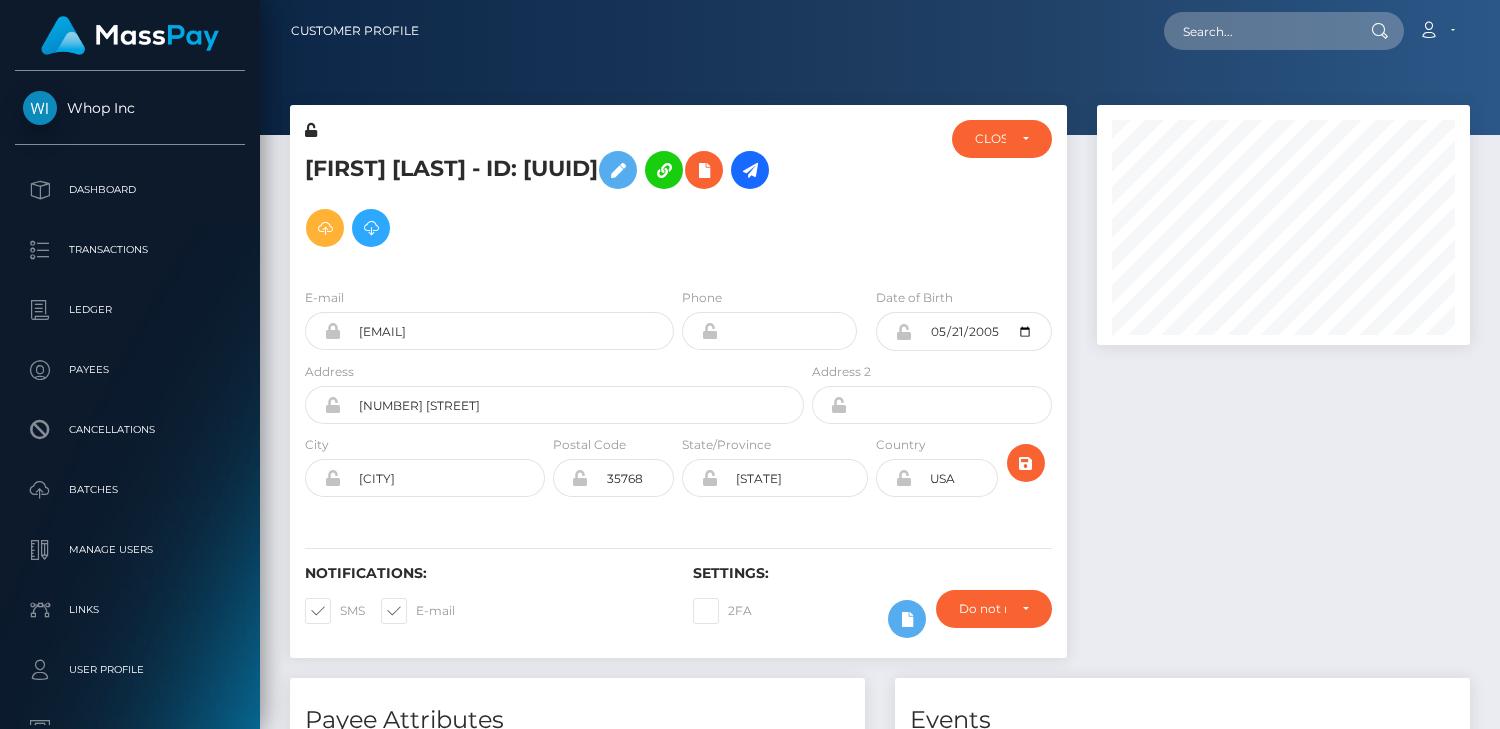 scroll, scrollTop: 0, scrollLeft: 0, axis: both 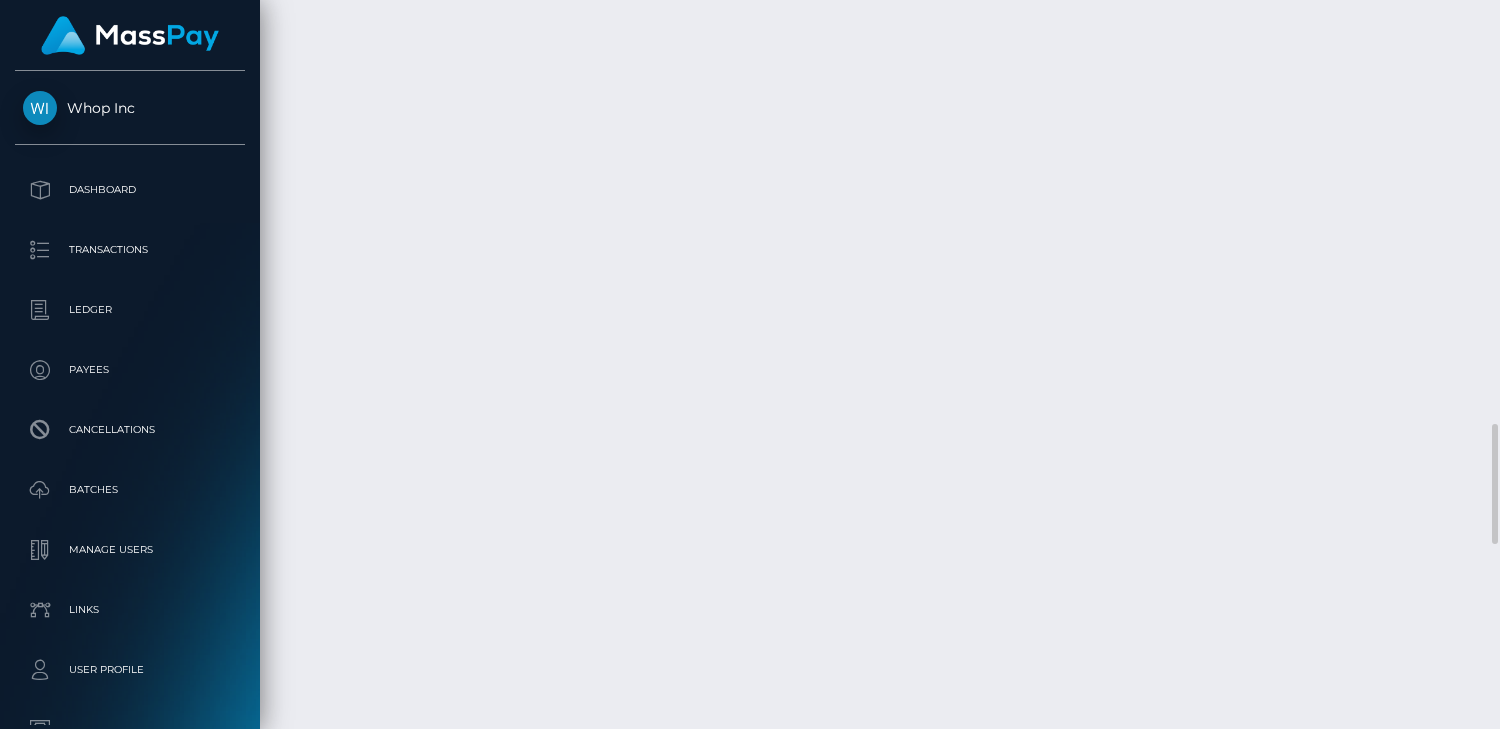 click at bounding box center (896, -907) 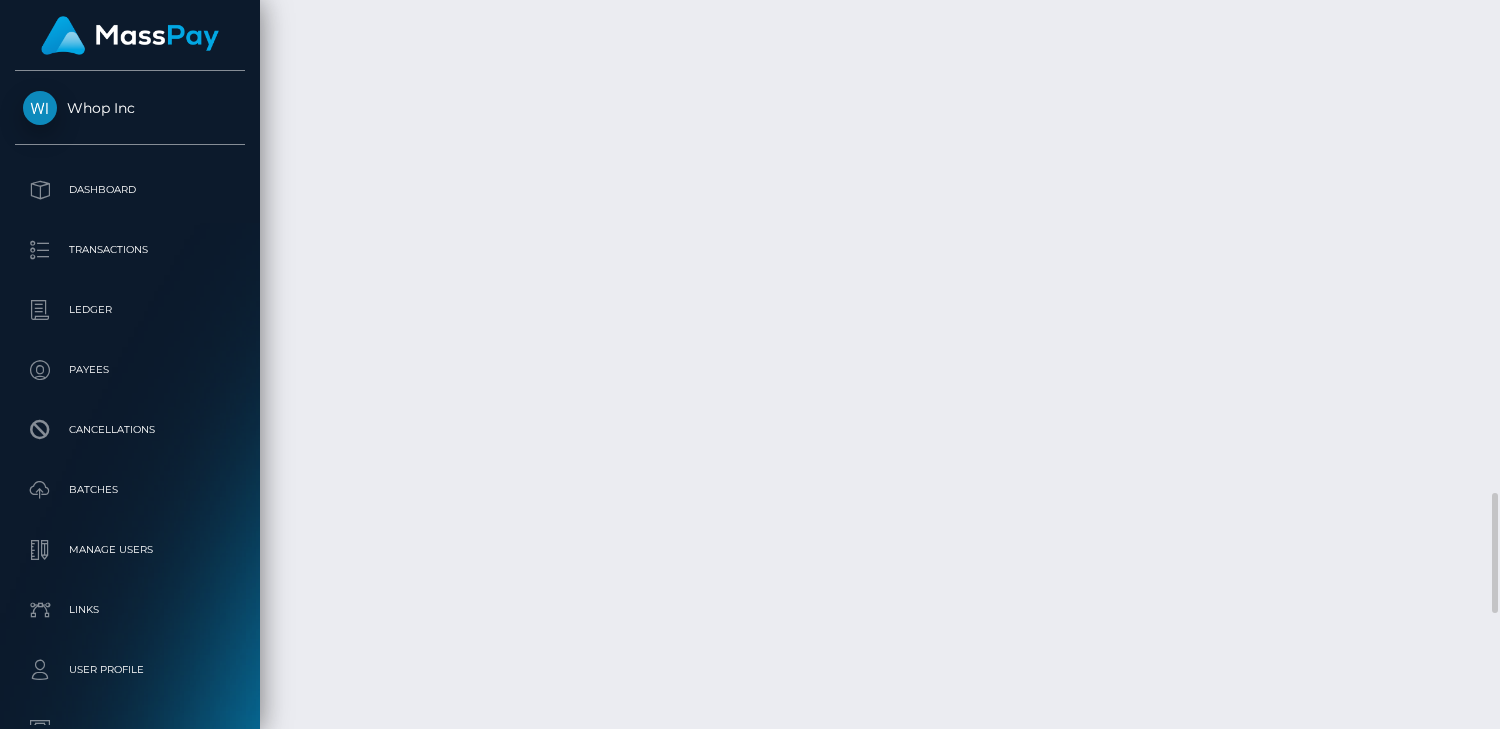 scroll, scrollTop: 2513, scrollLeft: 0, axis: vertical 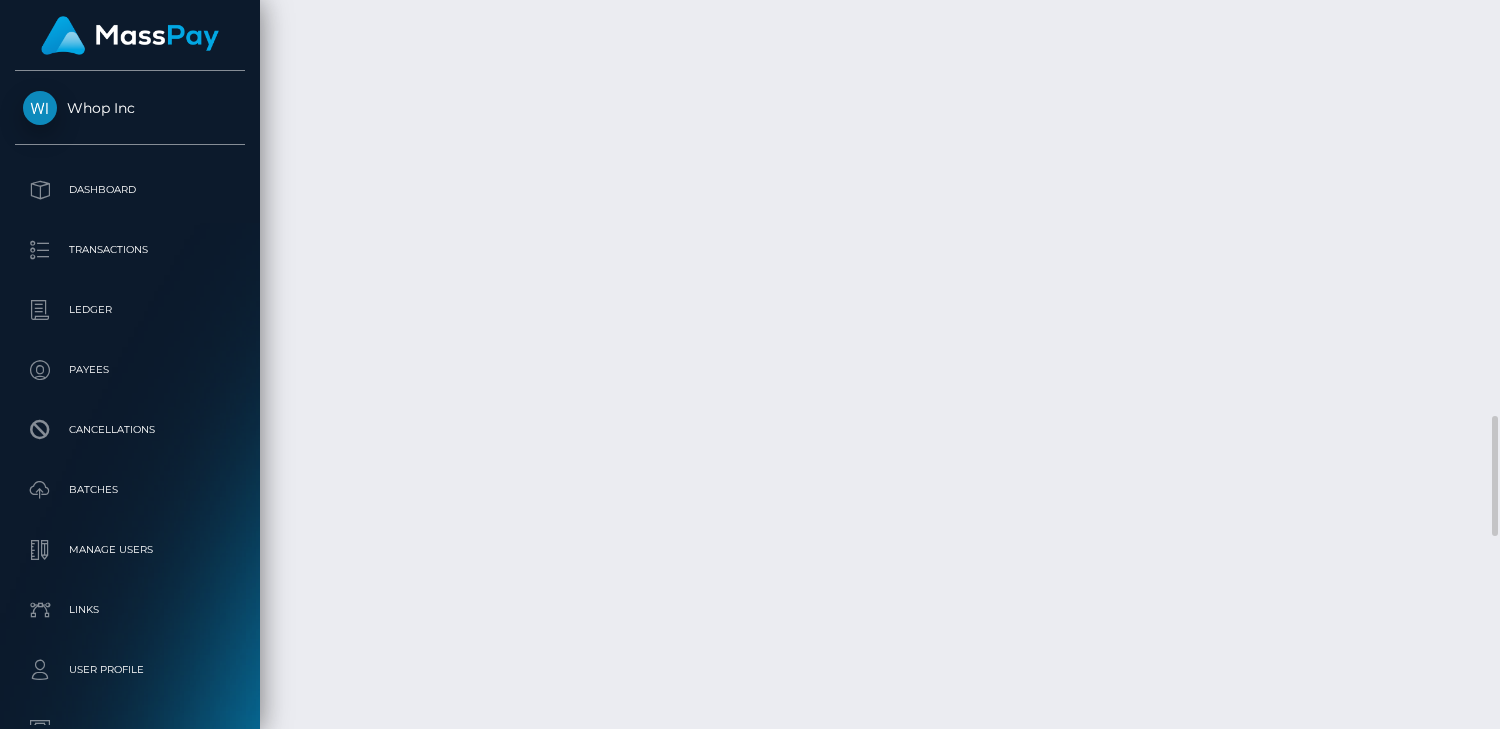 click at bounding box center [896, -857] 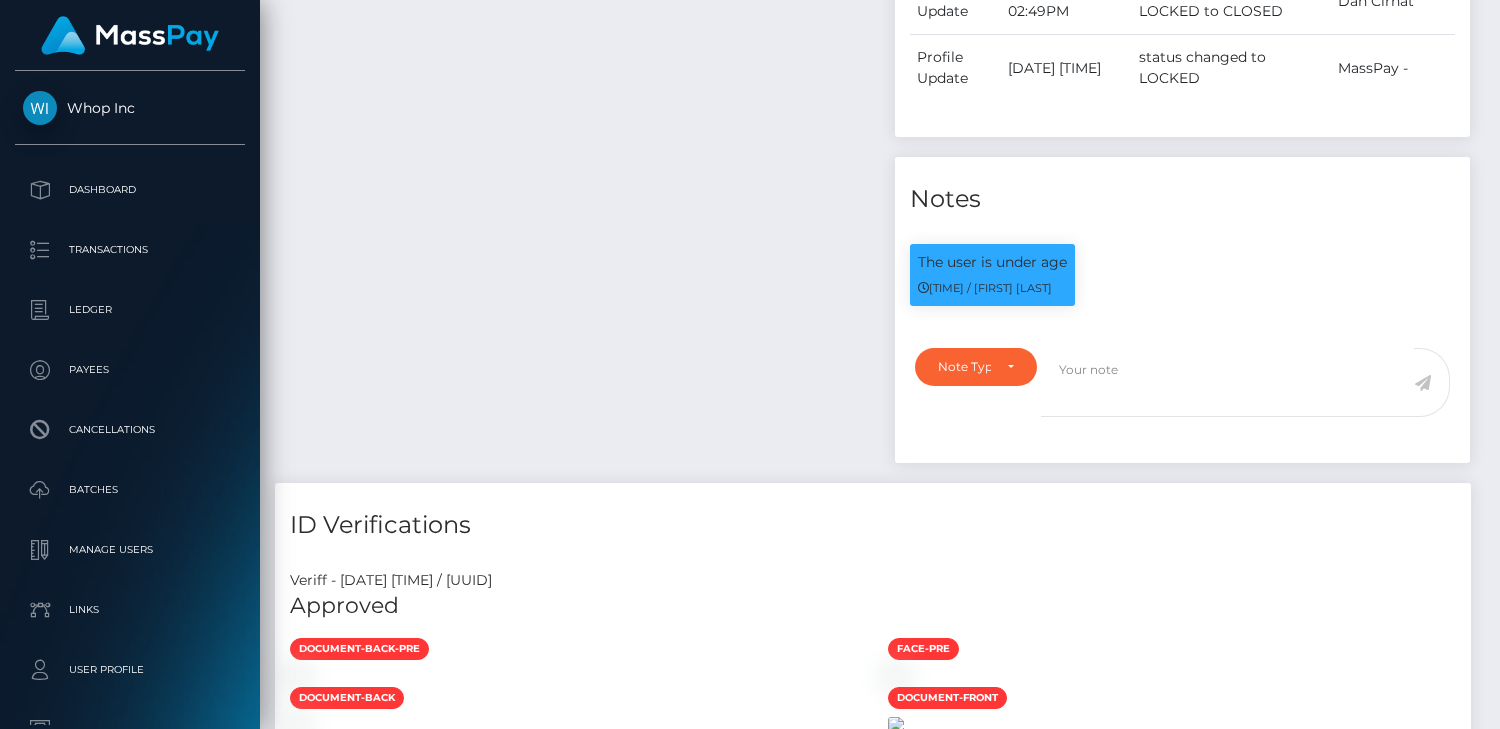 scroll, scrollTop: 183, scrollLeft: 0, axis: vertical 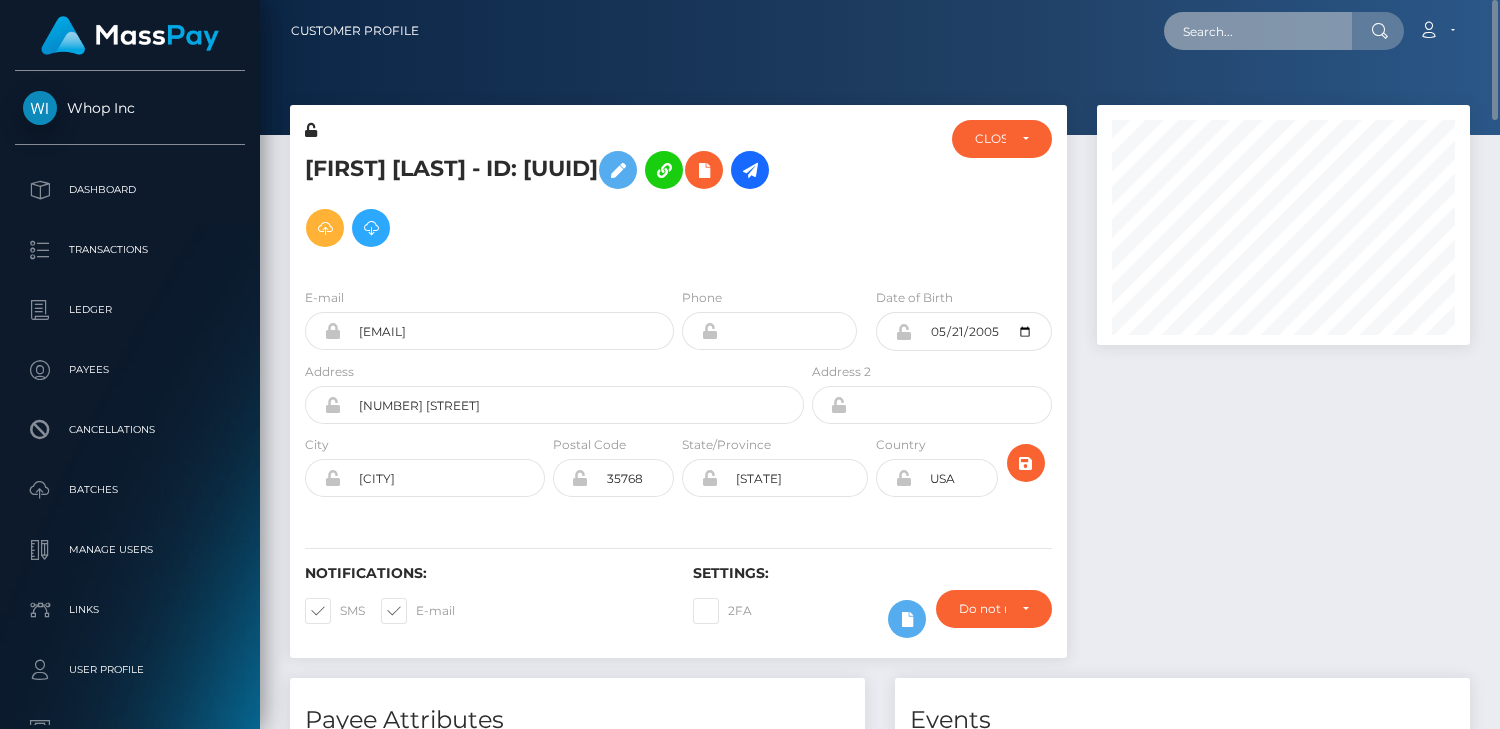 click at bounding box center [1258, 31] 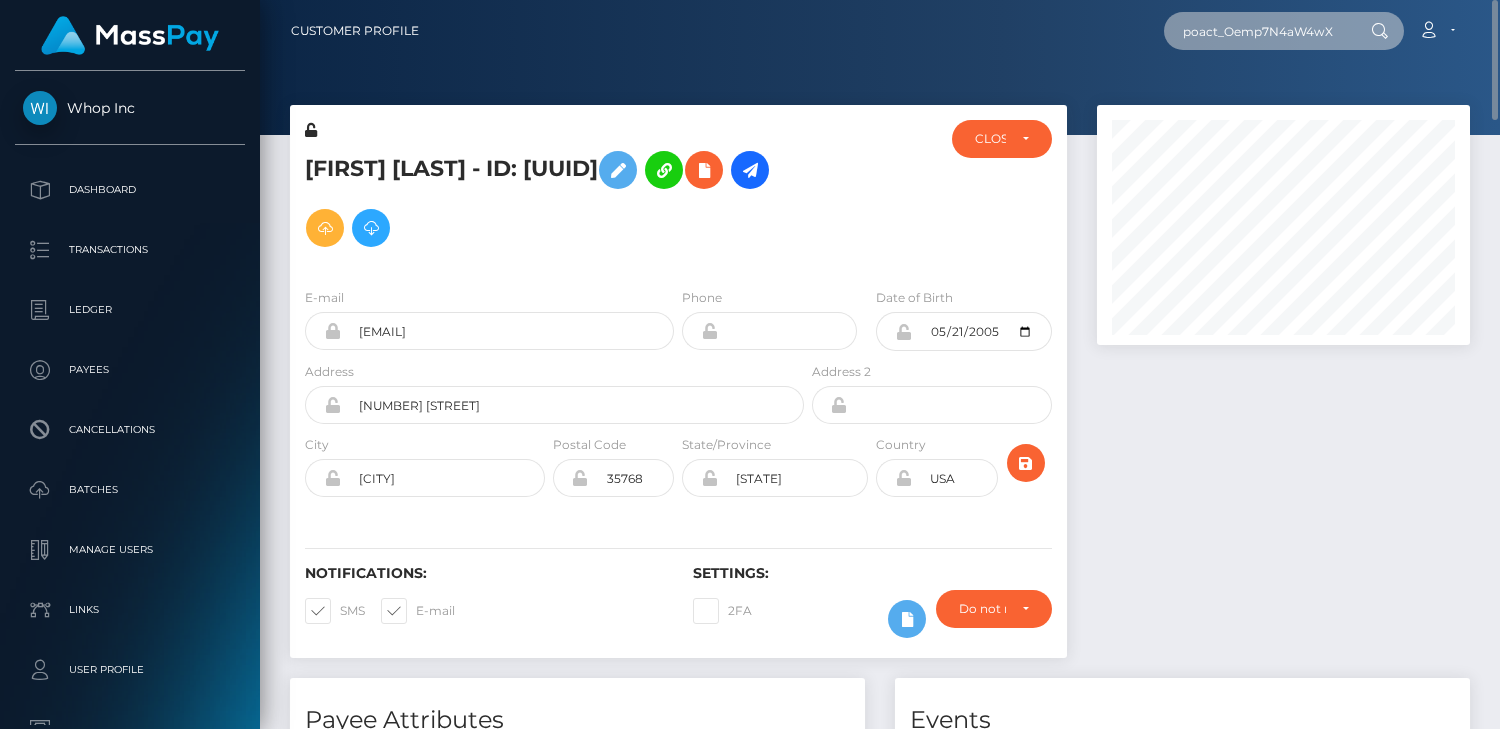 scroll, scrollTop: 0, scrollLeft: 1, axis: horizontal 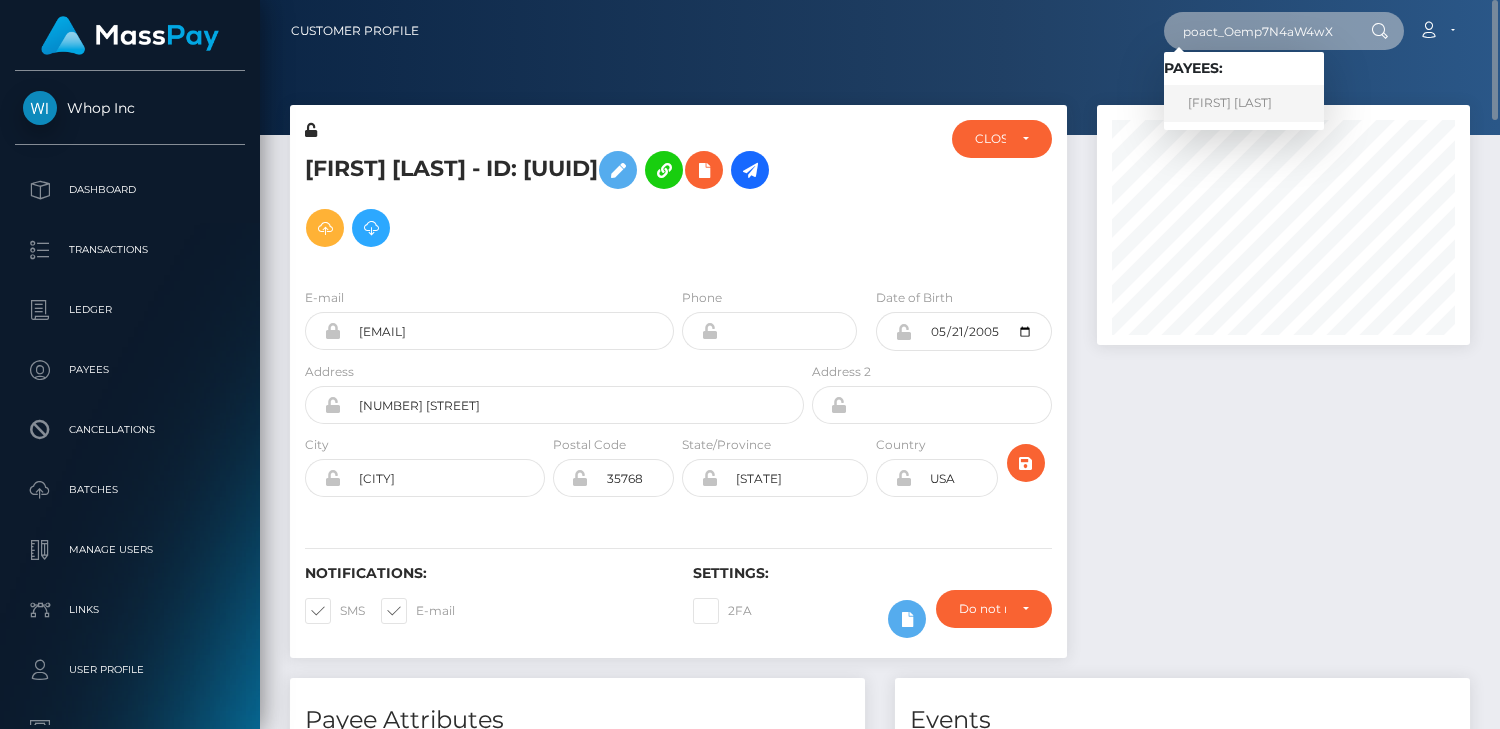 type on "poact_Oemp7N4aW4wX" 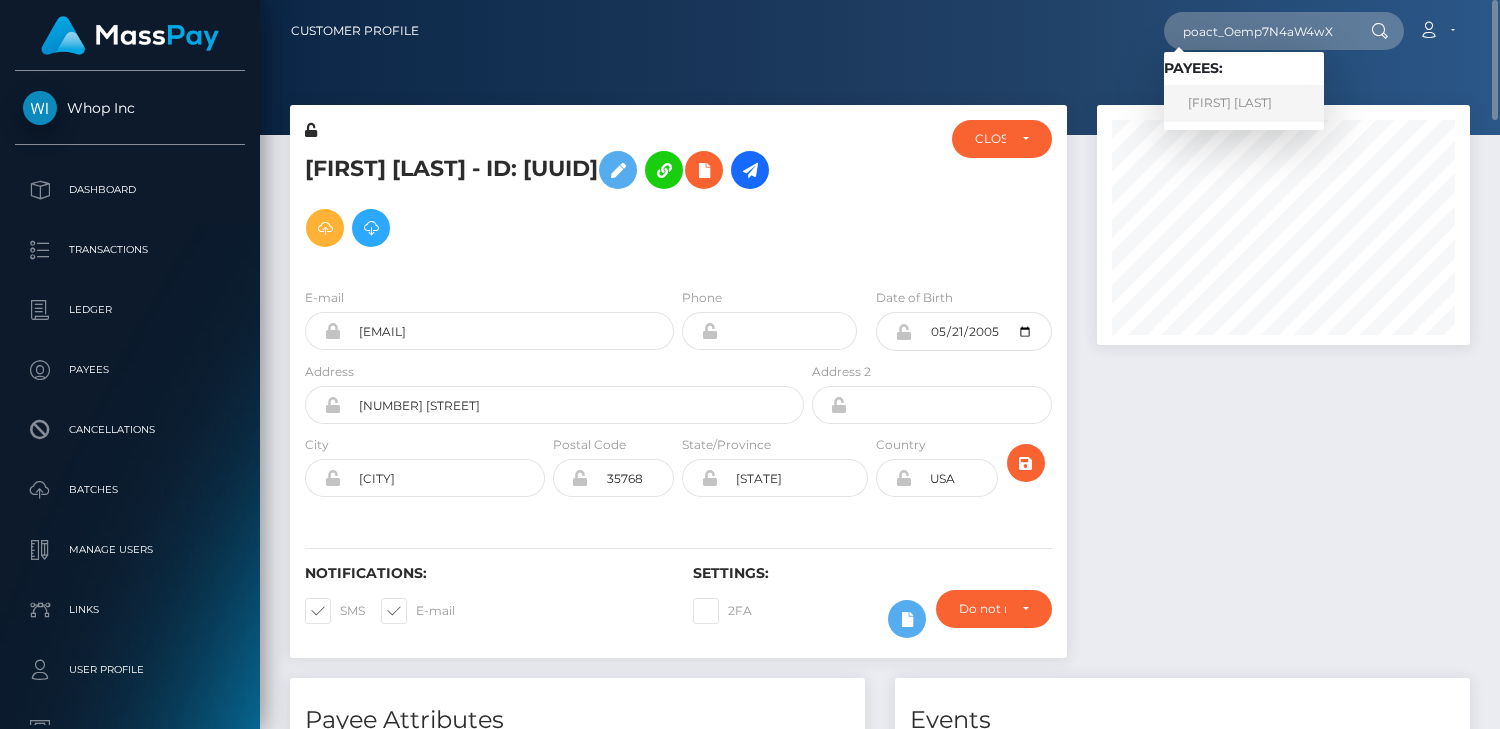 click on "Devansh  Tripathi" at bounding box center [1244, 103] 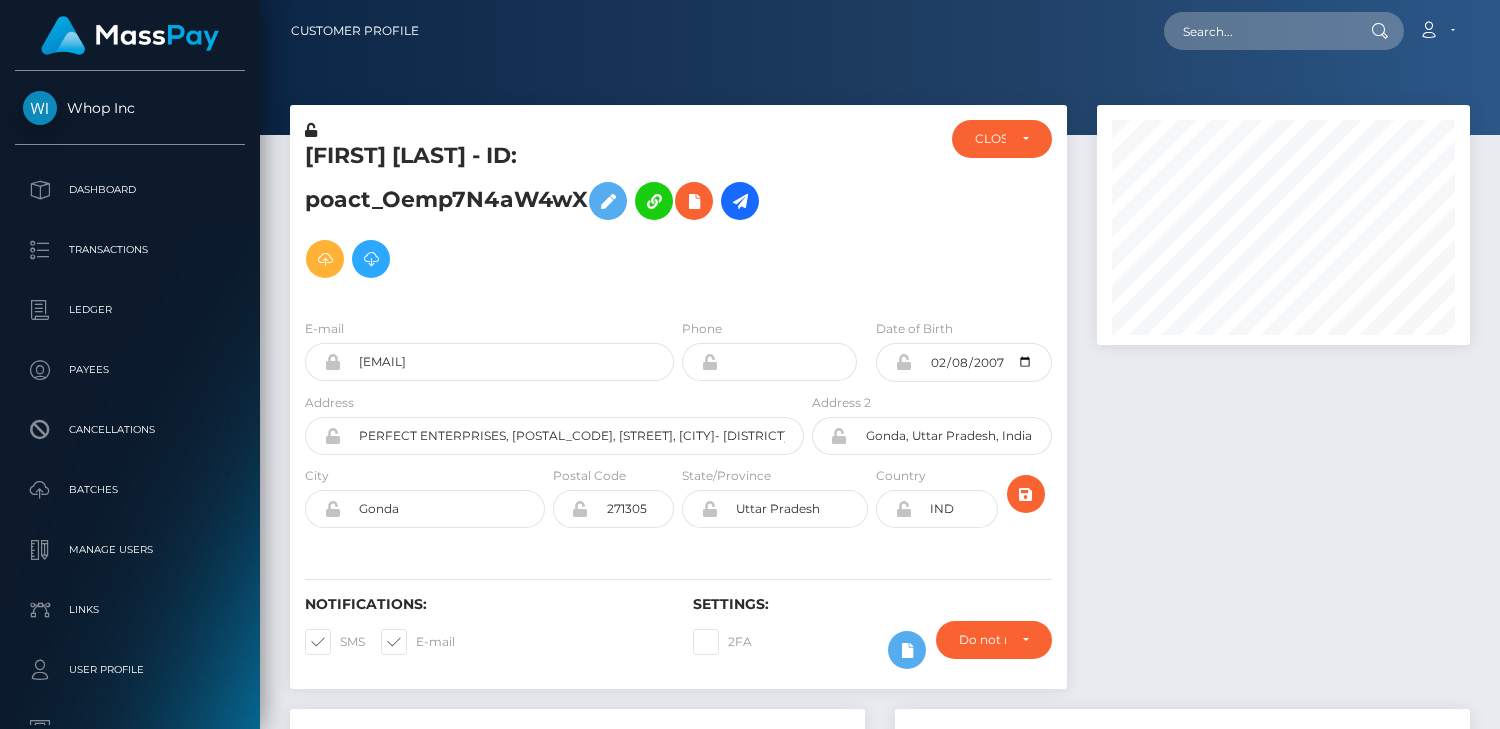 scroll, scrollTop: 0, scrollLeft: 0, axis: both 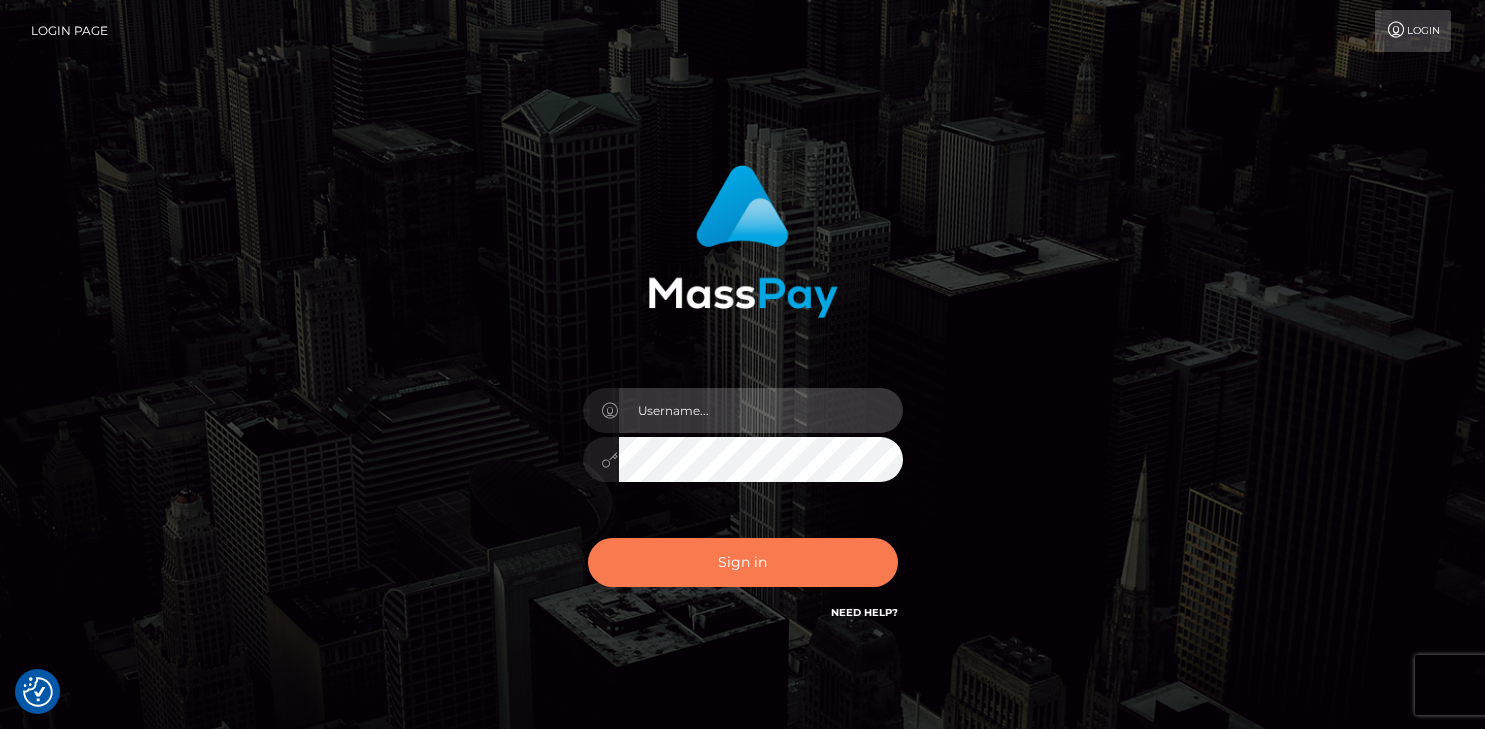 type on "vlad" 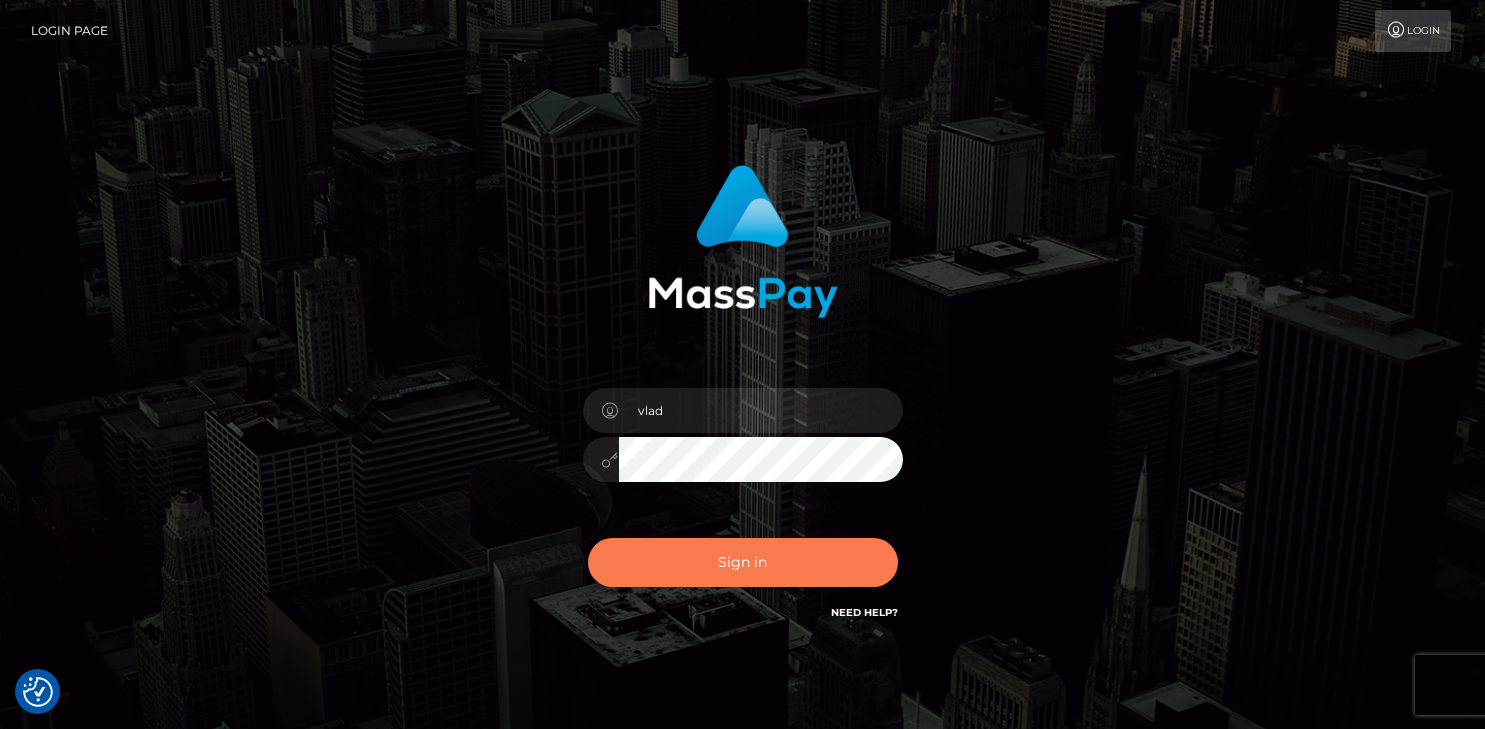 click on "Sign in" at bounding box center [743, 562] 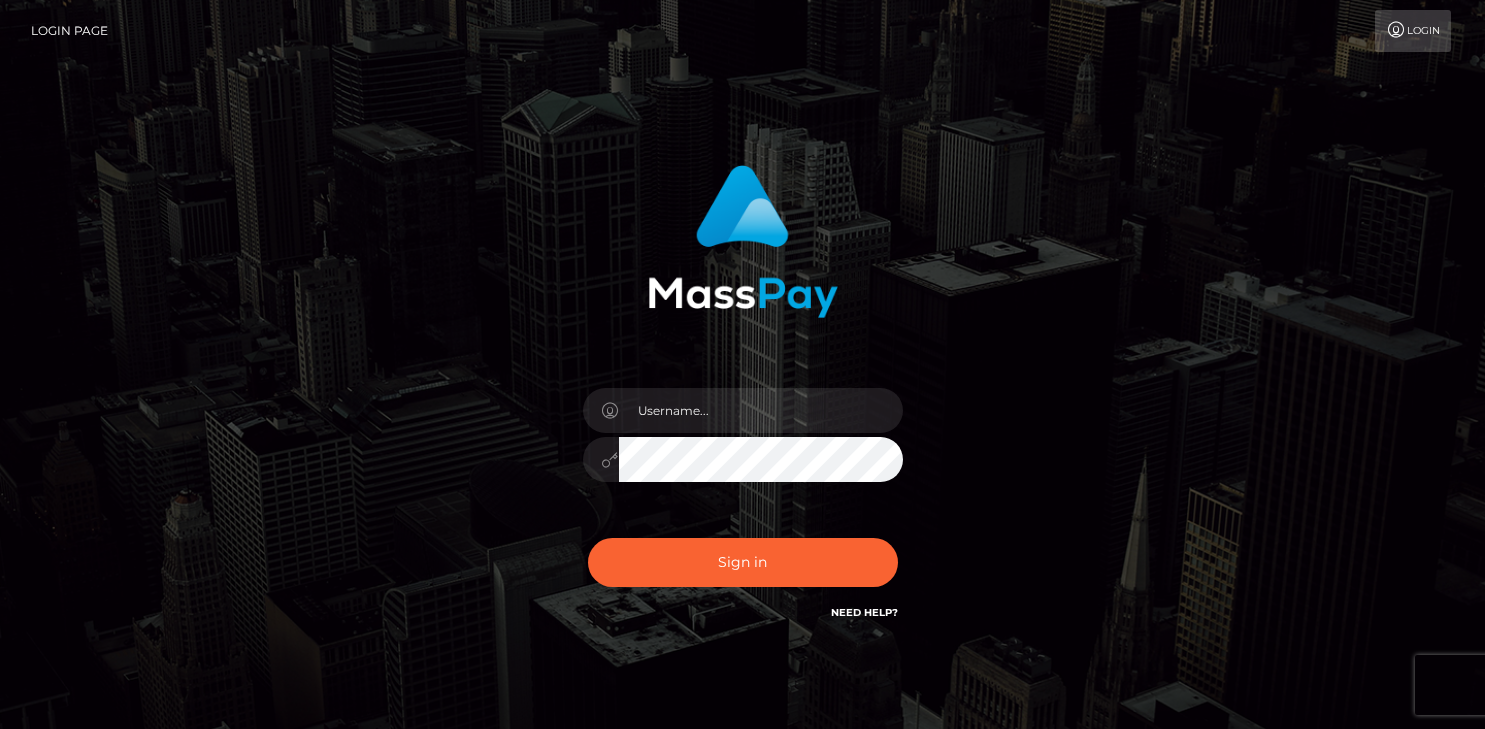 scroll, scrollTop: 0, scrollLeft: 0, axis: both 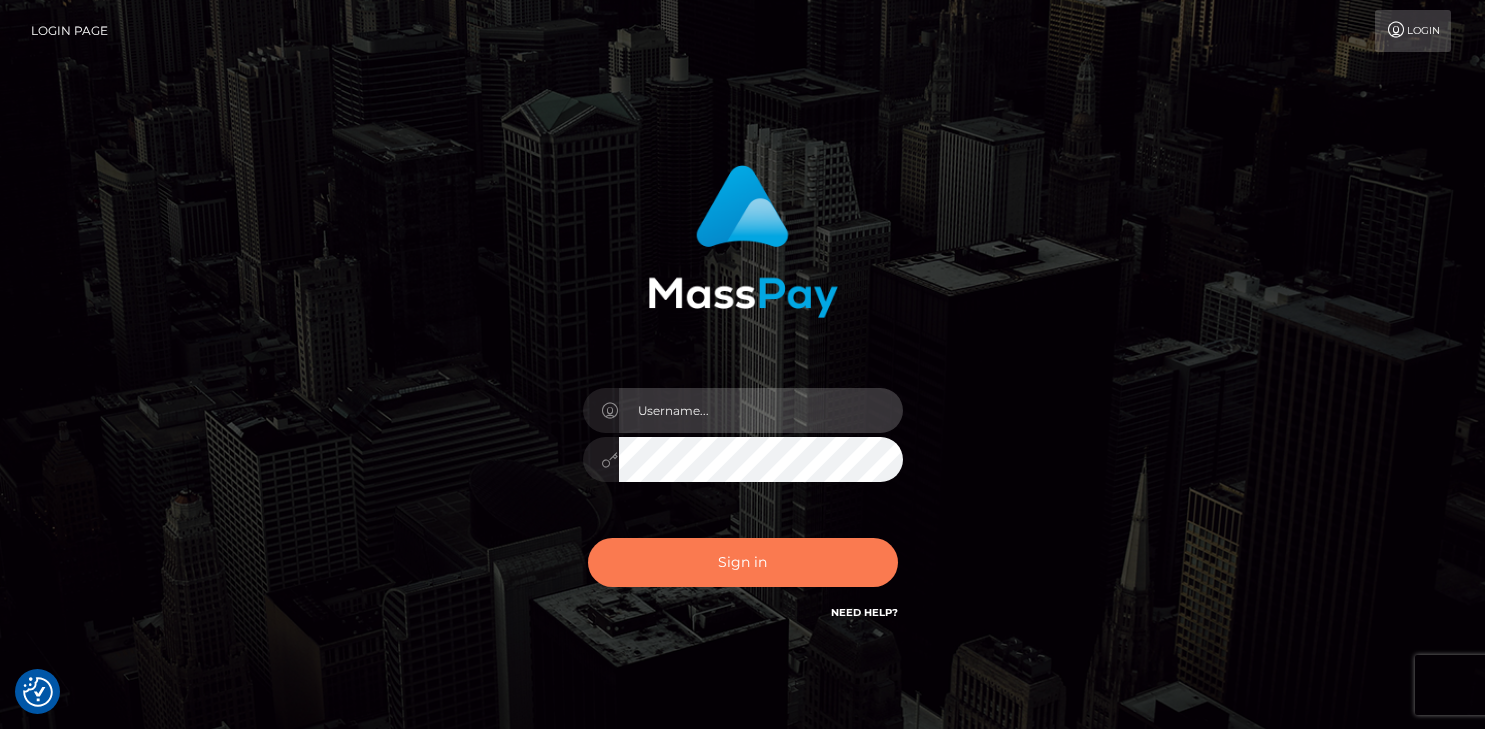 type on "vlad" 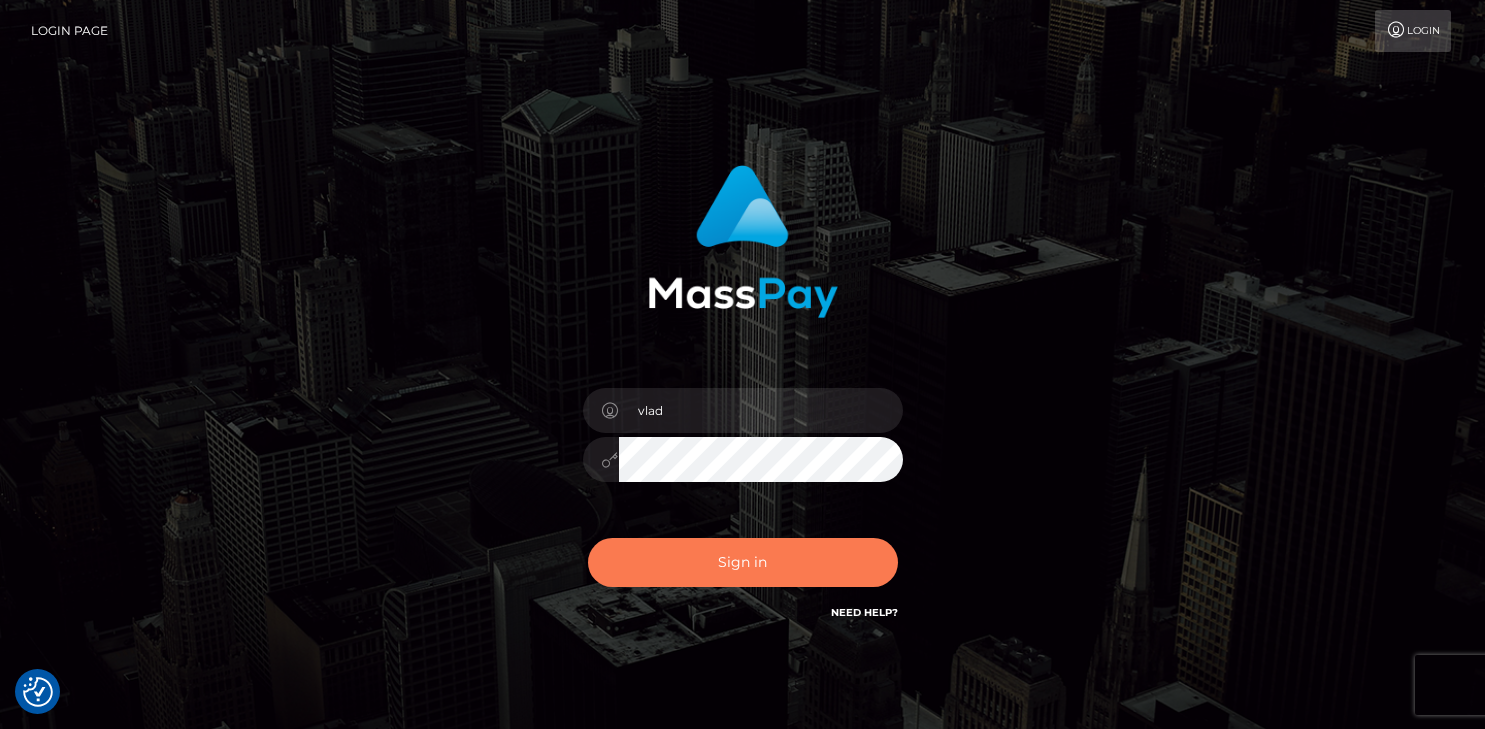 click on "Sign in" at bounding box center [743, 562] 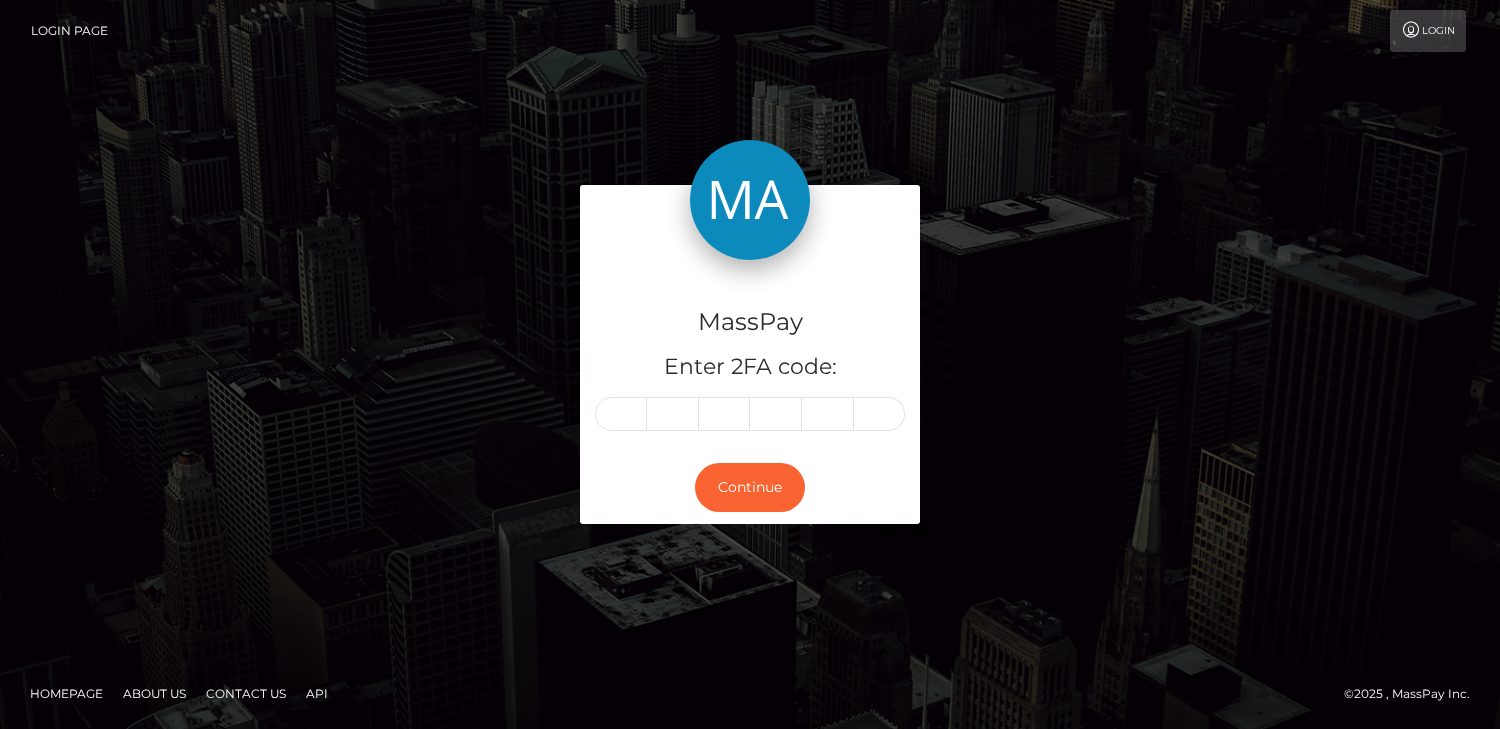scroll, scrollTop: 0, scrollLeft: 0, axis: both 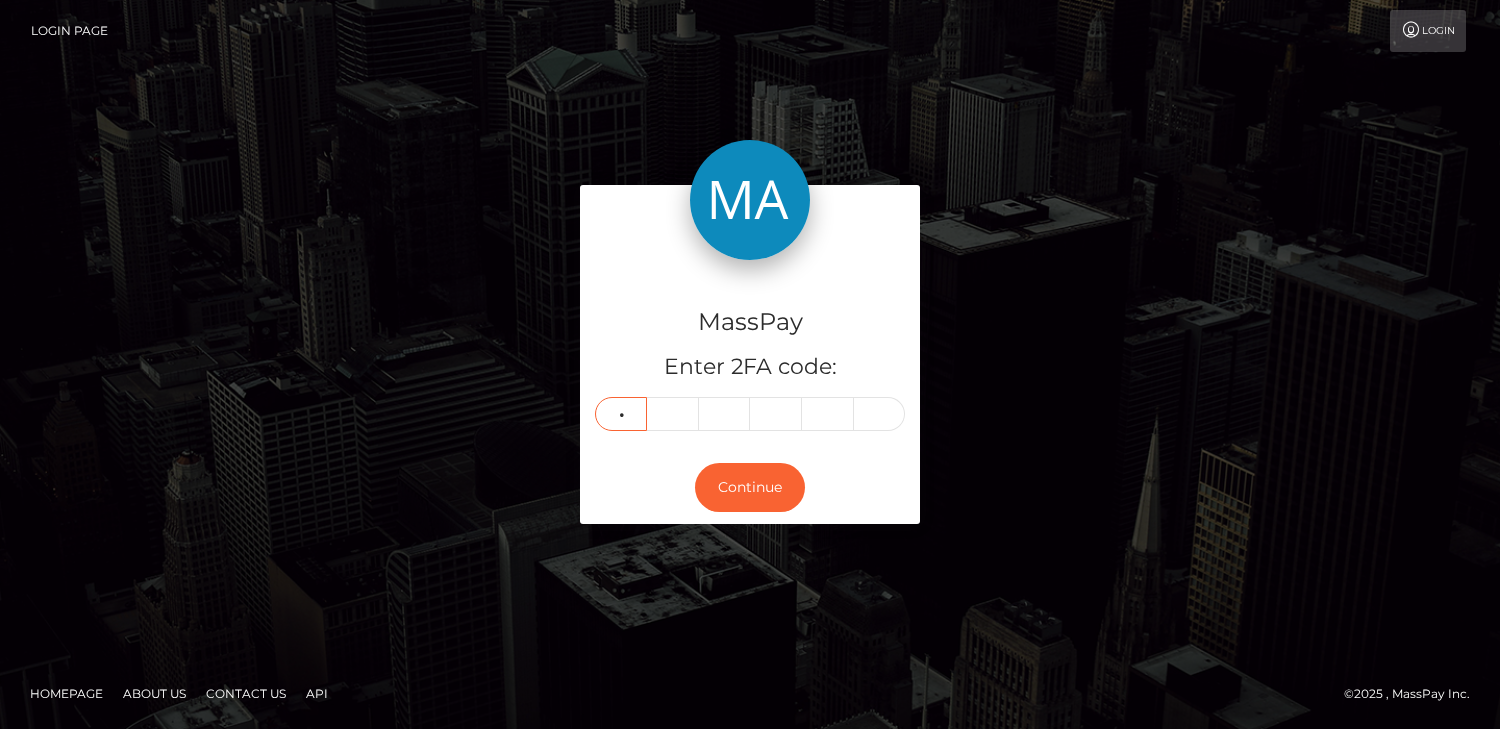 type on "0" 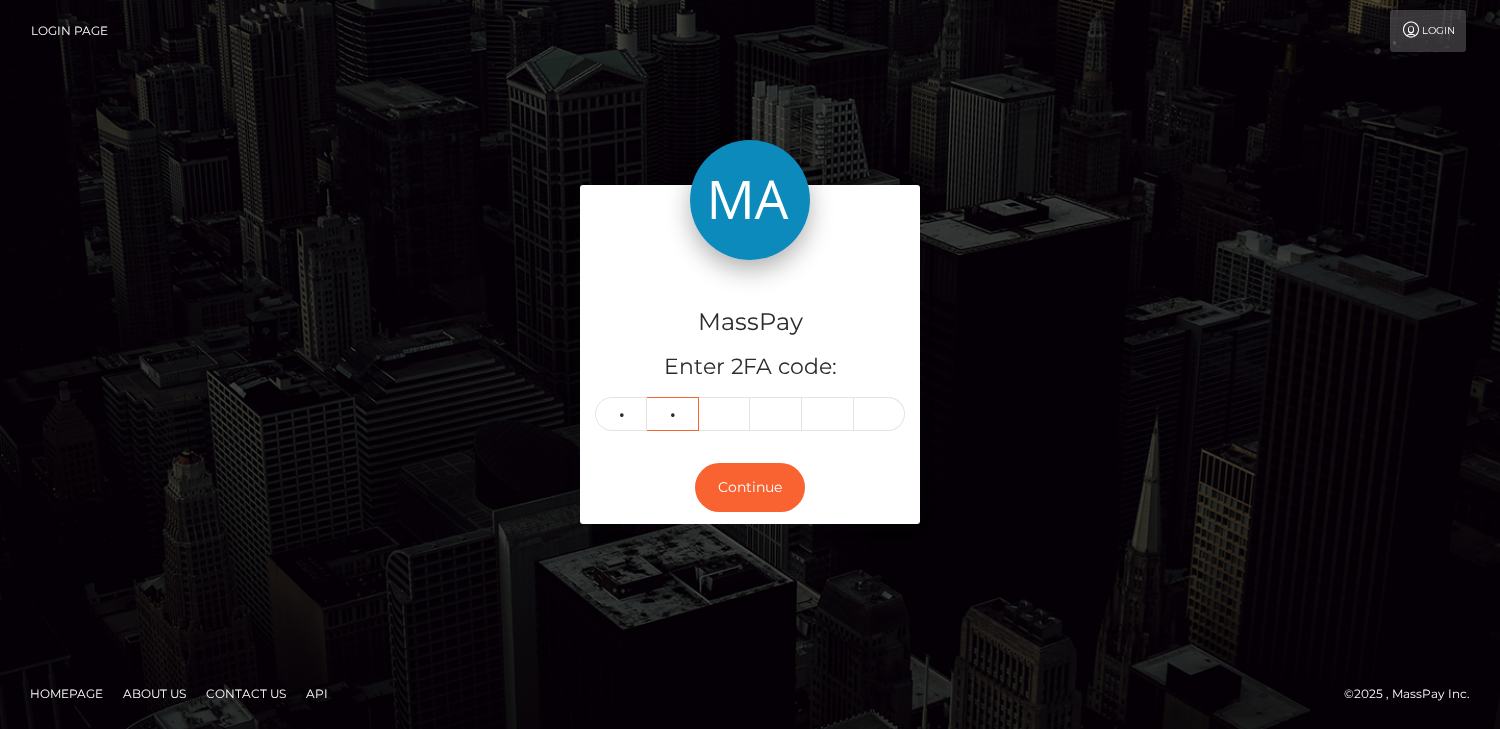 type on "7" 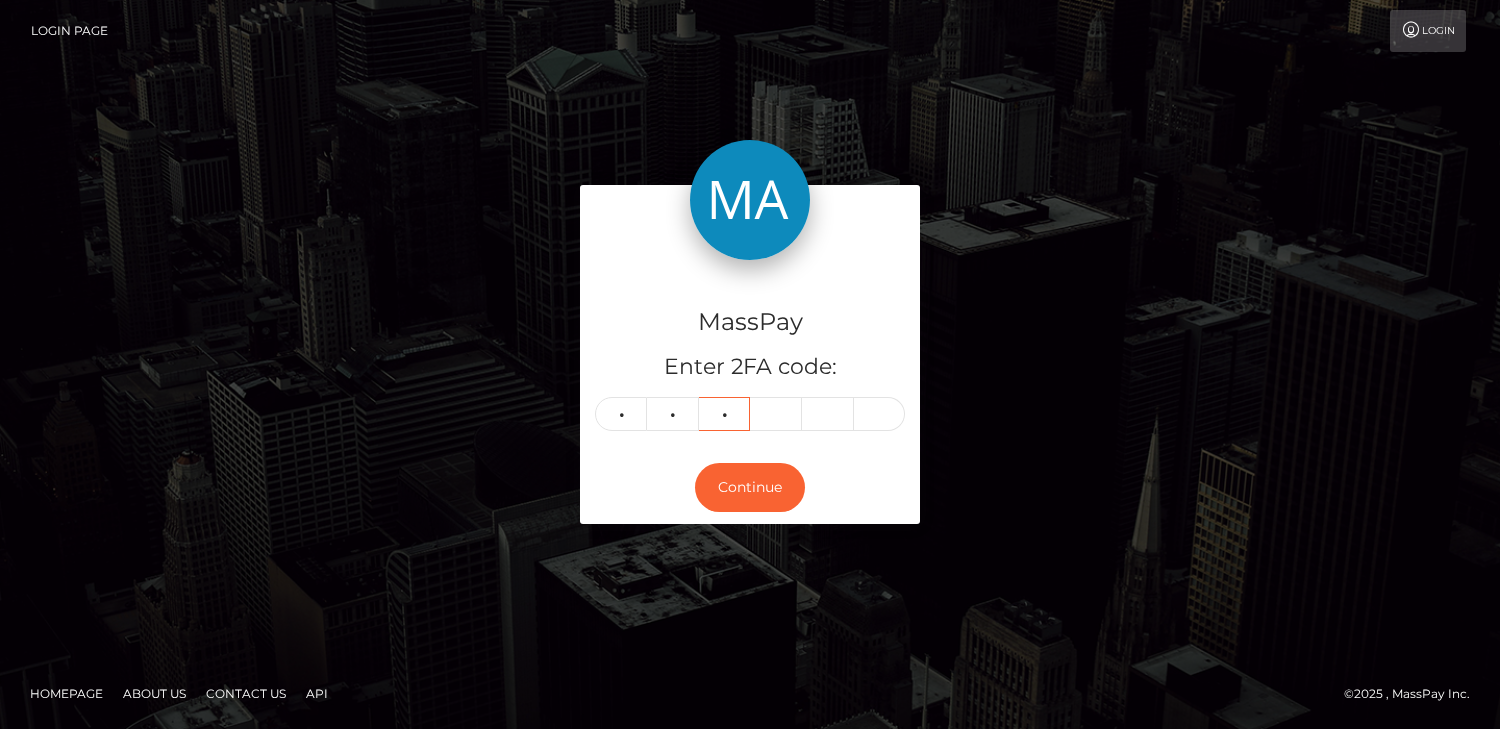 type on "9" 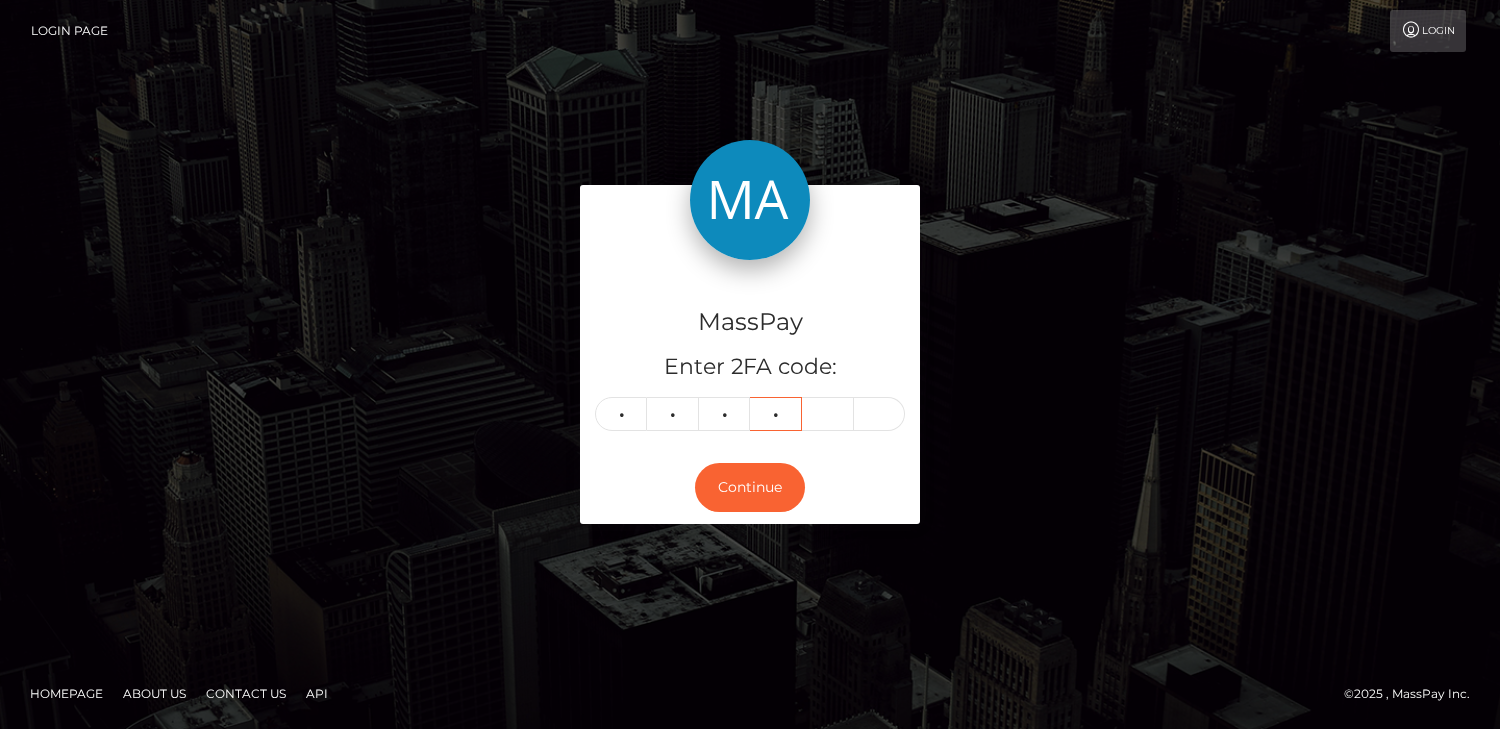 type on "2" 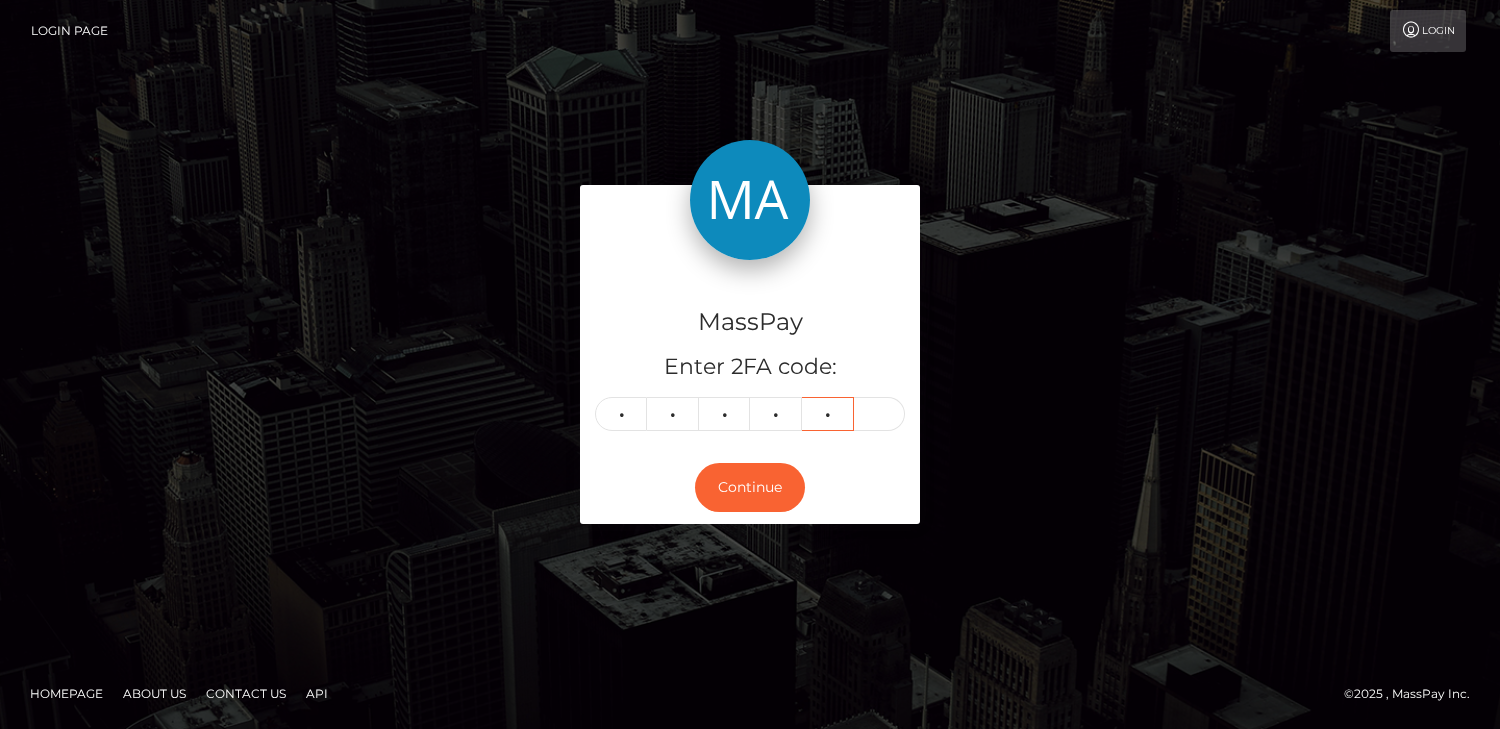 type on "4" 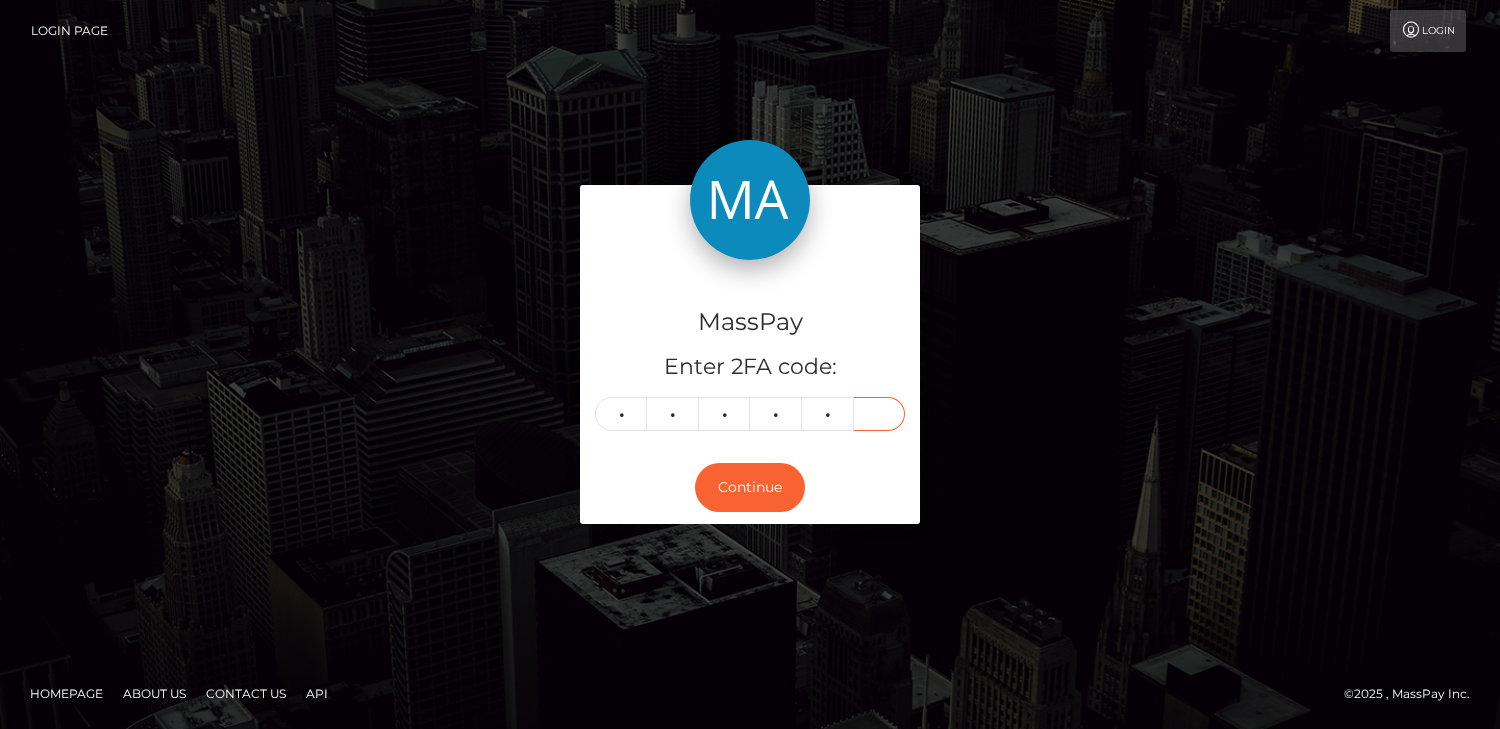 type on "4" 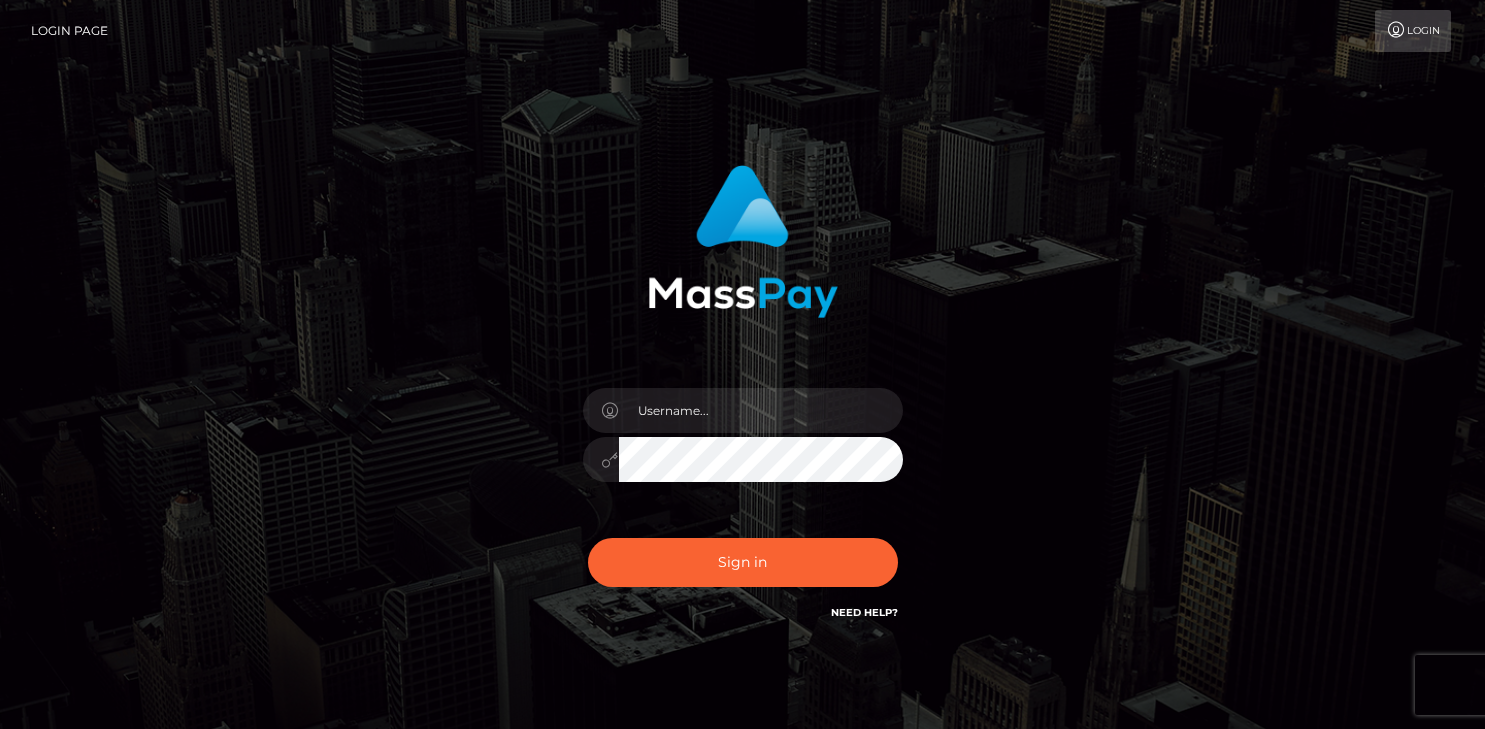scroll, scrollTop: 0, scrollLeft: 0, axis: both 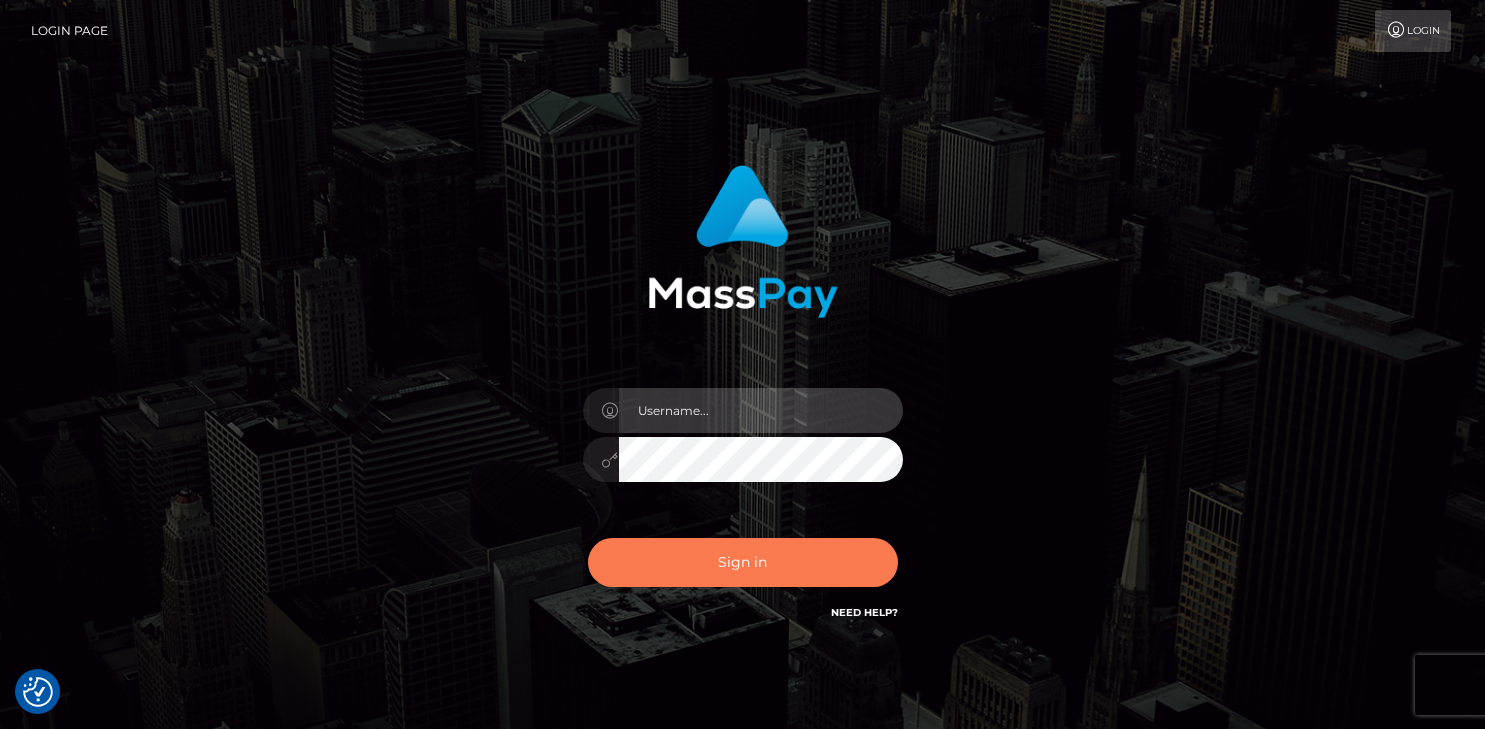 type on "vlad" 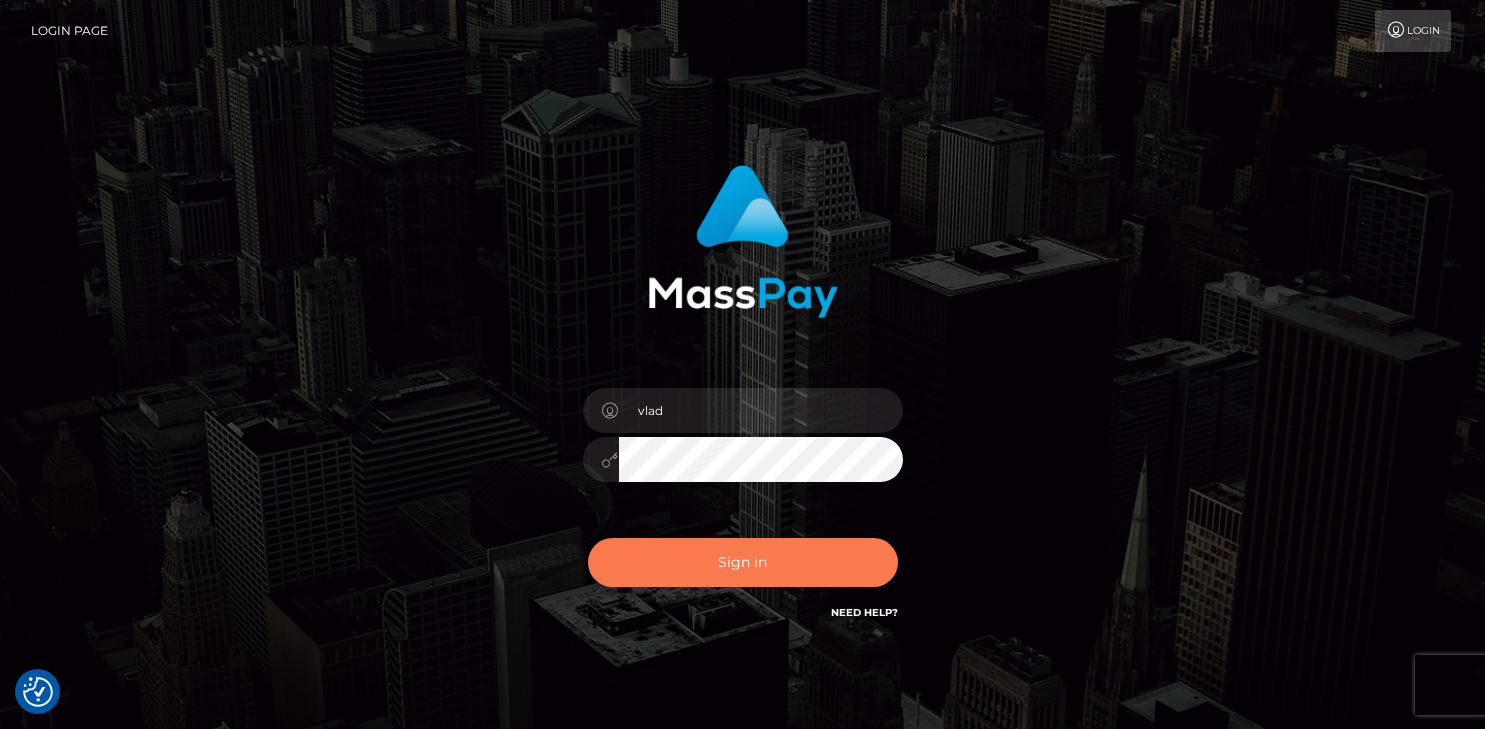 click on "Sign in" at bounding box center [743, 562] 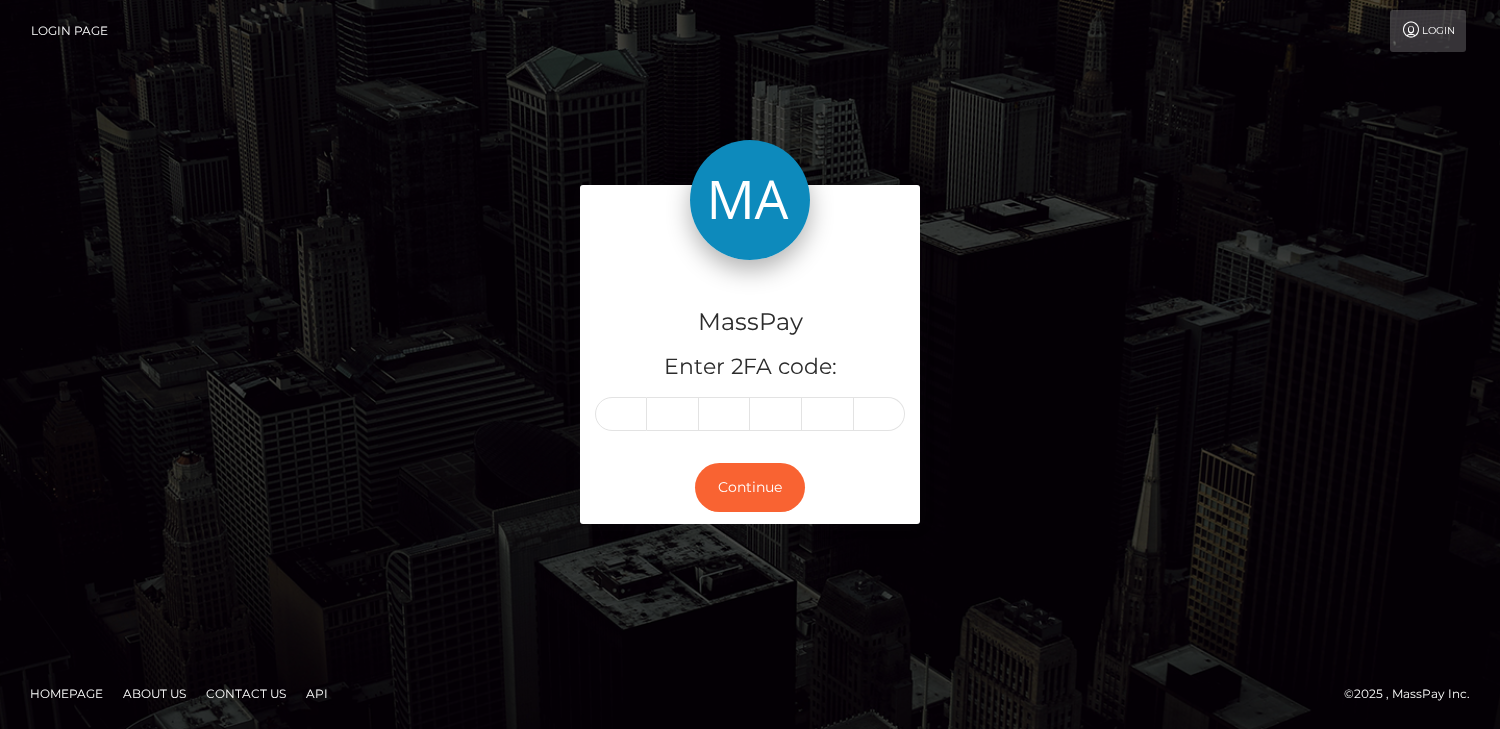 scroll, scrollTop: 0, scrollLeft: 0, axis: both 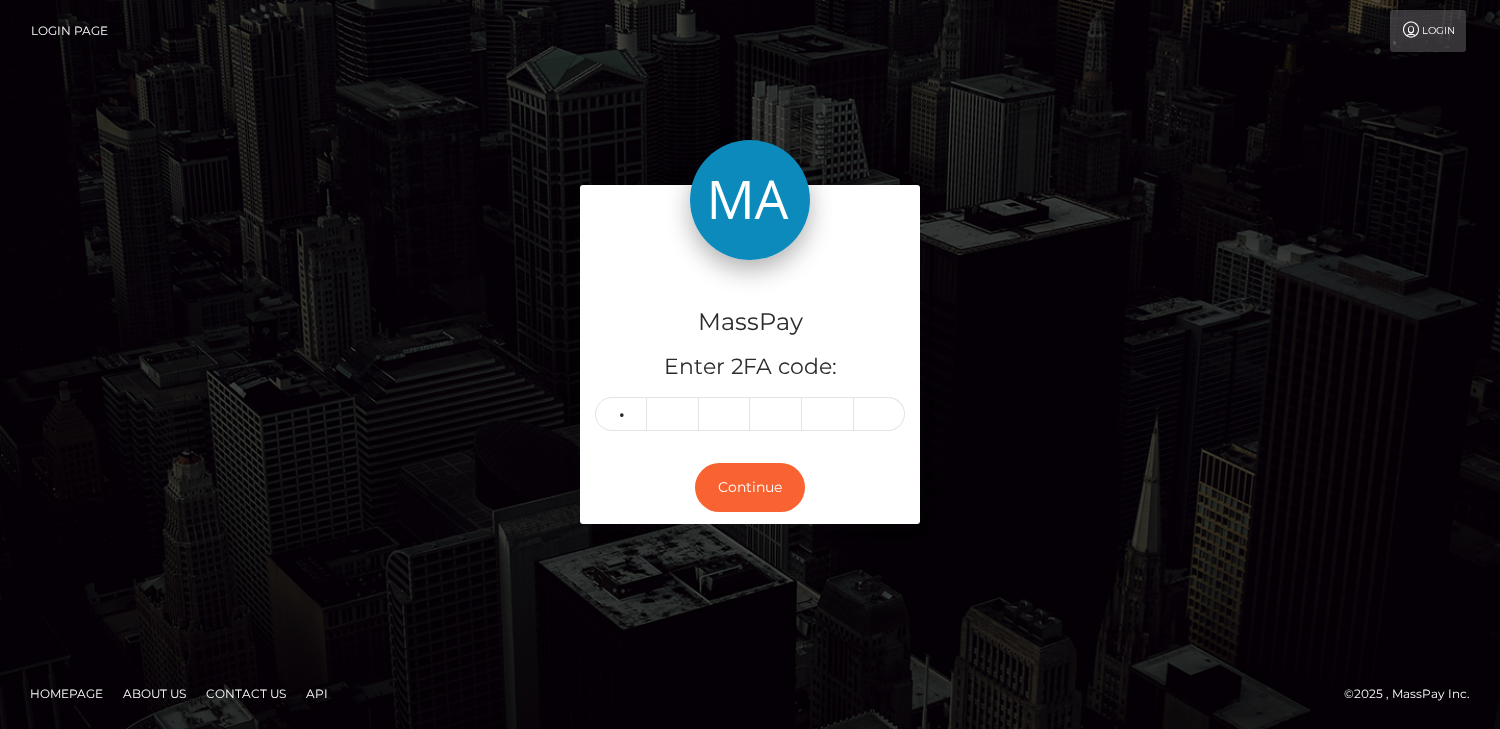 type on "8" 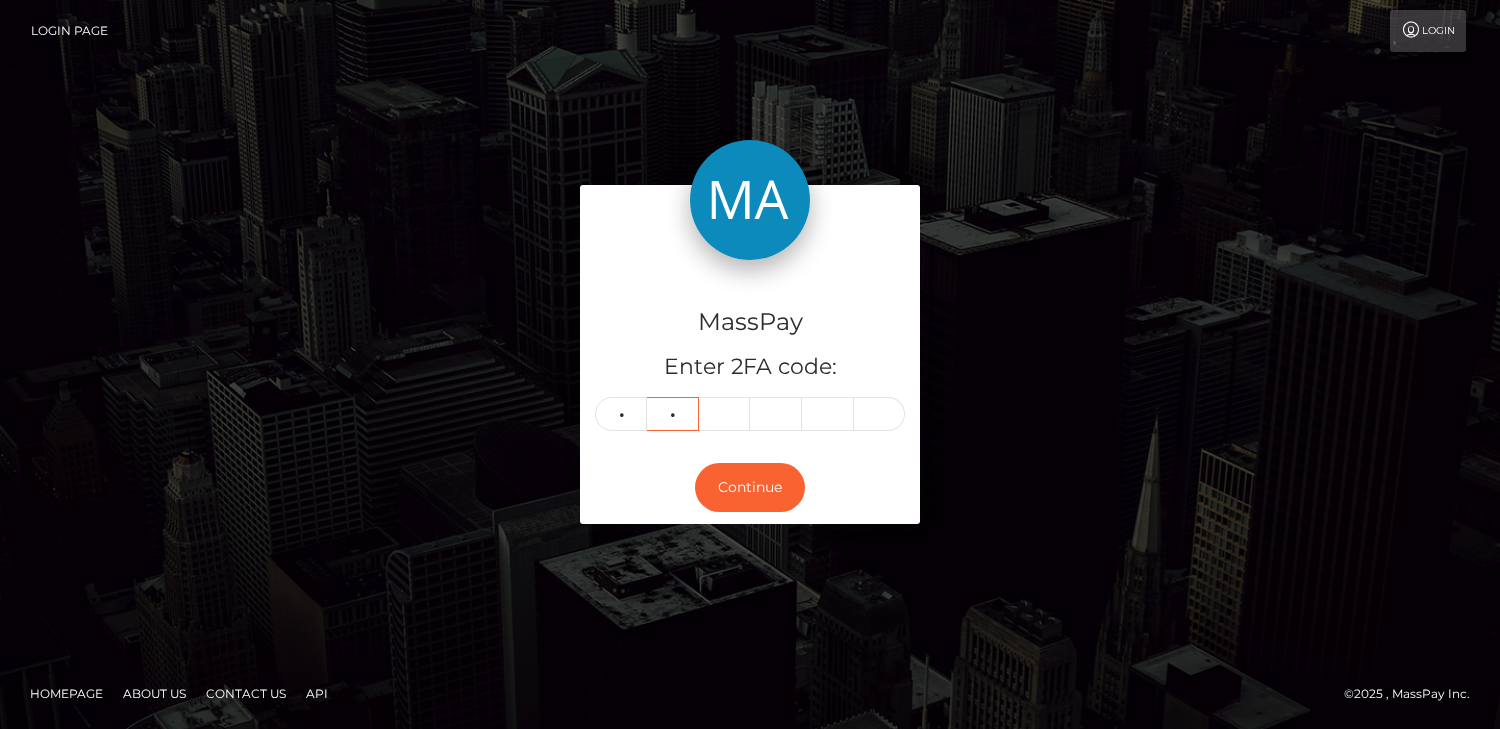 type on "2" 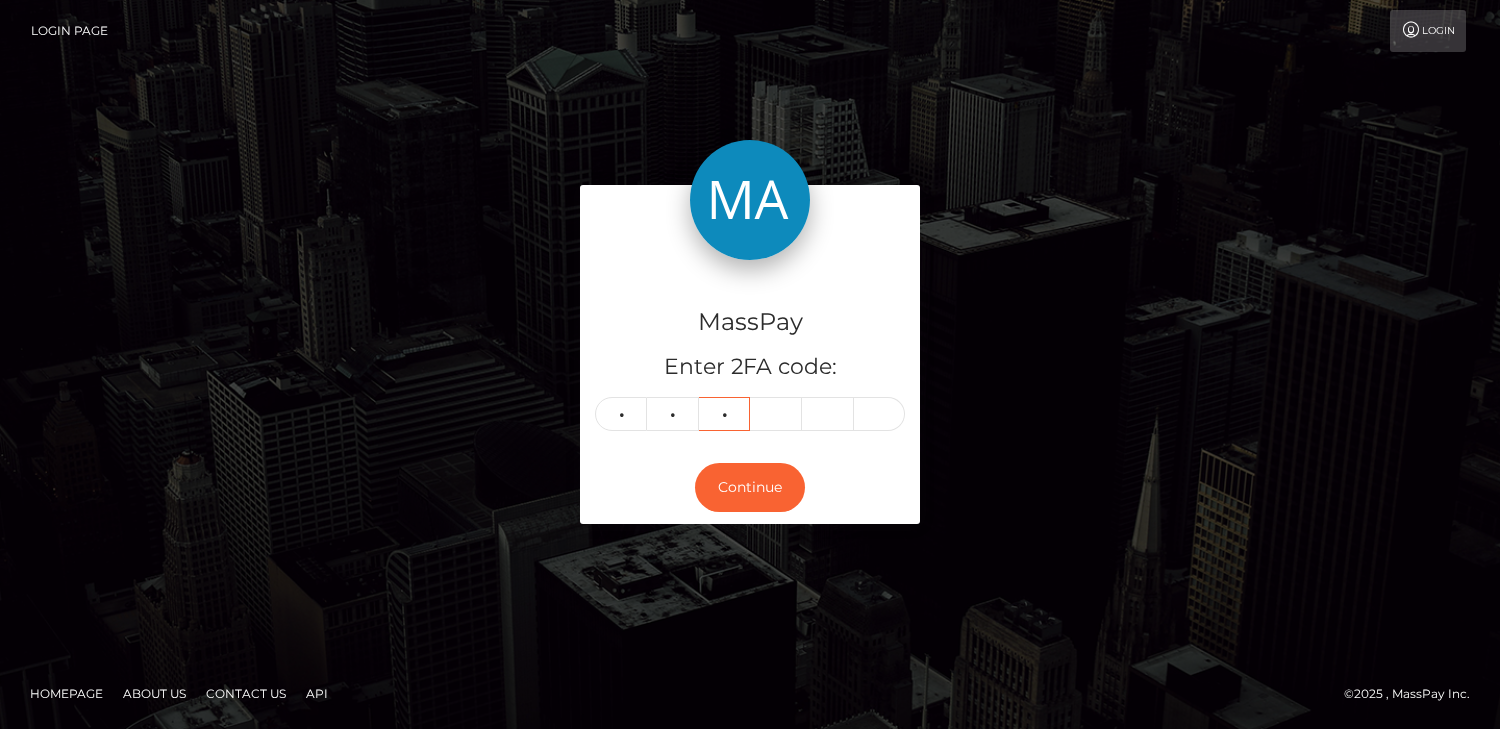 type on "8" 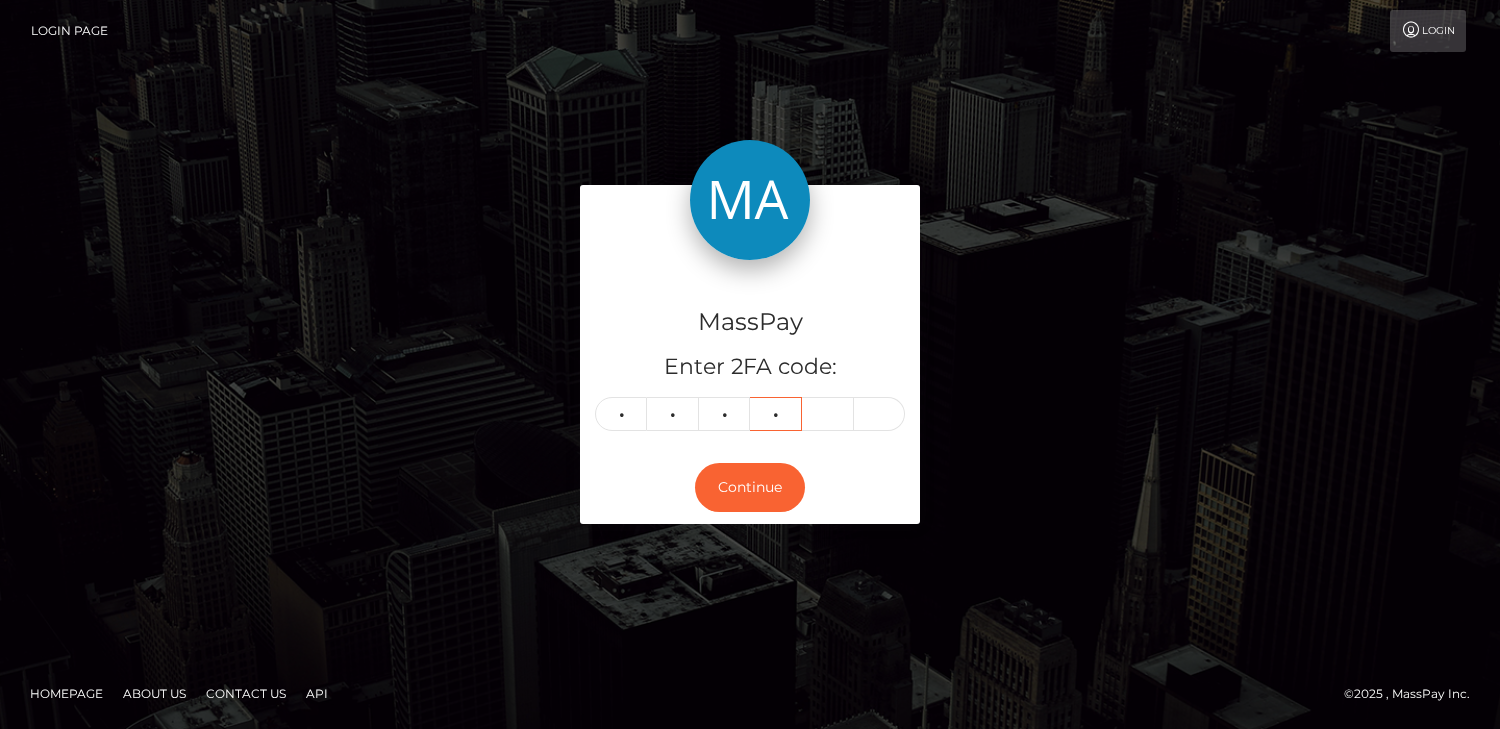 type on "1" 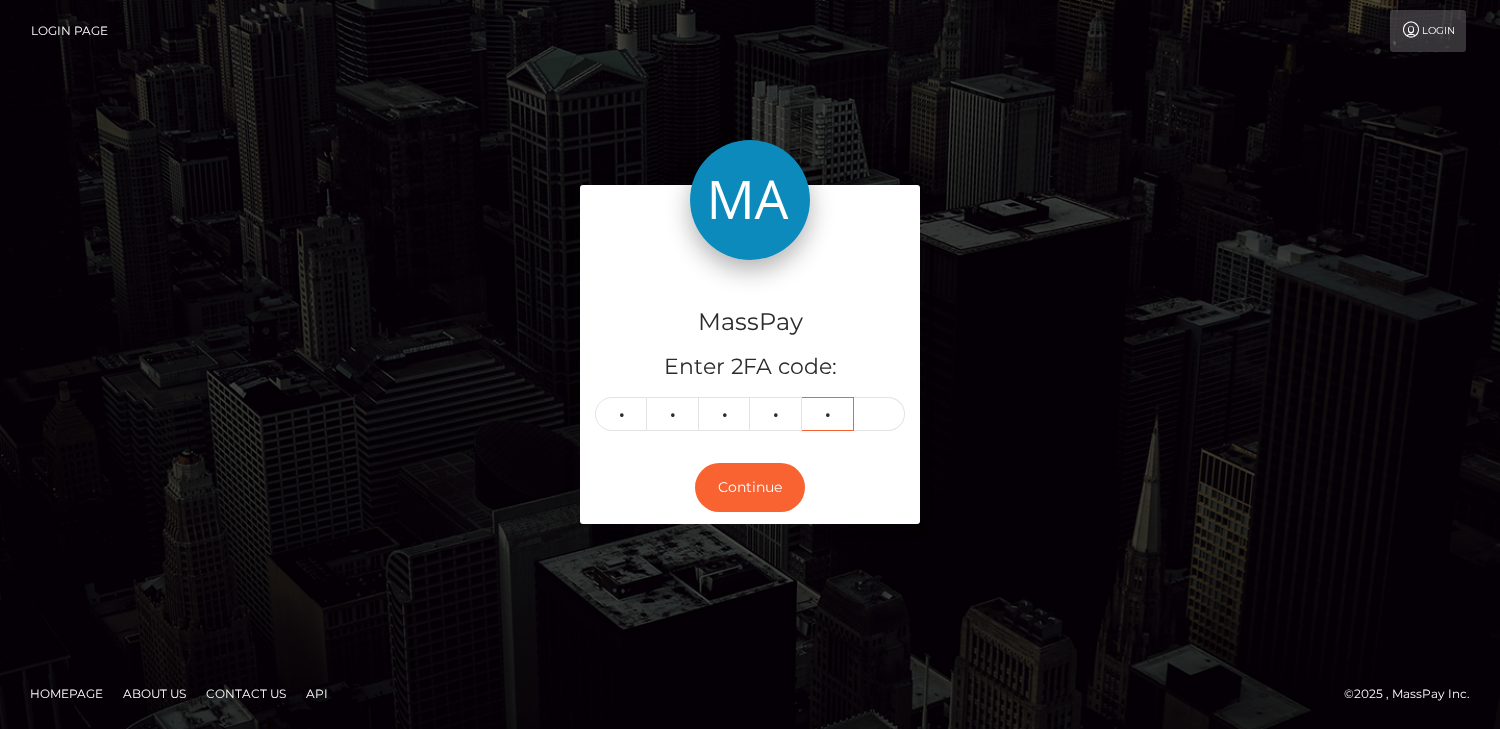 type on "9" 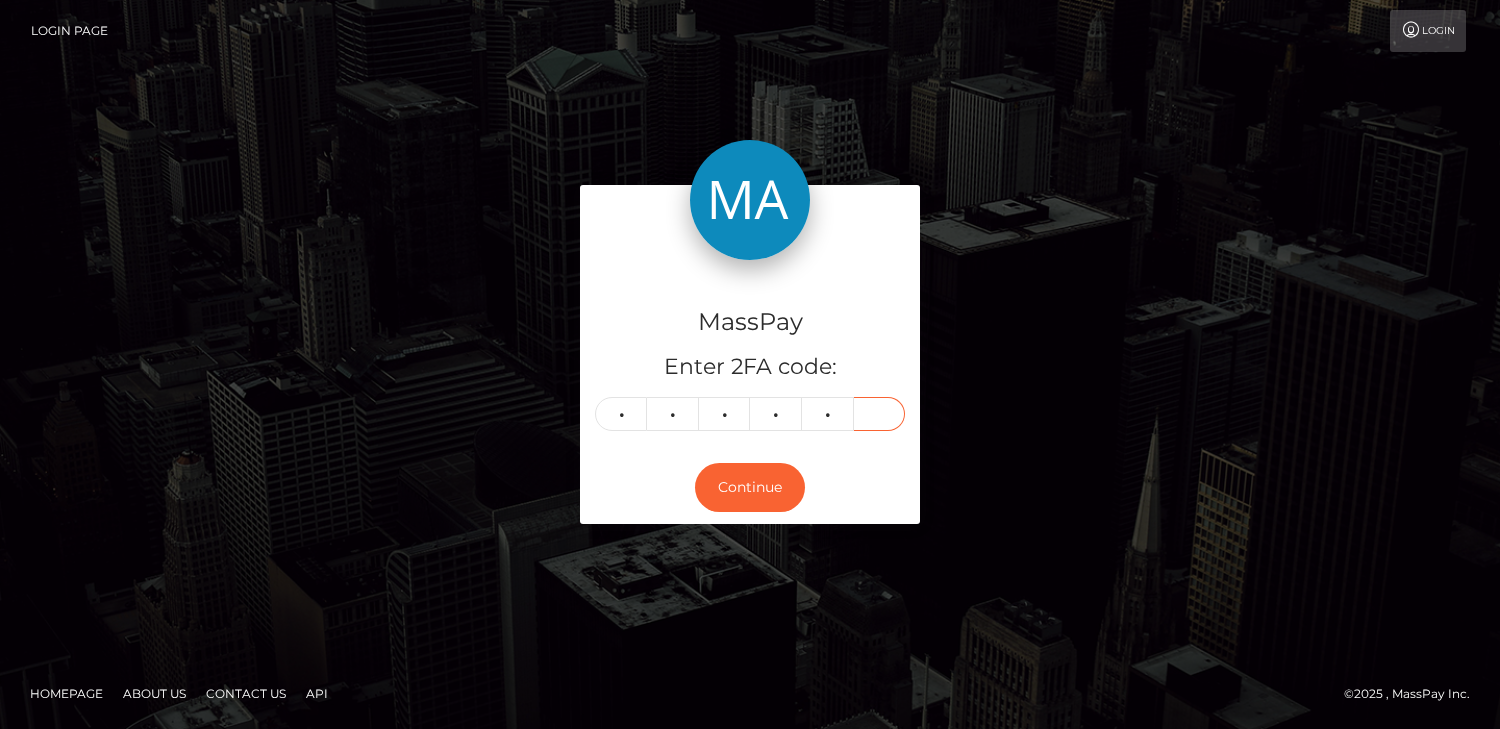 type on "3" 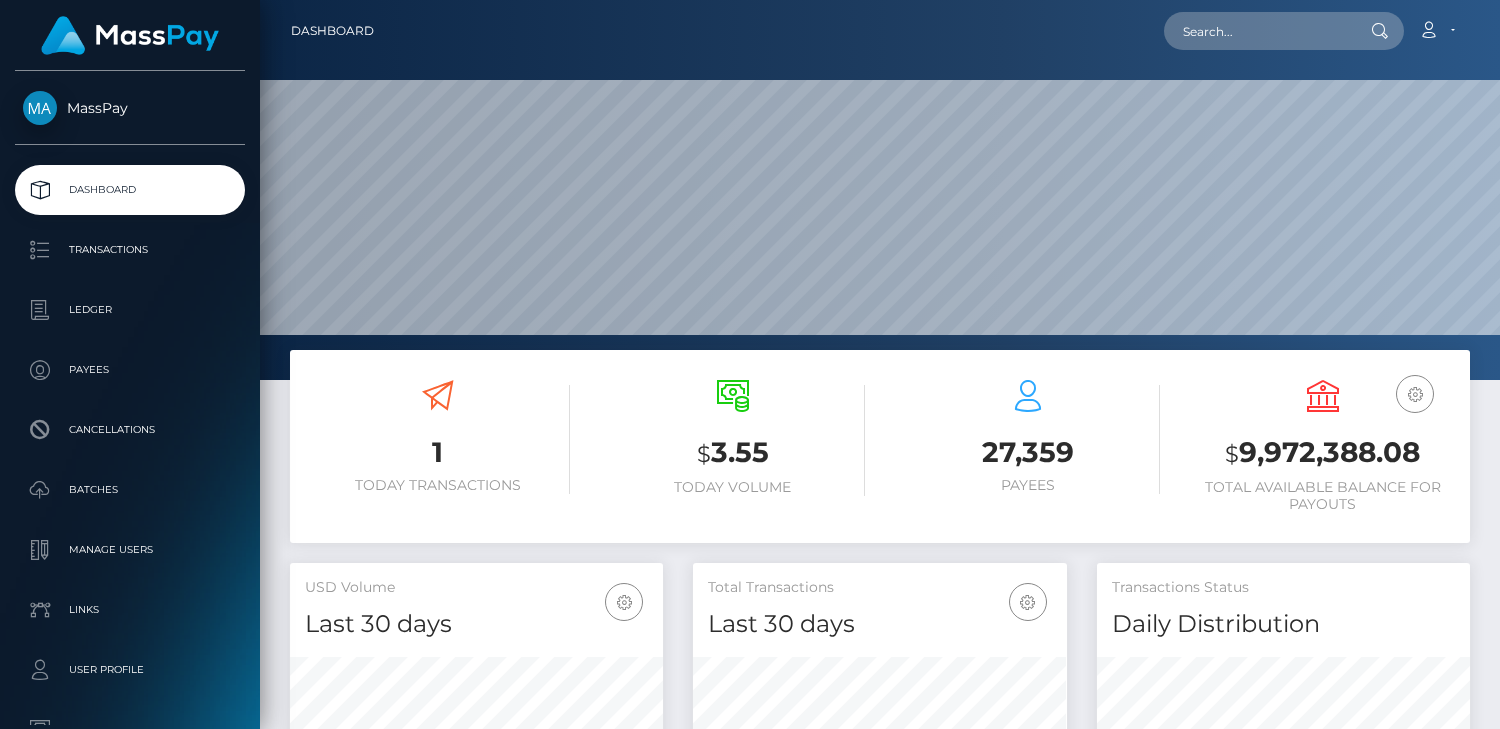scroll, scrollTop: 0, scrollLeft: 0, axis: both 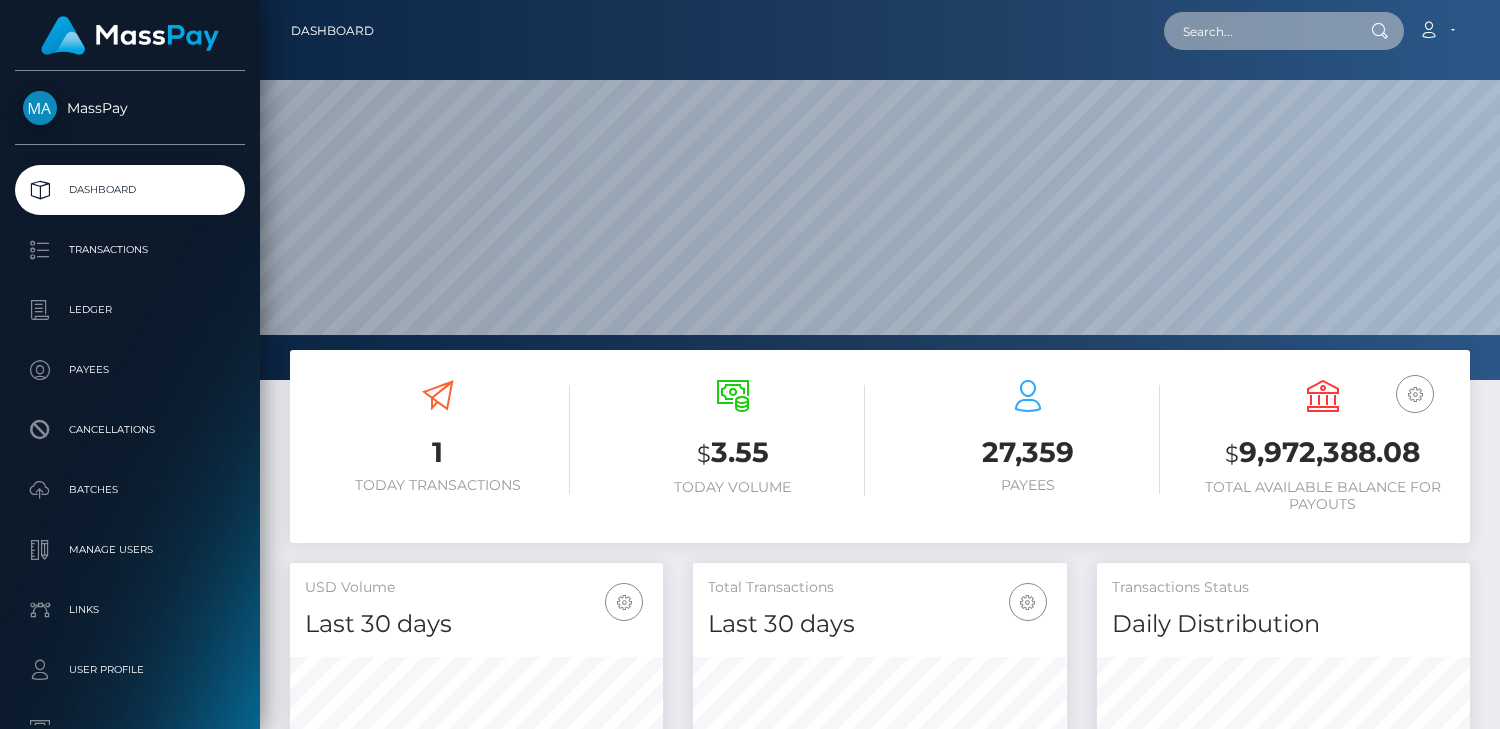 click at bounding box center [1258, 31] 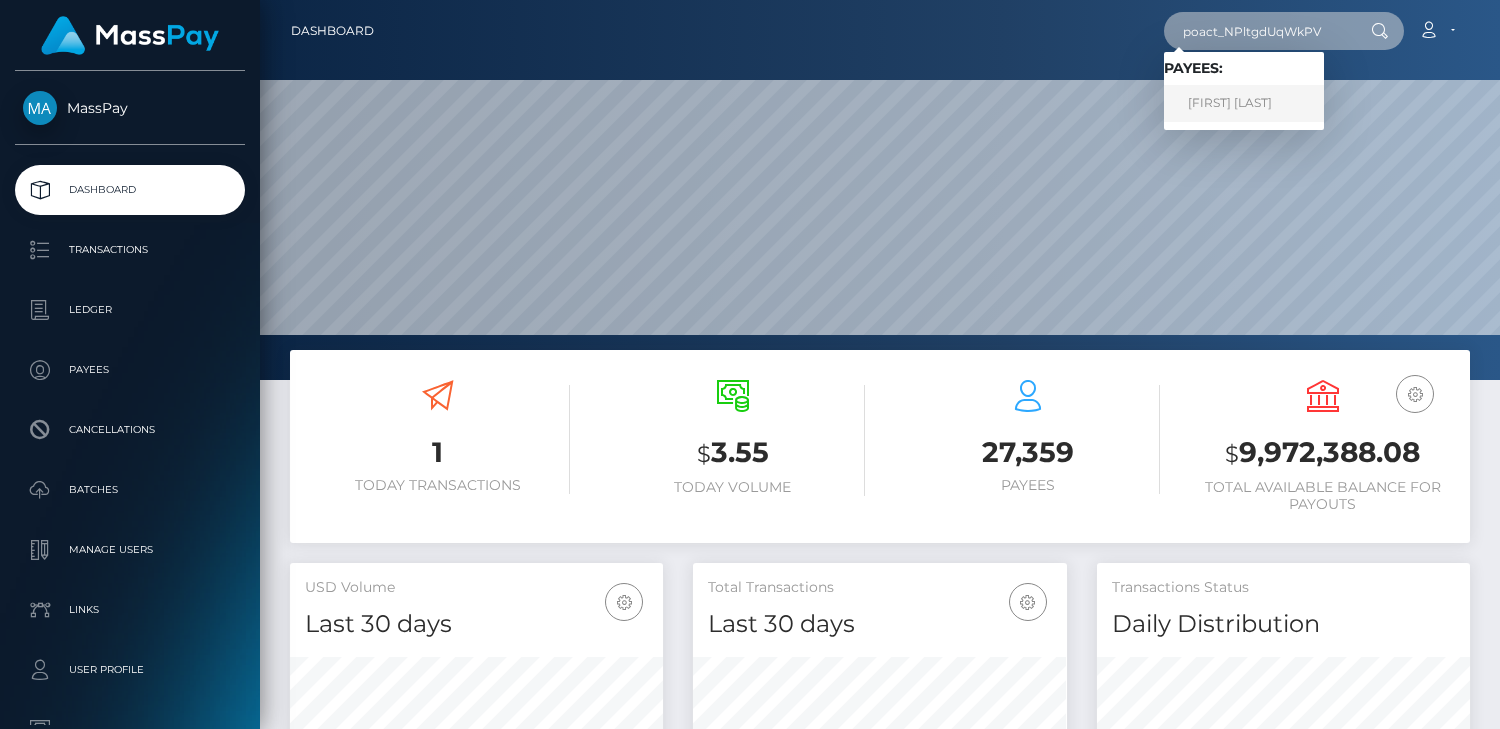 type on "poact_NPltgdUqWkPV" 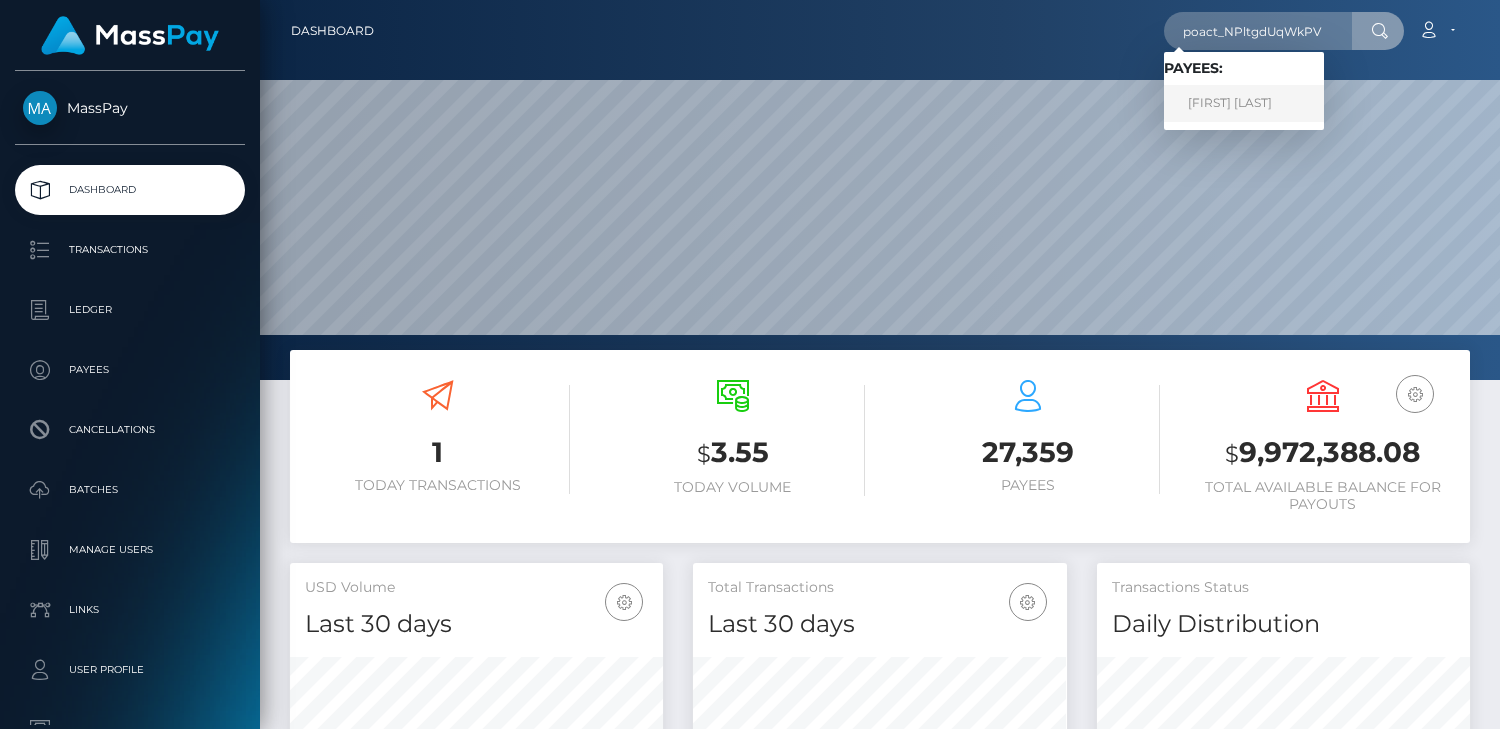click on "Bridger  Barrett" at bounding box center [1244, 103] 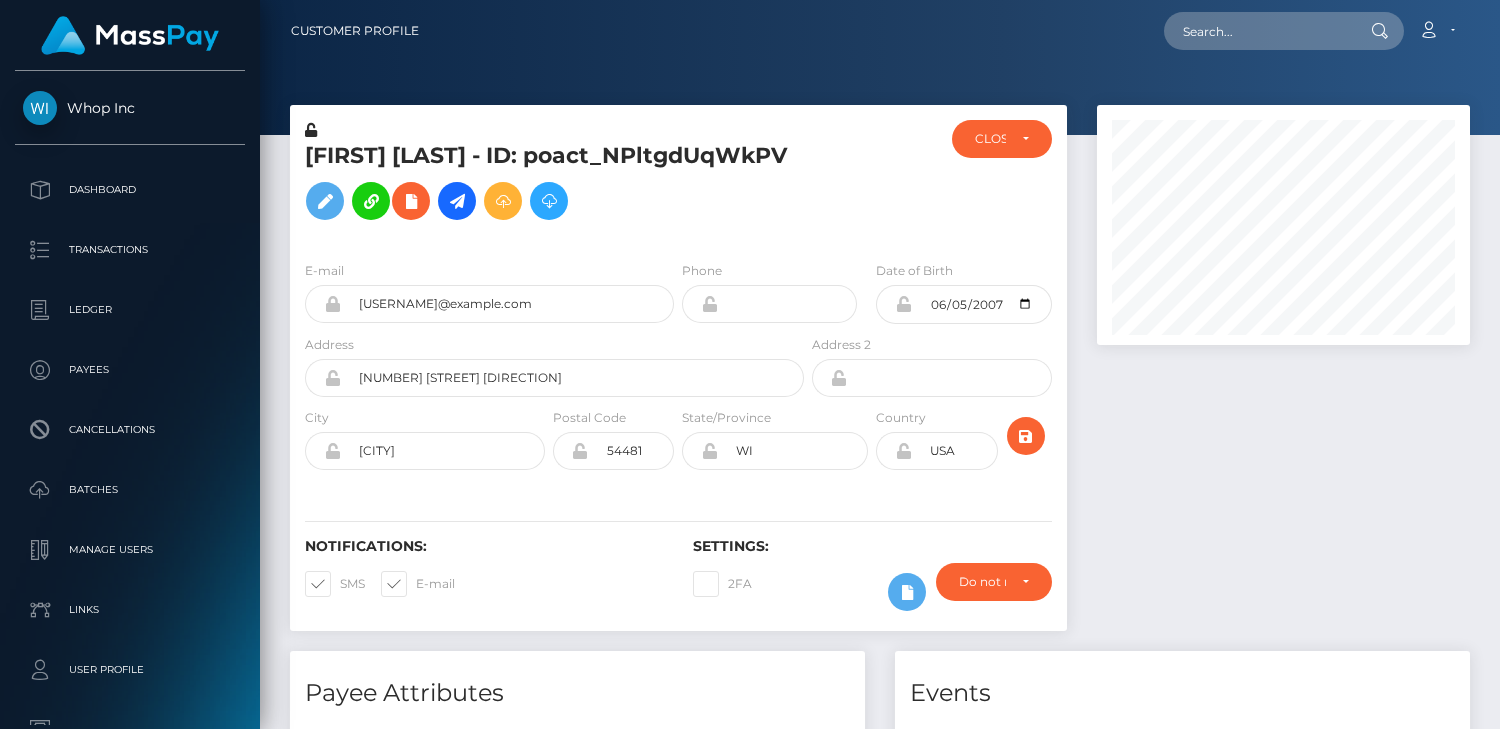 scroll, scrollTop: 0, scrollLeft: 0, axis: both 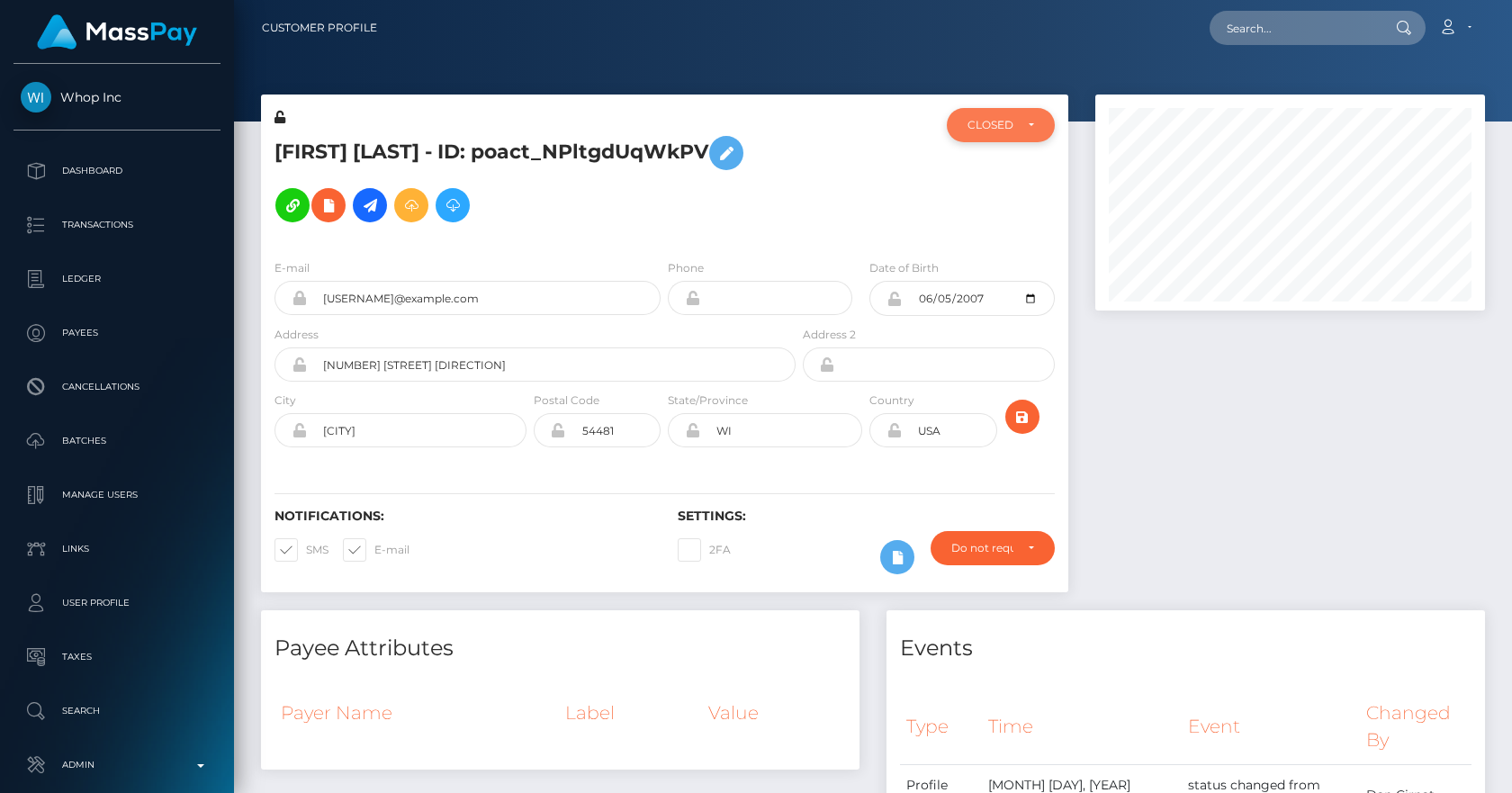 click on "CLOSED" at bounding box center [990, 125] 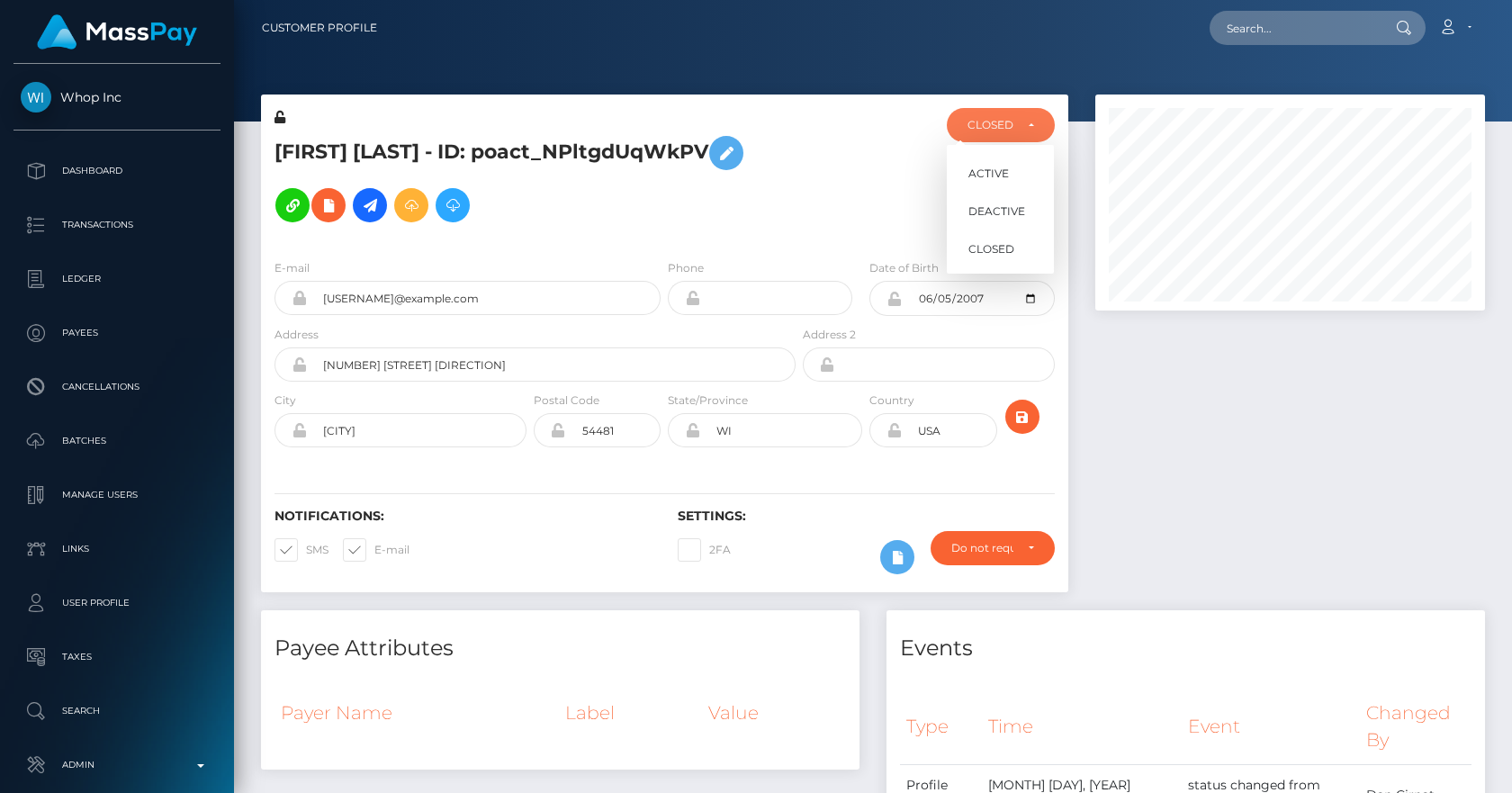 click on "[FIRST] [LAST]
- ID: poact_NPltgdUqWkPV" at bounding box center (530, 179) 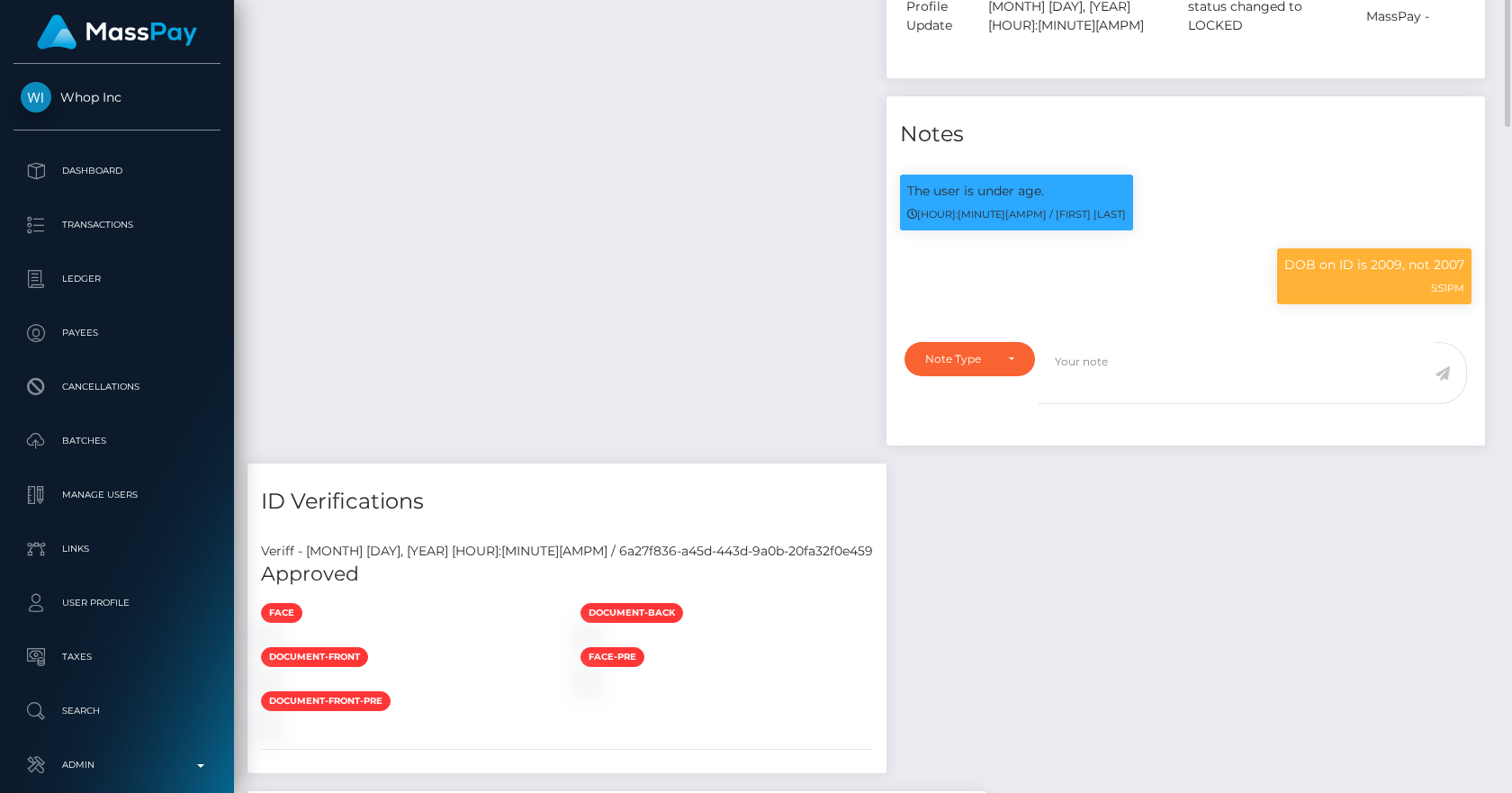 scroll, scrollTop: 629, scrollLeft: 0, axis: vertical 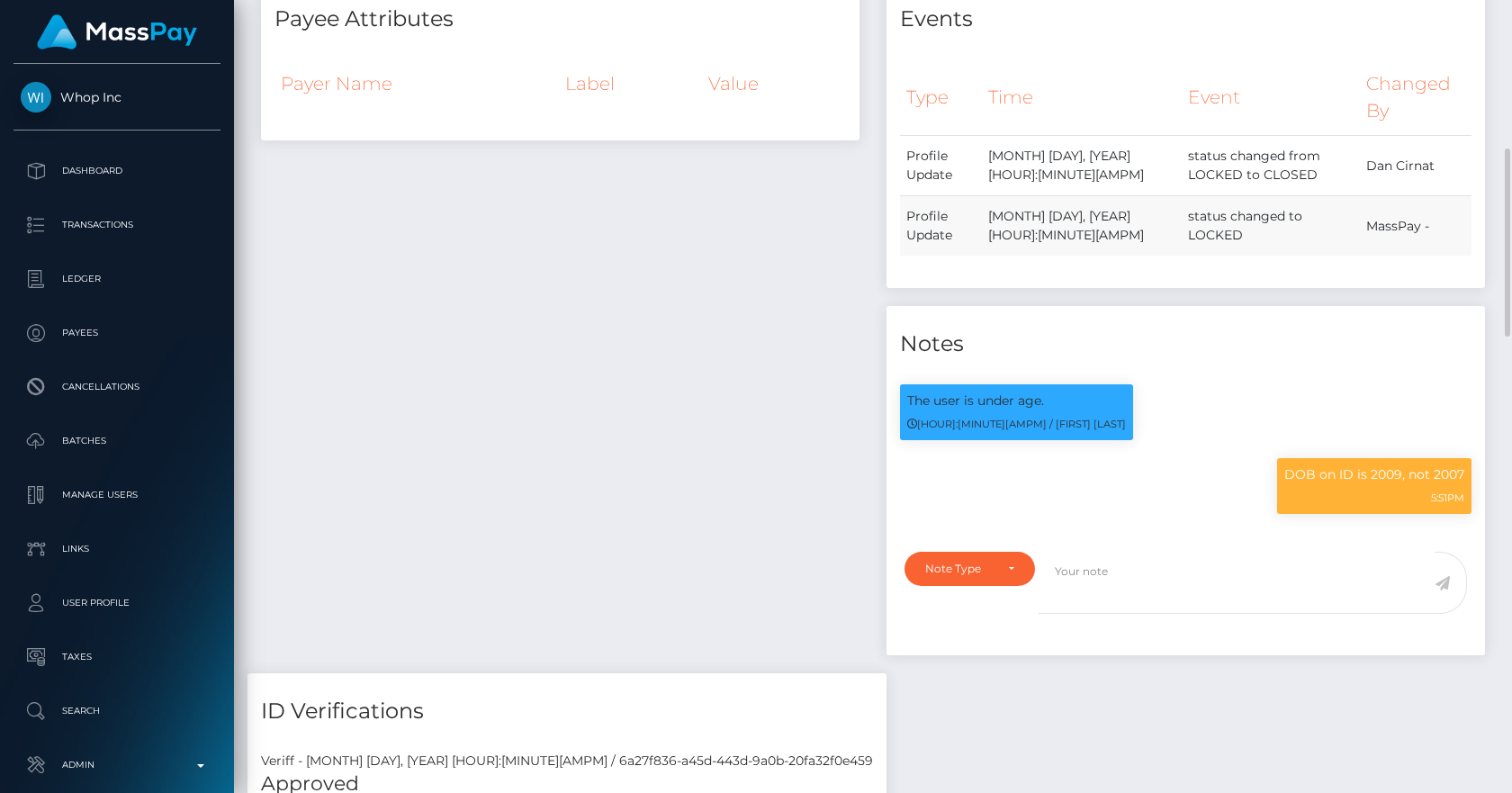 drag, startPoint x: 1136, startPoint y: 218, endPoint x: 1310, endPoint y: 216, distance: 174.01149 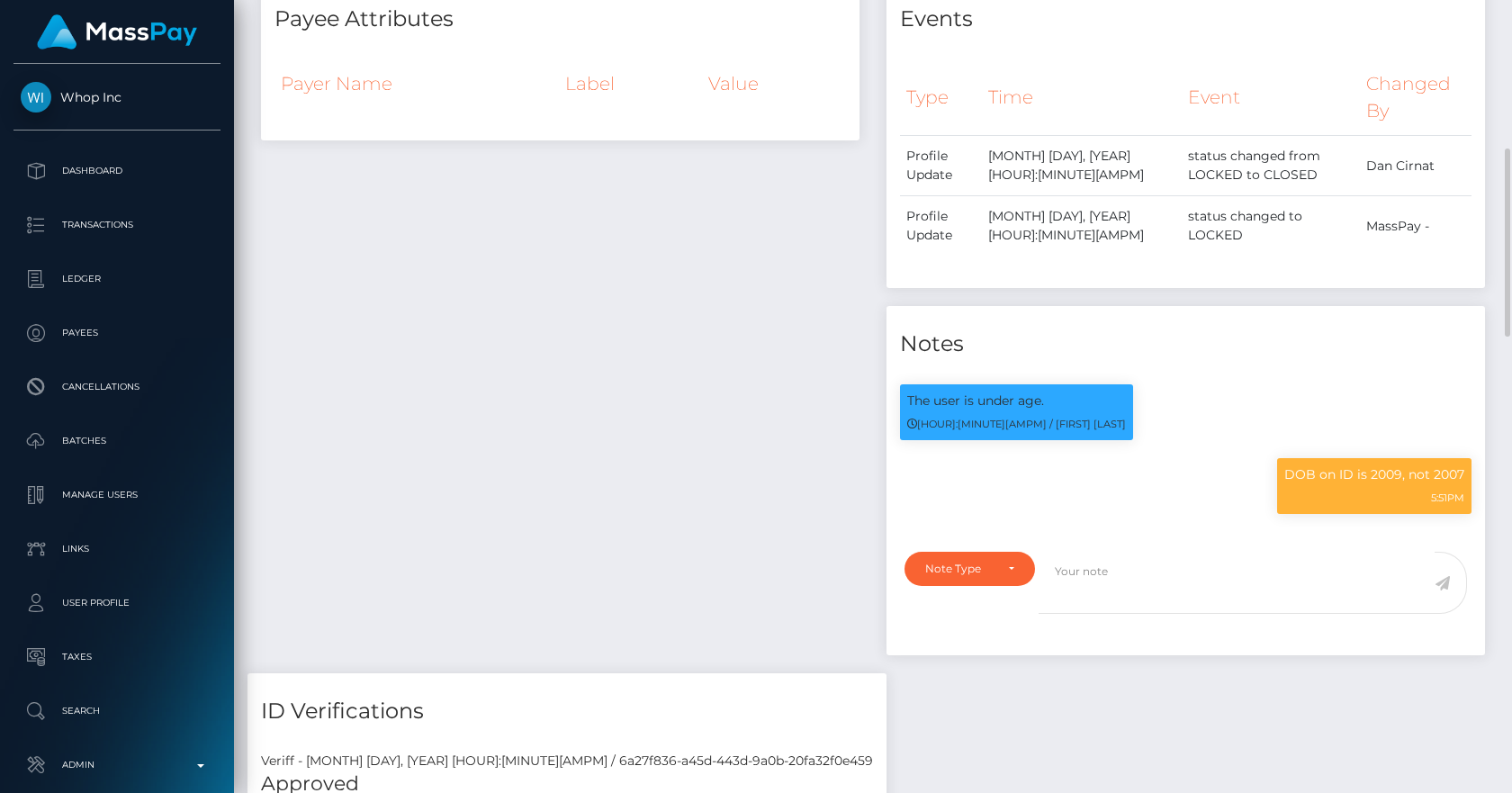 scroll, scrollTop: 839, scrollLeft: 0, axis: vertical 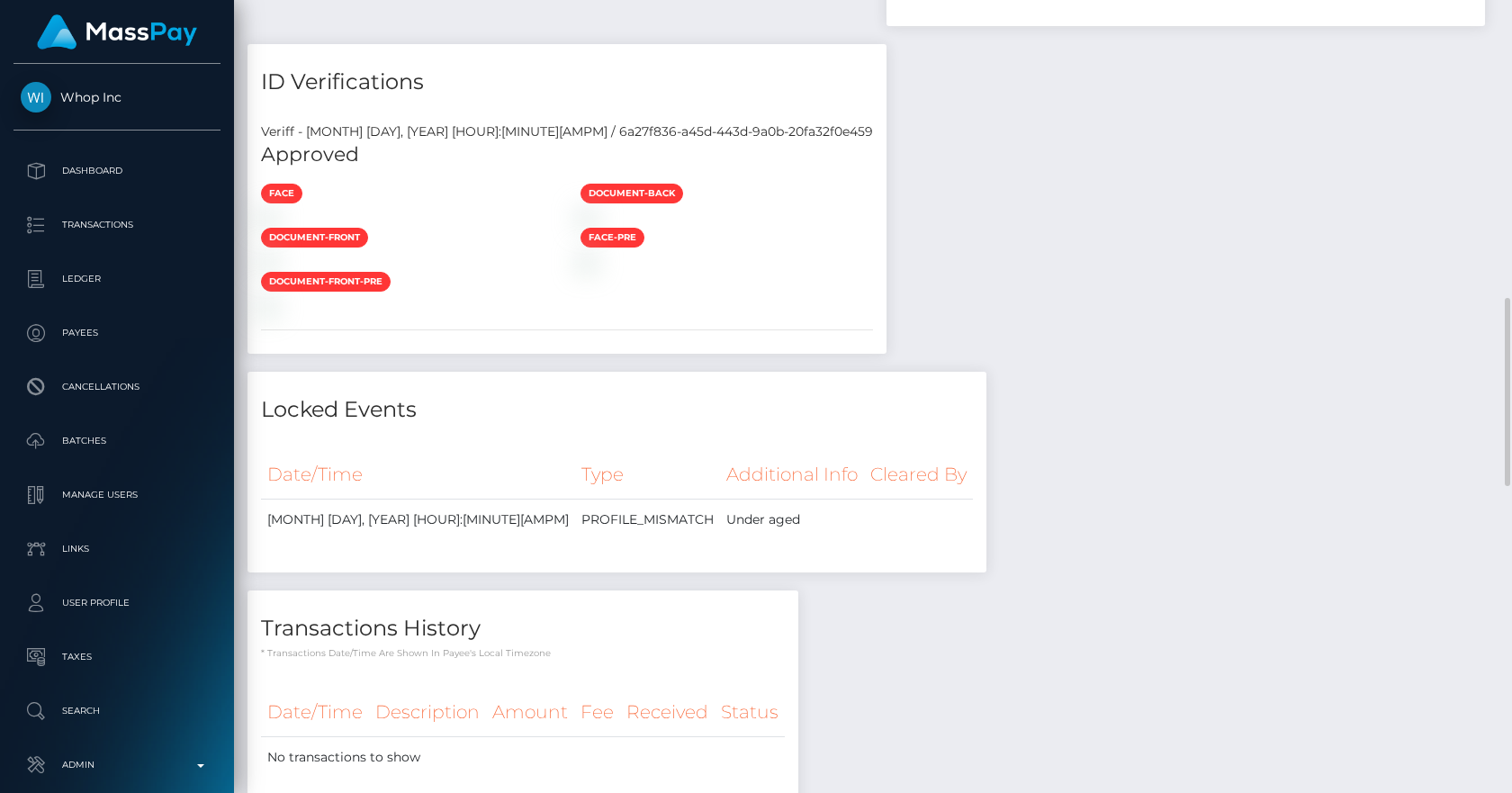 click on "Veriff
- August  6, 2025 07:28PM
/ 6a27f836-a45d-443d-9a0b-20fa32f0e459" at bounding box center (567, 131) 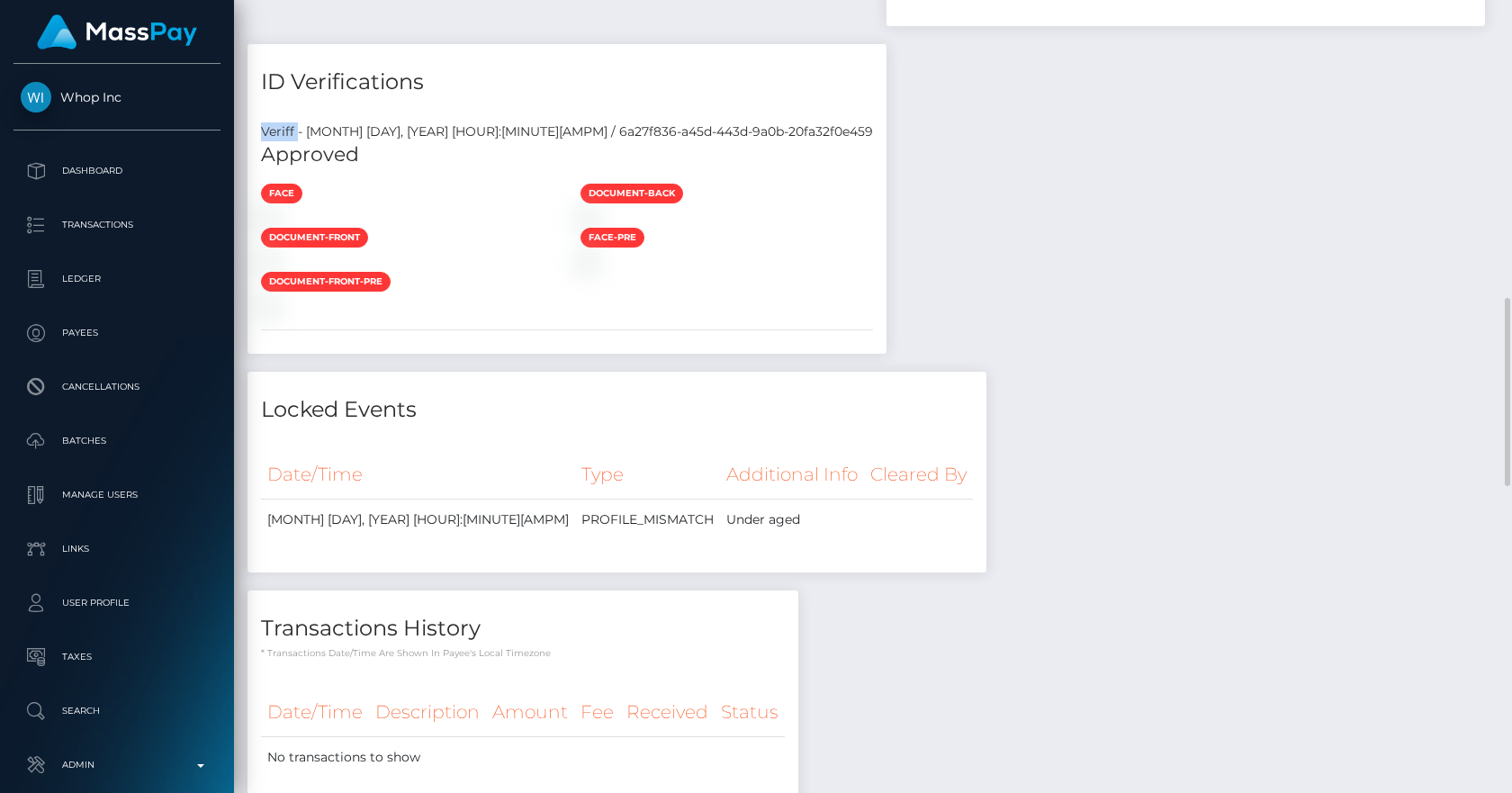 click on "Veriff
- August  6, 2025 07:28PM
/ 6a27f836-a45d-443d-9a0b-20fa32f0e459" at bounding box center (567, 131) 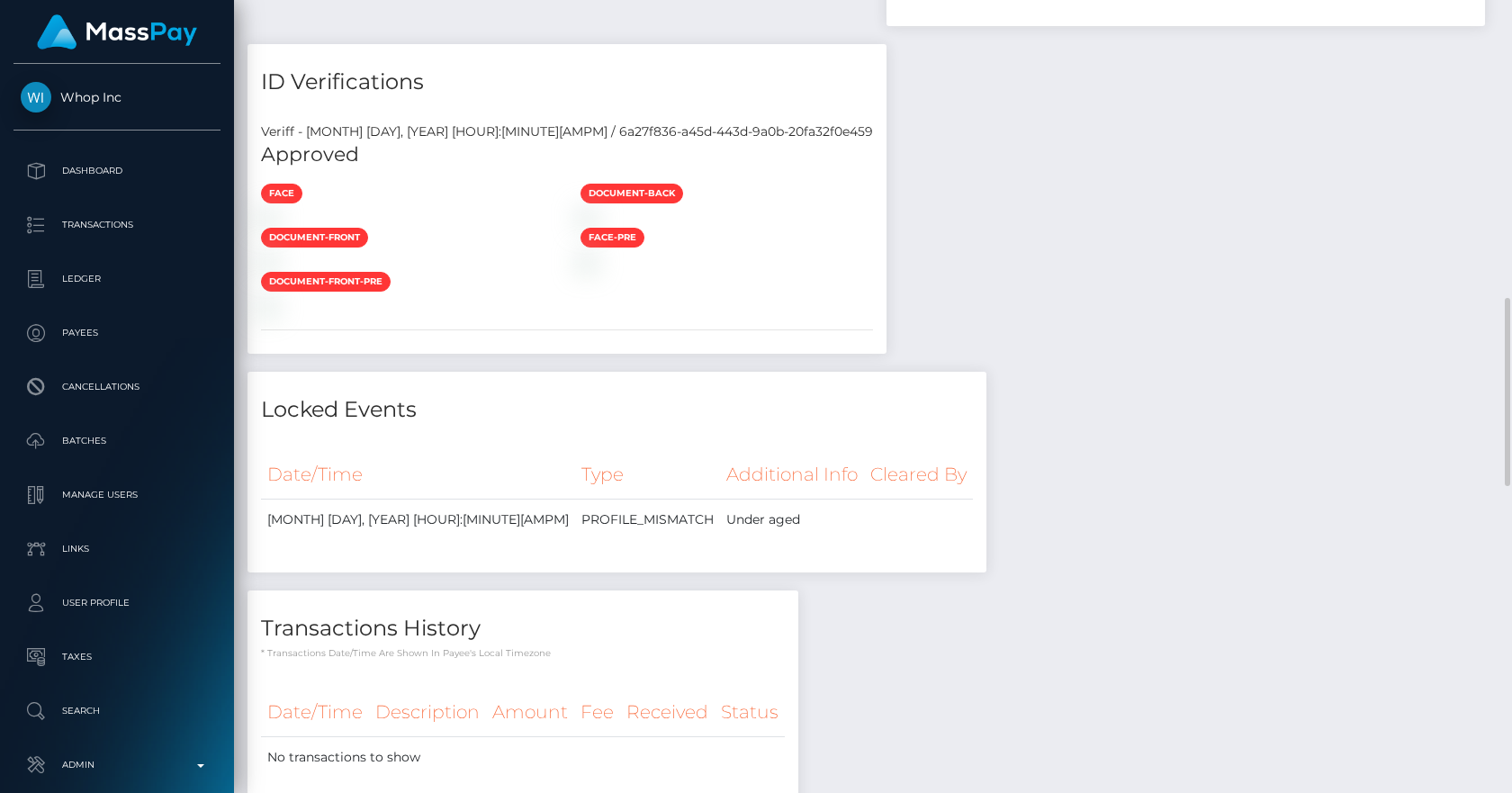click on "Veriff
- August  6, 2025 07:28PM
/ 6a27f836-a45d-443d-9a0b-20fa32f0e459" at bounding box center (567, 131) 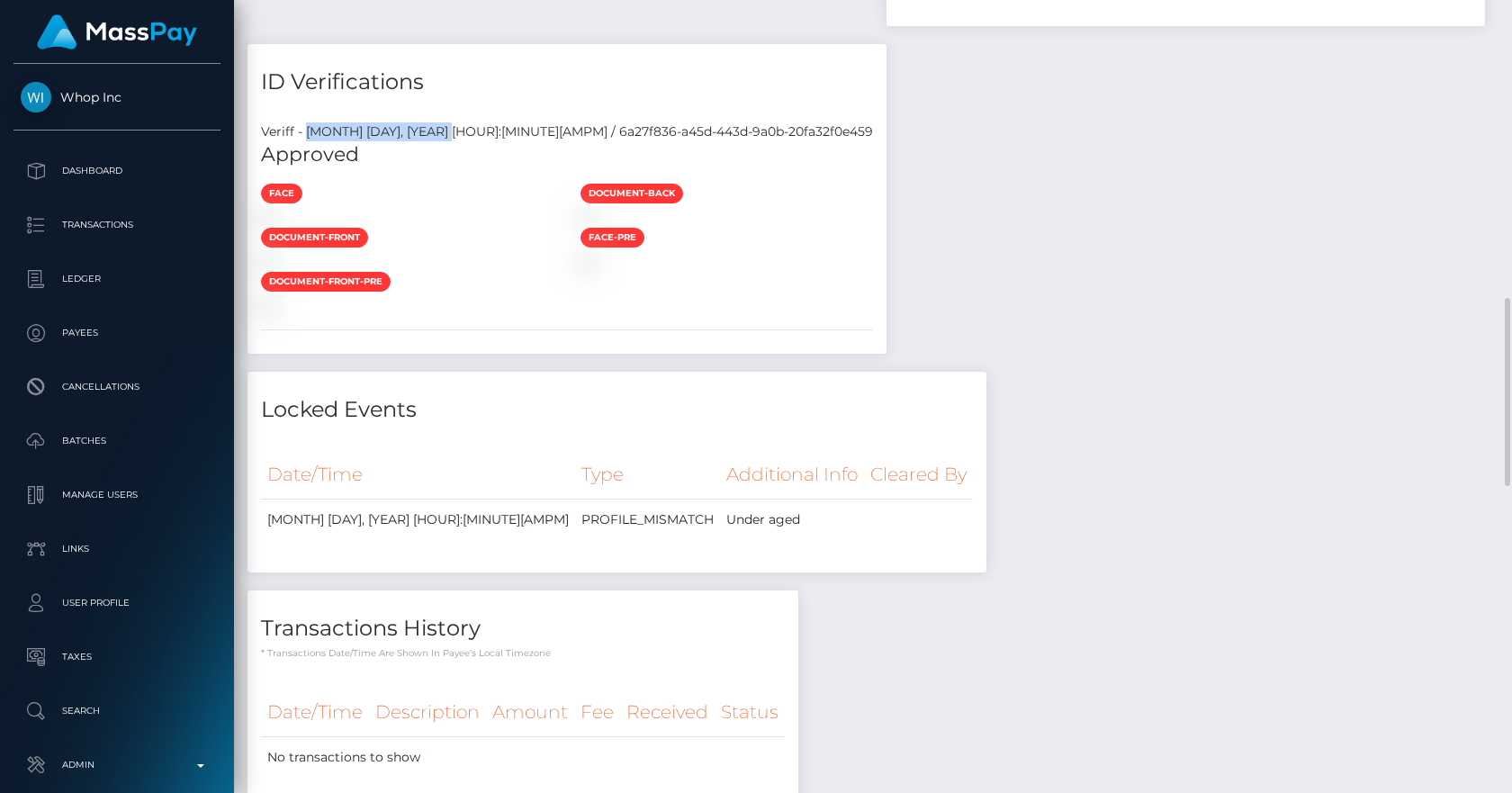 drag, startPoint x: 332, startPoint y: 136, endPoint x: 418, endPoint y: 131, distance: 86.14523 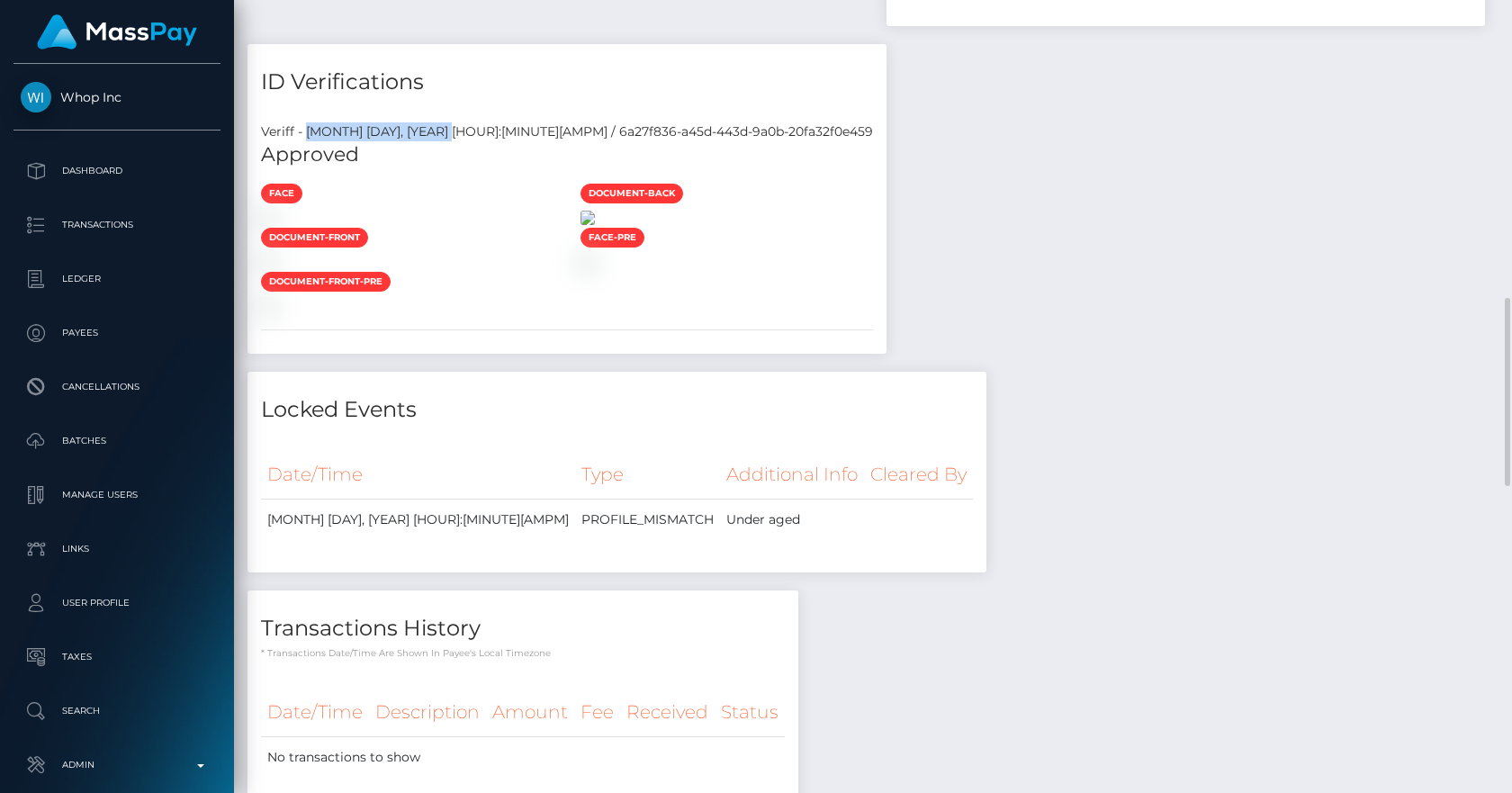 click at bounding box center (588, 218) 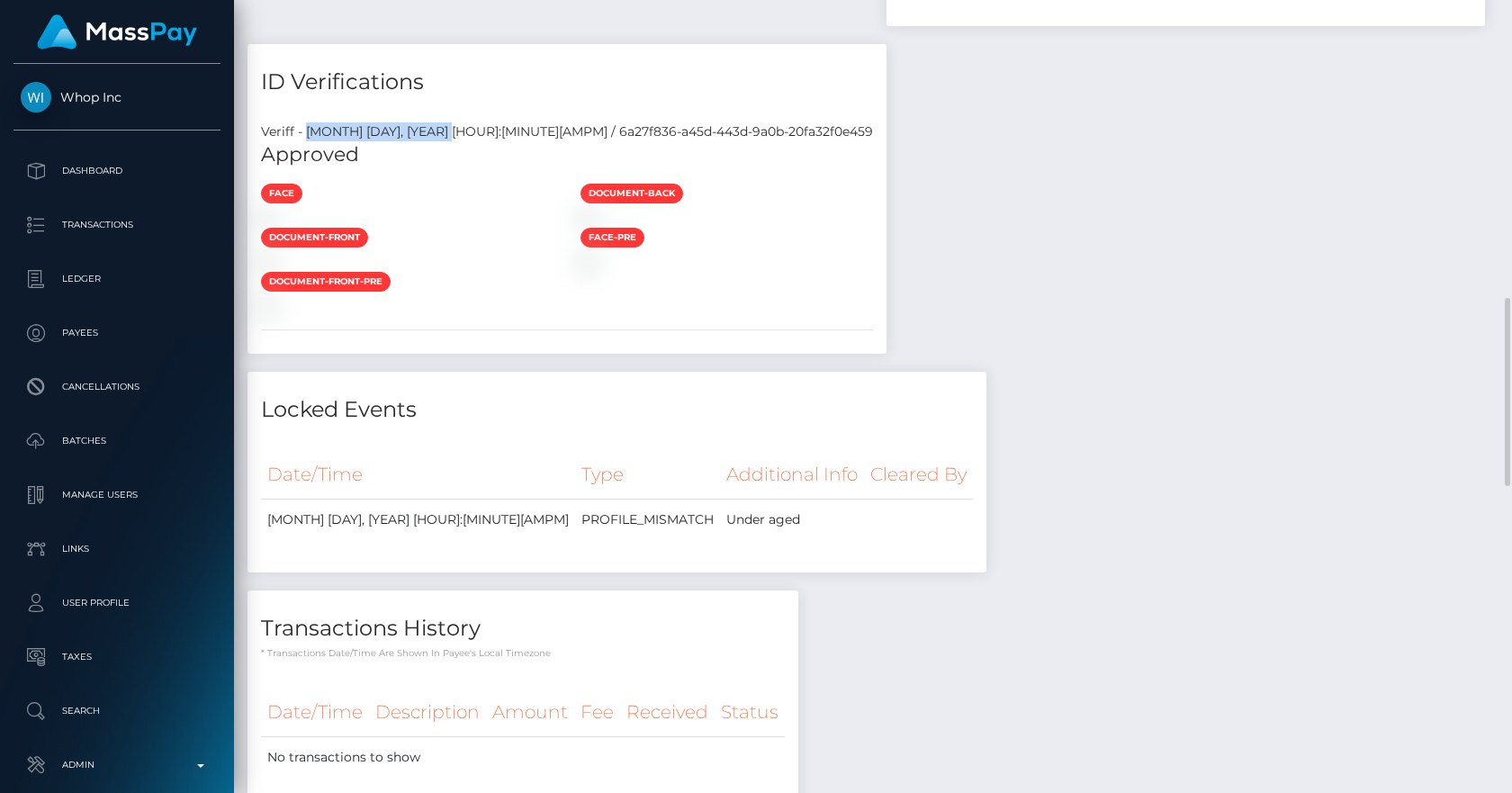 scroll, scrollTop: 1678, scrollLeft: 0, axis: vertical 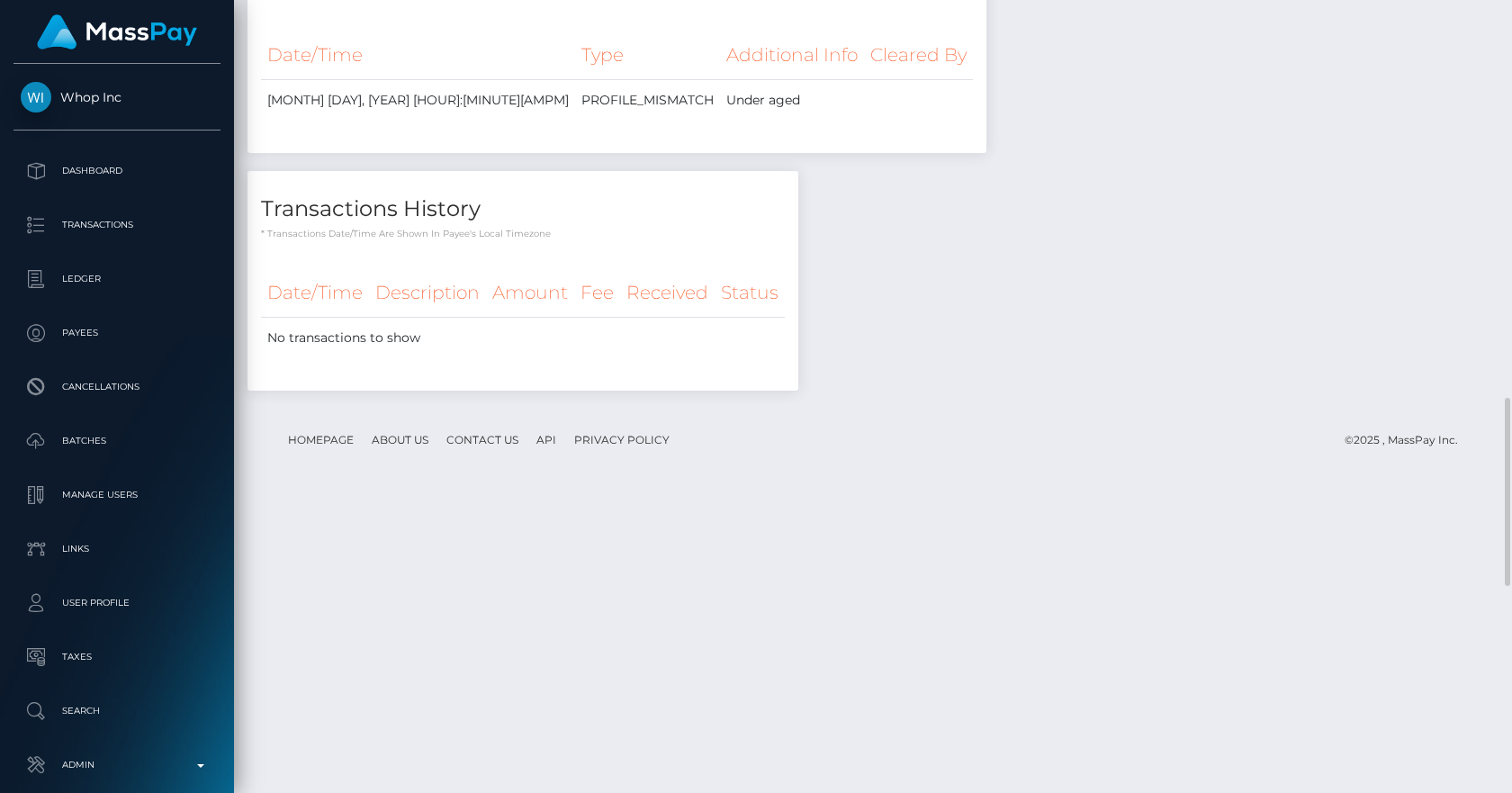click at bounding box center [268, -158] 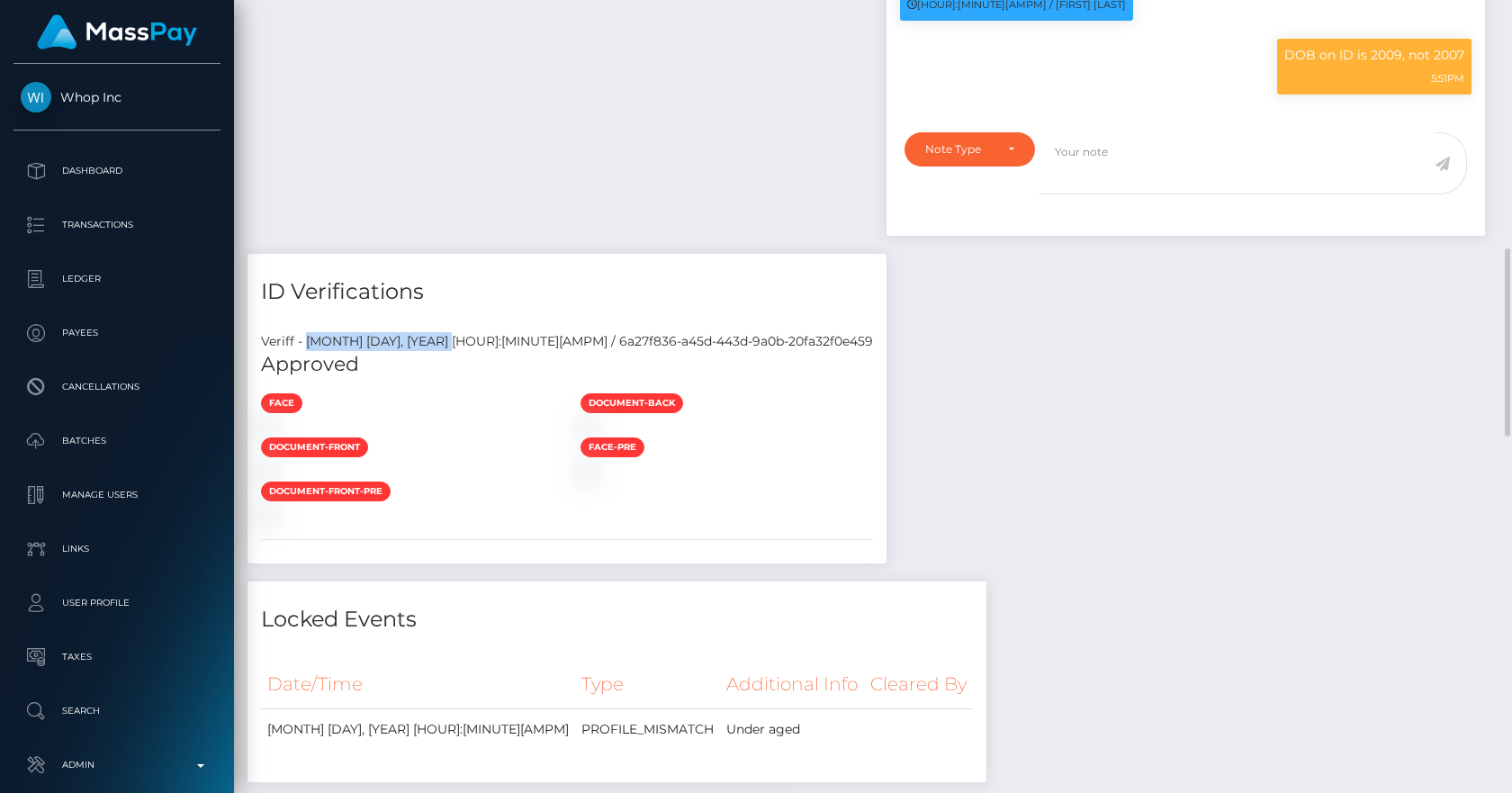 scroll, scrollTop: 839, scrollLeft: 0, axis: vertical 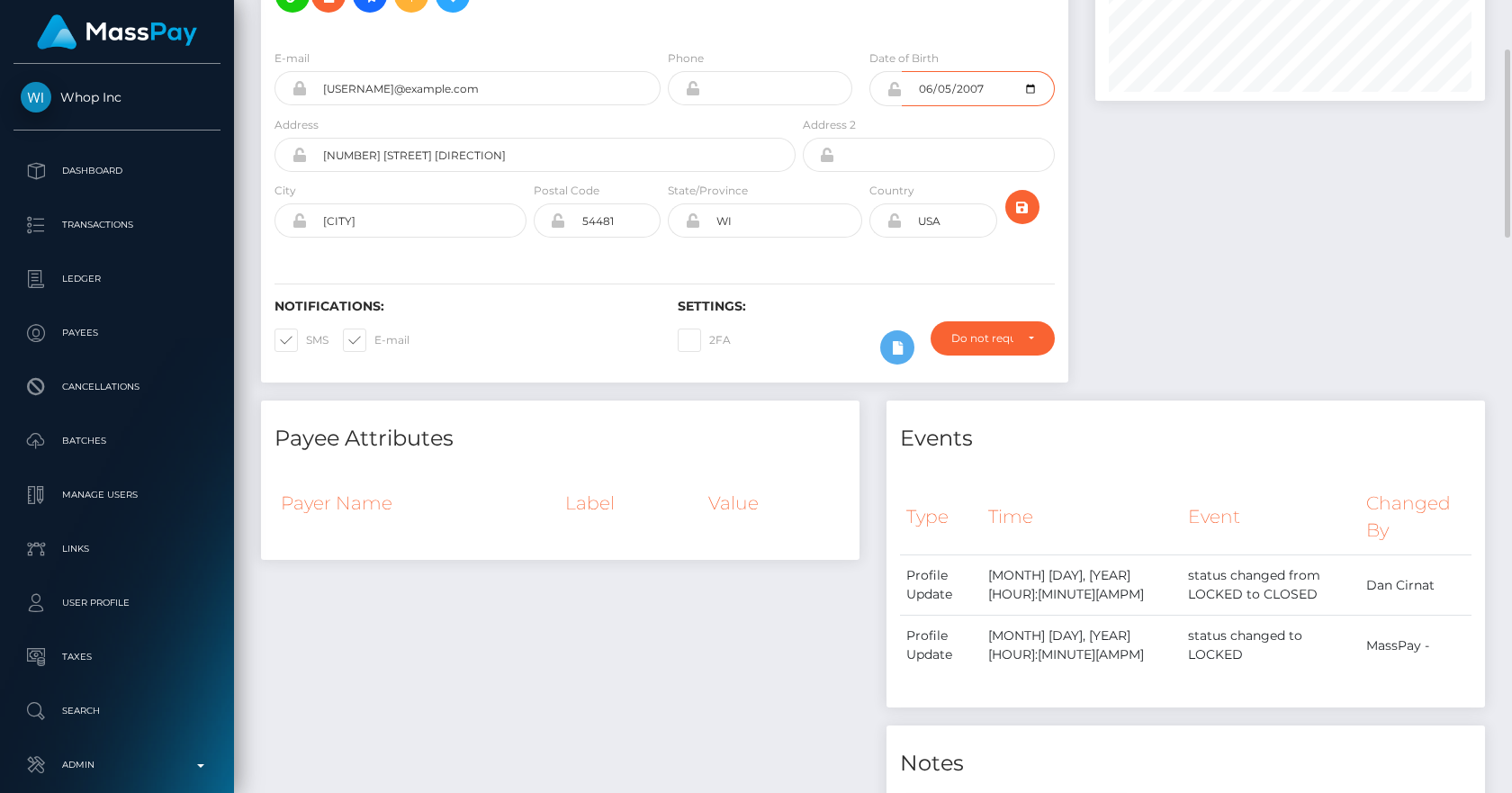 click on "2007-06-05" at bounding box center [977, 88] 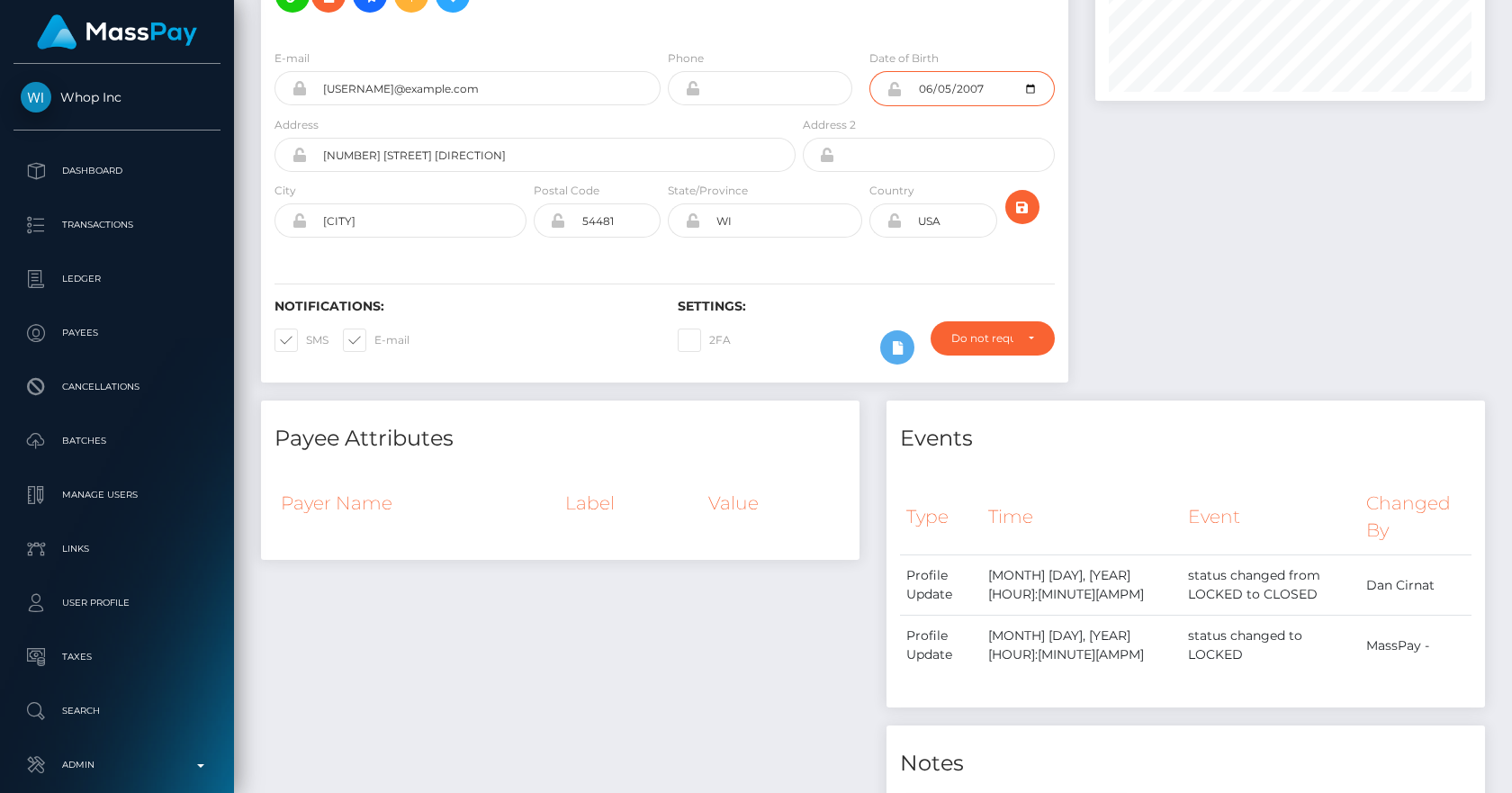 scroll, scrollTop: 0, scrollLeft: 0, axis: both 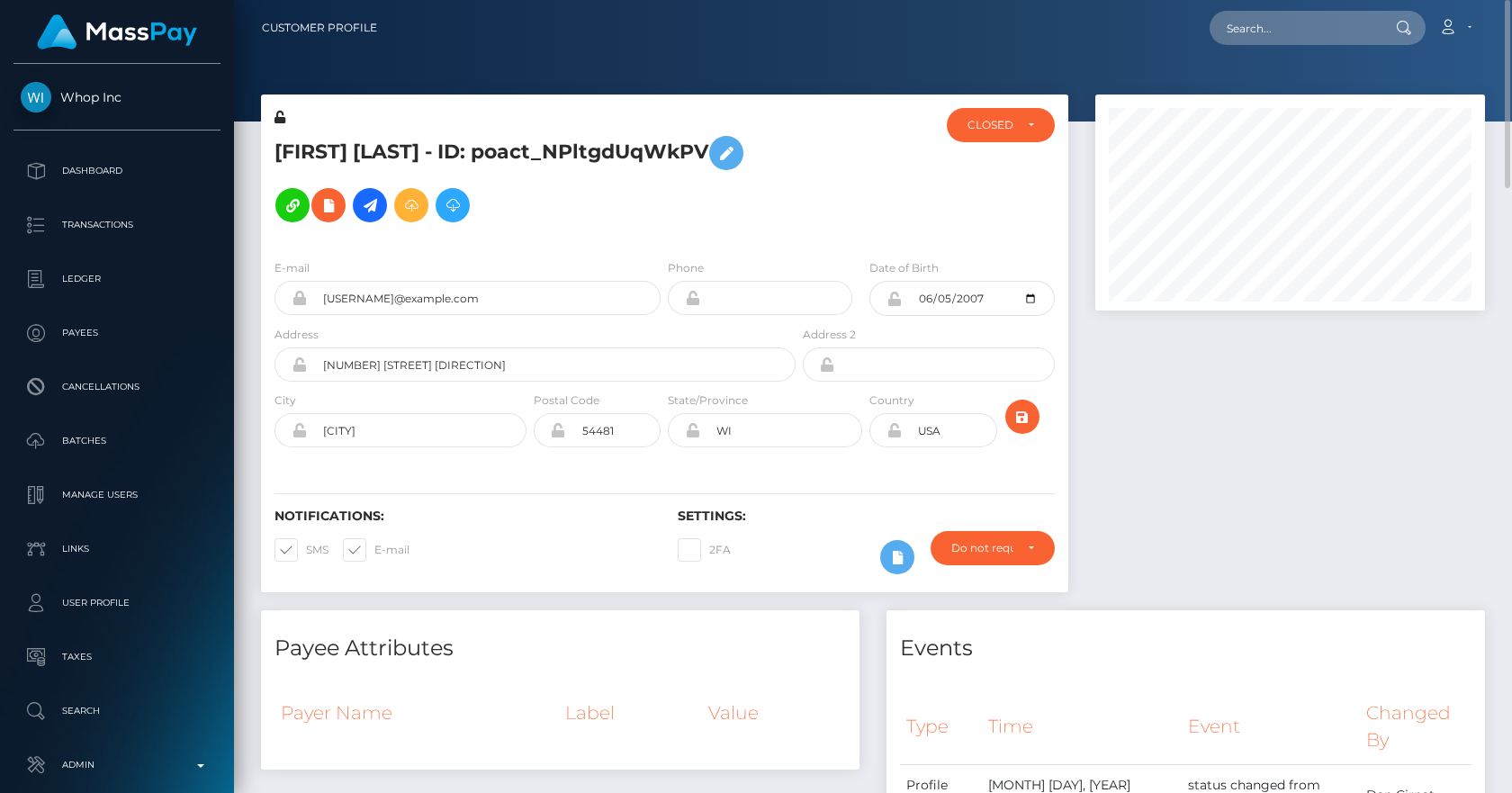 drag, startPoint x: 275, startPoint y: 150, endPoint x: 710, endPoint y: 157, distance: 435.05632 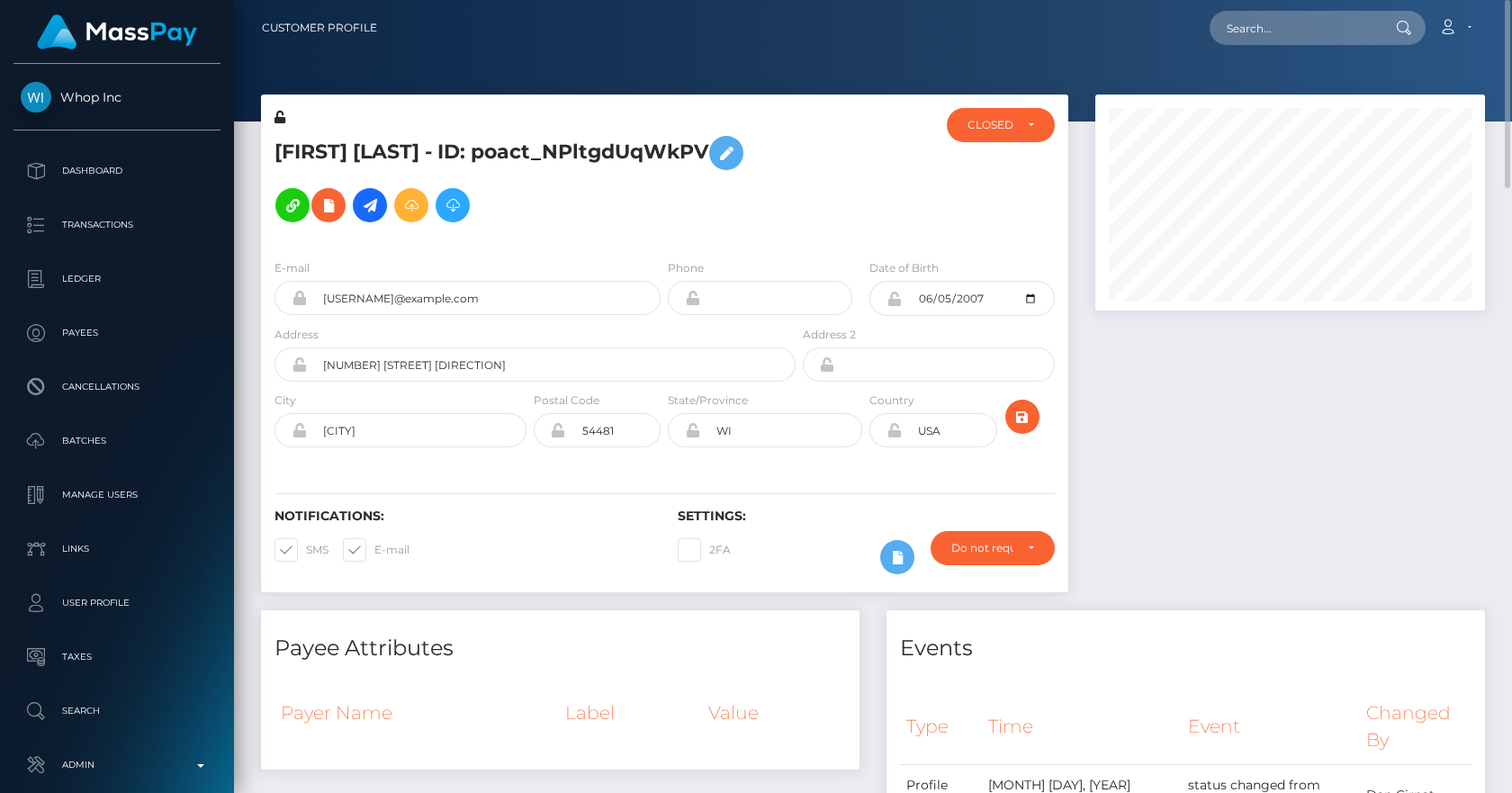 click on "Bridger  Barrett
- ID: poact_NPltgdUqWkPV" at bounding box center (530, 179) 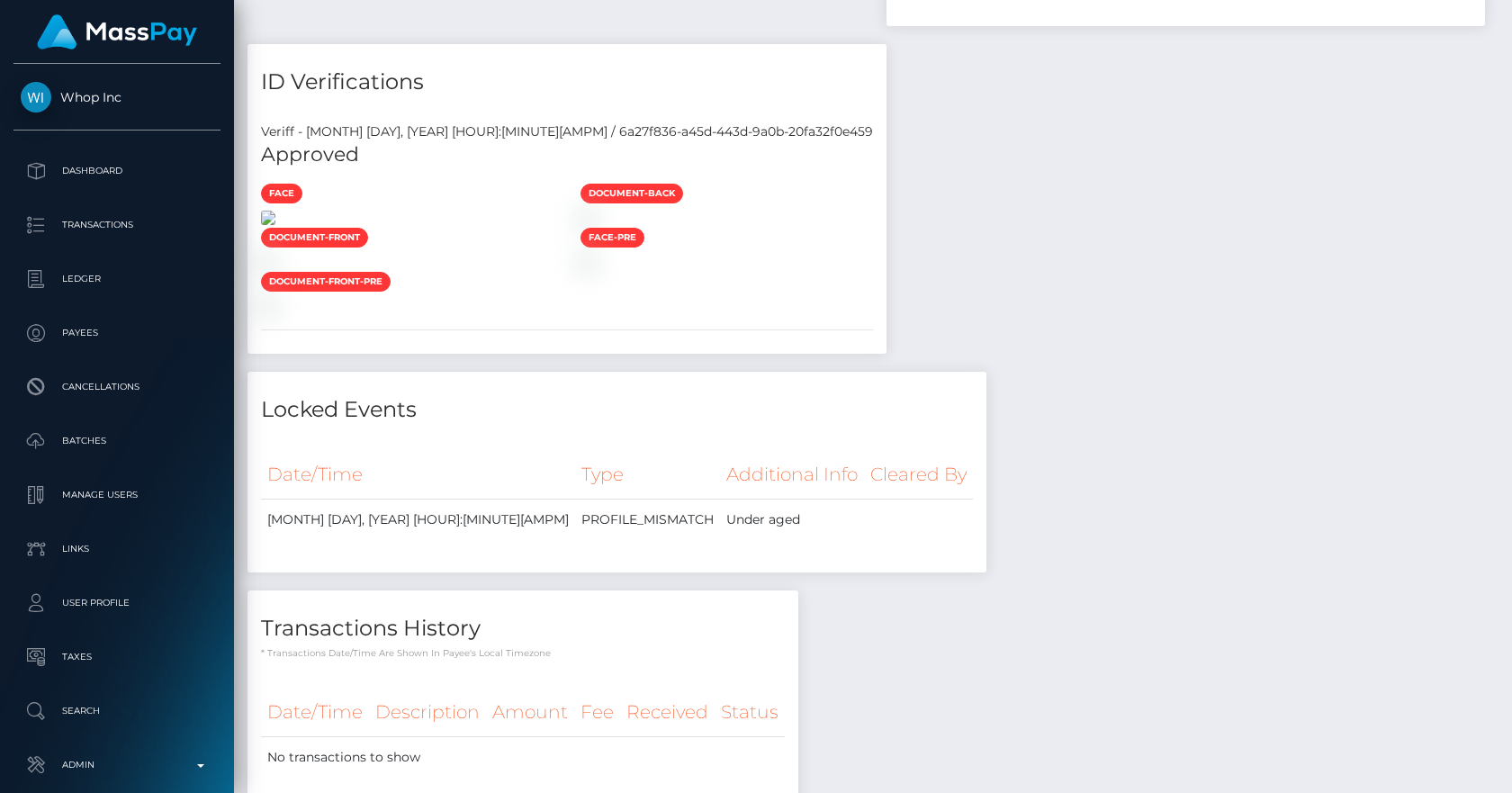 scroll, scrollTop: 1888, scrollLeft: 0, axis: vertical 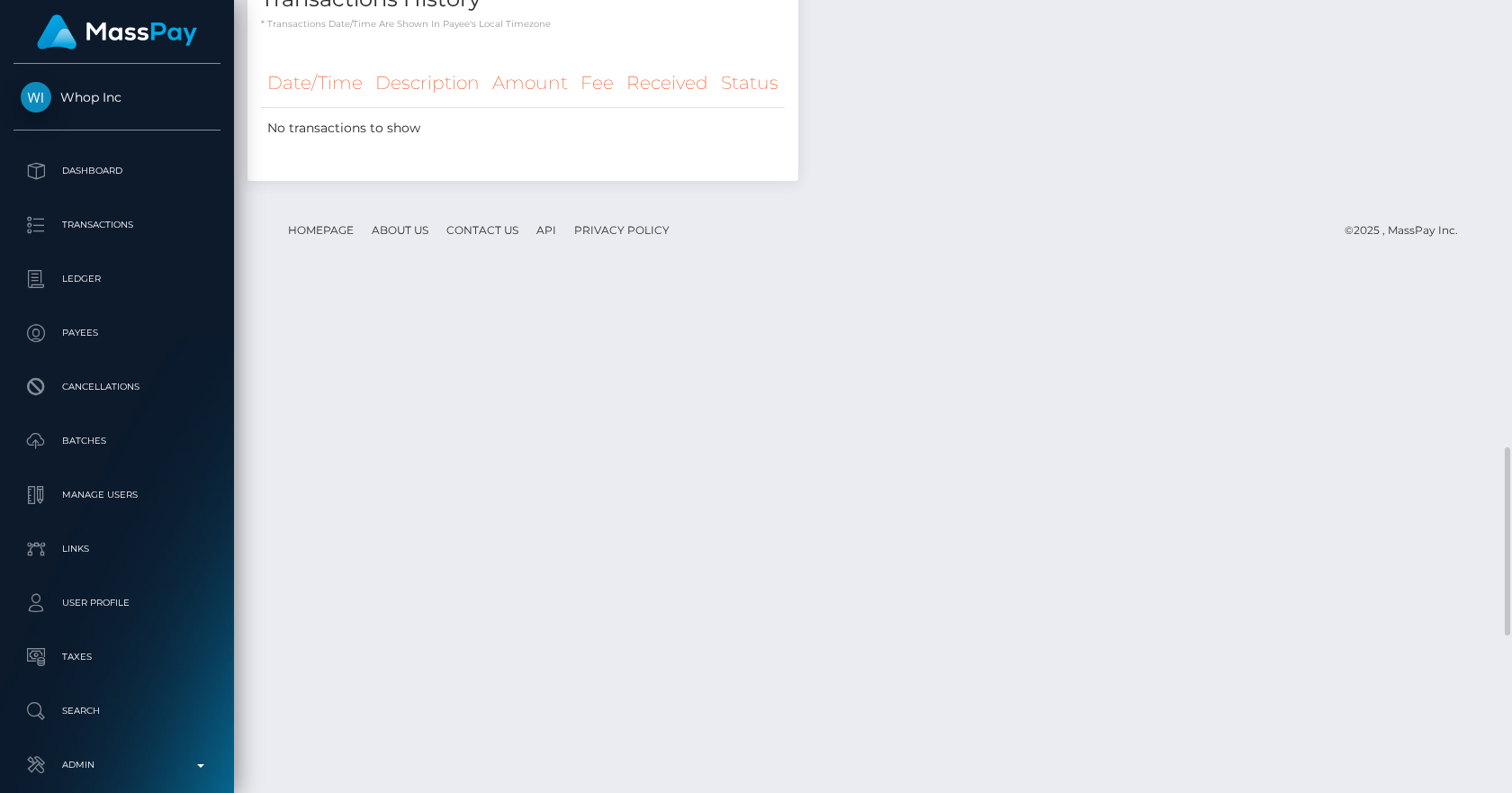 click at bounding box center [268, -367] 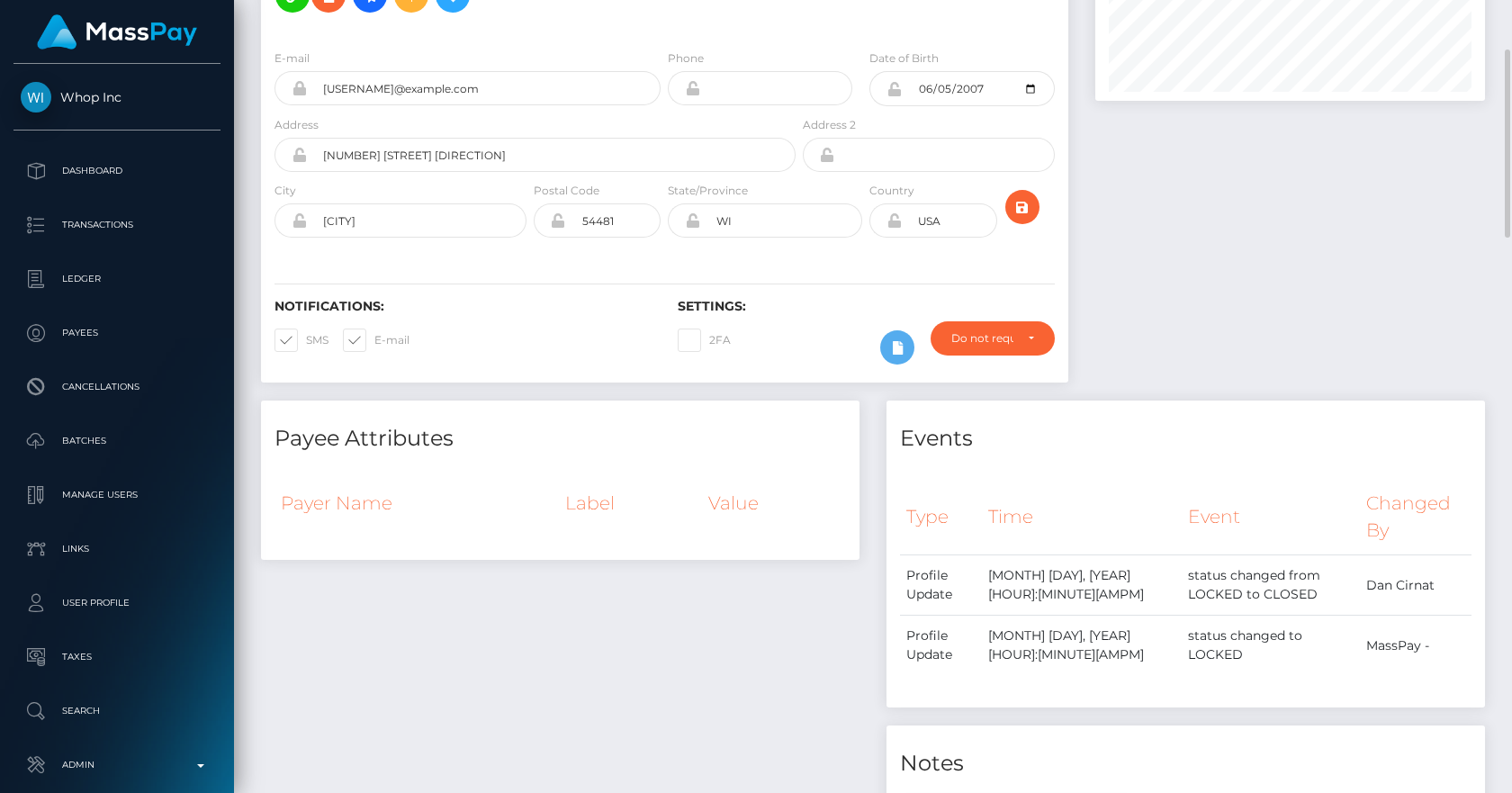 scroll, scrollTop: 0, scrollLeft: 0, axis: both 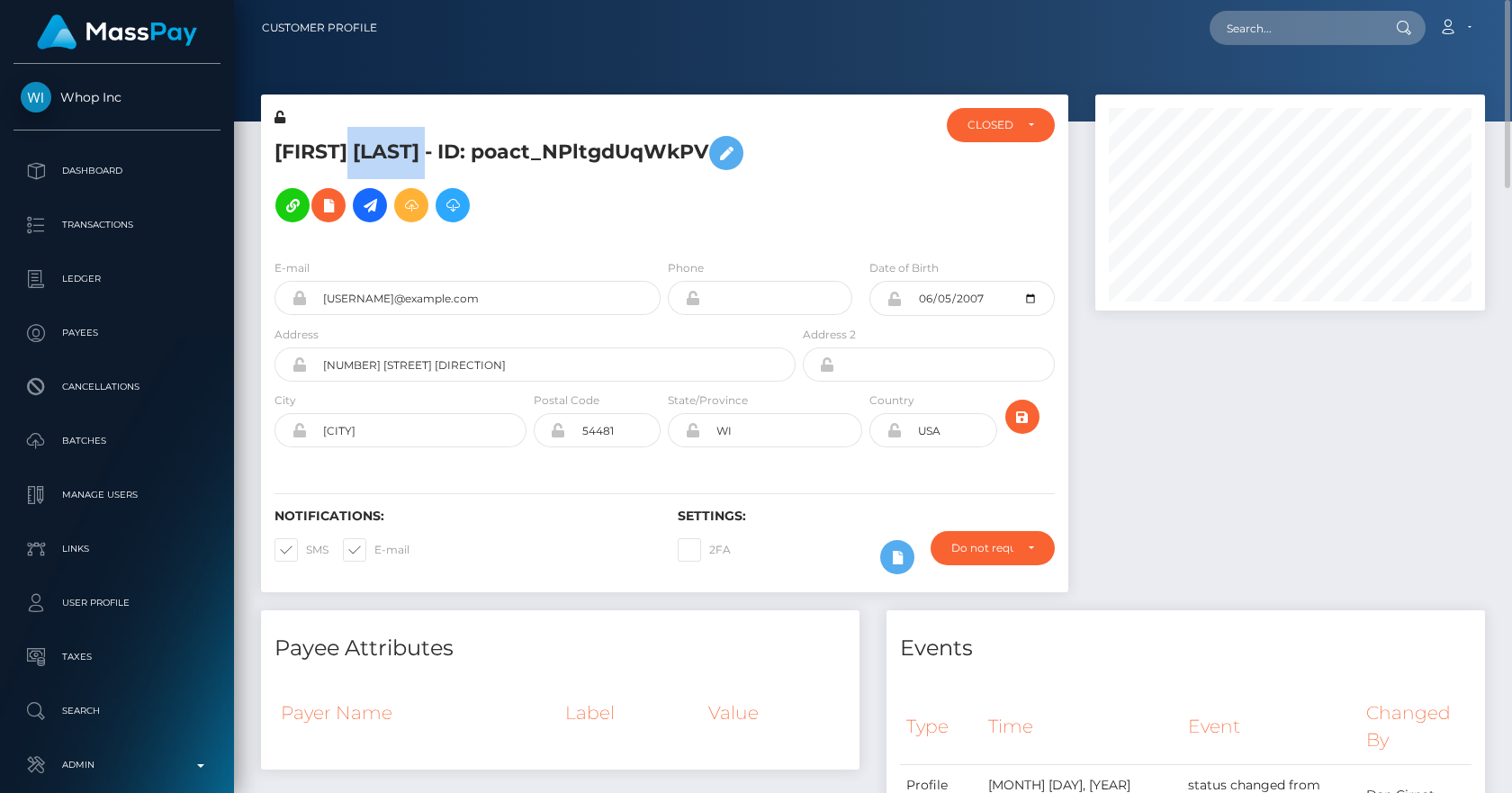 drag, startPoint x: 428, startPoint y: 141, endPoint x: 355, endPoint y: 154, distance: 74.1485 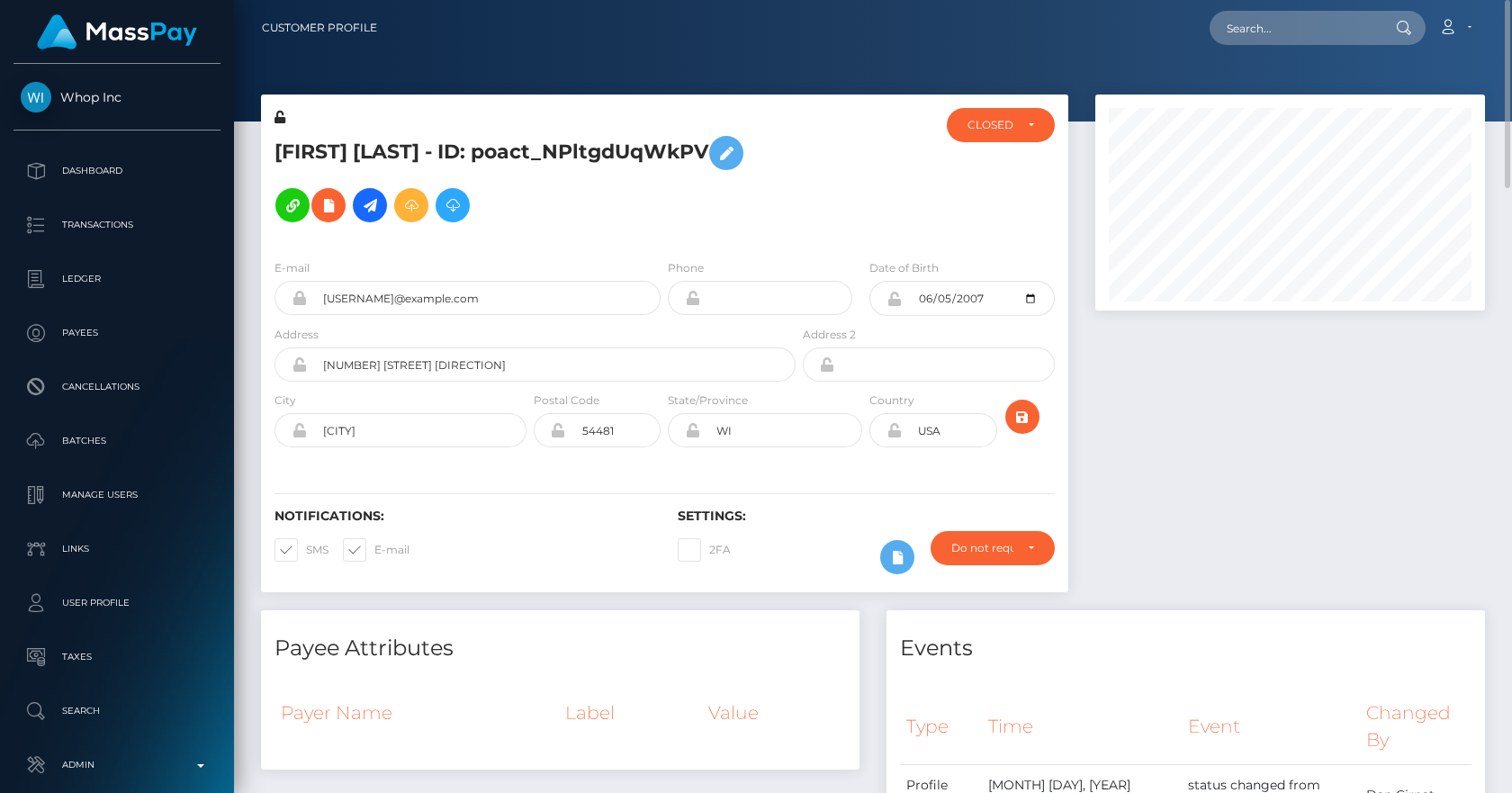 click on "Bridger  Barrett
- ID: poact_NPltgdUqWkPV" at bounding box center [530, 179] 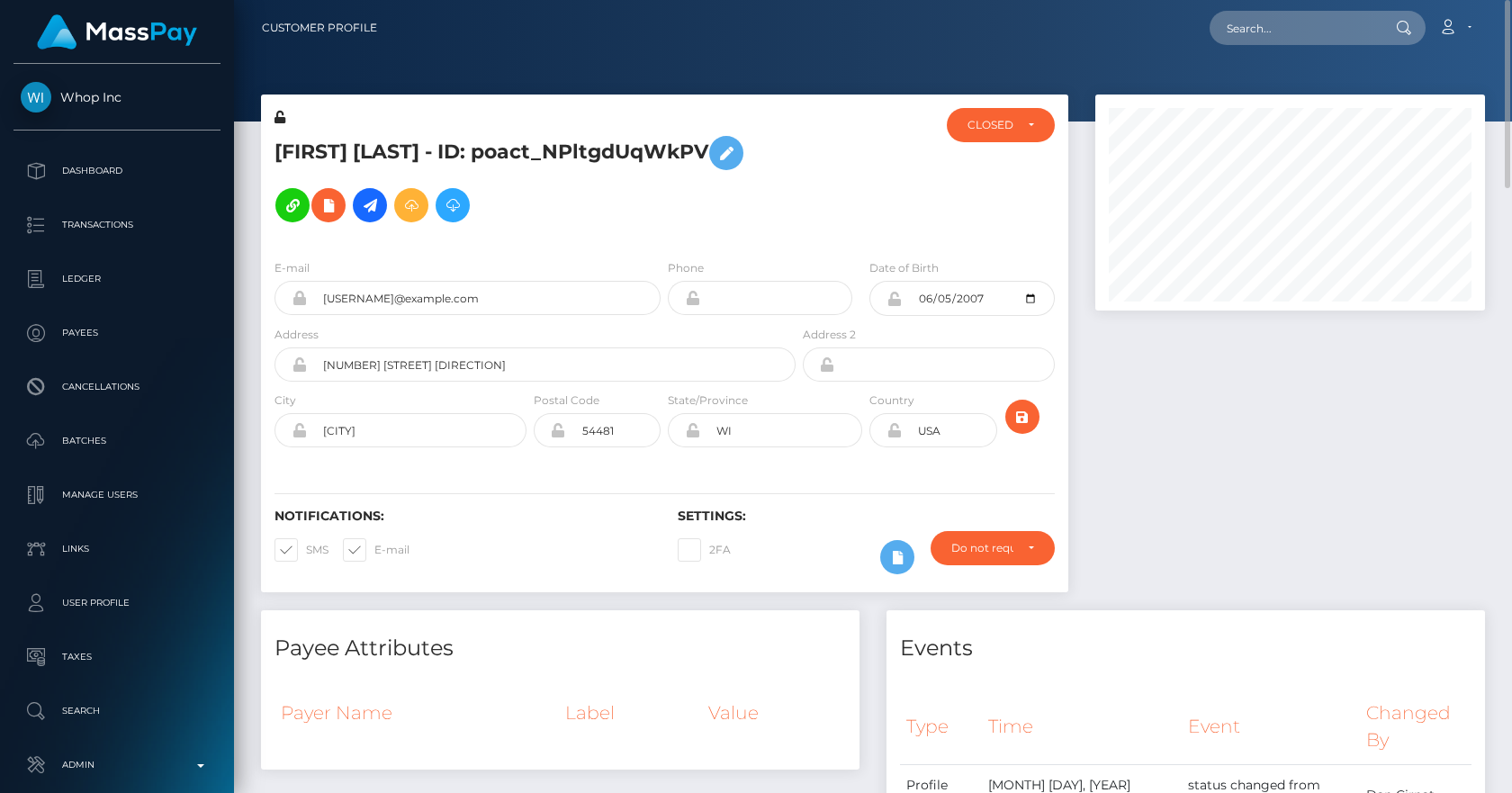 drag, startPoint x: 482, startPoint y: 154, endPoint x: 719, endPoint y: 157, distance: 237.01899 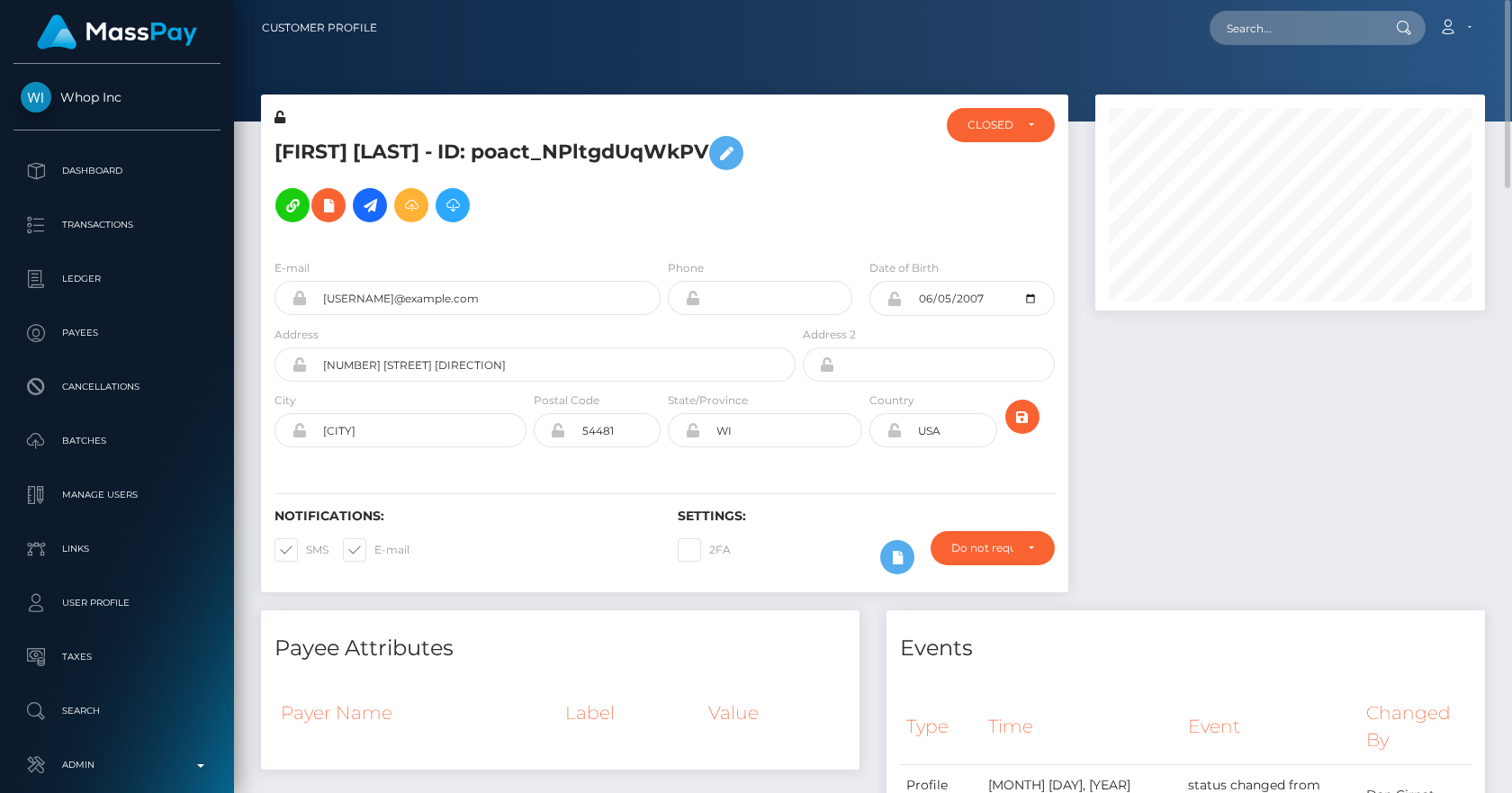 click on "Bridger  Barrett
- ID: poact_NPltgdUqWkPV" at bounding box center [530, 179] 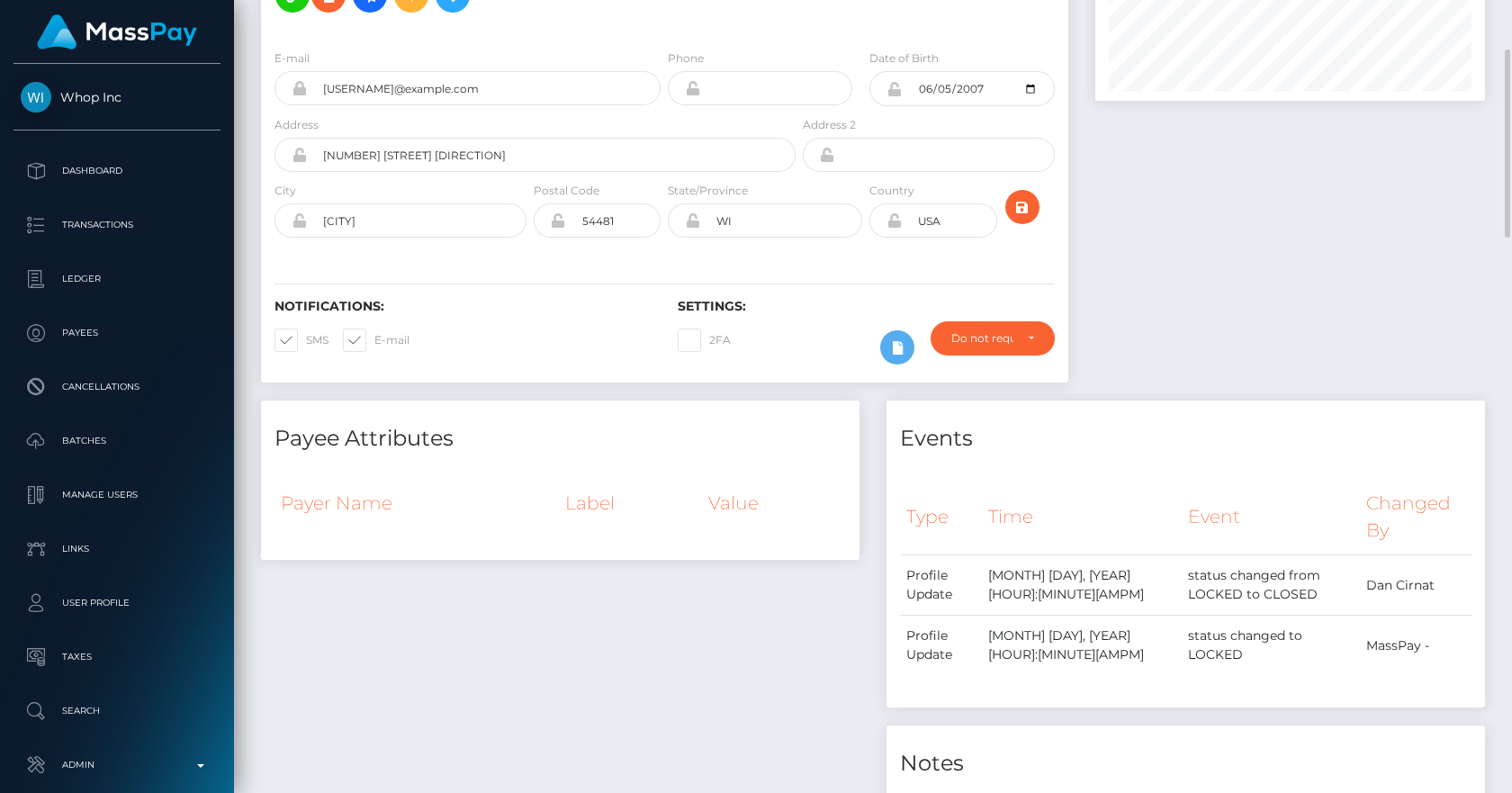 scroll, scrollTop: 0, scrollLeft: 0, axis: both 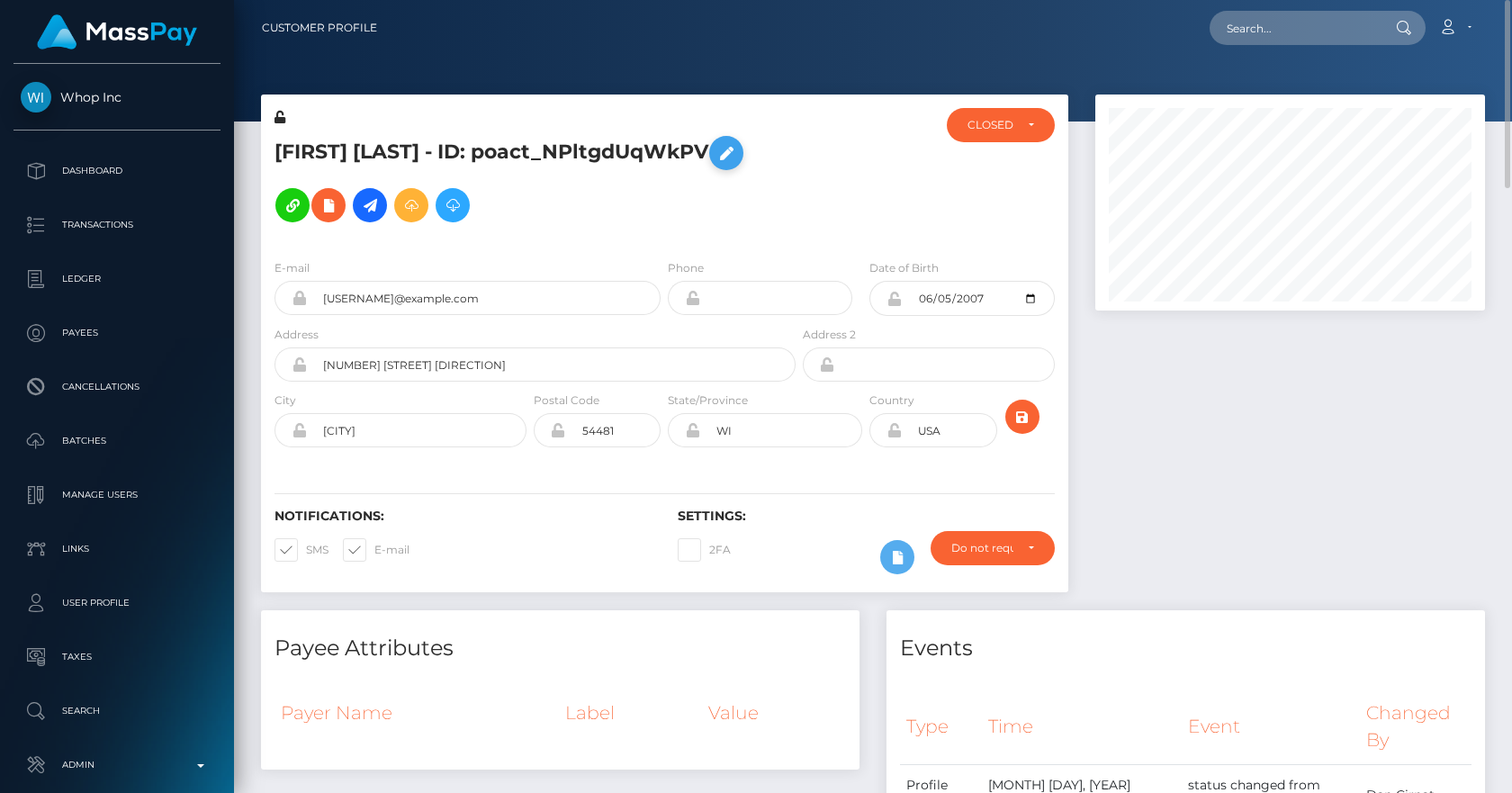 click at bounding box center (726, 153) 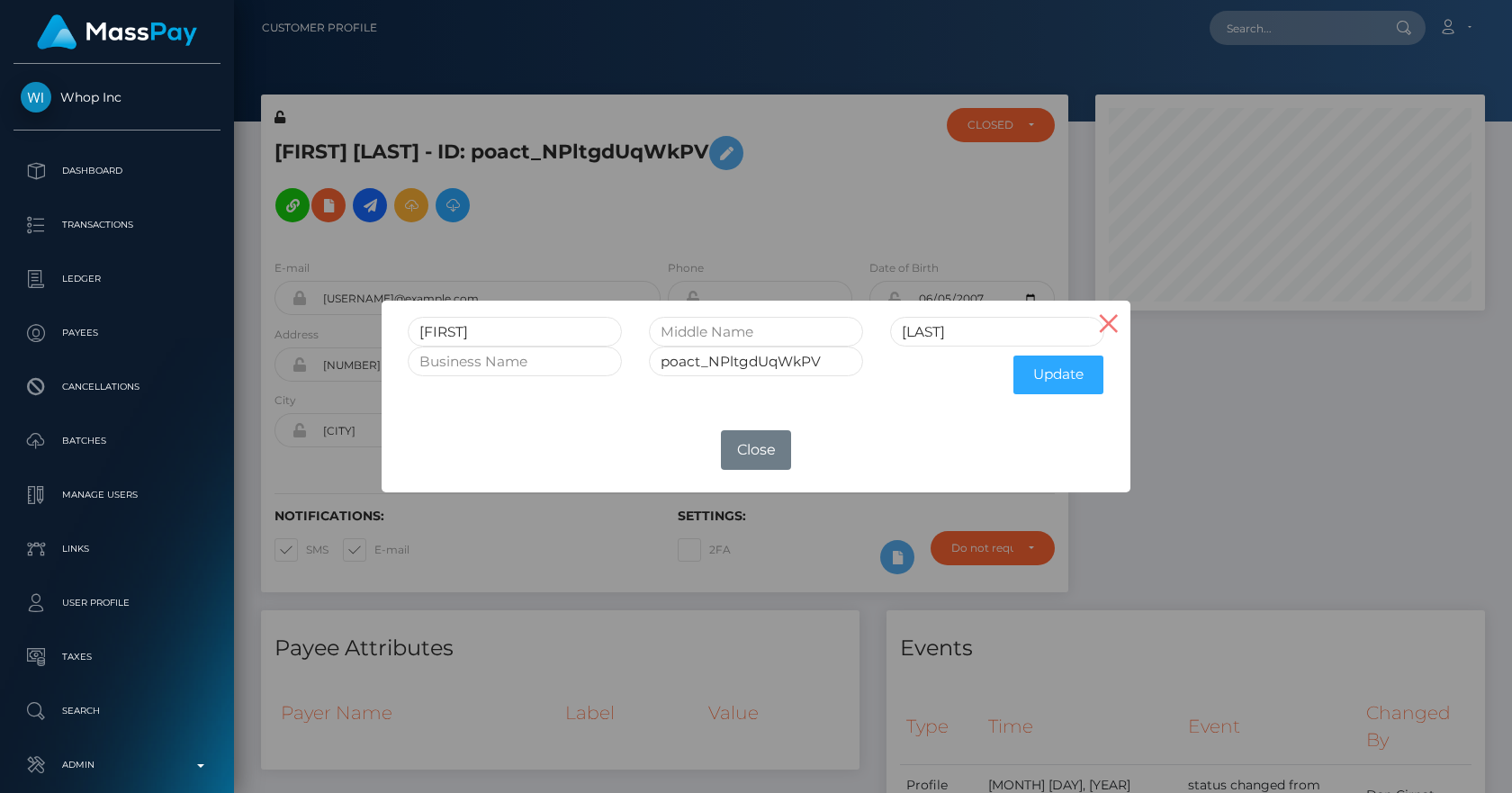click on "×" at bounding box center (1109, 322) 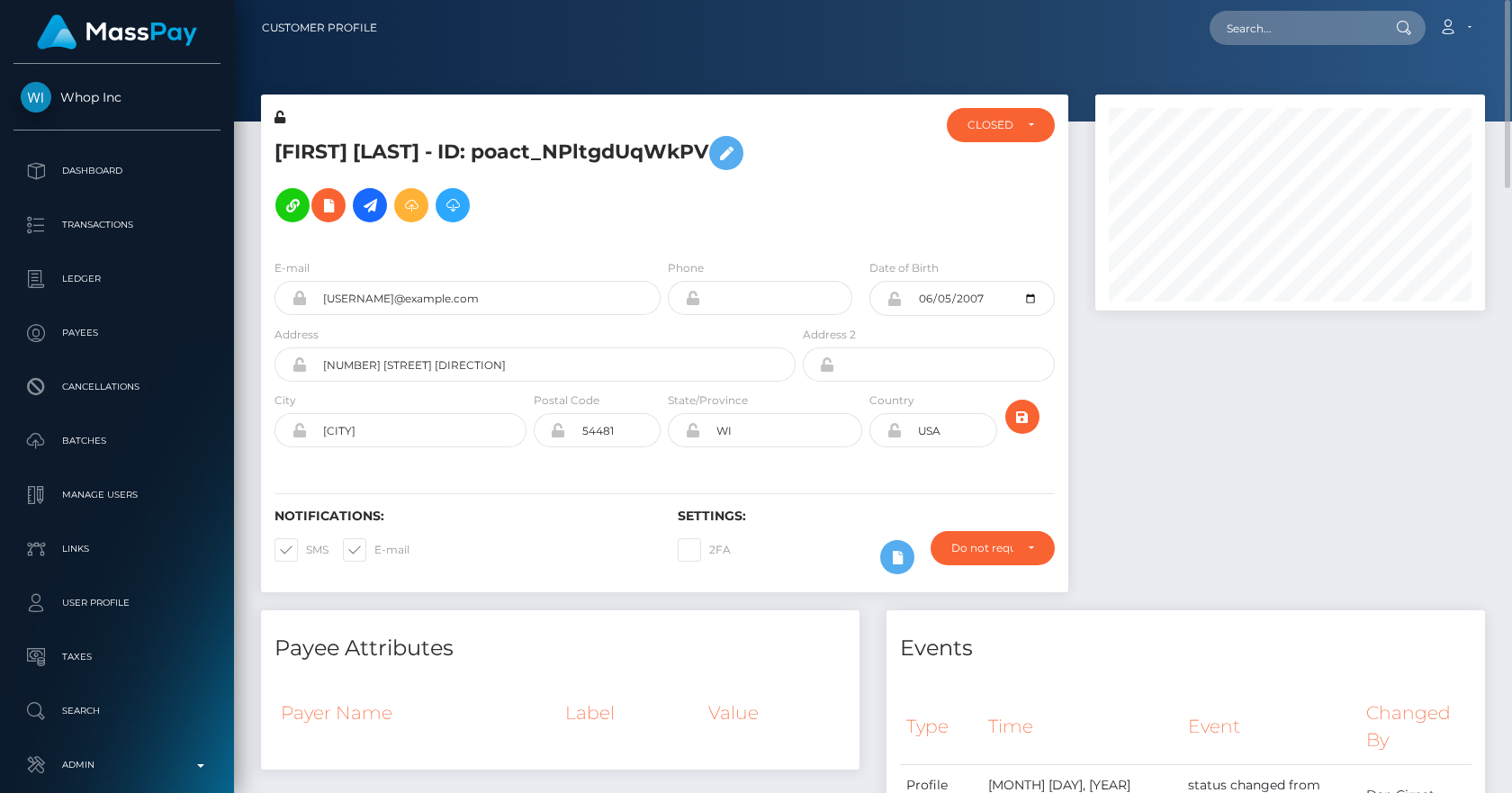 click on "Bridger  Barrett
- ID: poact_NPltgdUqWkPV" at bounding box center (530, 179) 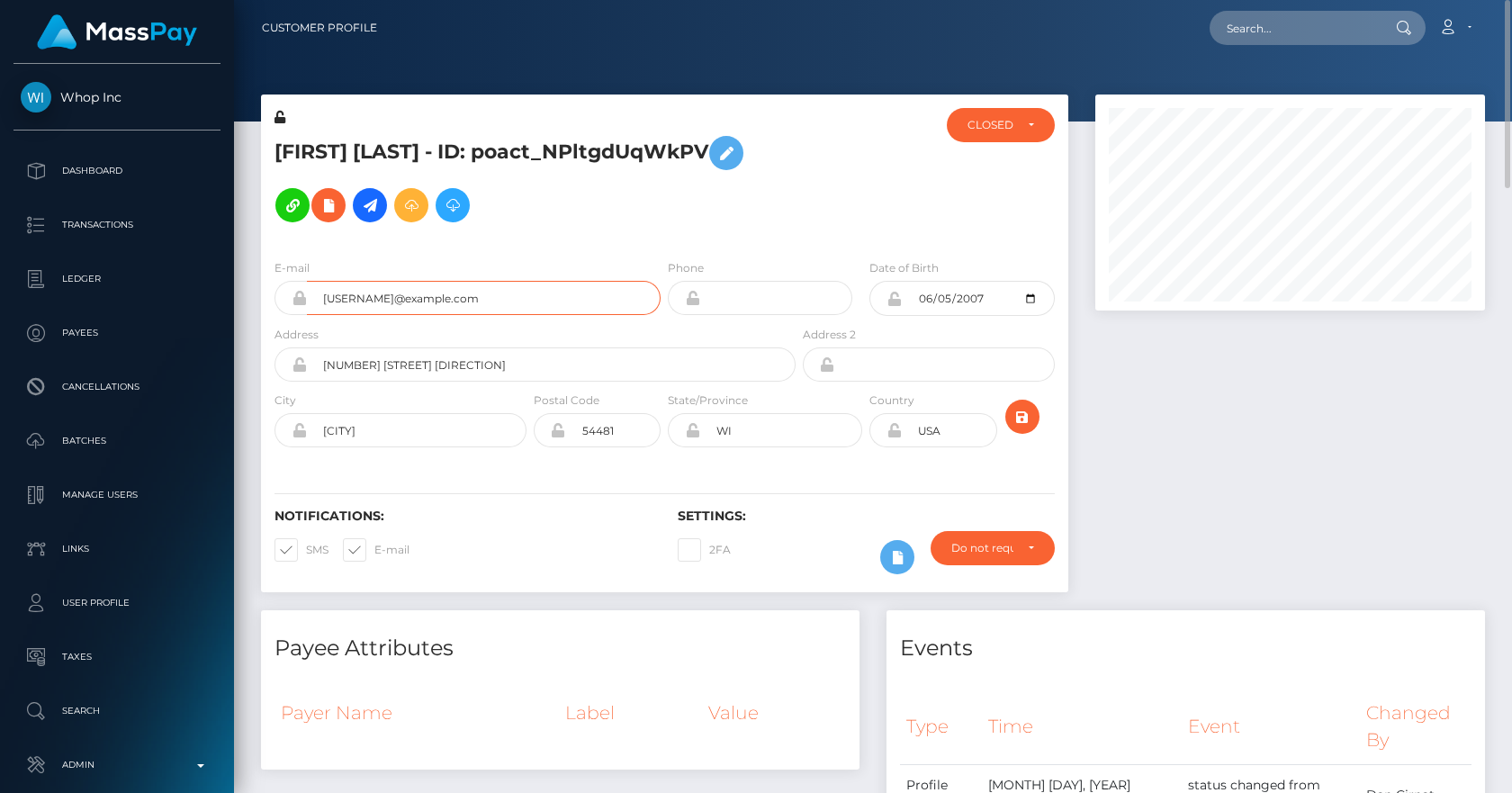 click on "bridgerjbarrett@gmail.com" at bounding box center (483, 298) 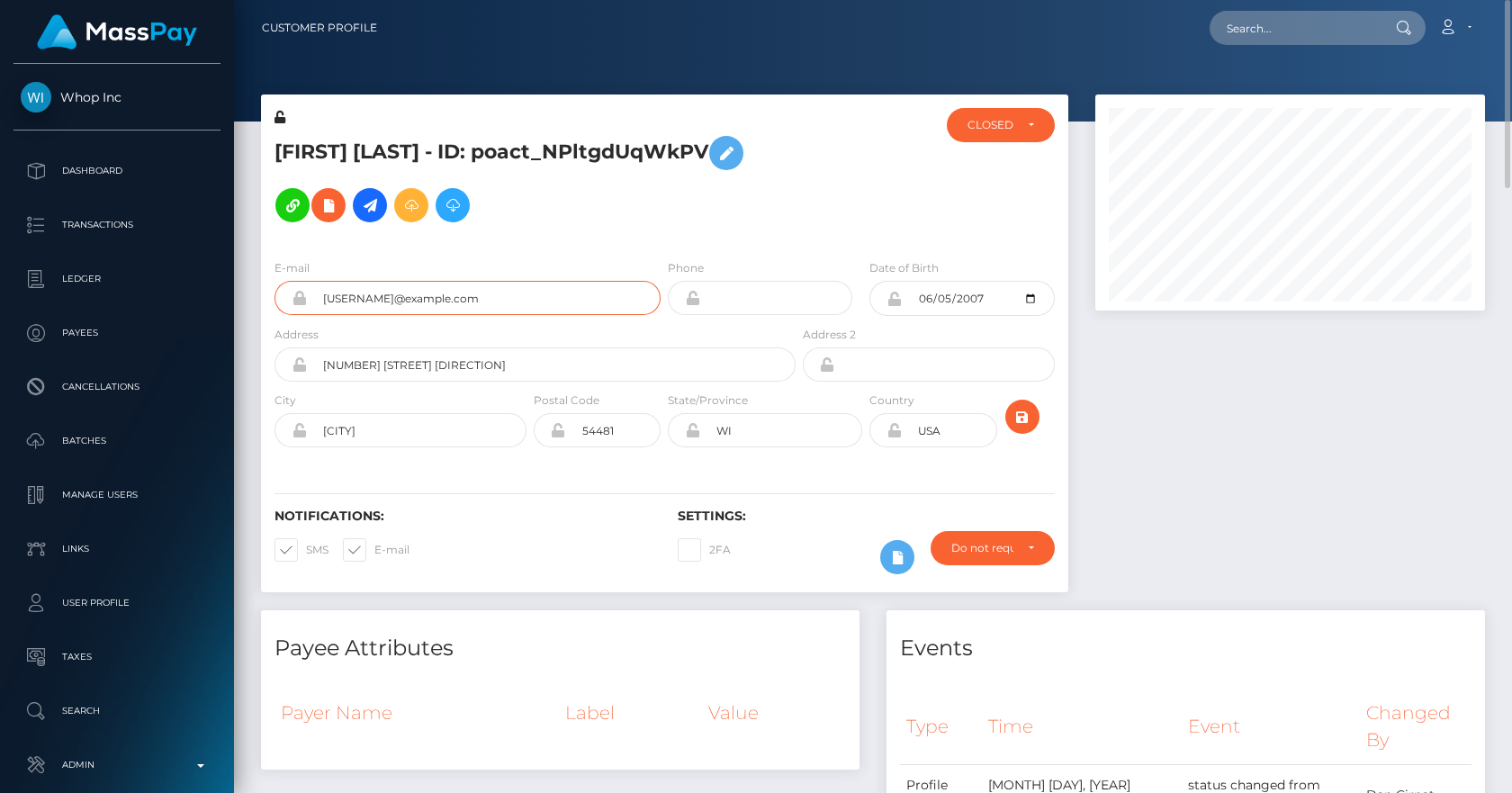 click on "bridgerjbarrett@gmail.com" at bounding box center (483, 298) 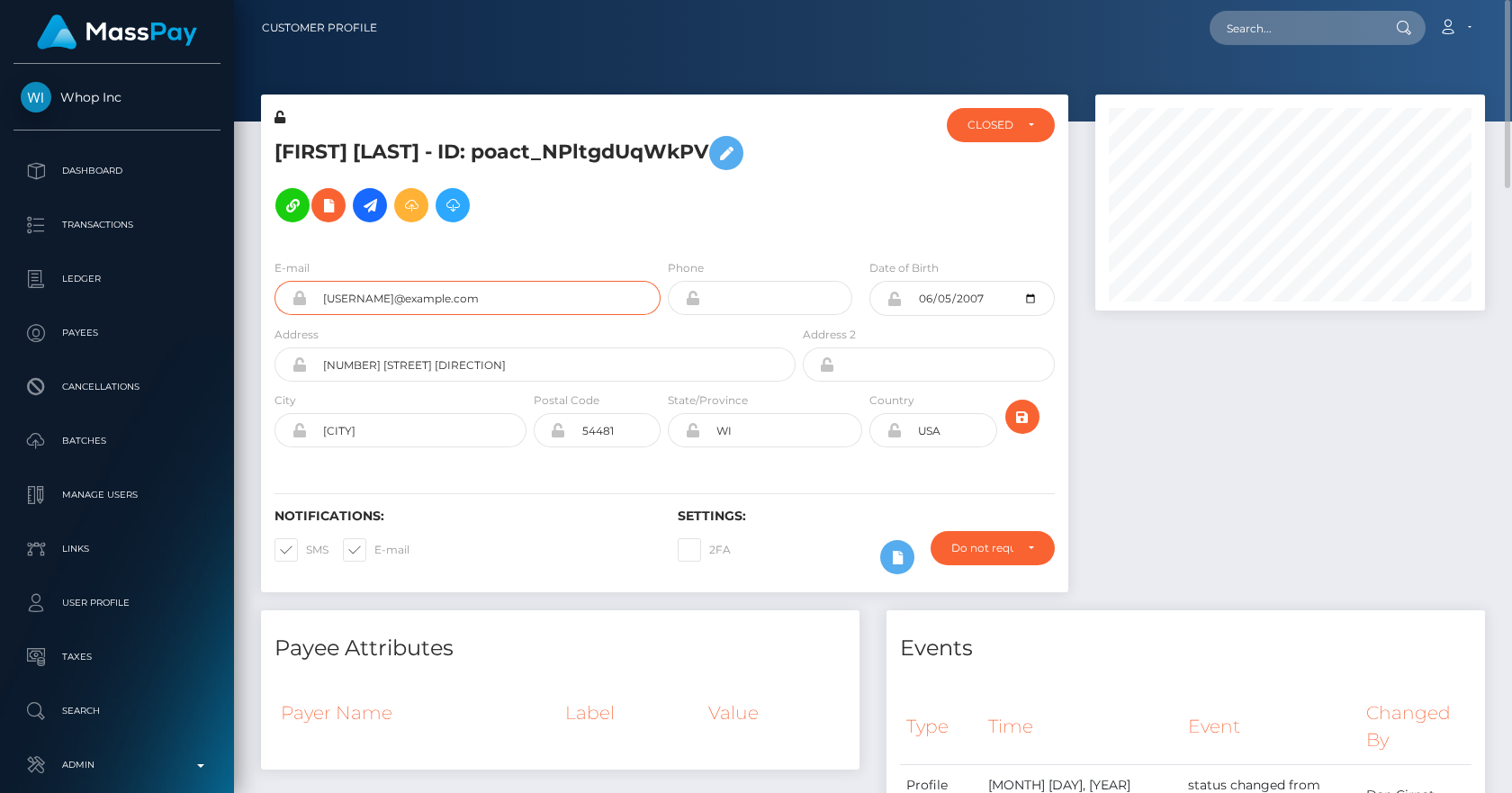 scroll, scrollTop: 210, scrollLeft: 0, axis: vertical 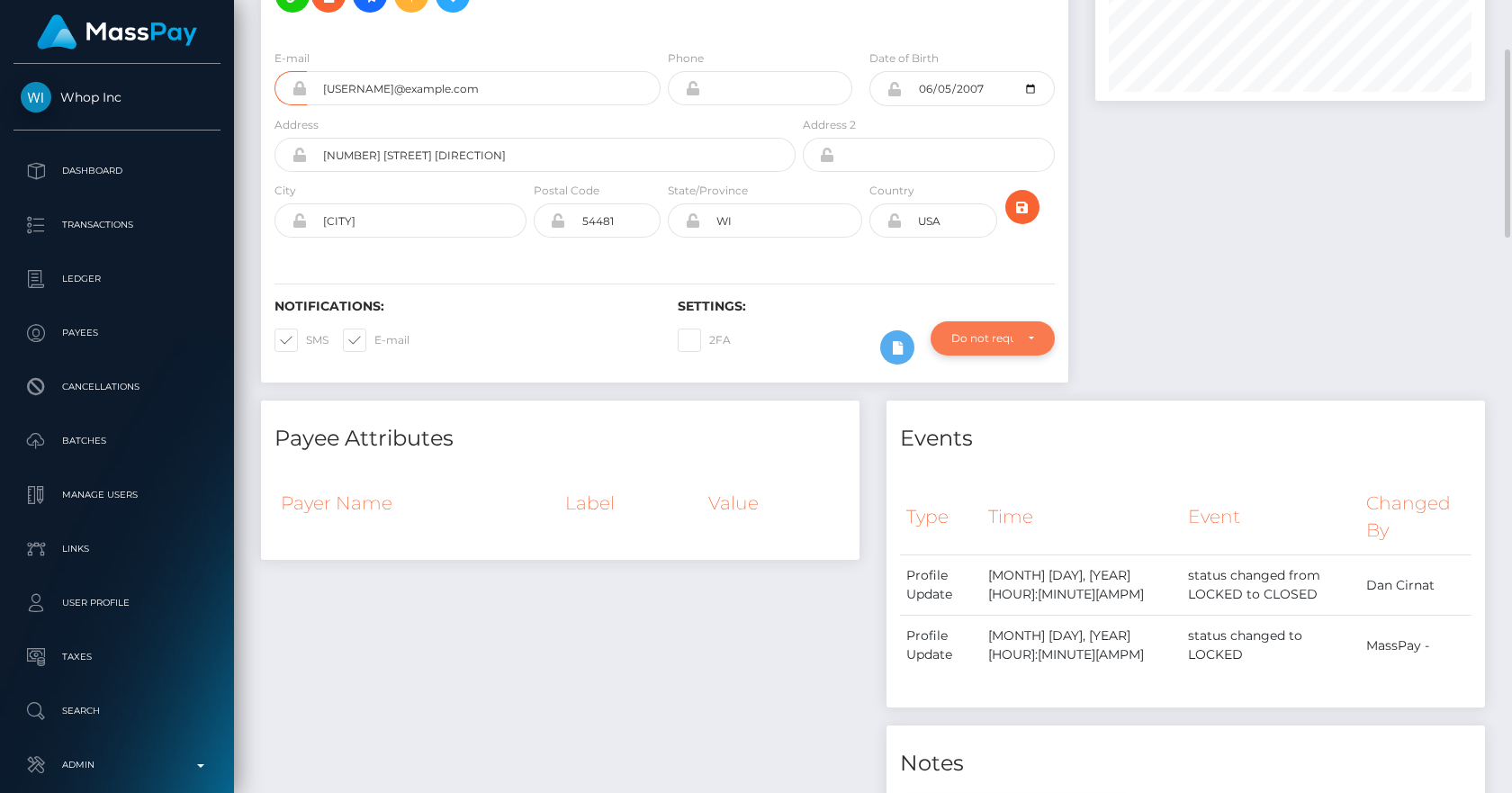 click on "Do not
require" at bounding box center [993, 338] 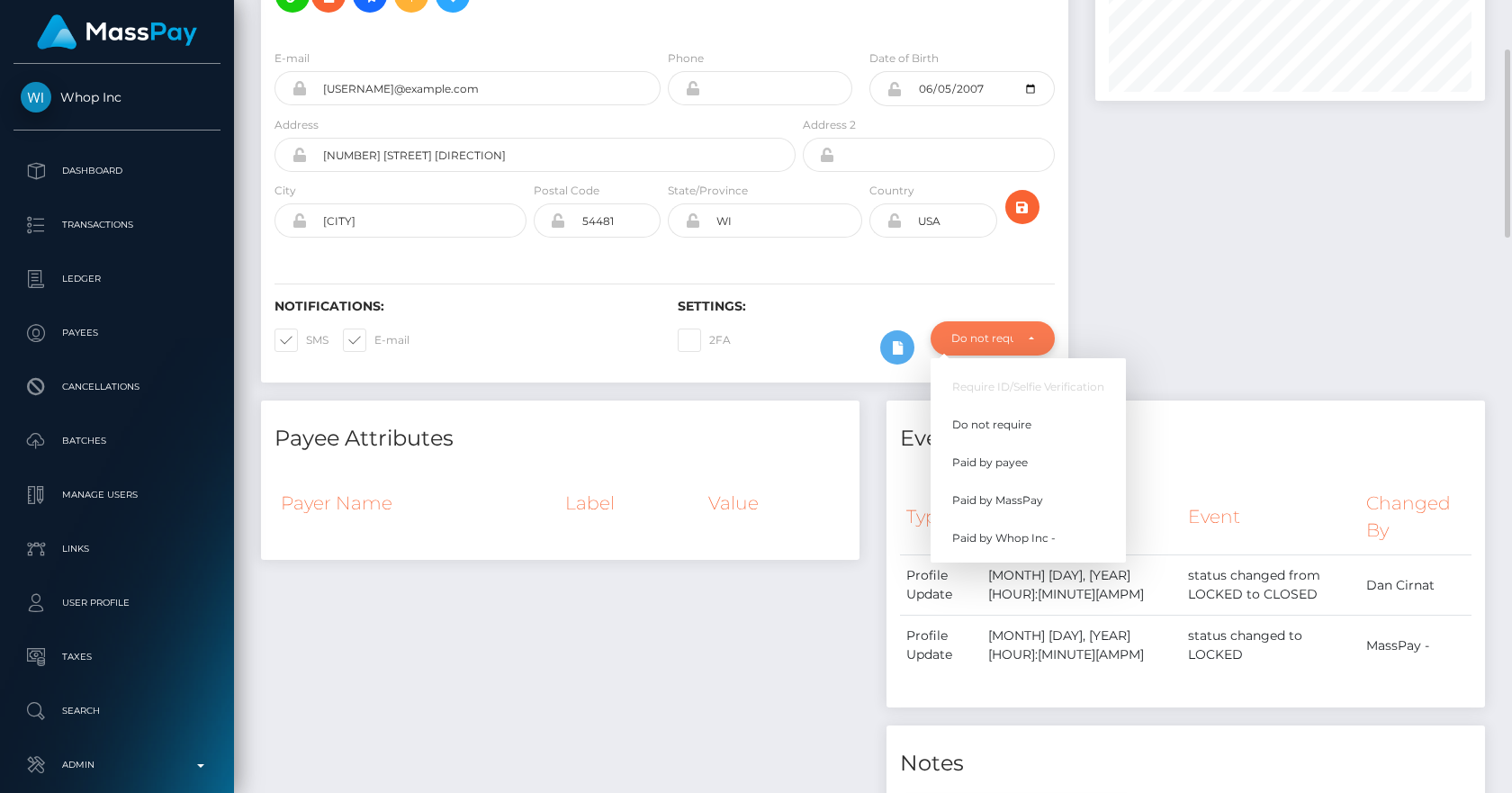 scroll, scrollTop: 216, scrollLeft: 391, axis: both 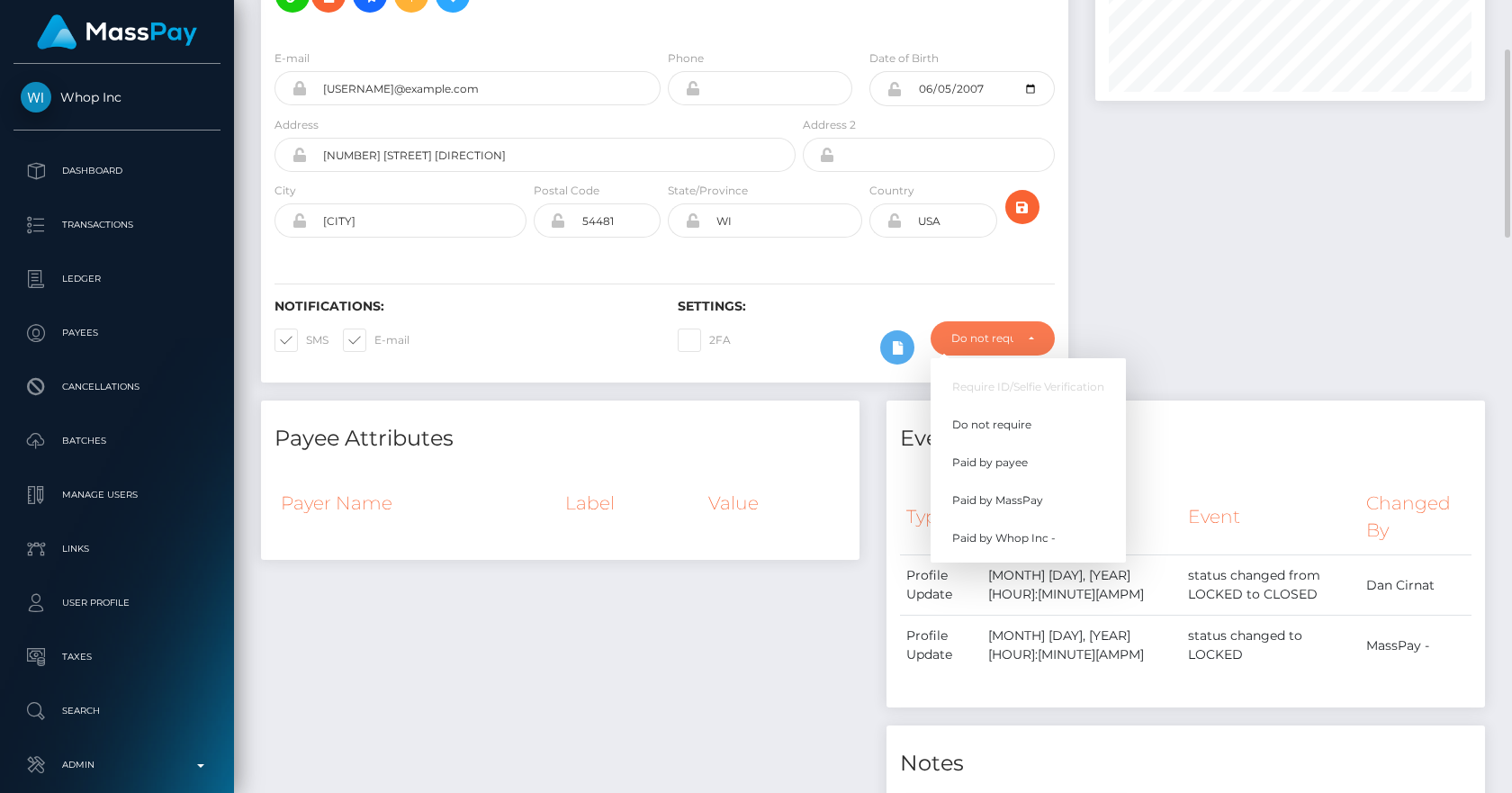 click at bounding box center (1290, 142) 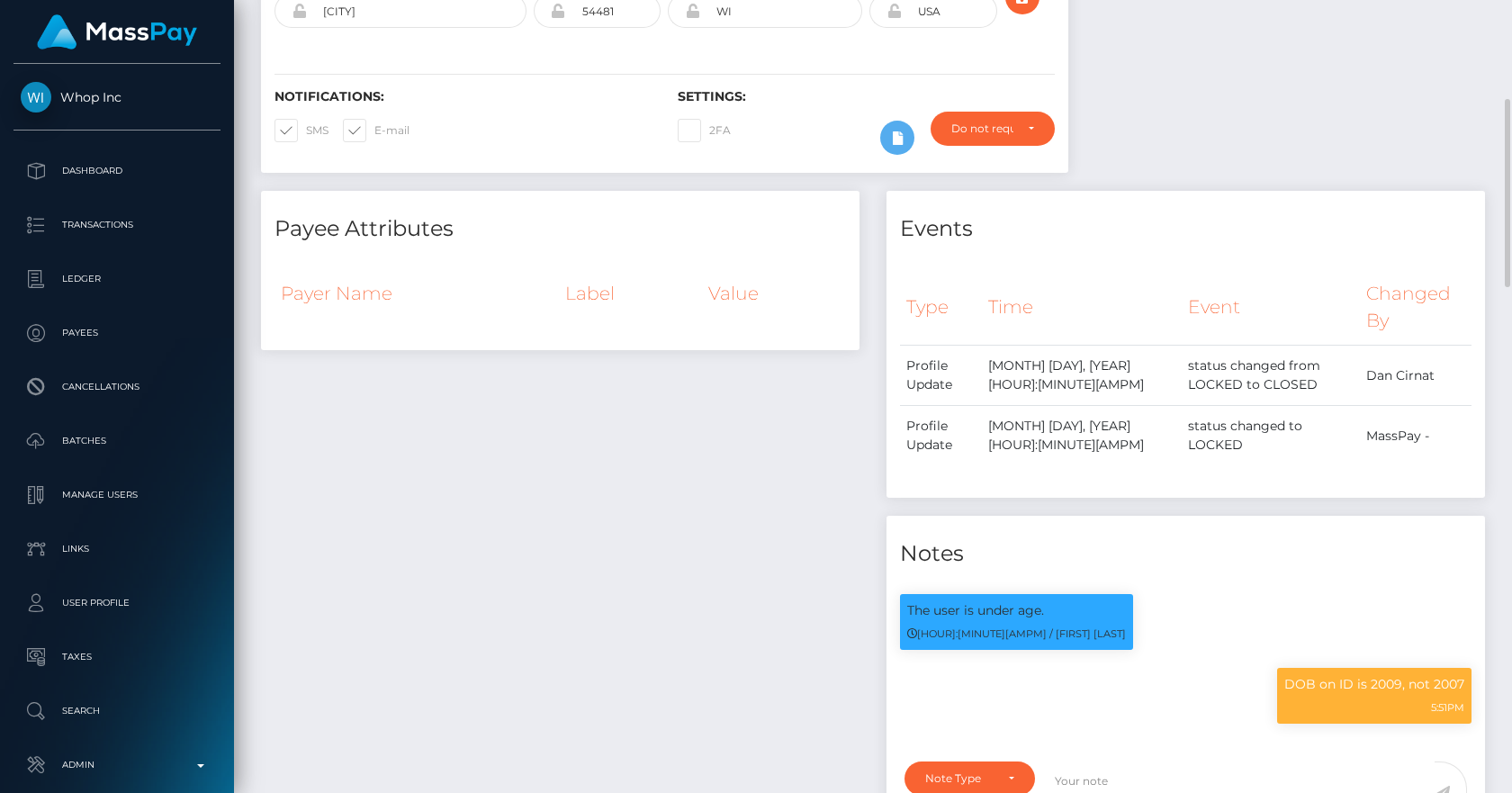 scroll, scrollTop: 1049, scrollLeft: 0, axis: vertical 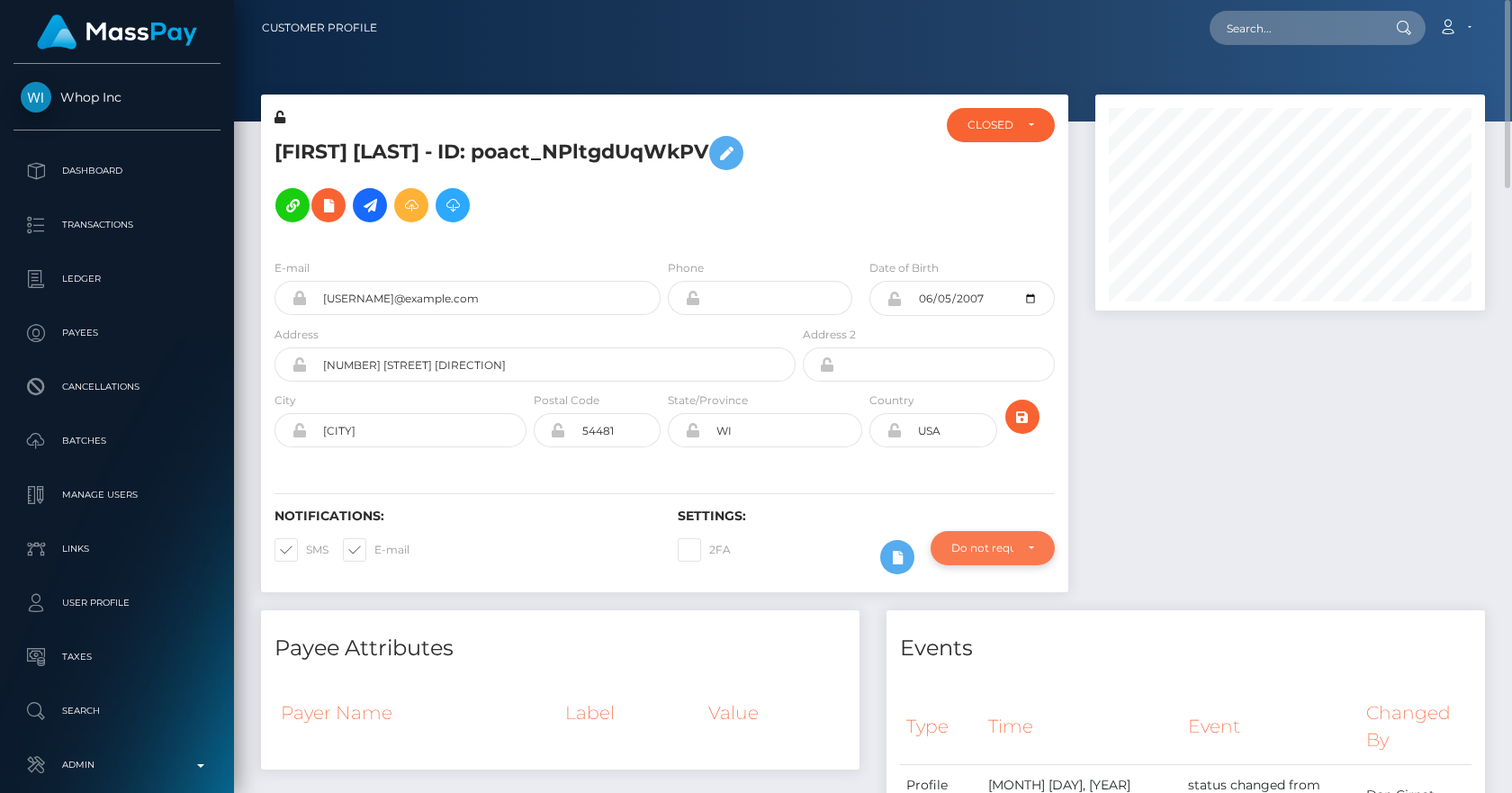click on "Do not
require" at bounding box center [993, 548] 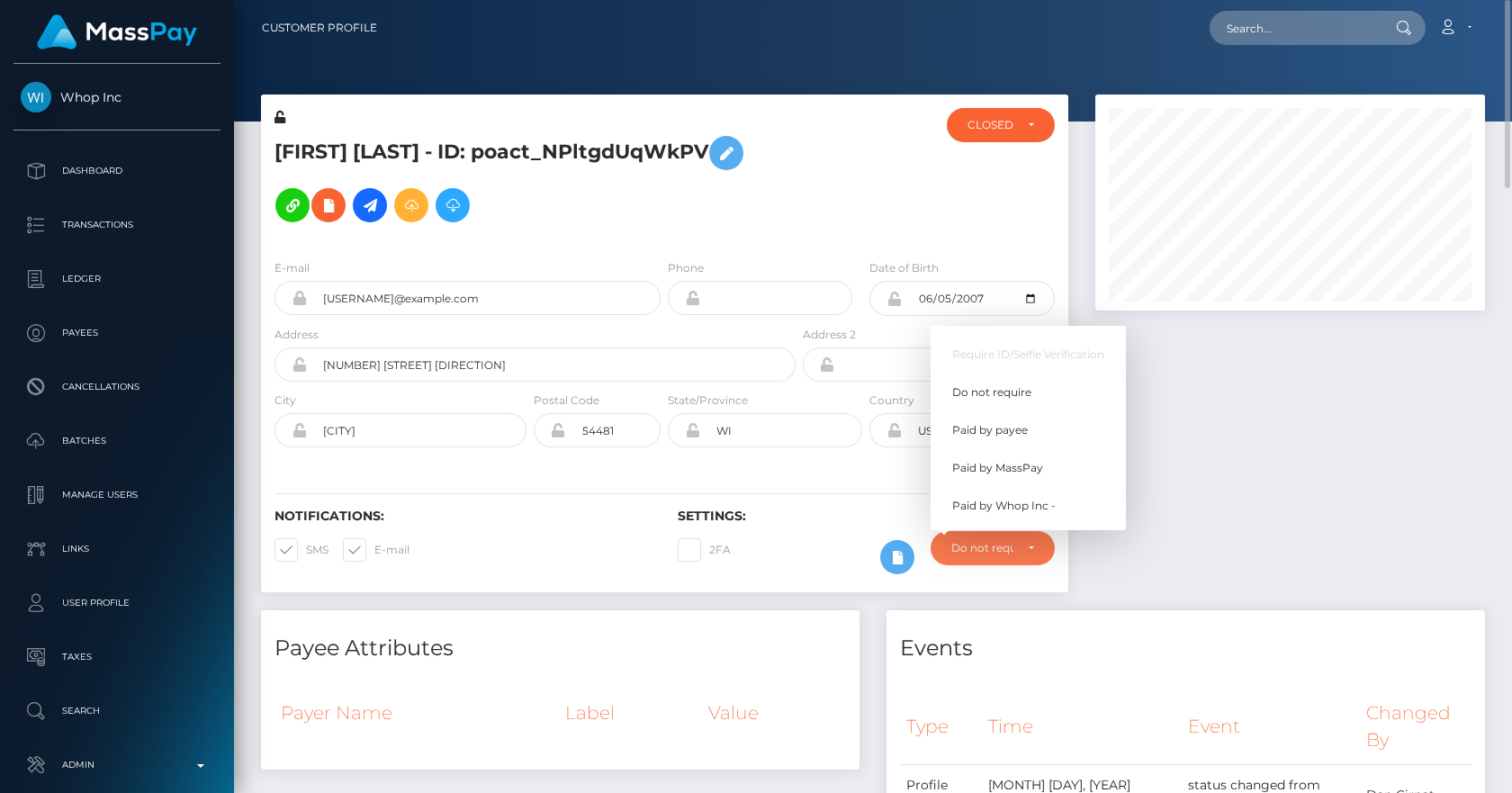 click at bounding box center (1290, 352) 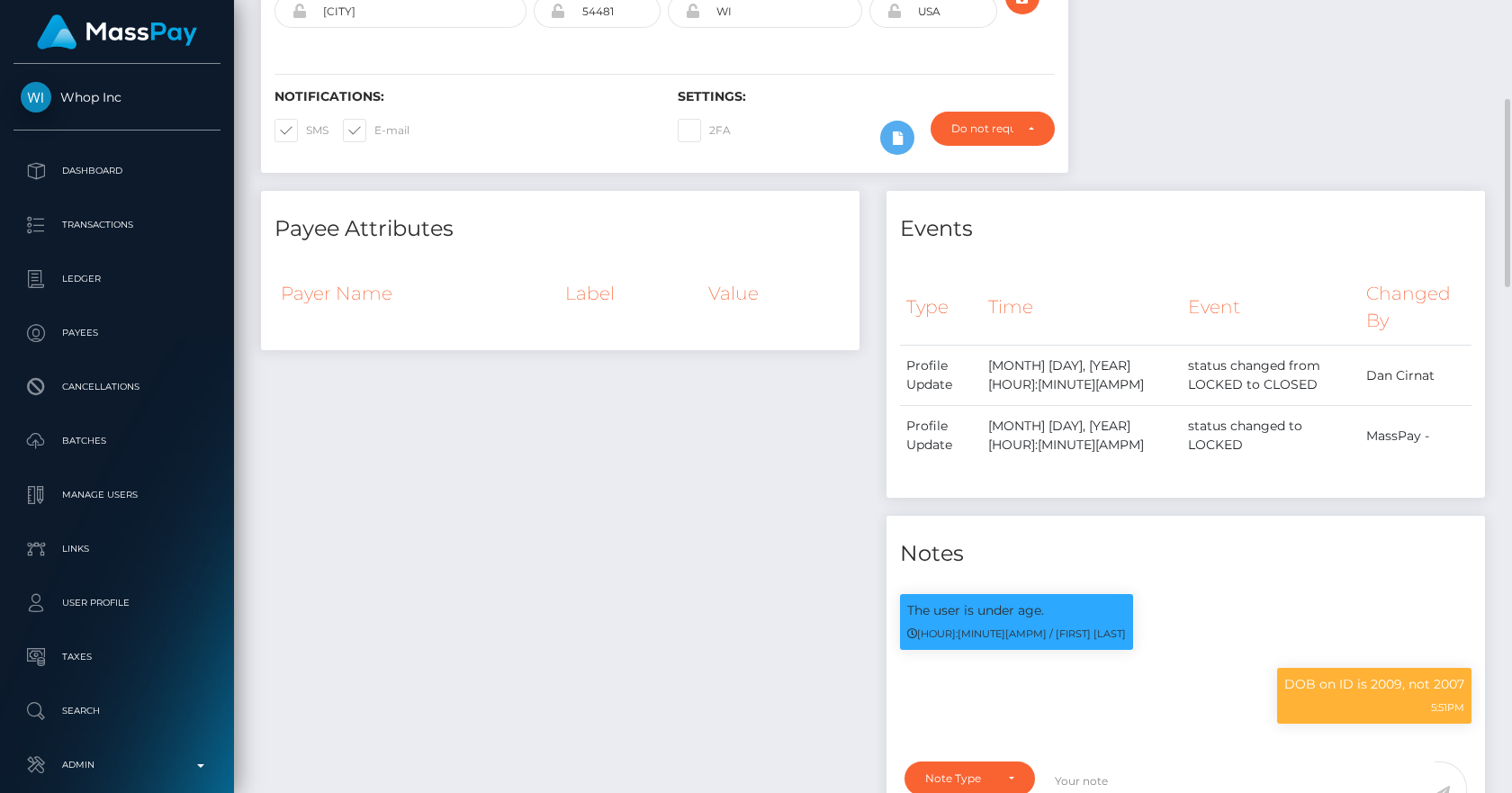 scroll, scrollTop: 839, scrollLeft: 0, axis: vertical 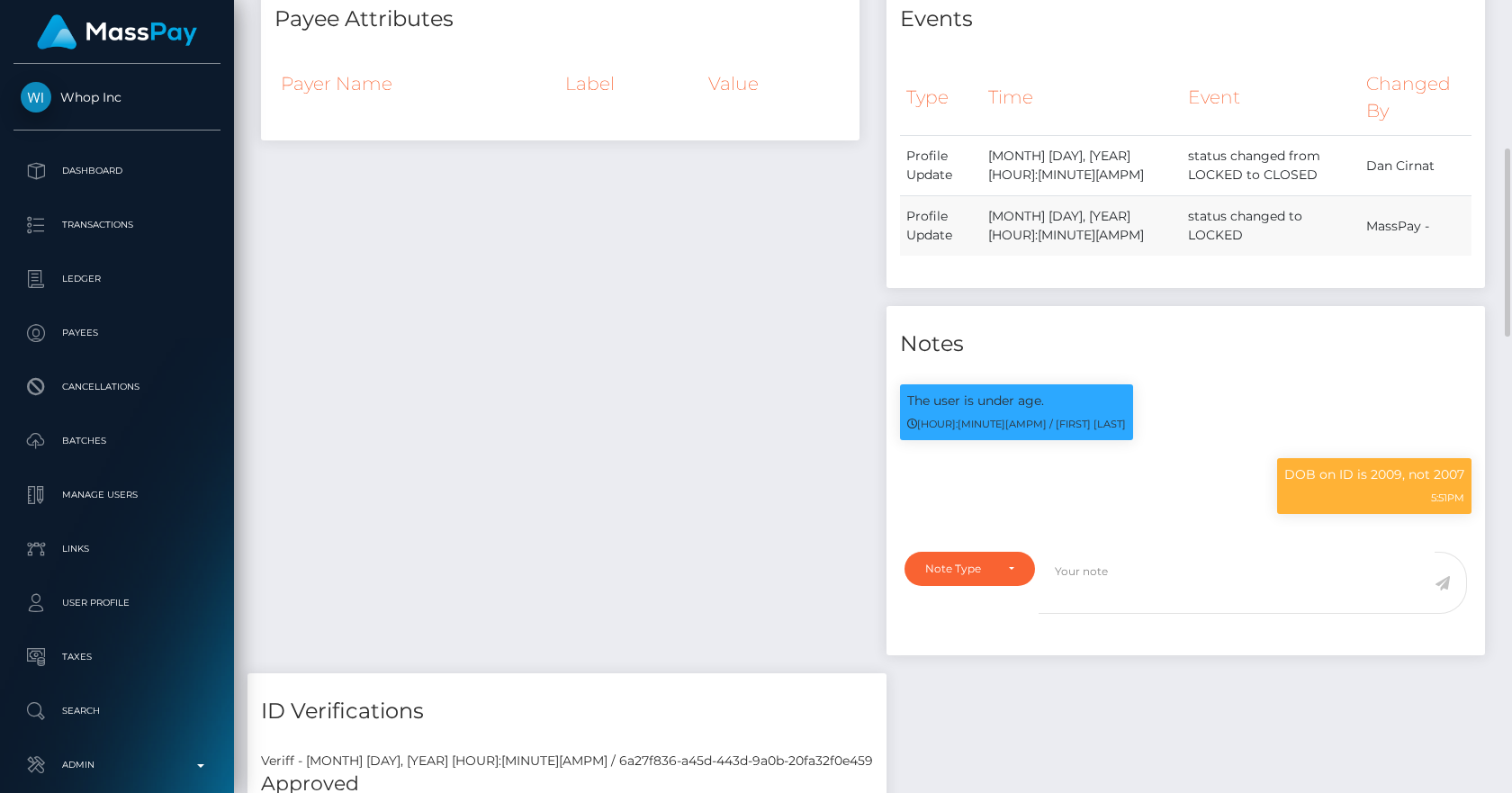 drag, startPoint x: 1163, startPoint y: 220, endPoint x: 1287, endPoint y: 220, distance: 124 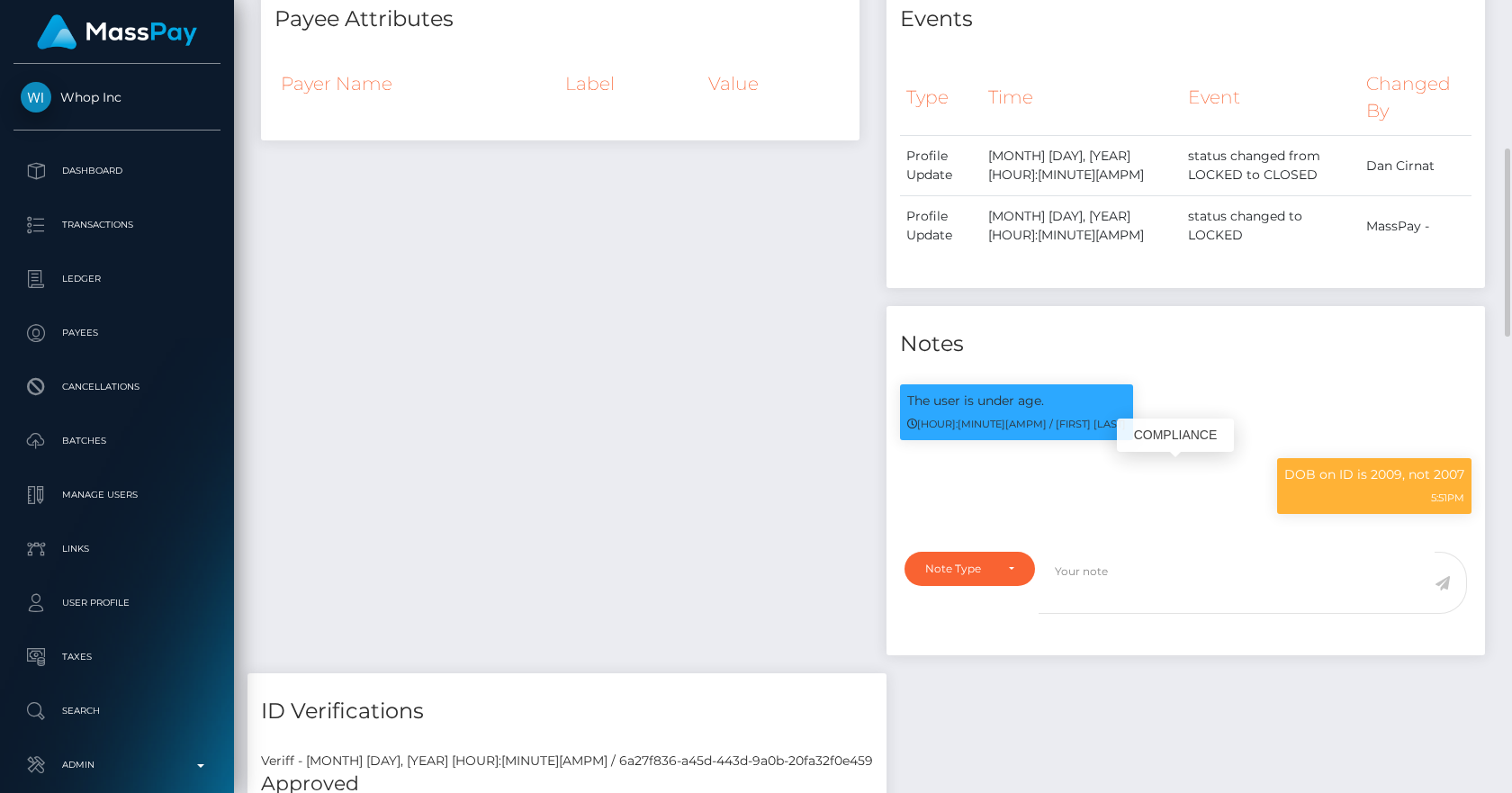 scroll, scrollTop: 216, scrollLeft: 391, axis: both 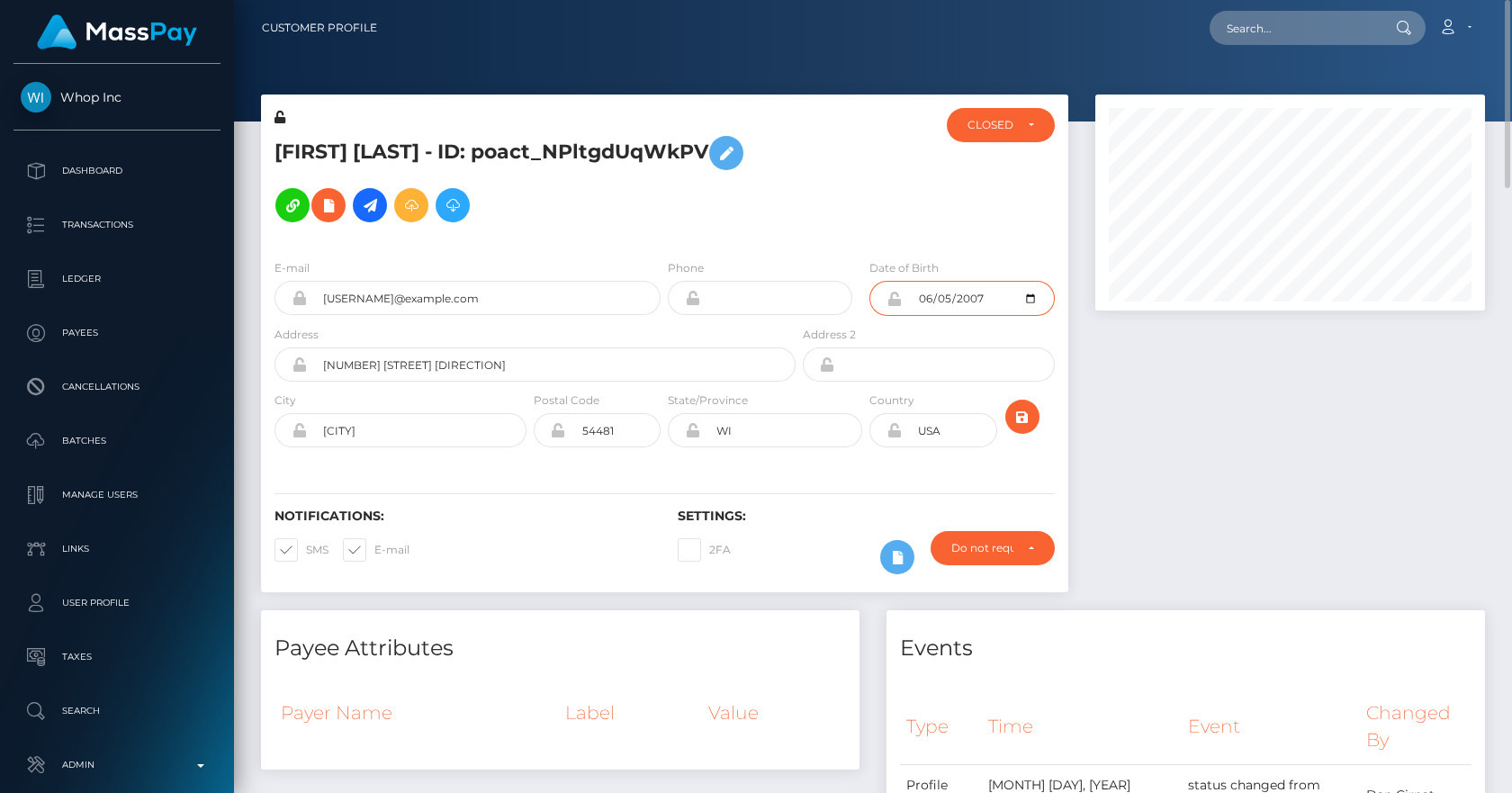 click on "2007-06-05" at bounding box center (977, 298) 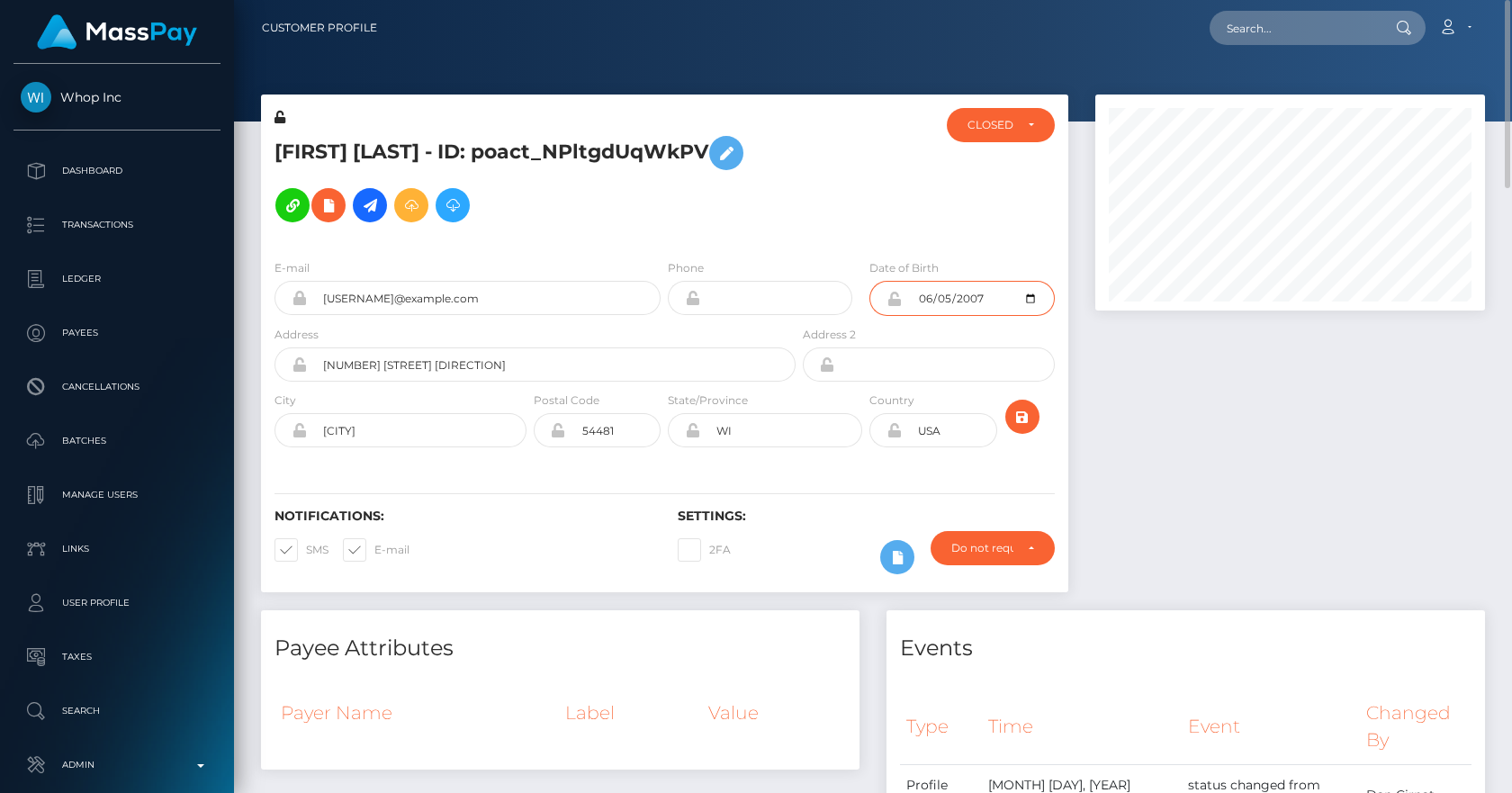 click on "2007-06-05" at bounding box center (977, 298) 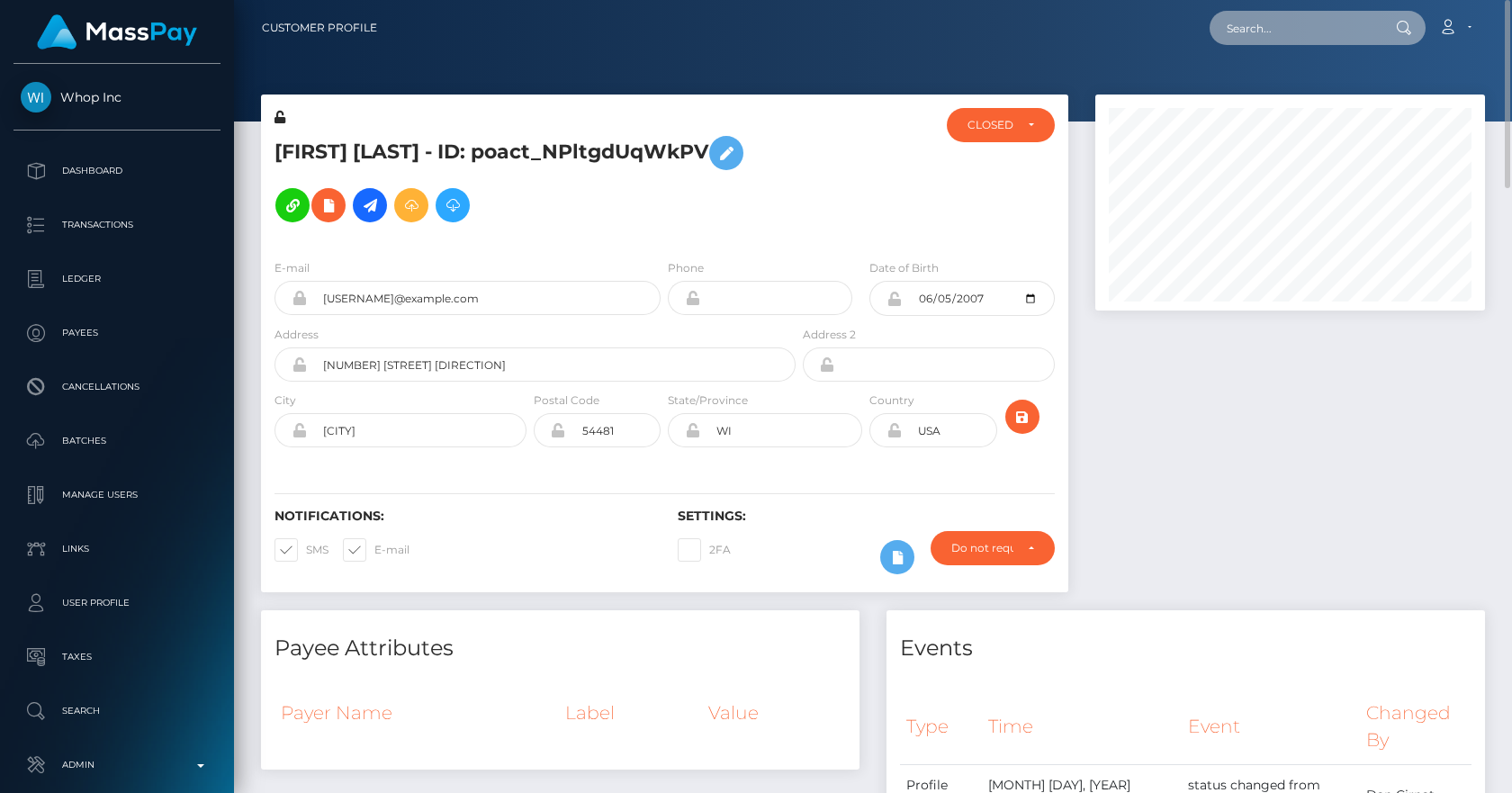 click at bounding box center (1294, 28) 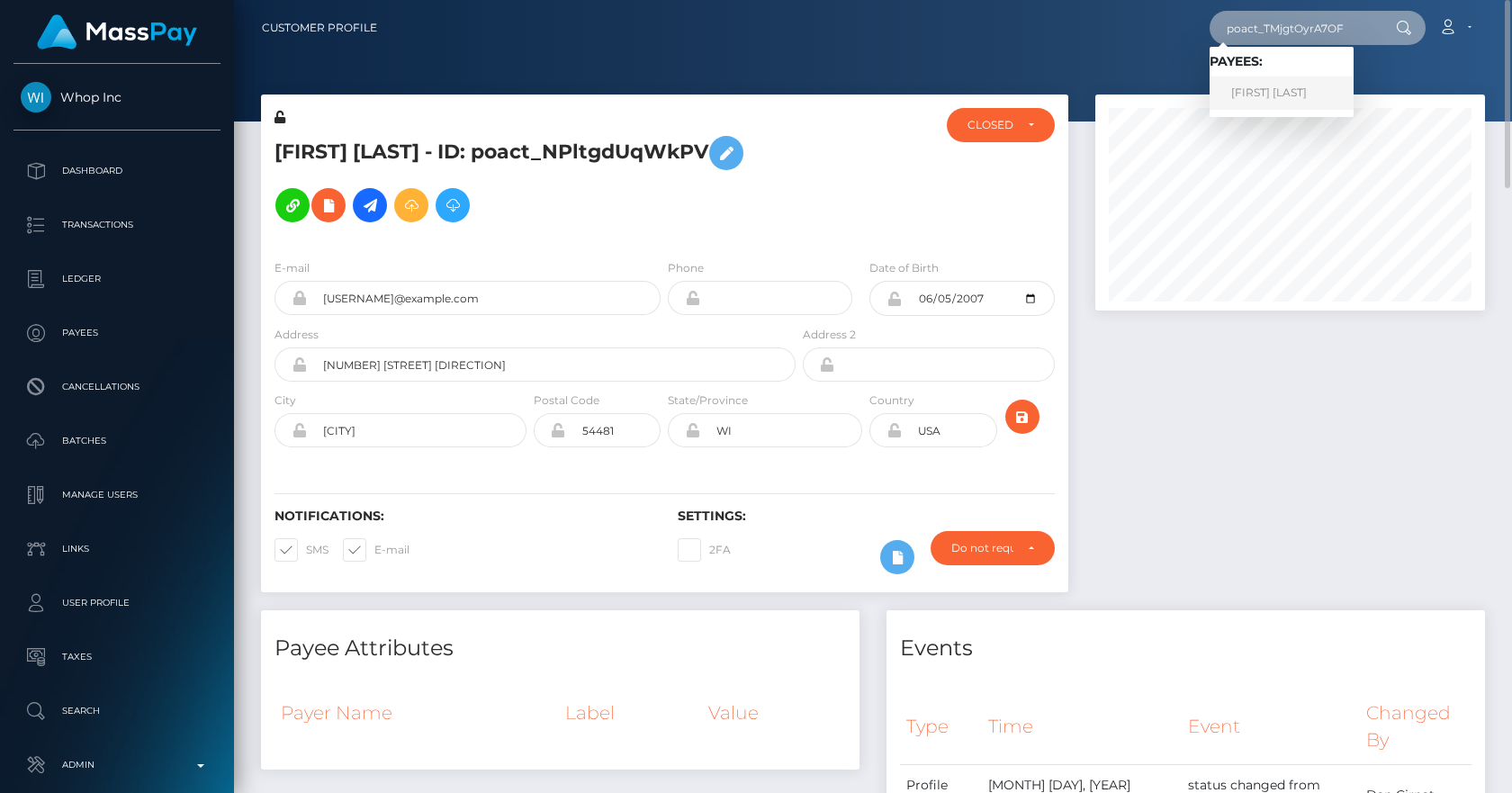 type on "poact_TMjgtOyrA7OF" 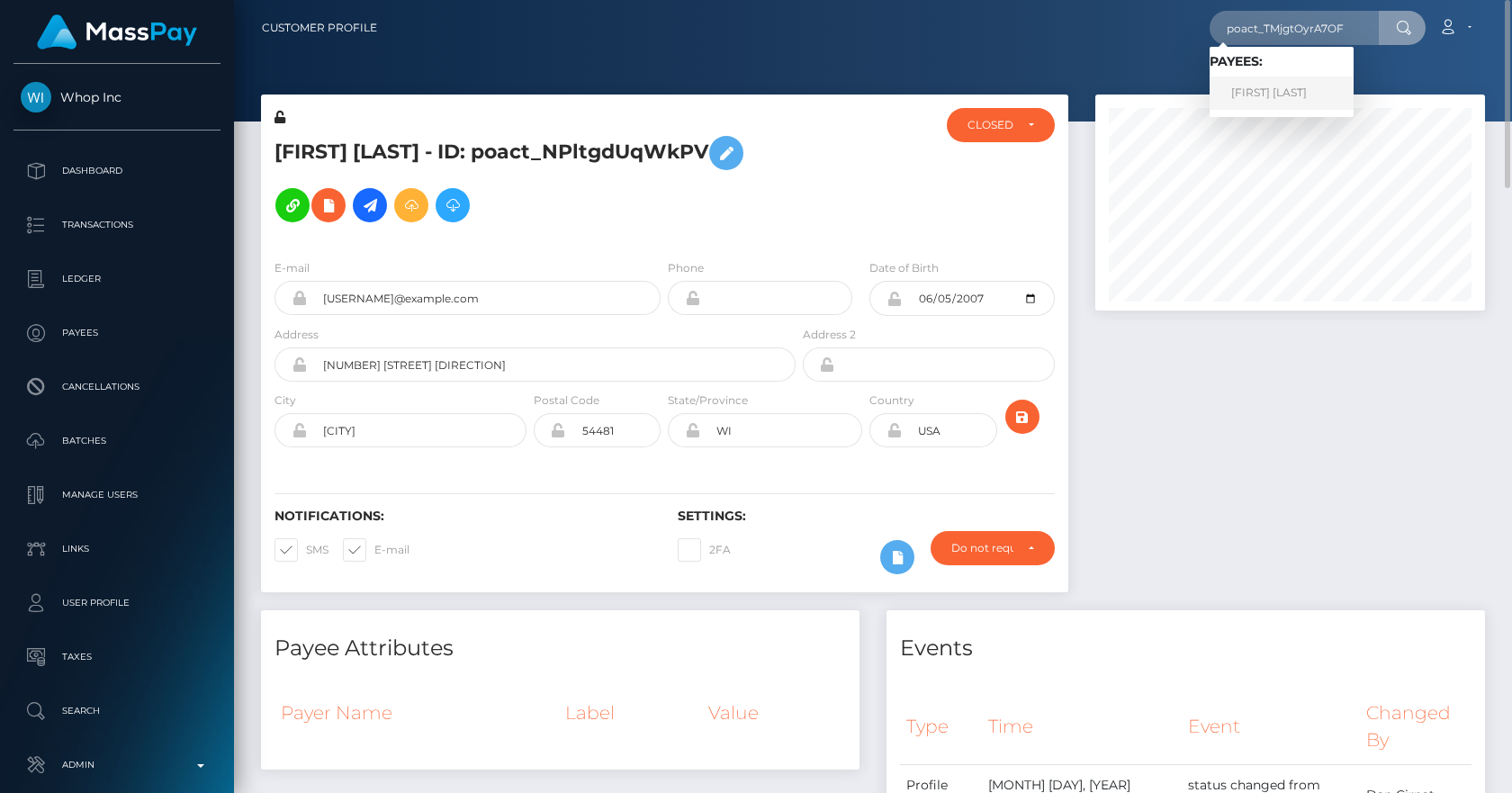 click on "Venu  Saini" at bounding box center (1282, 93) 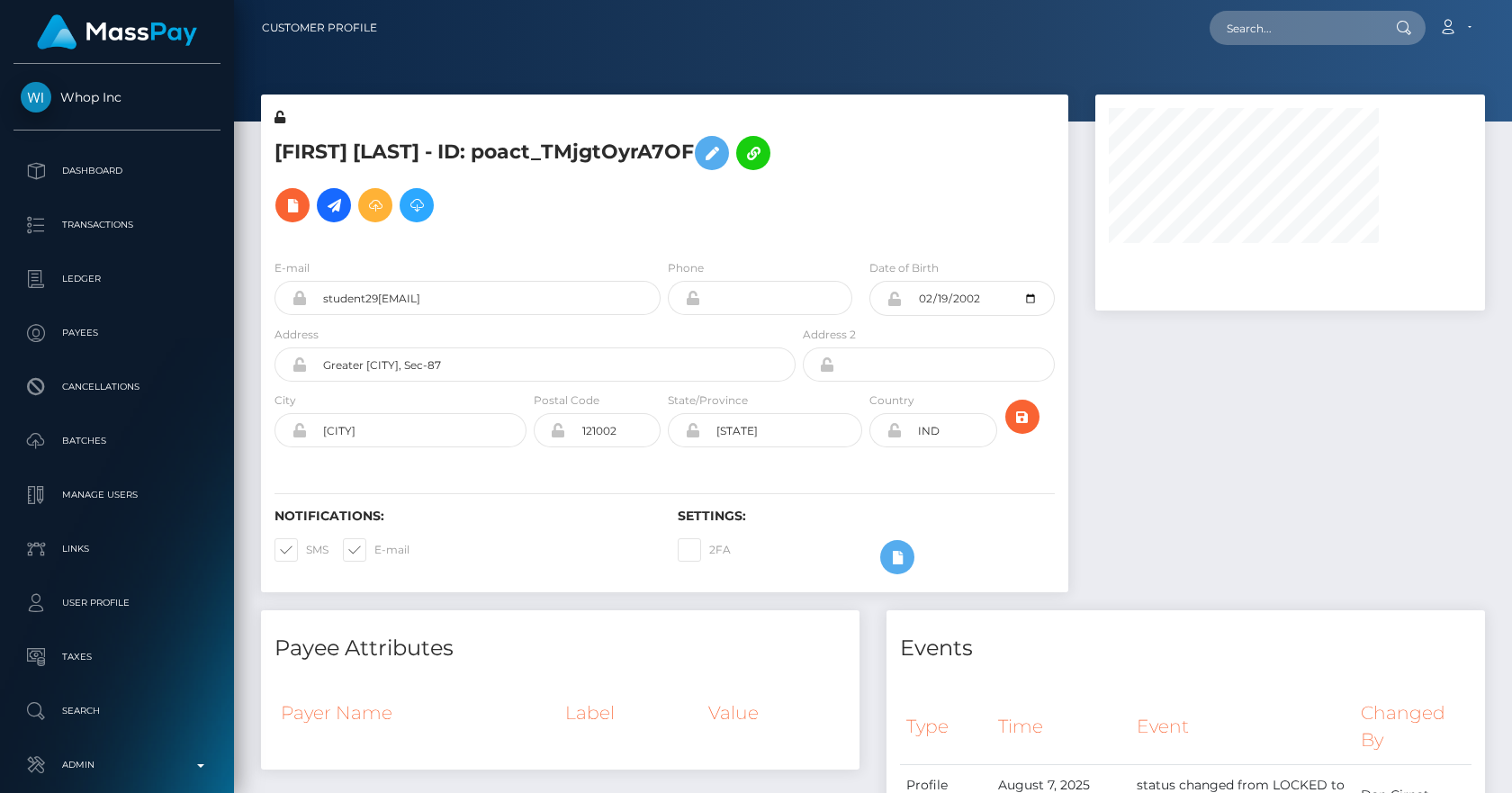 scroll, scrollTop: 0, scrollLeft: 0, axis: both 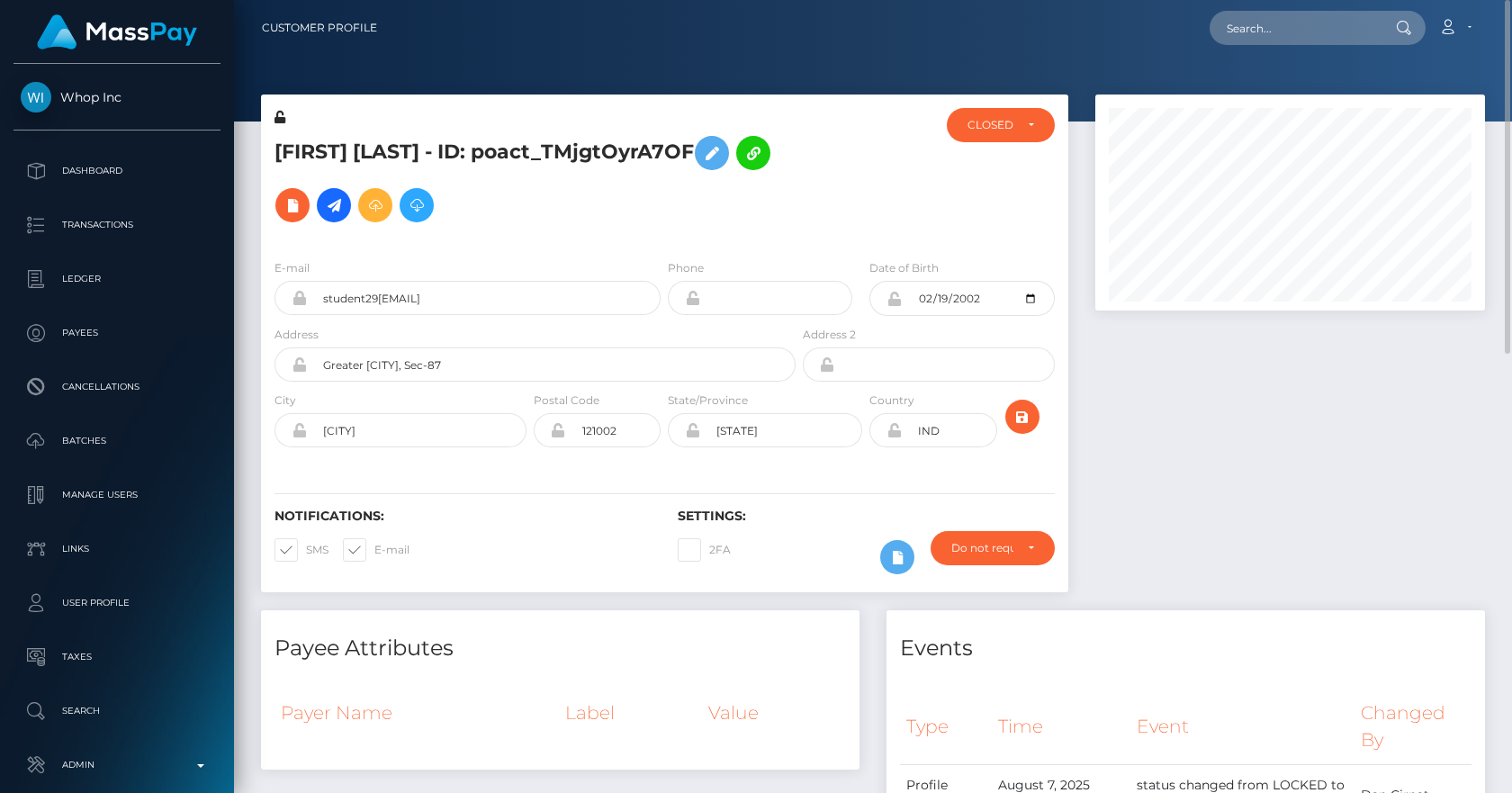 click at bounding box center (866, 176) 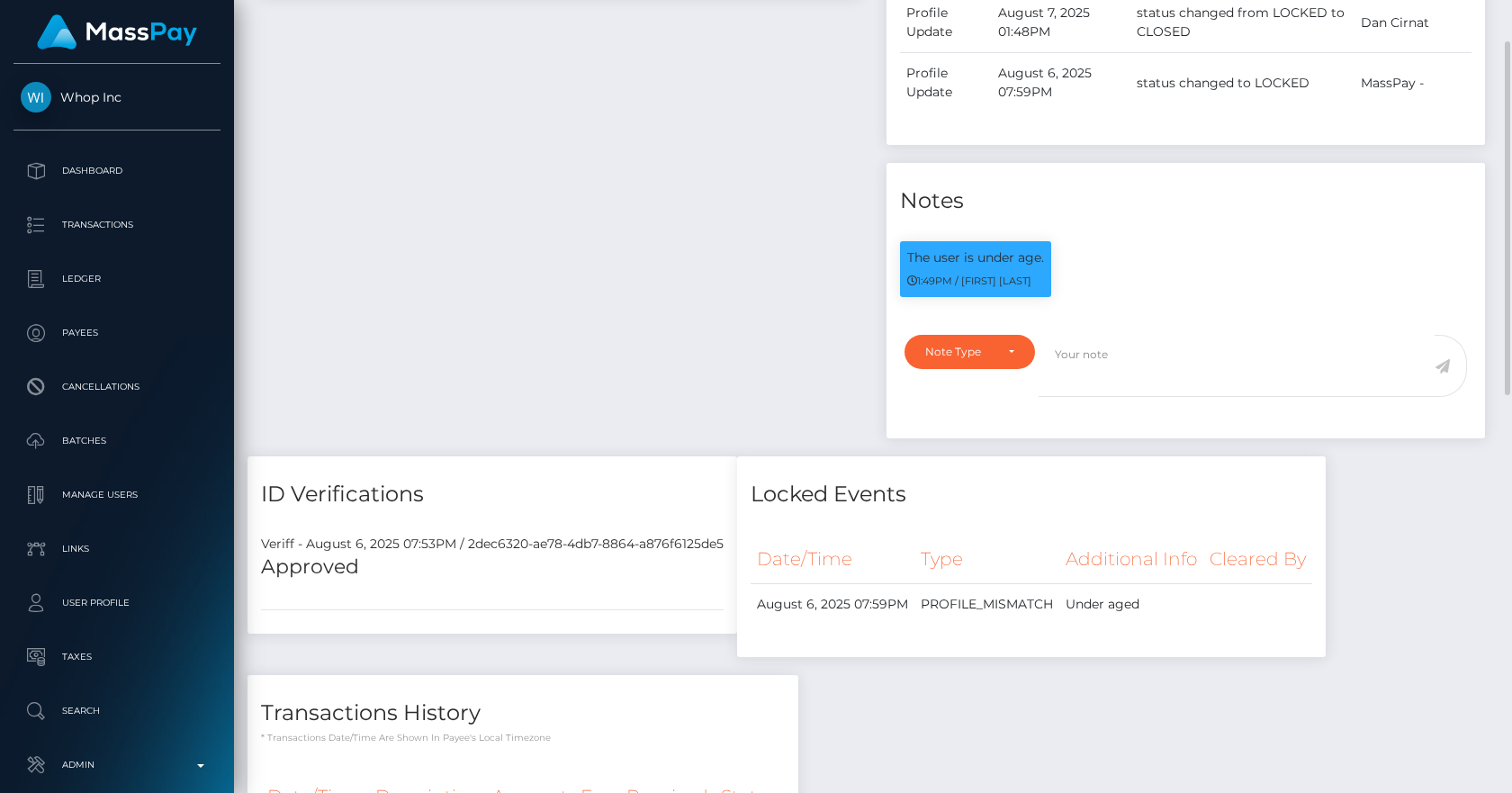 scroll, scrollTop: 563, scrollLeft: 0, axis: vertical 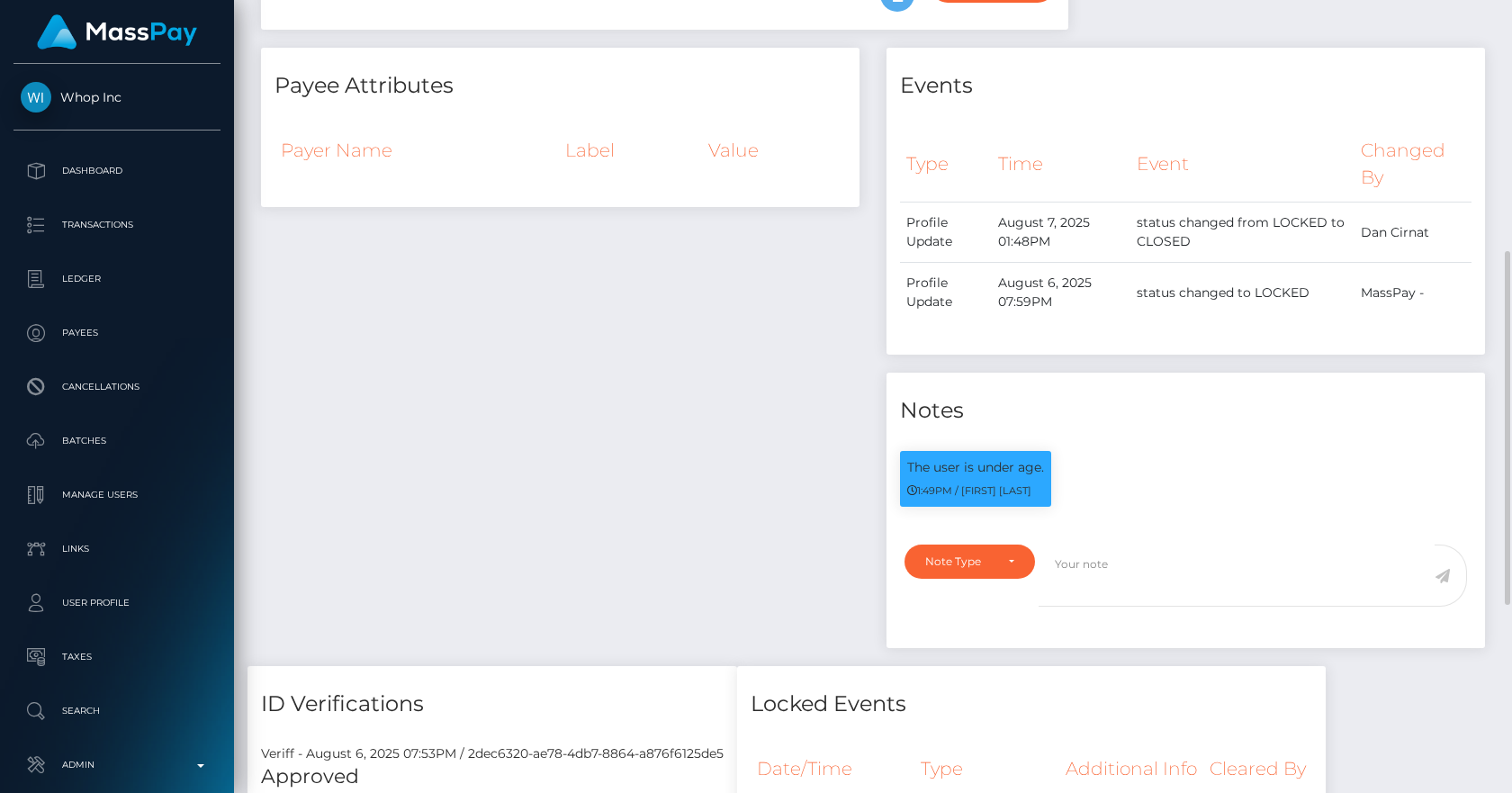 click on "Payee Attributes
Payer Name
Label
Value" at bounding box center [560, 356] 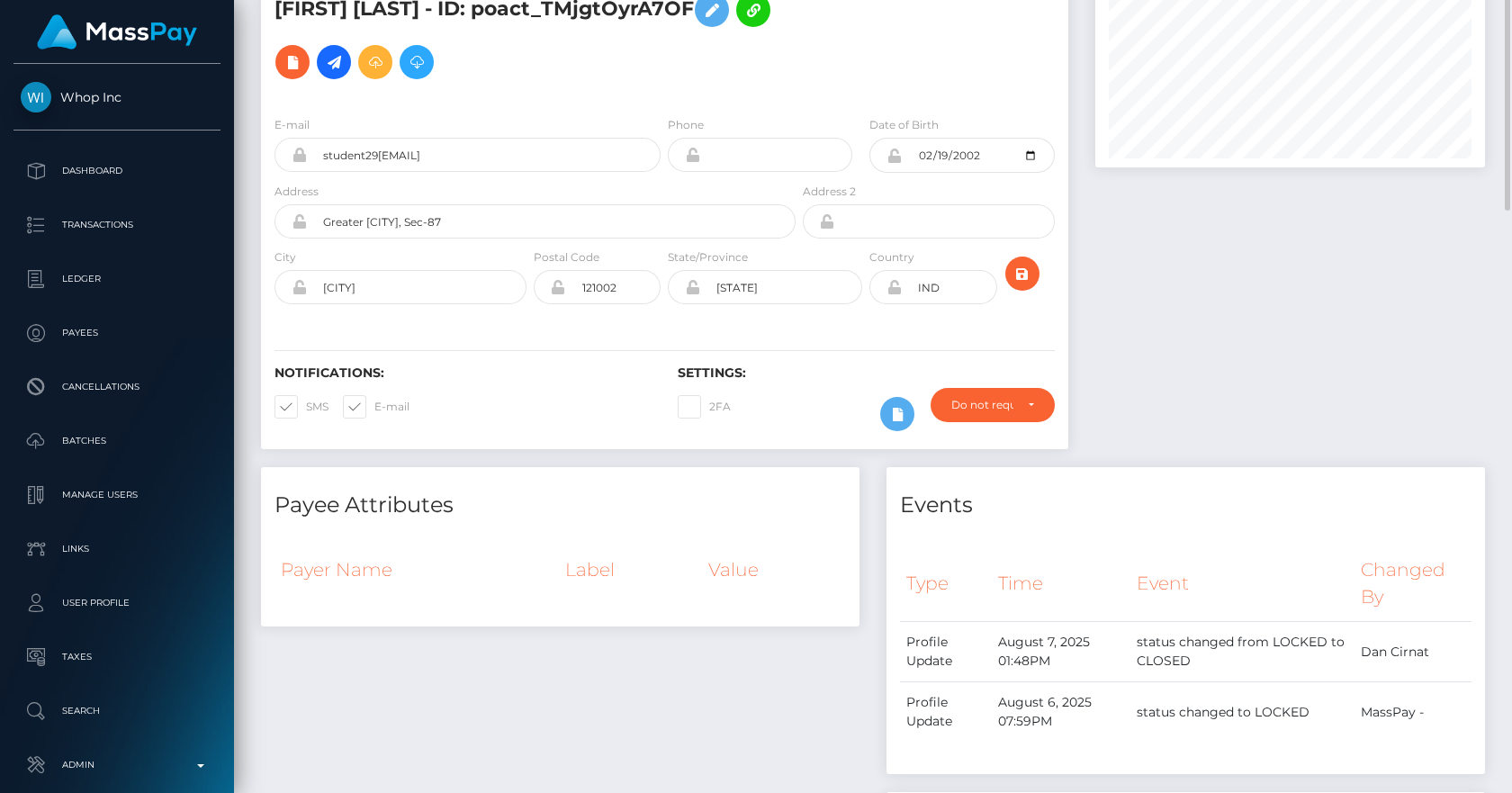 scroll, scrollTop: 0, scrollLeft: 0, axis: both 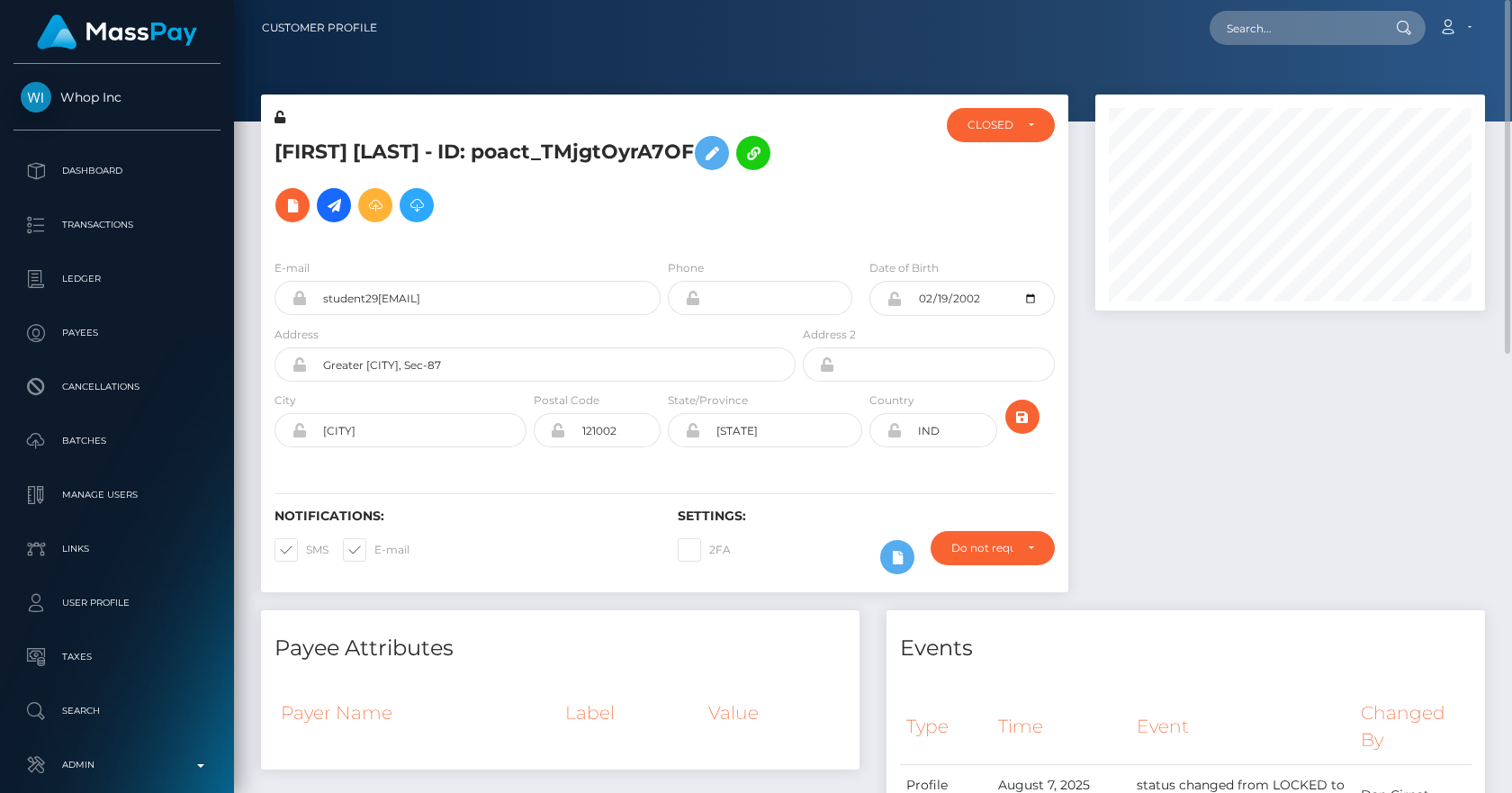 click on "Venu  Saini
- ID: poact_TMjgtOyrA7OF" at bounding box center [530, 179] 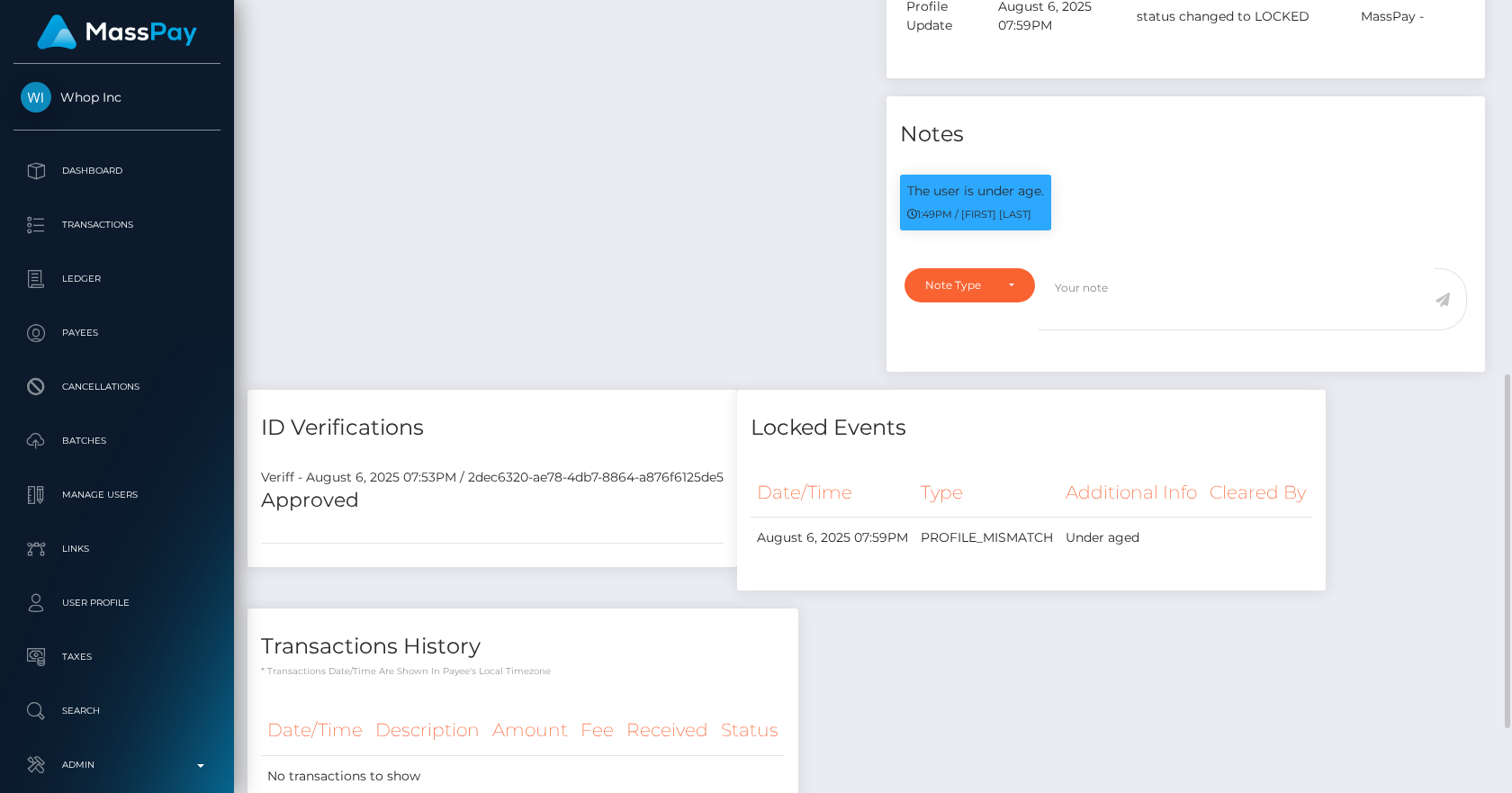 scroll, scrollTop: 982, scrollLeft: 0, axis: vertical 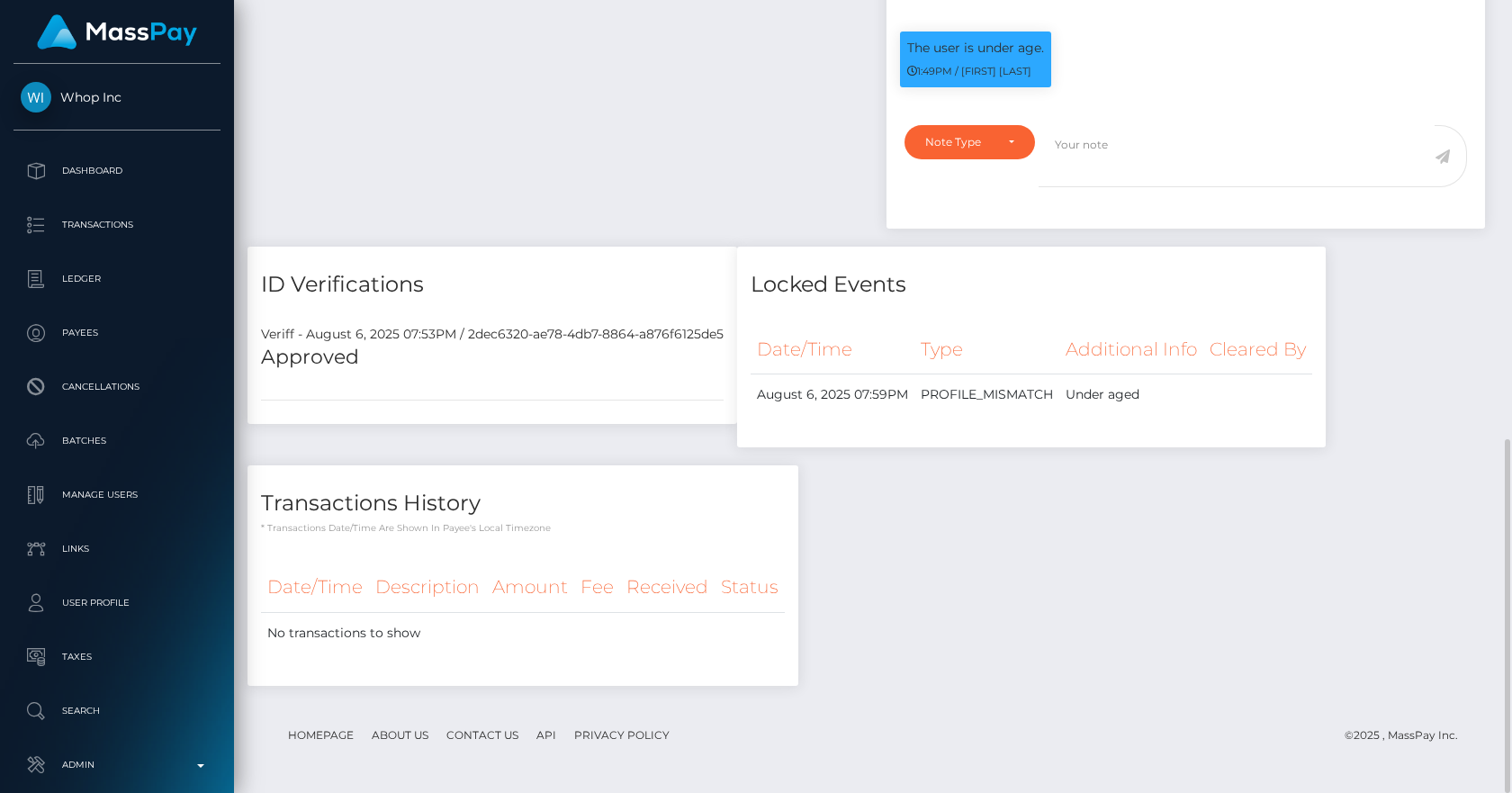 click on "Payee Attributes
Payer Name
Label
Value" at bounding box center [560, -63] 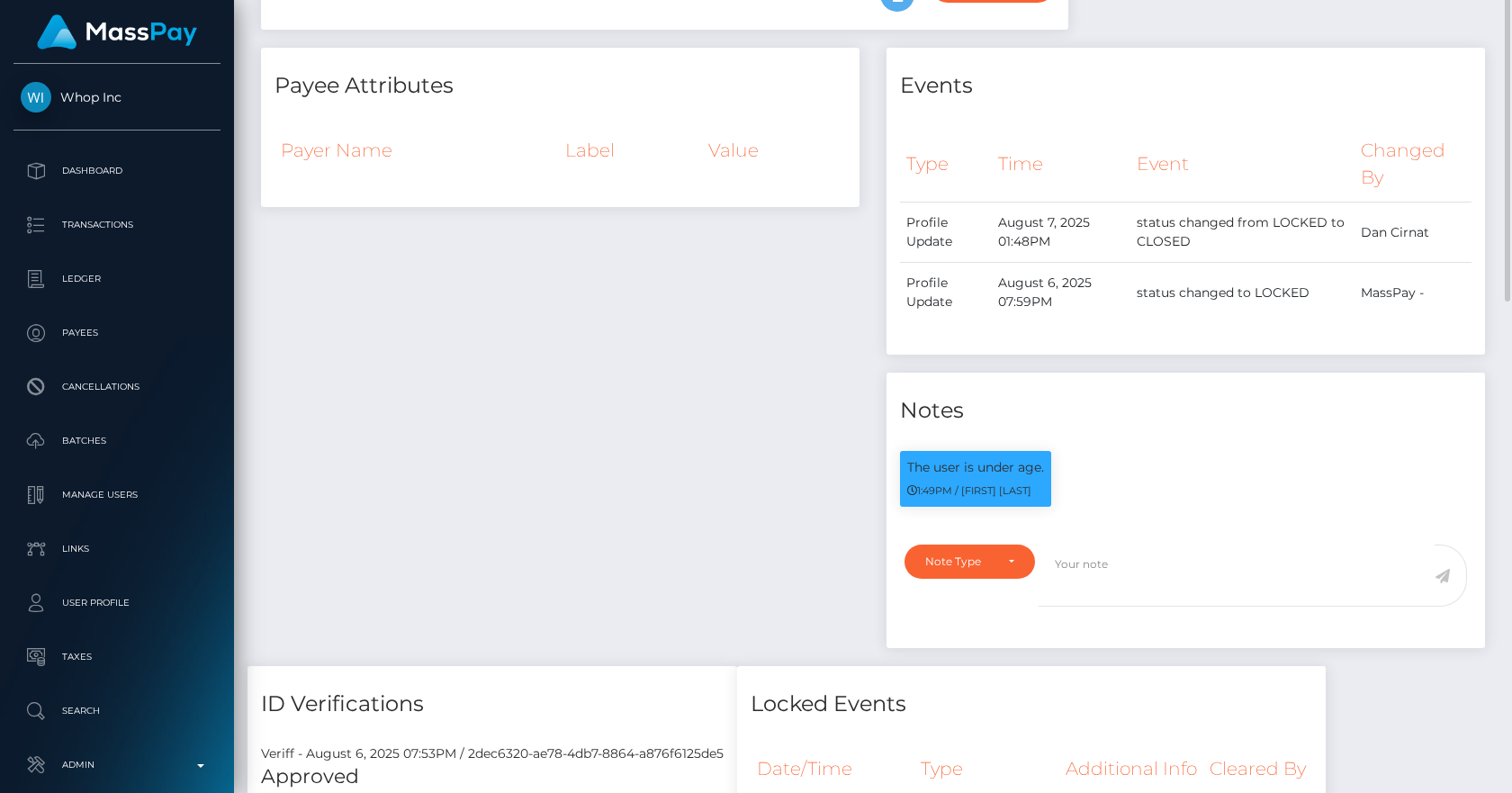 scroll, scrollTop: 143, scrollLeft: 0, axis: vertical 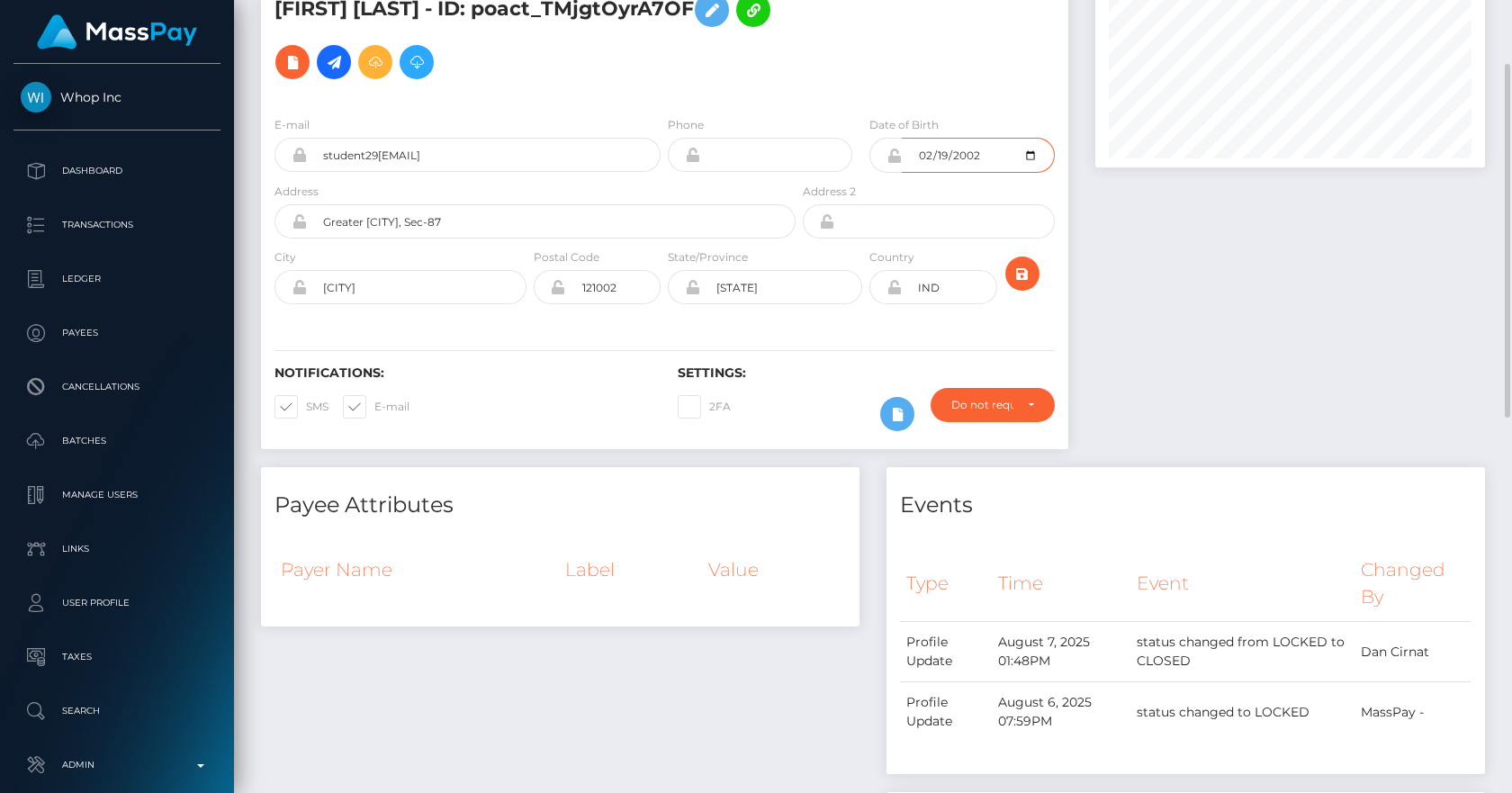 click on "2002-02-19" at bounding box center (977, 155) 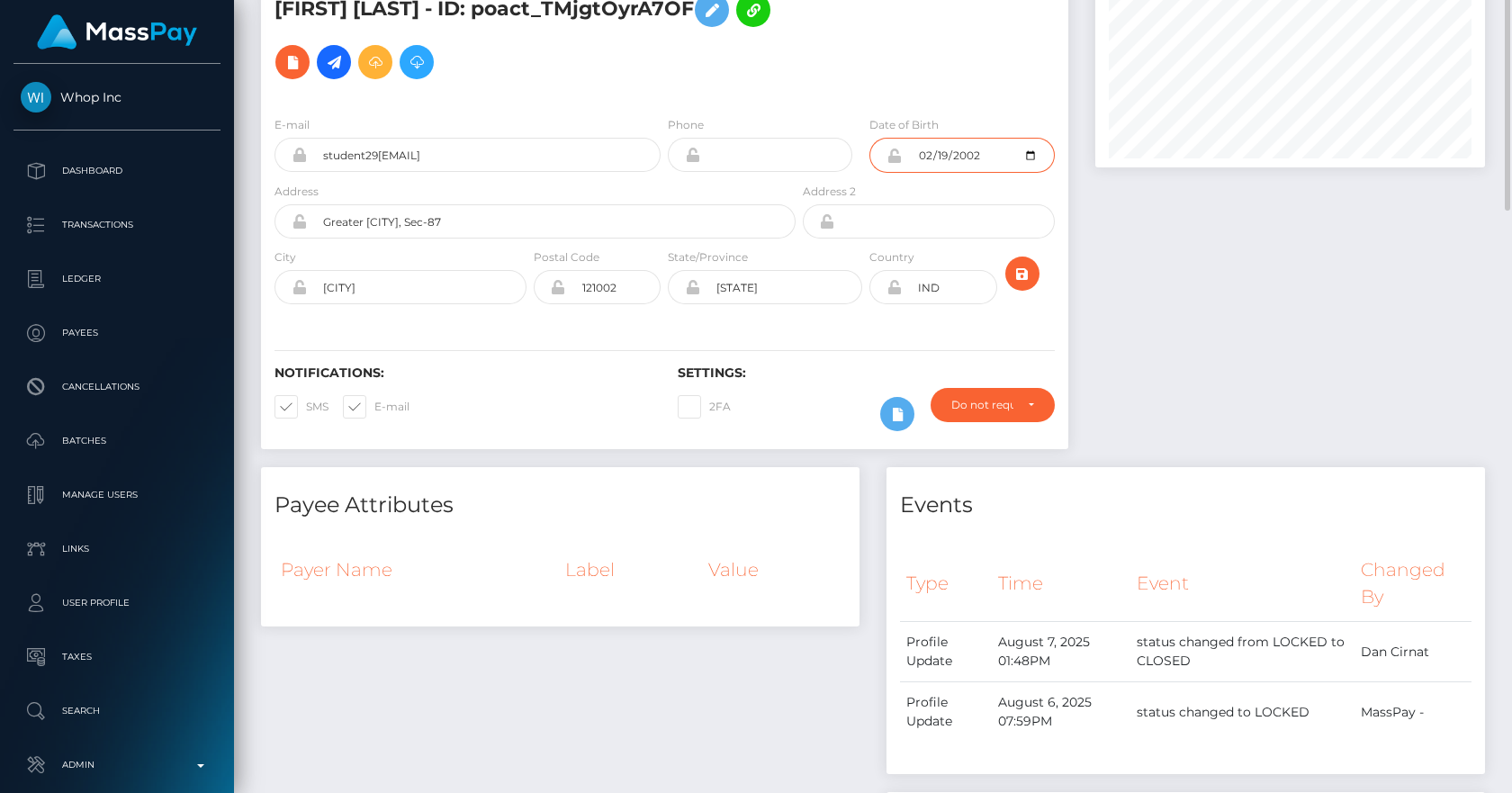 scroll, scrollTop: 0, scrollLeft: 0, axis: both 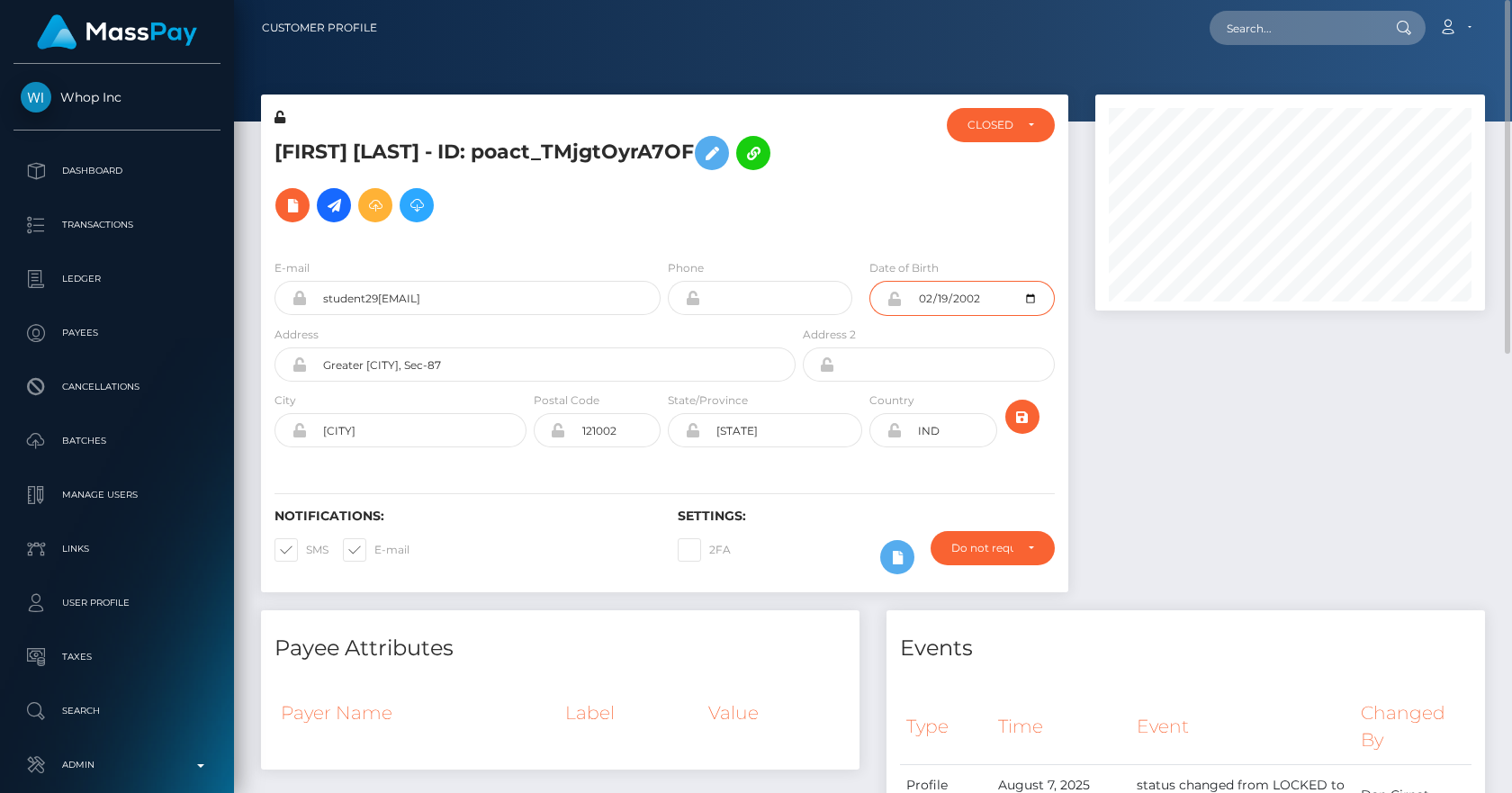 click on "2002-02-19" at bounding box center [977, 298] 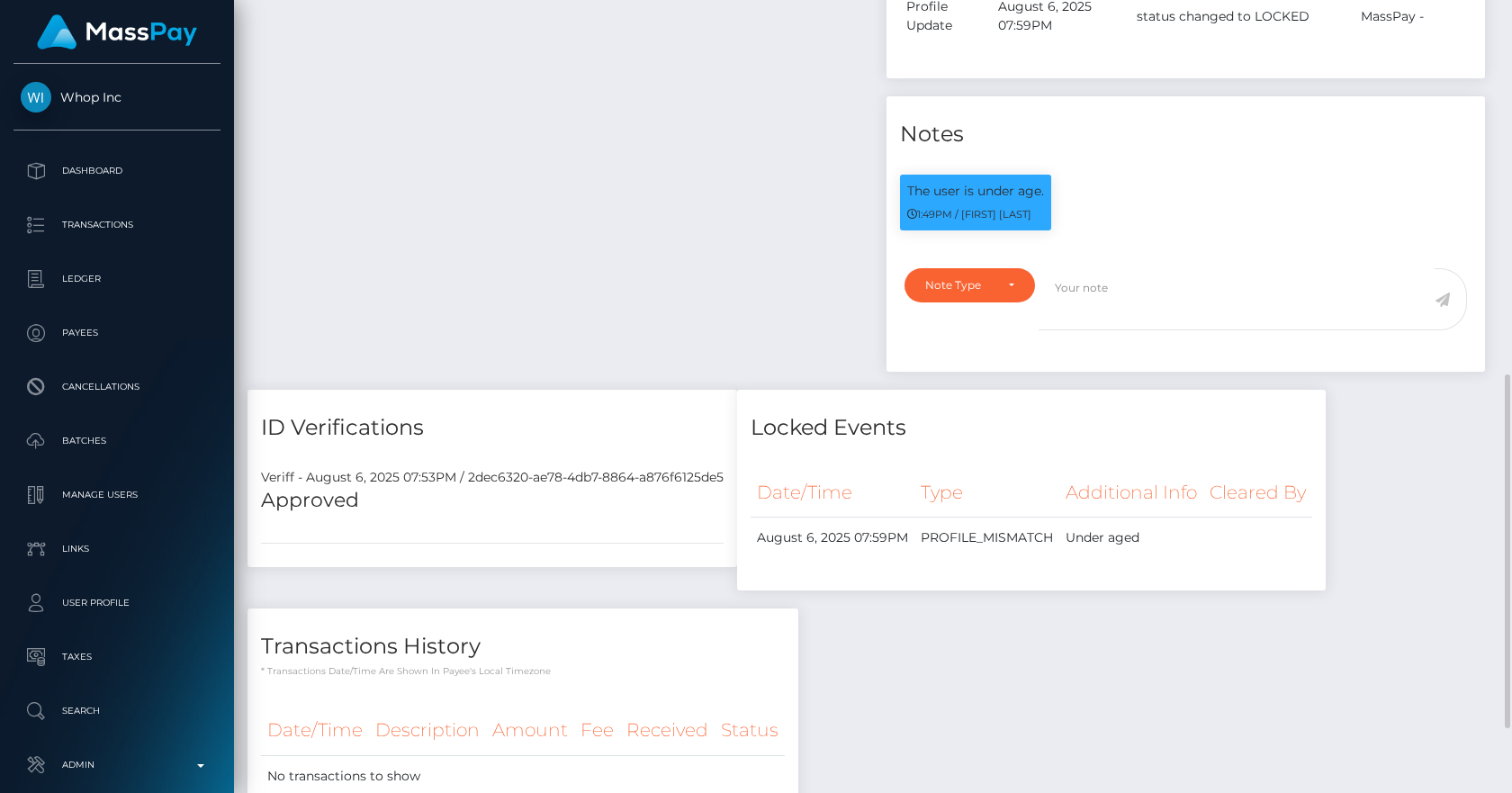 scroll, scrollTop: 982, scrollLeft: 0, axis: vertical 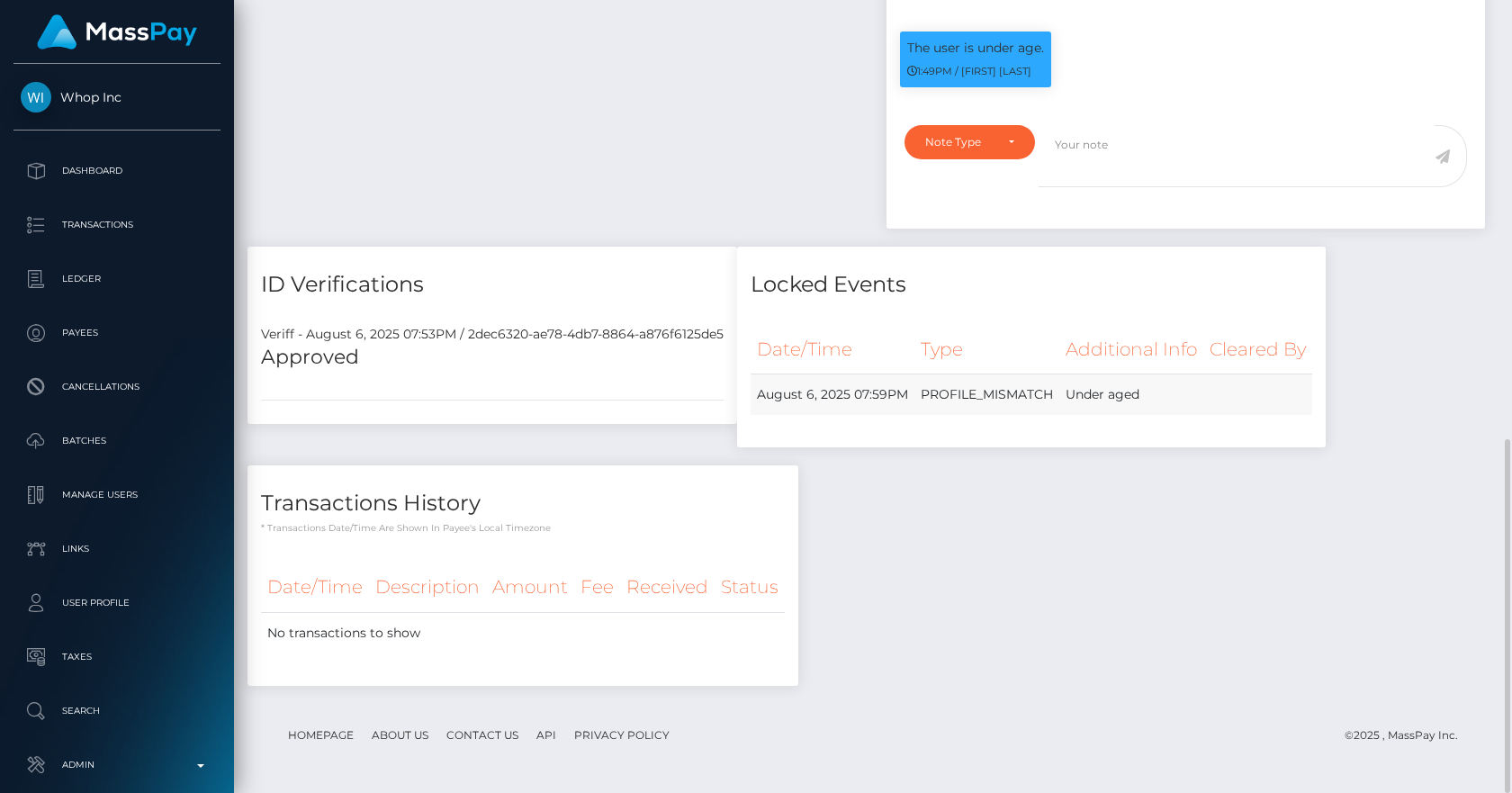drag, startPoint x: 1067, startPoint y: 388, endPoint x: 1151, endPoint y: 387, distance: 84.00595 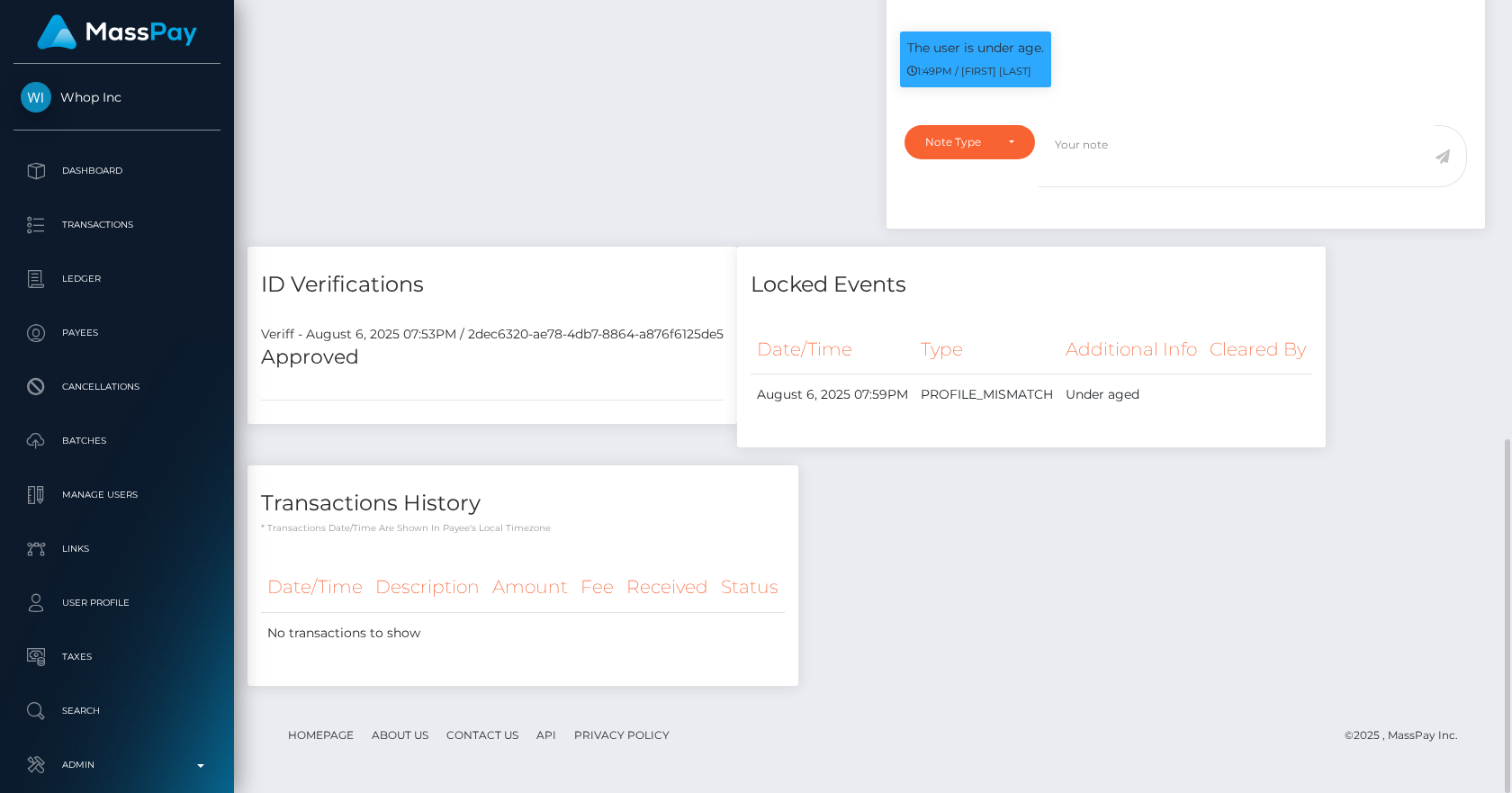 click on "Payee Attributes
Payer Name
Label
Value" at bounding box center (560, -63) 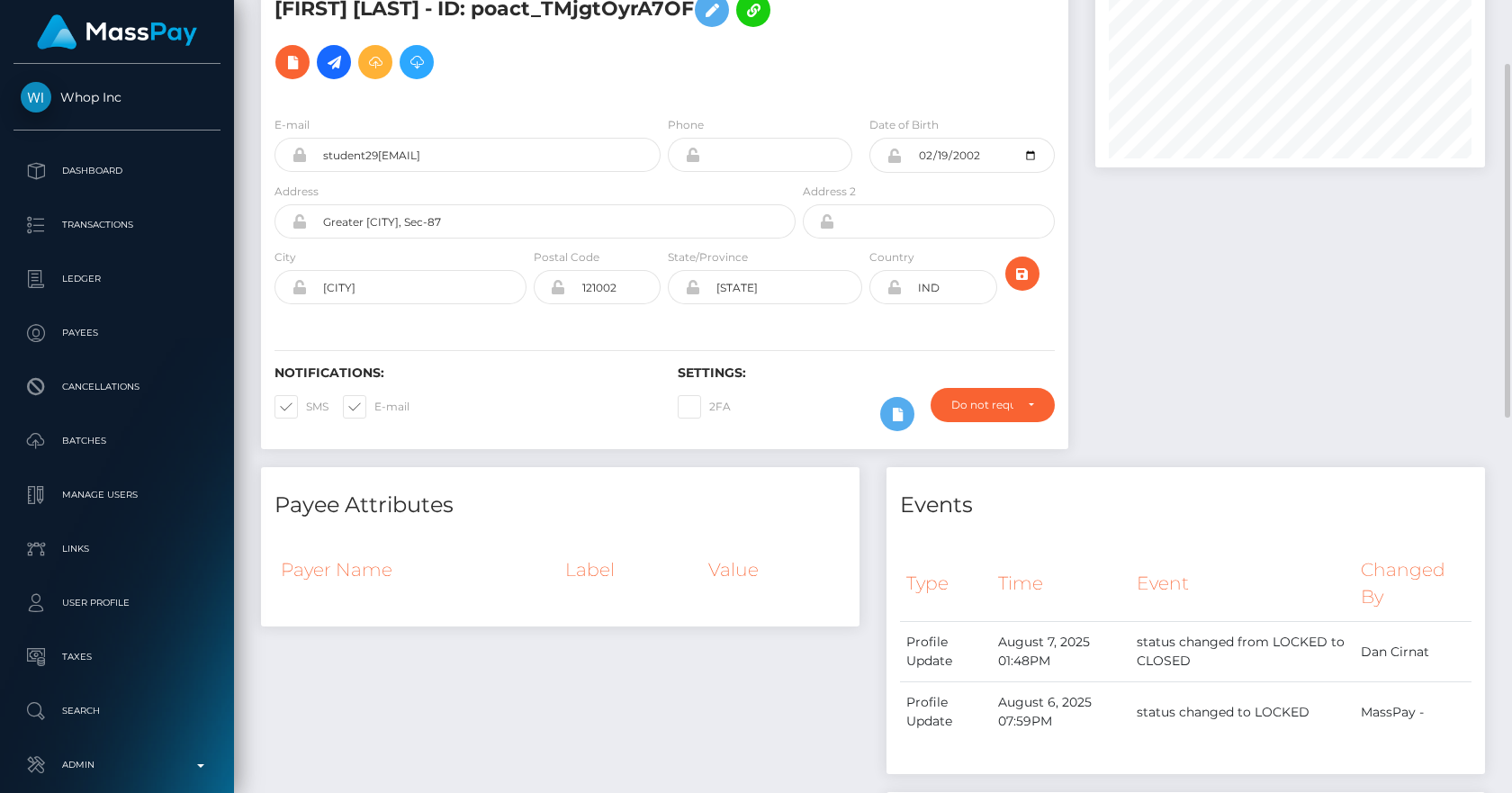 scroll, scrollTop: 0, scrollLeft: 0, axis: both 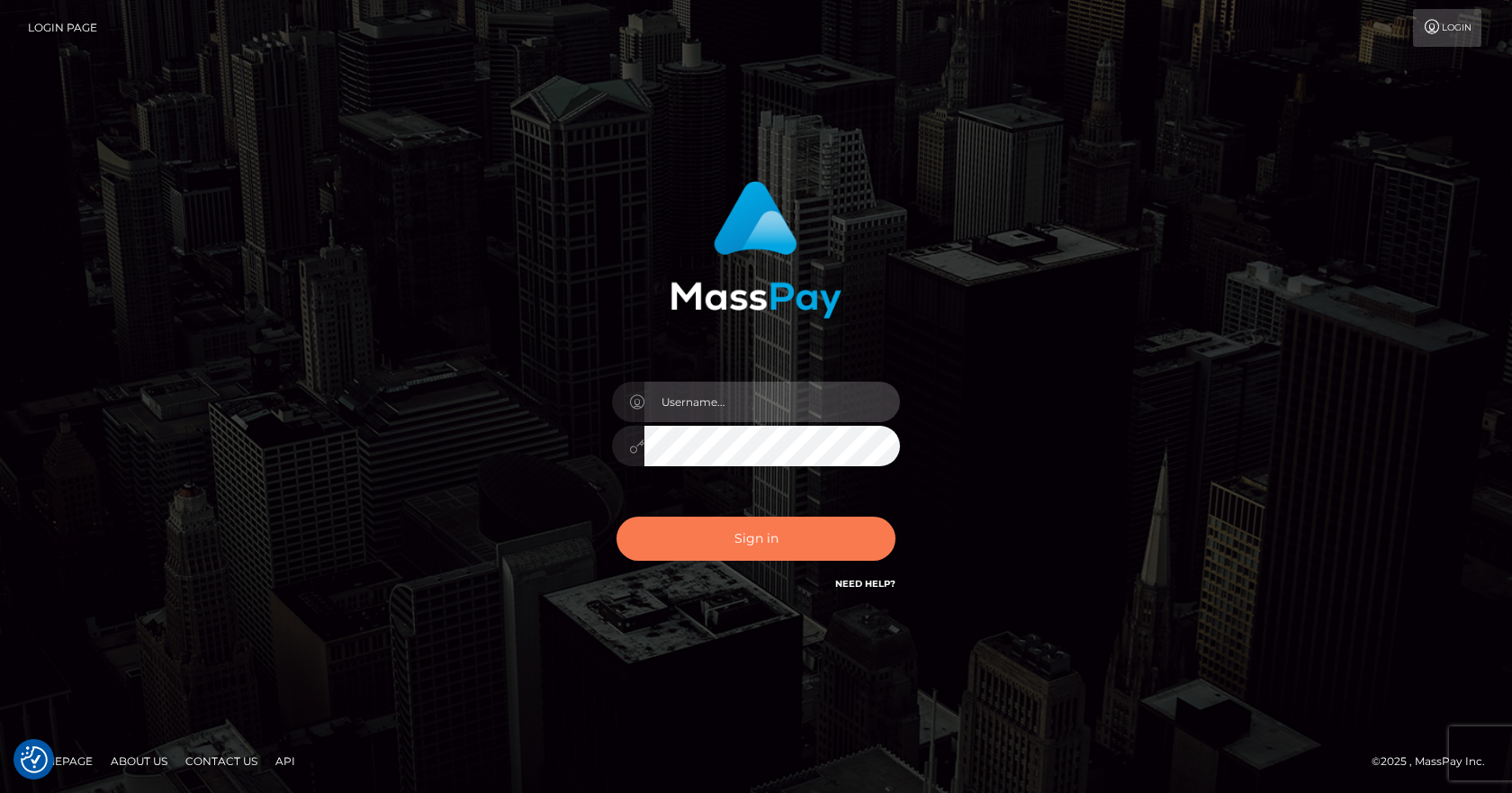 type on "vlad" 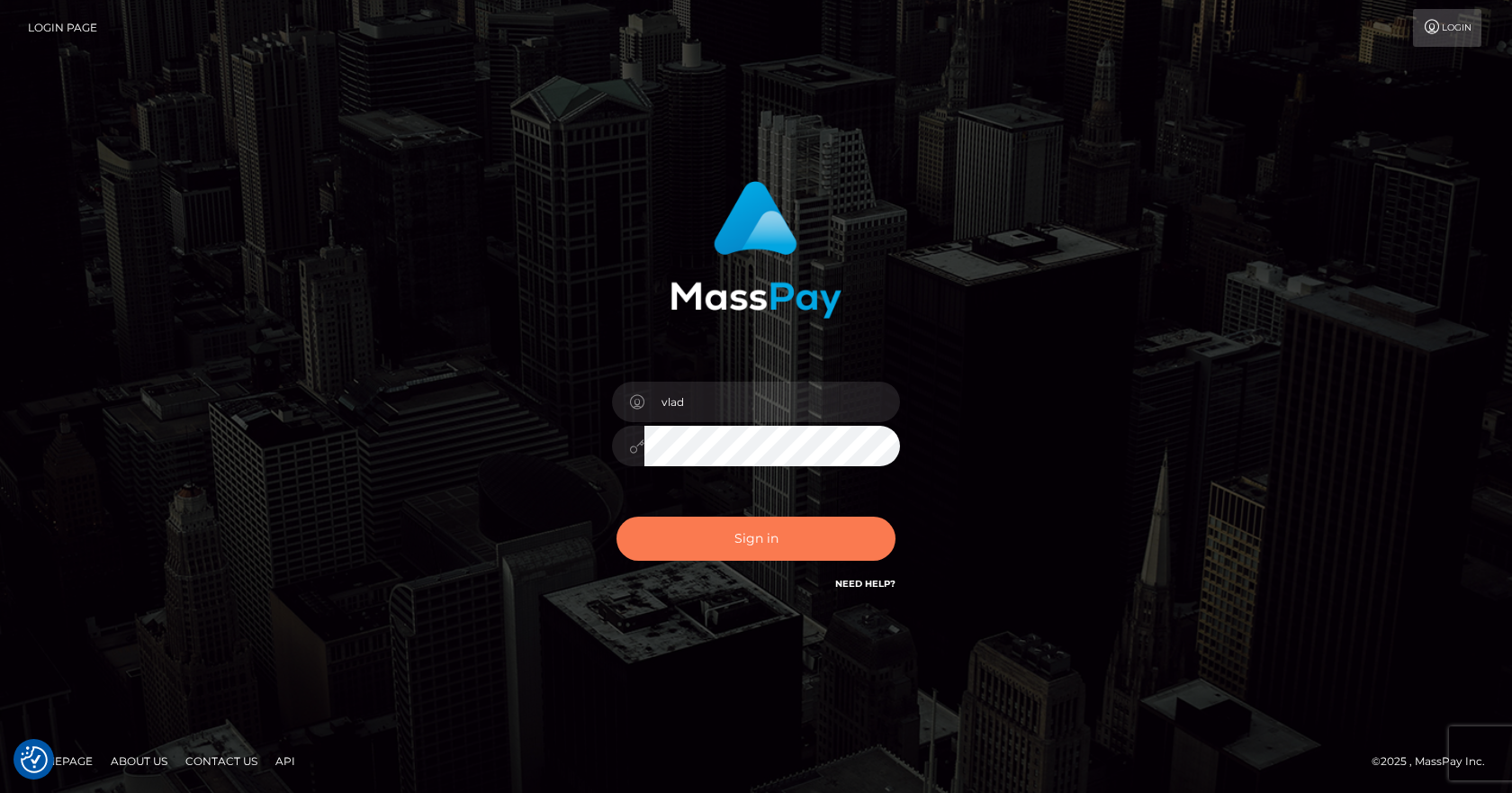 click on "Sign in" at bounding box center (756, 538) 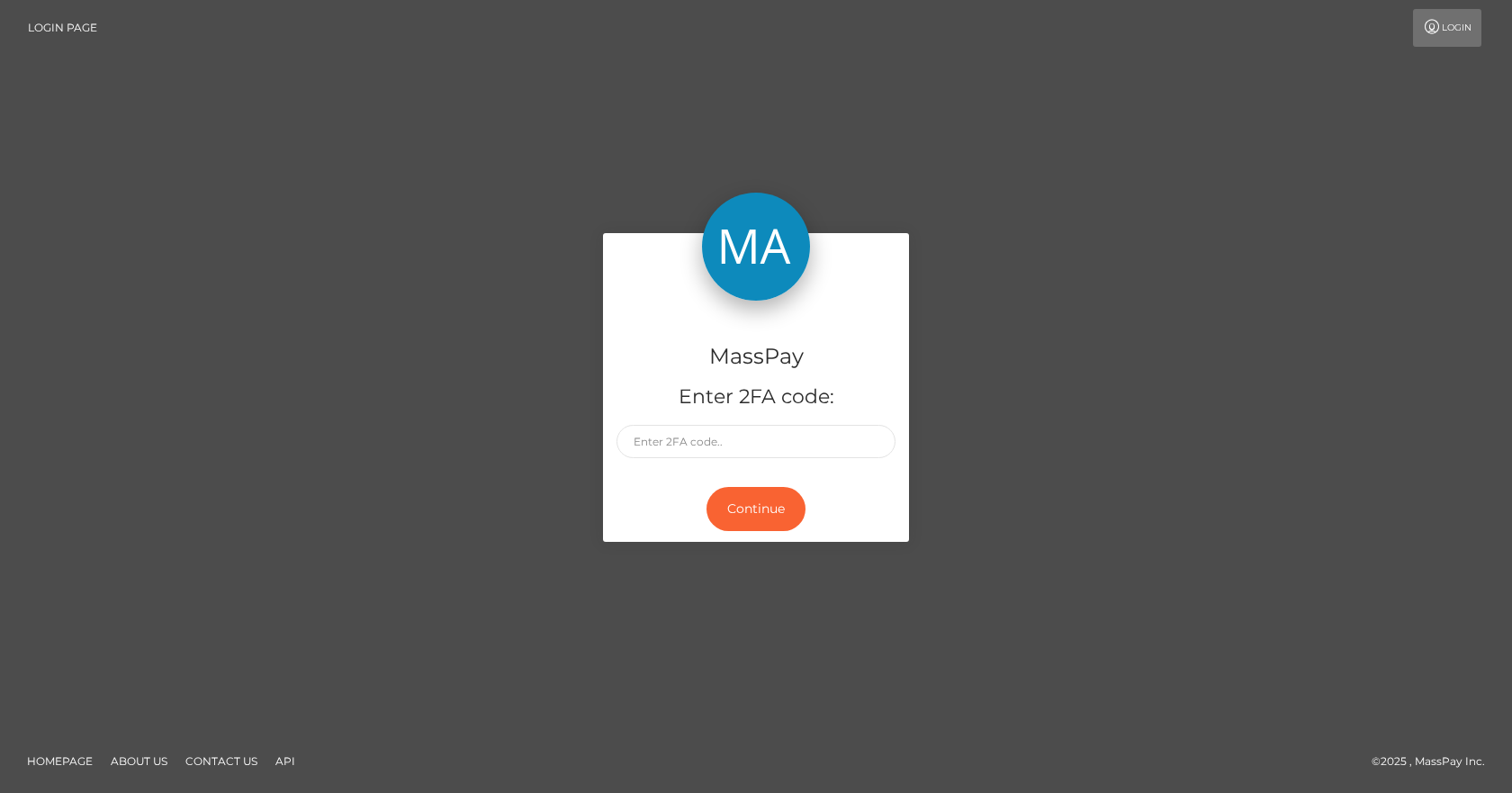 scroll, scrollTop: 0, scrollLeft: 0, axis: both 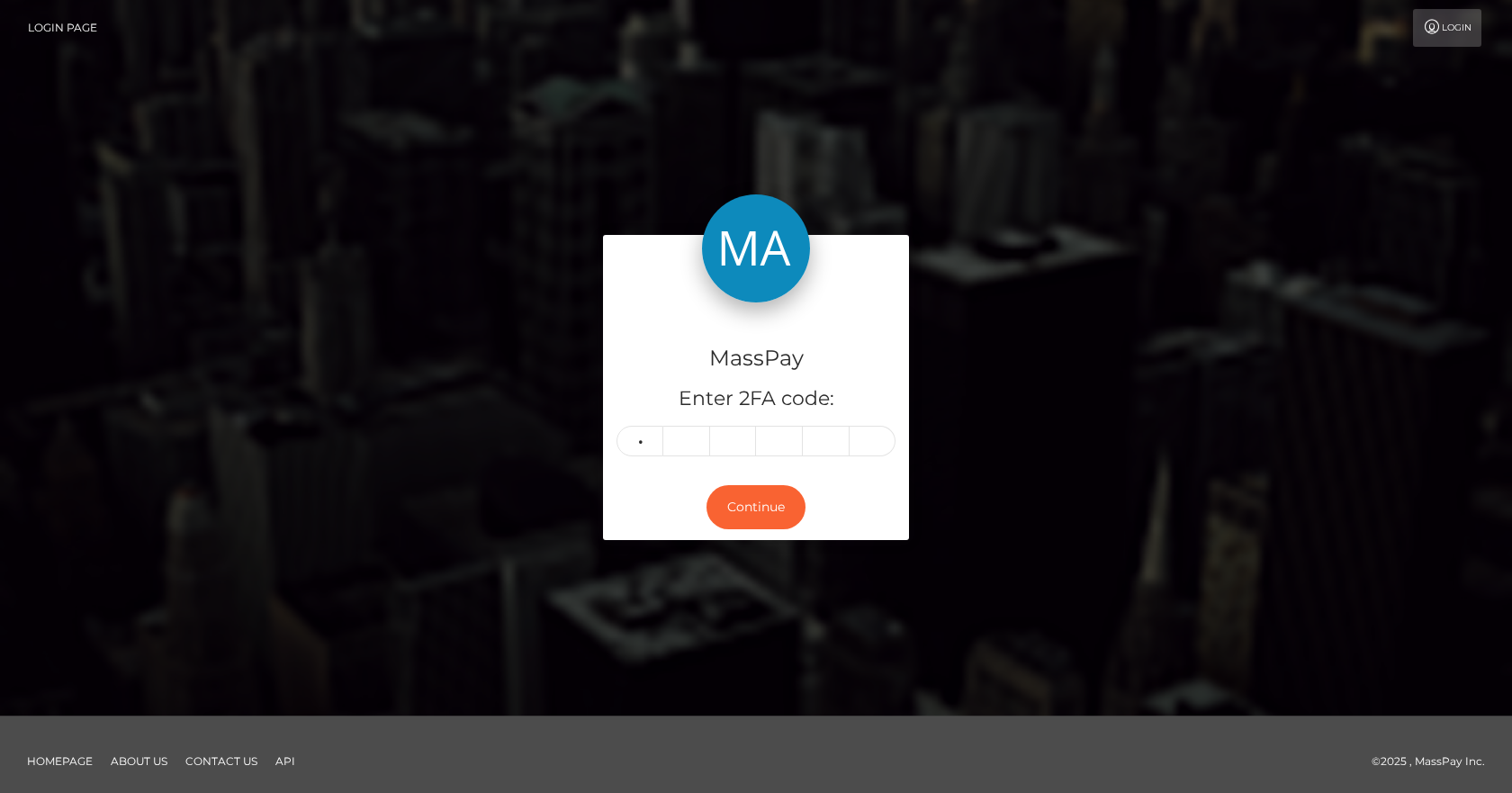 type on "8" 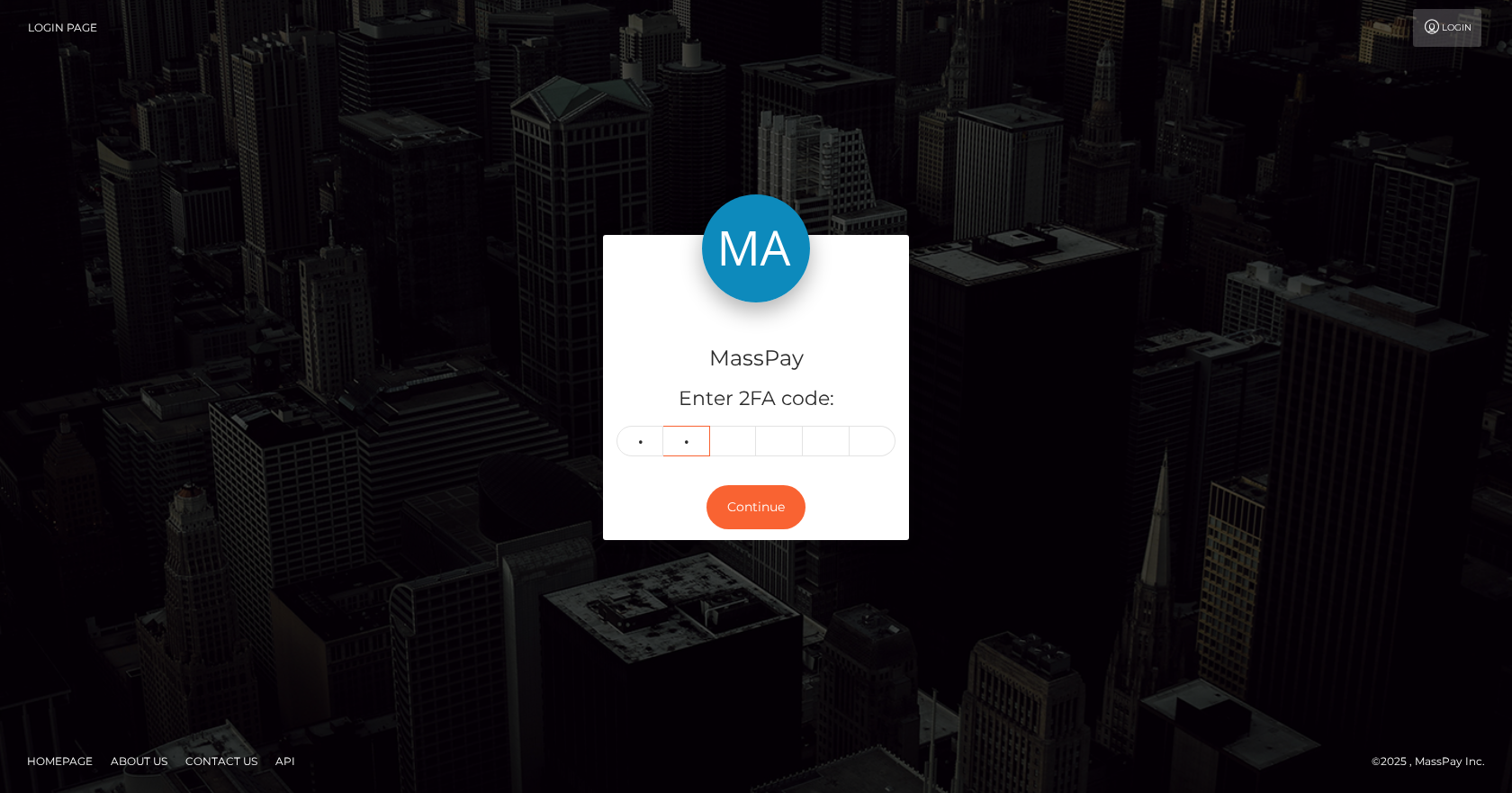 type on "2" 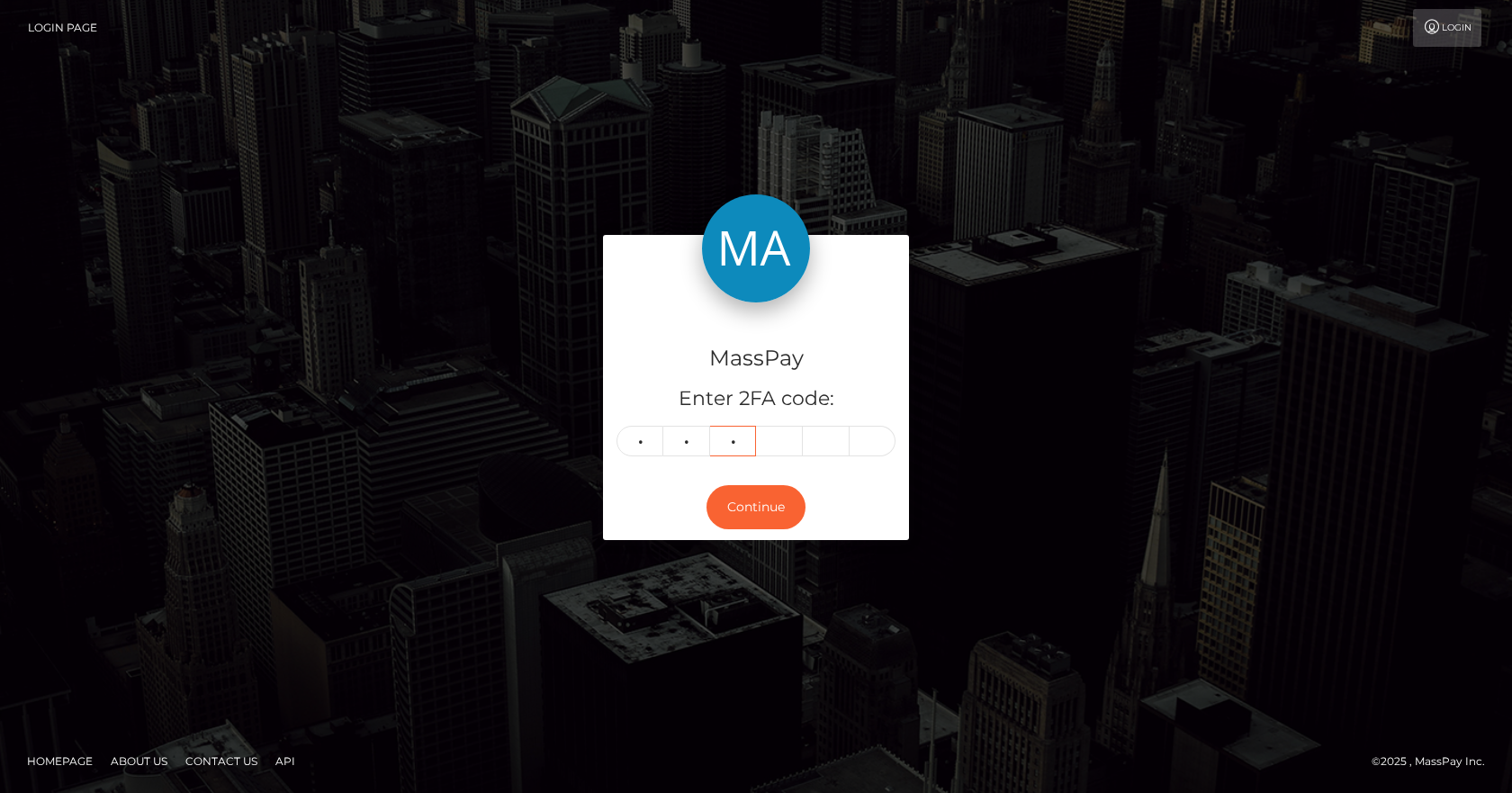 type on "2" 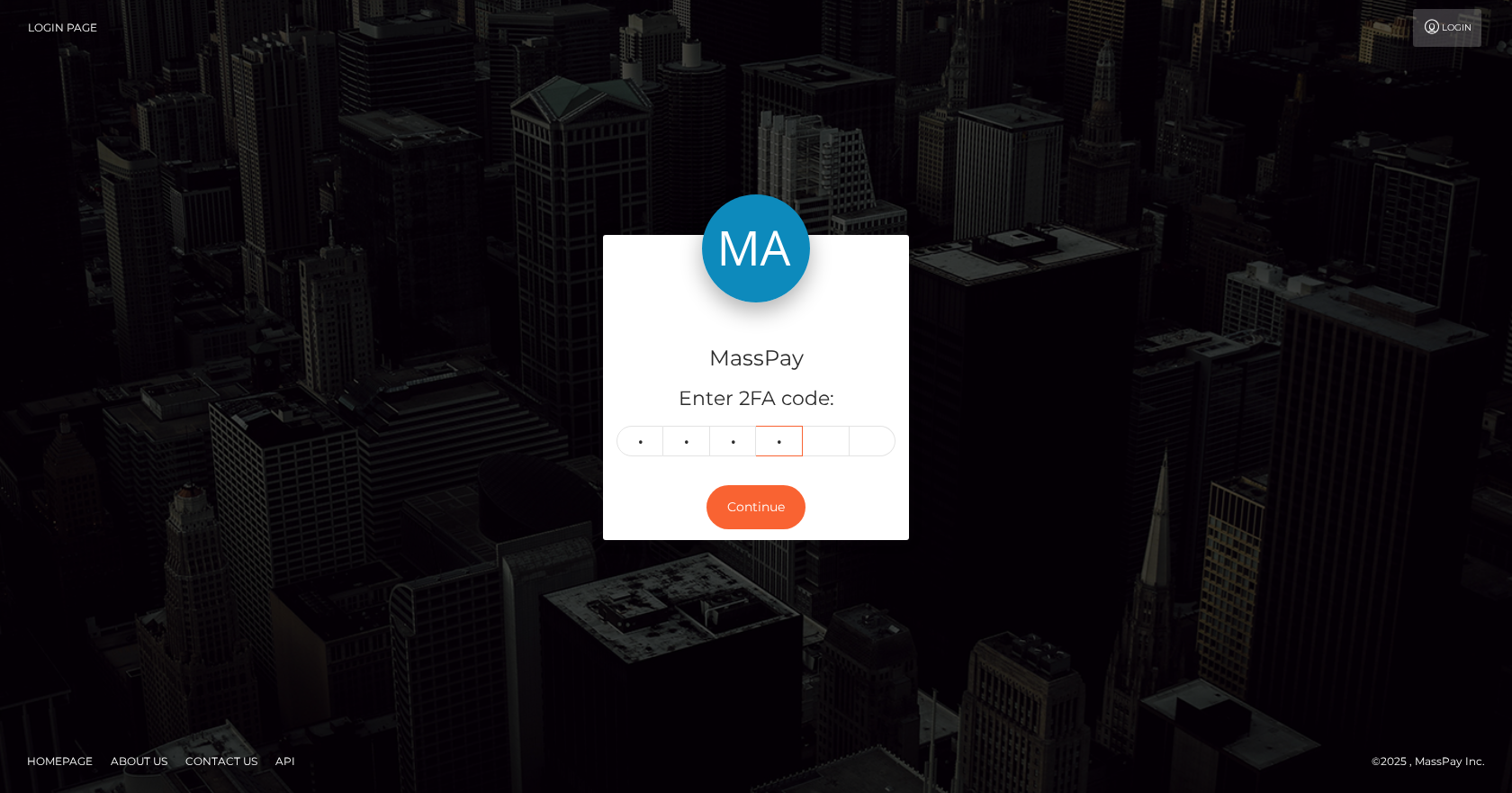 type on "3" 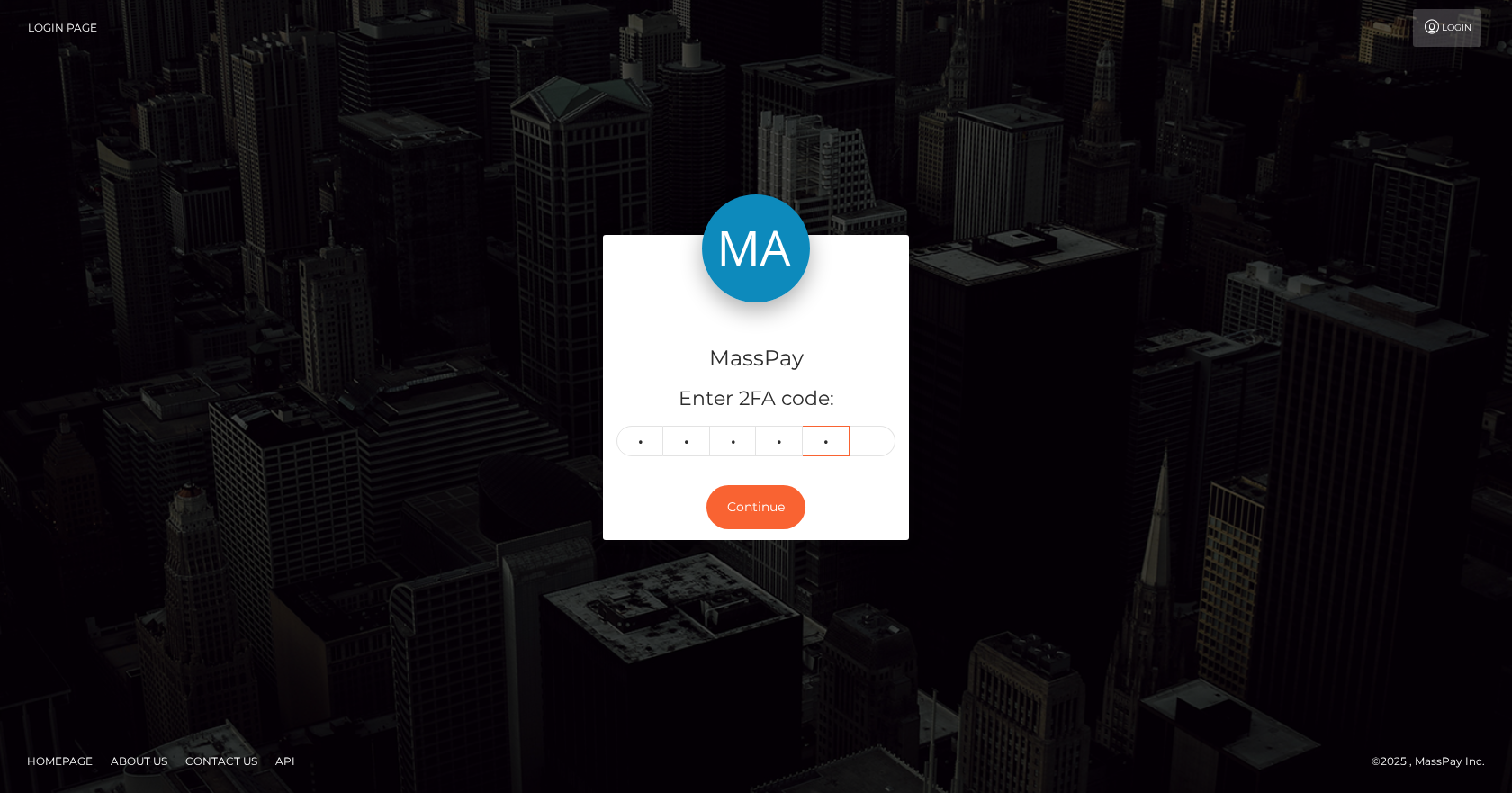 type on "8" 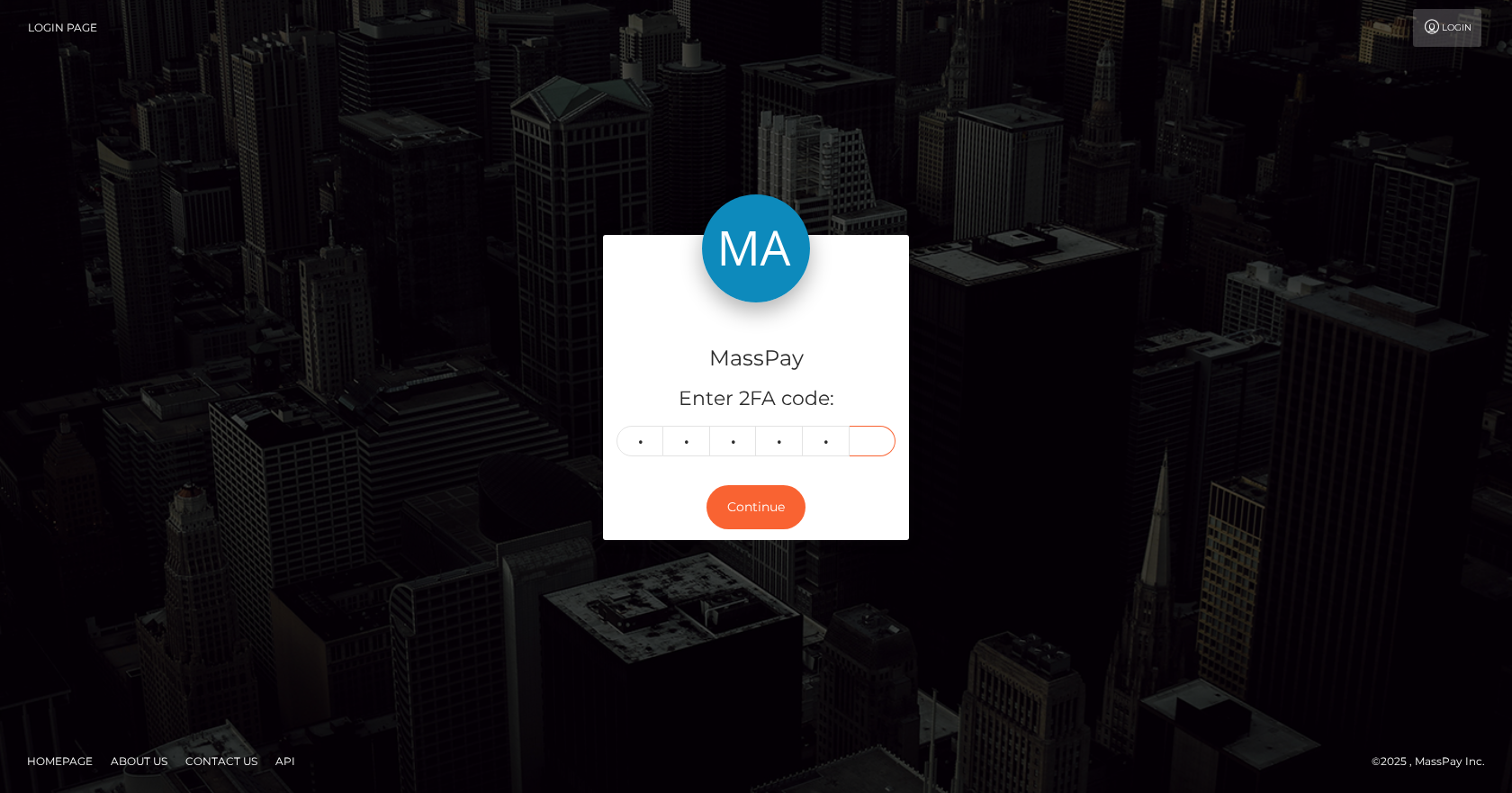 type on "8" 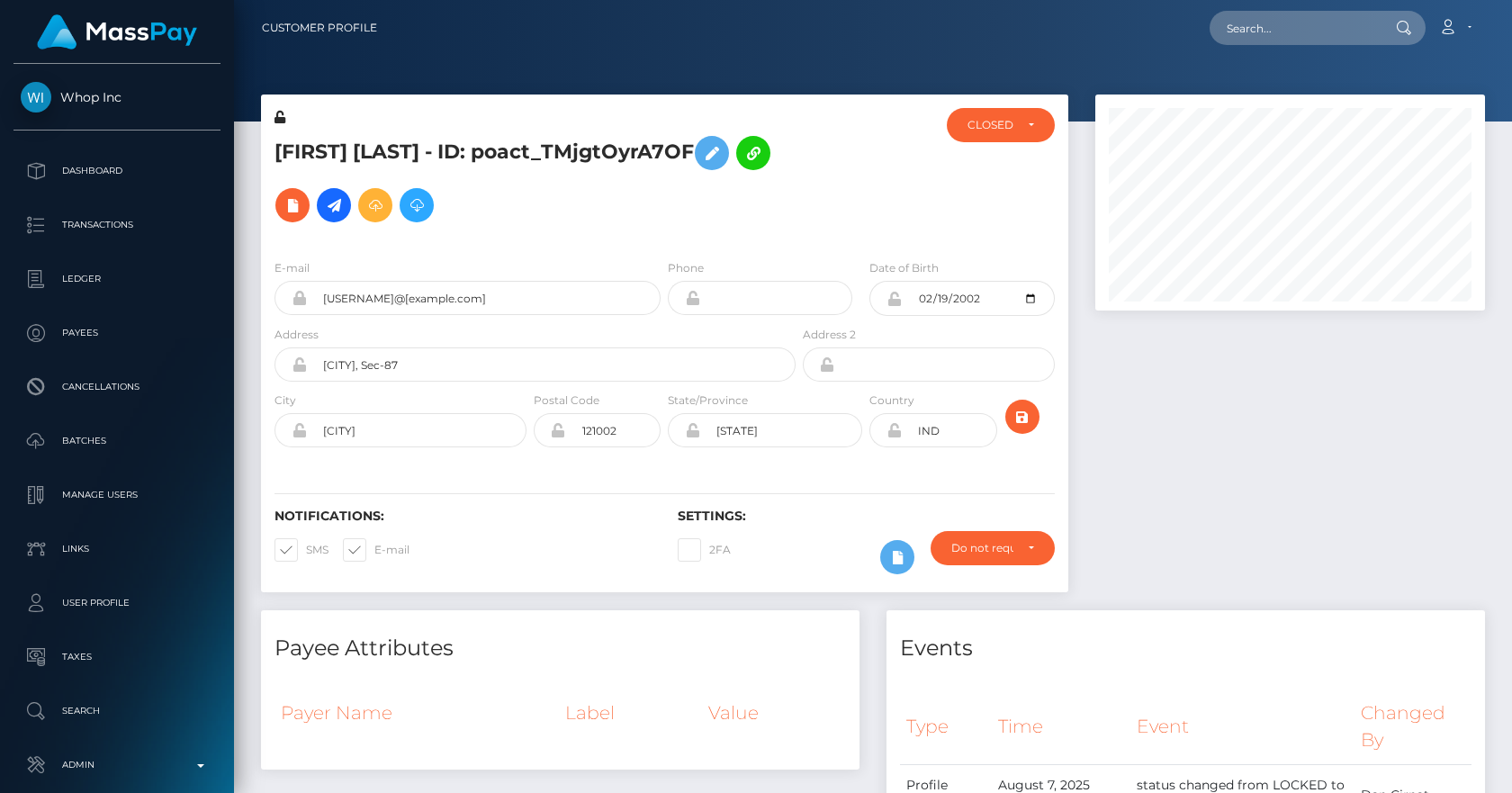 scroll, scrollTop: 0, scrollLeft: 0, axis: both 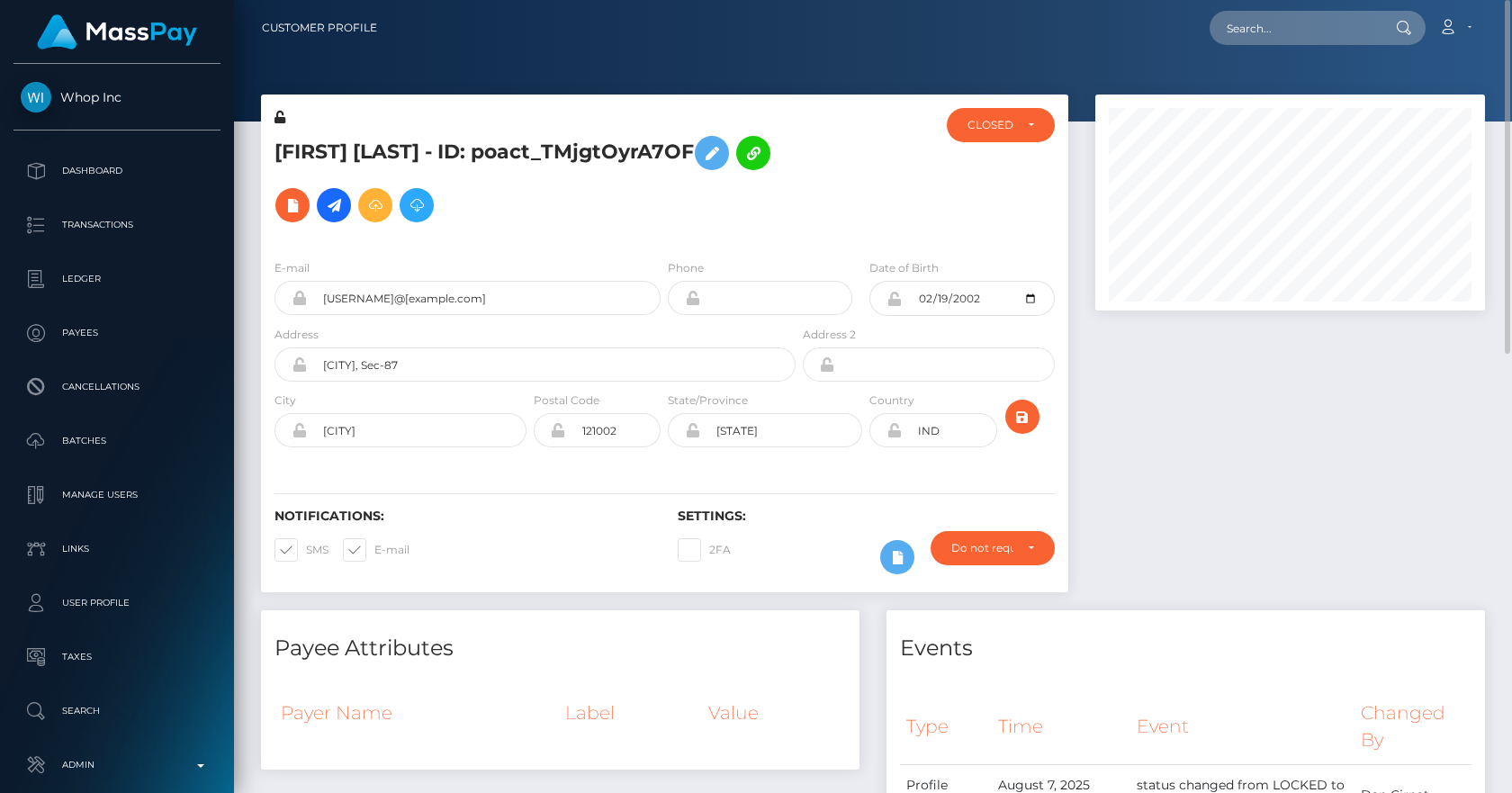 click at bounding box center [866, 176] 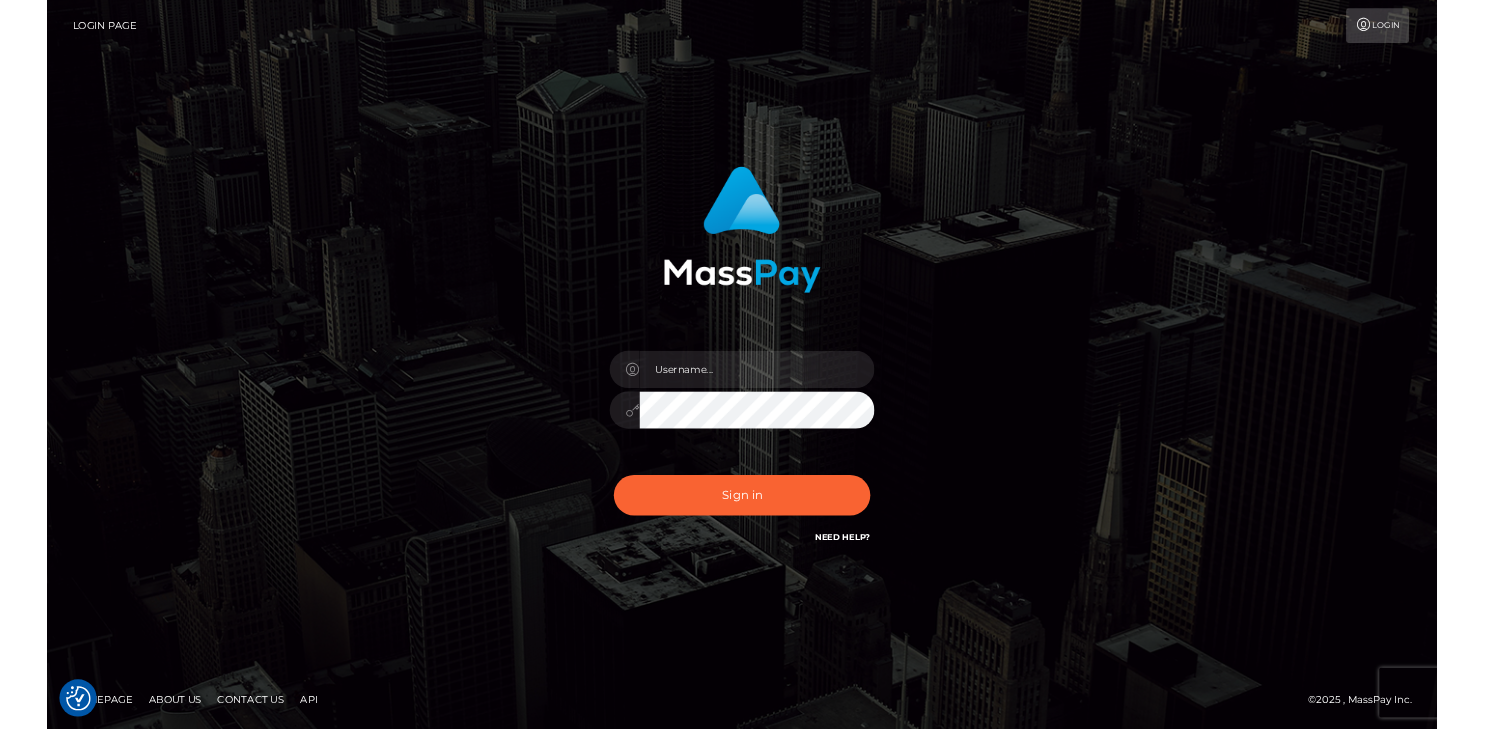 scroll, scrollTop: 0, scrollLeft: 0, axis: both 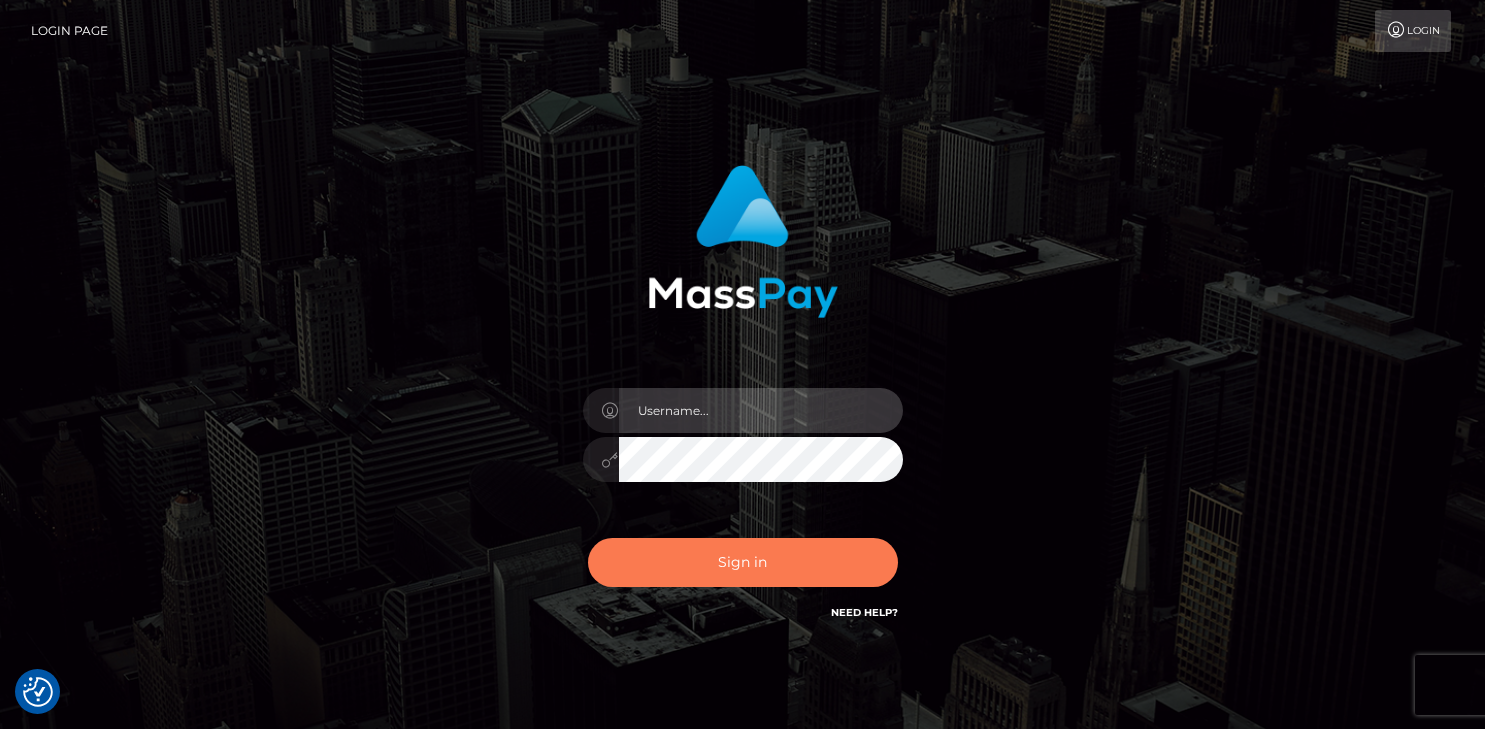 type on "vlad" 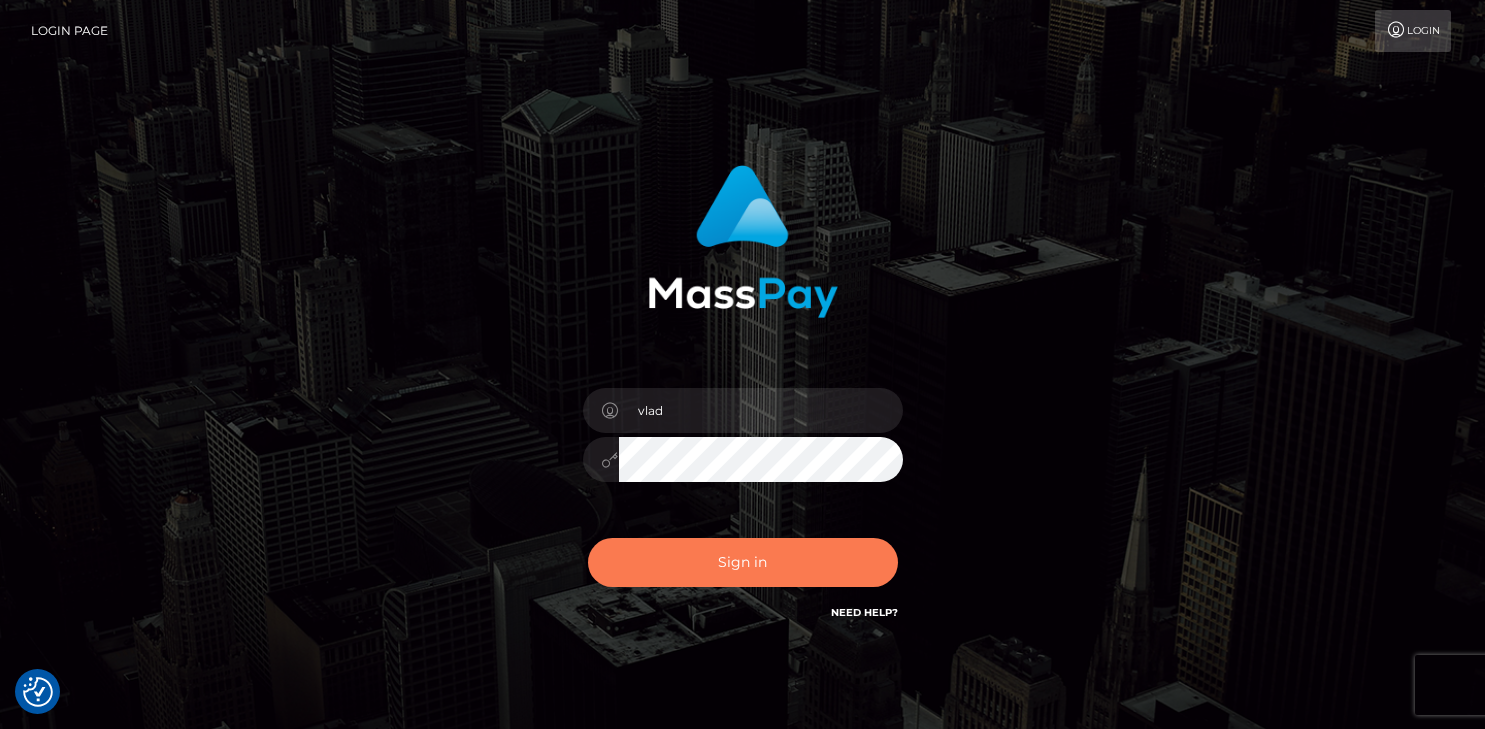 click on "Sign in" at bounding box center (743, 562) 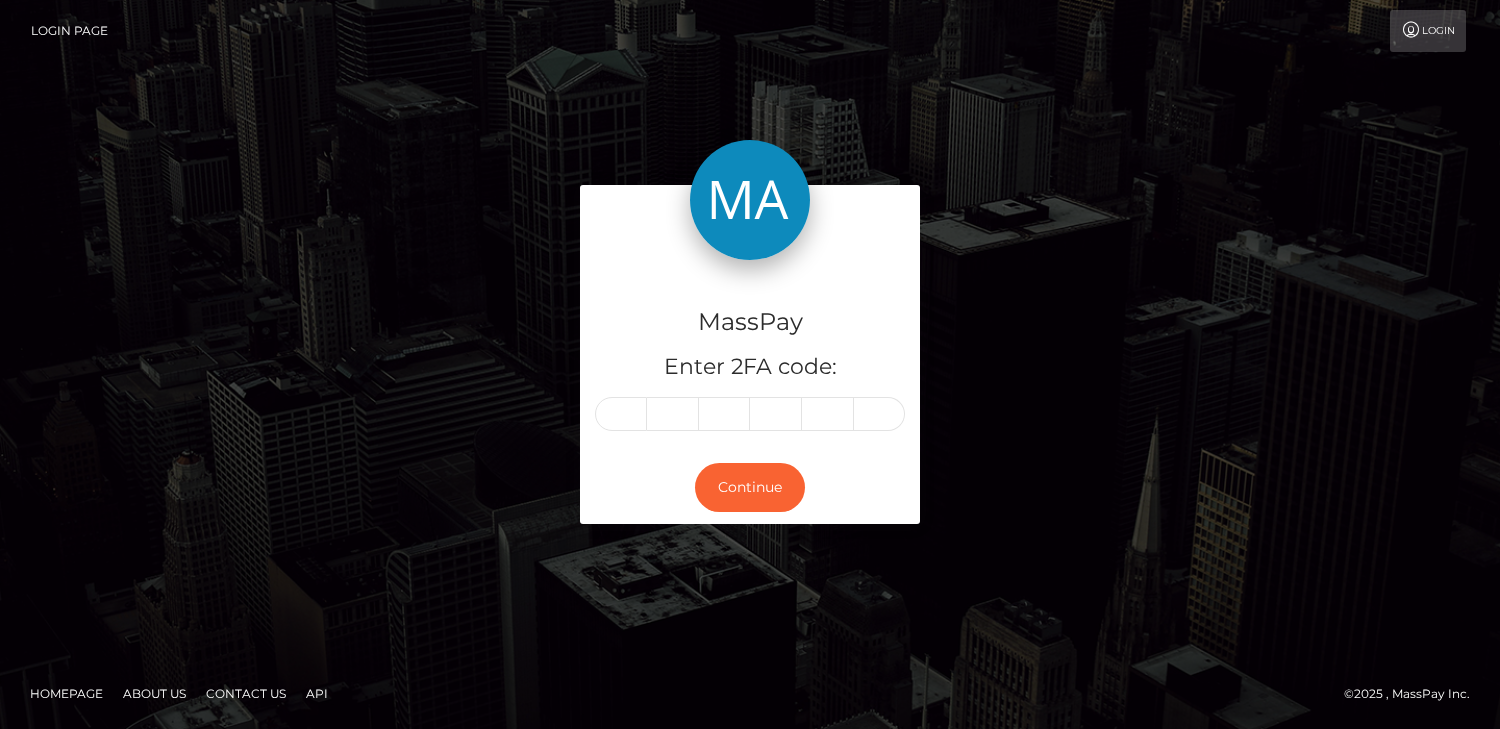 scroll, scrollTop: 0, scrollLeft: 0, axis: both 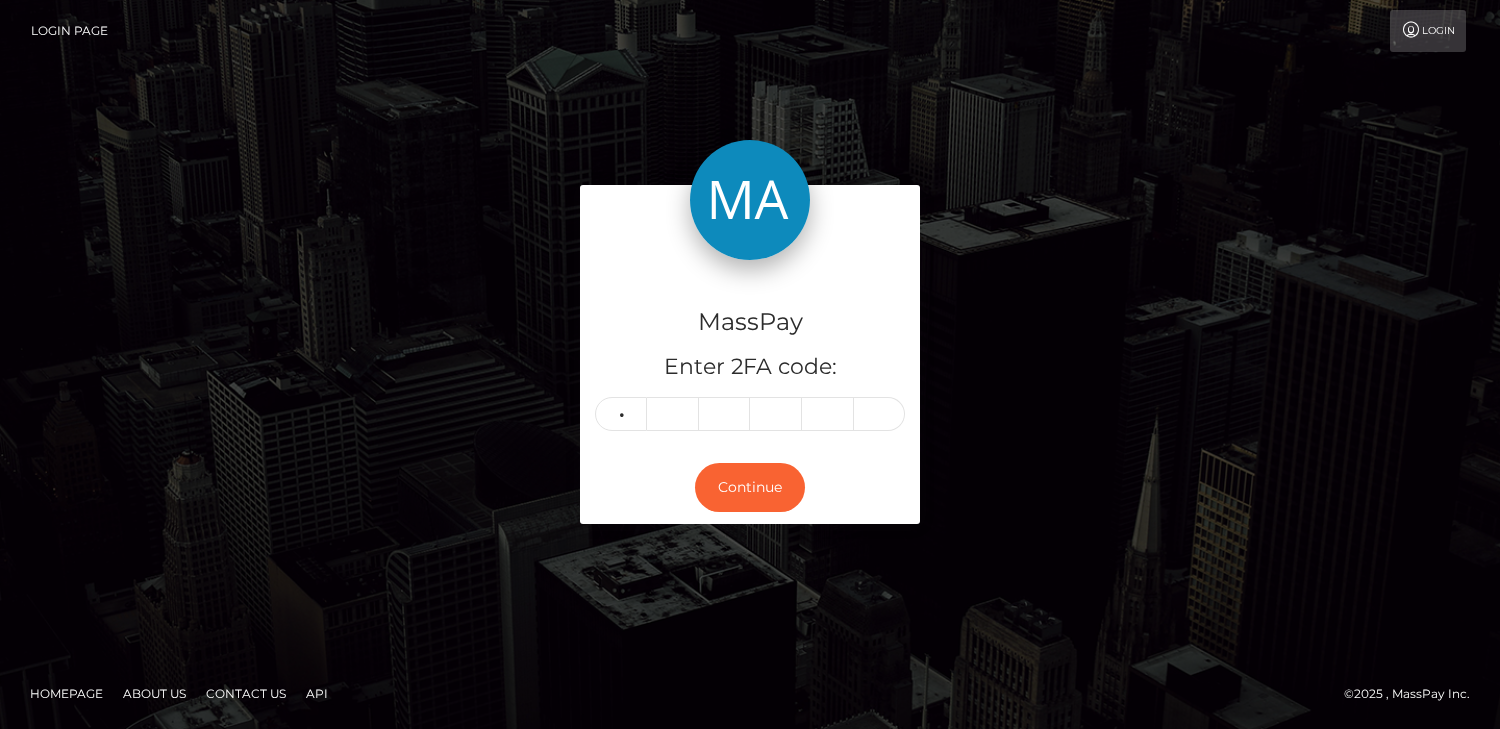 type on "6" 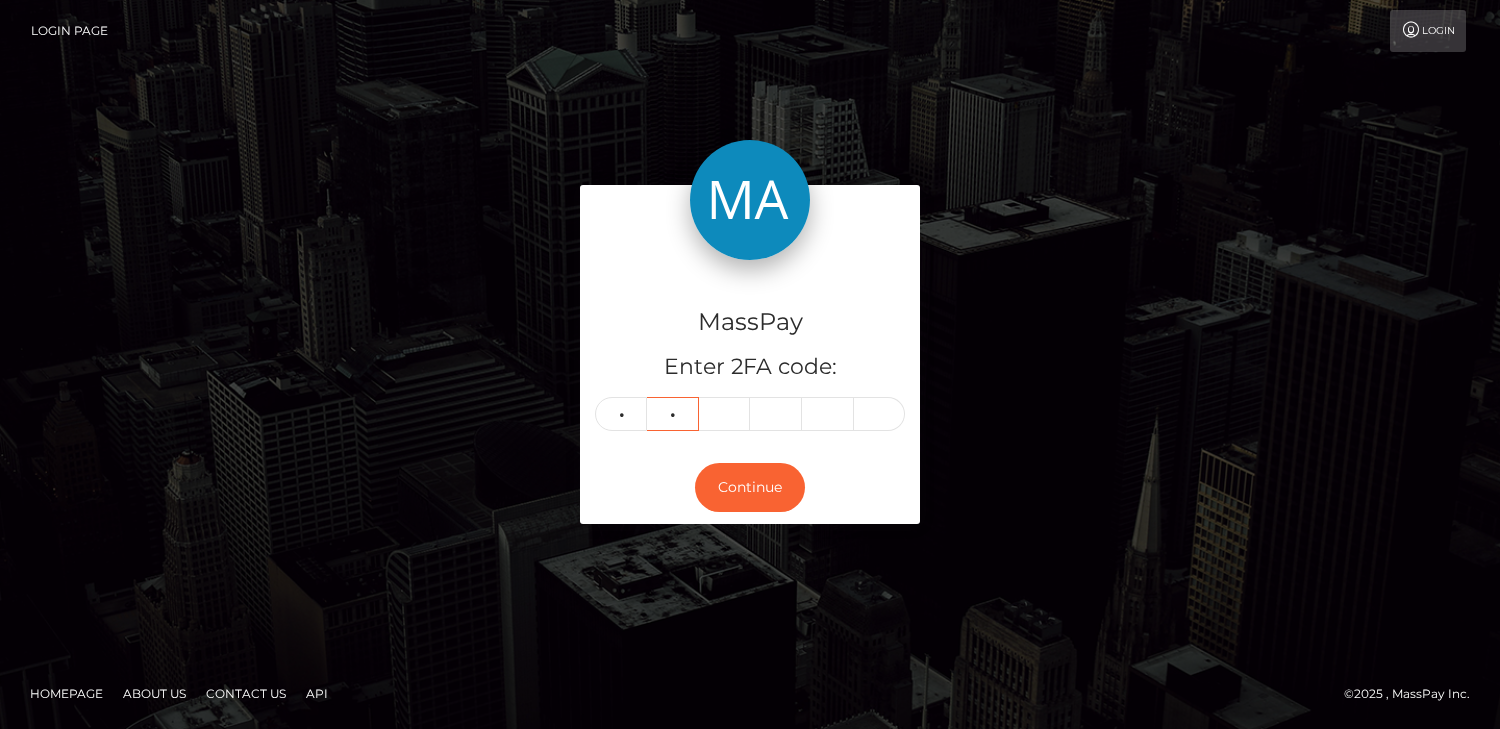 type on "3" 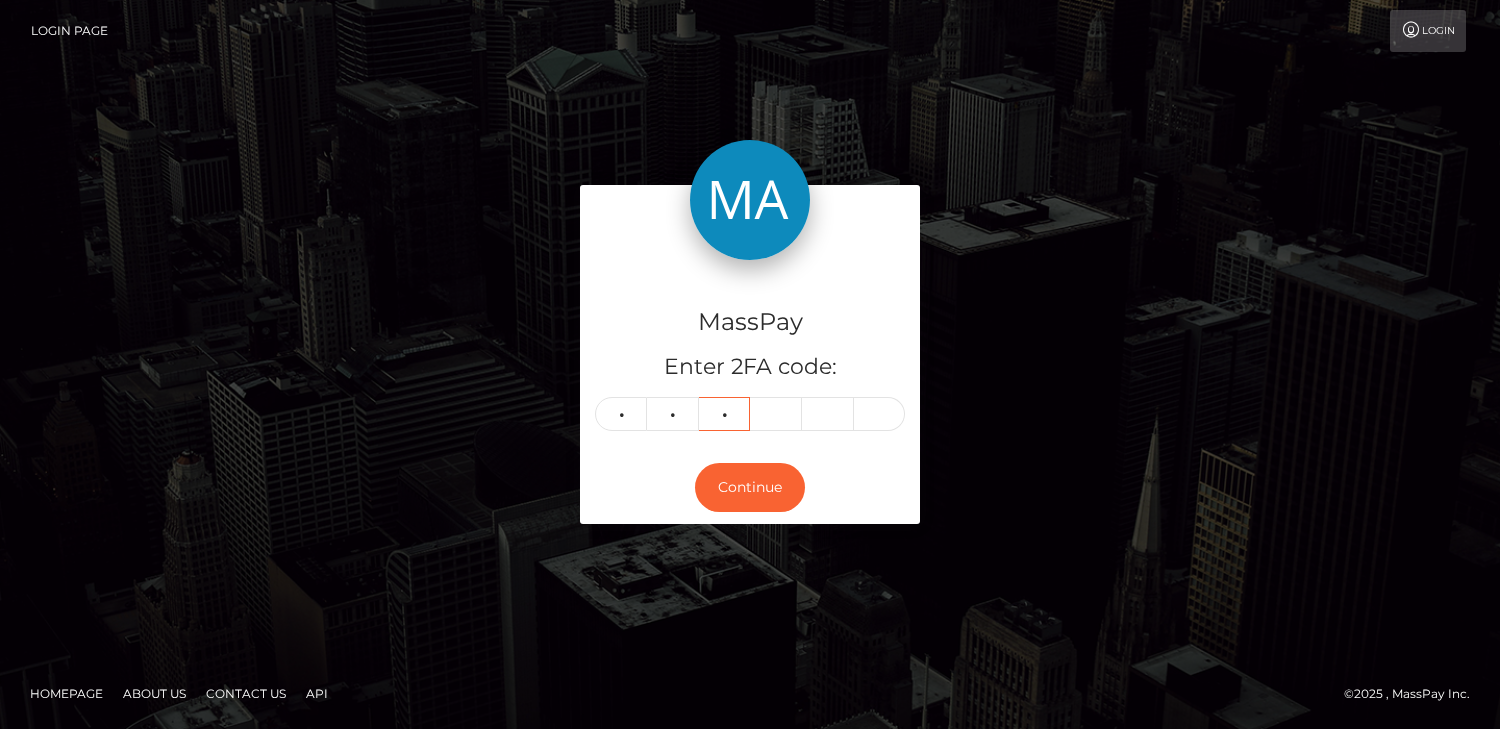 type on "6" 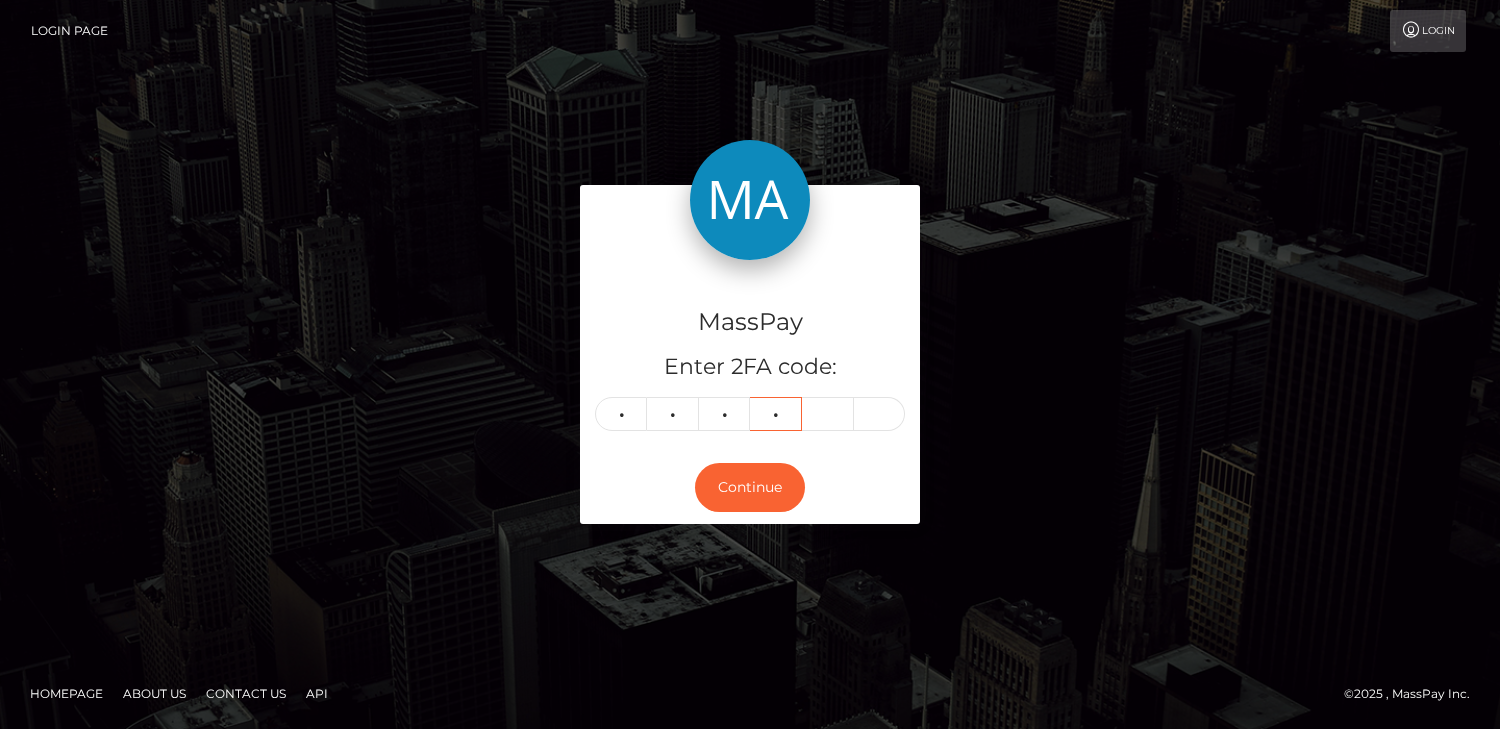 type on "9" 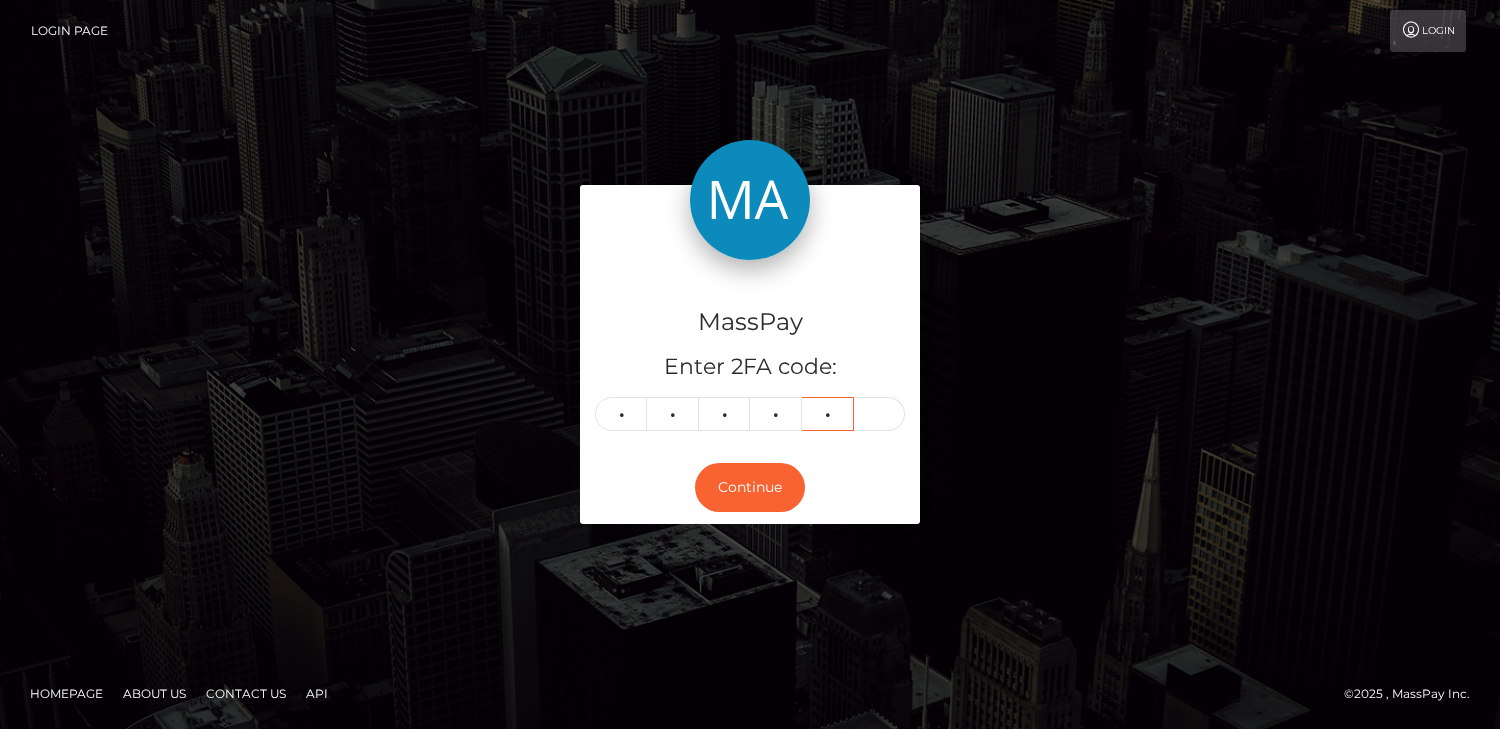 type on "2" 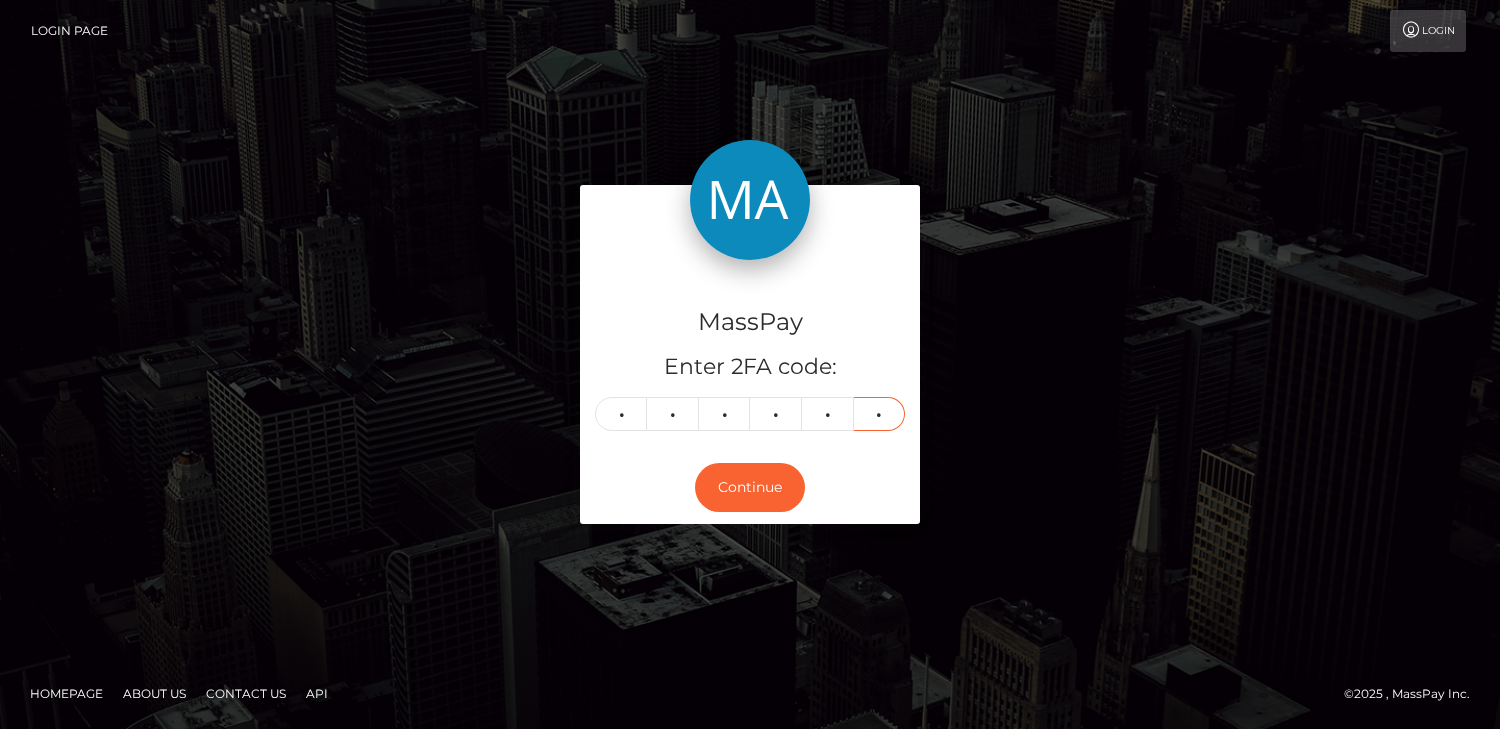 type on "1" 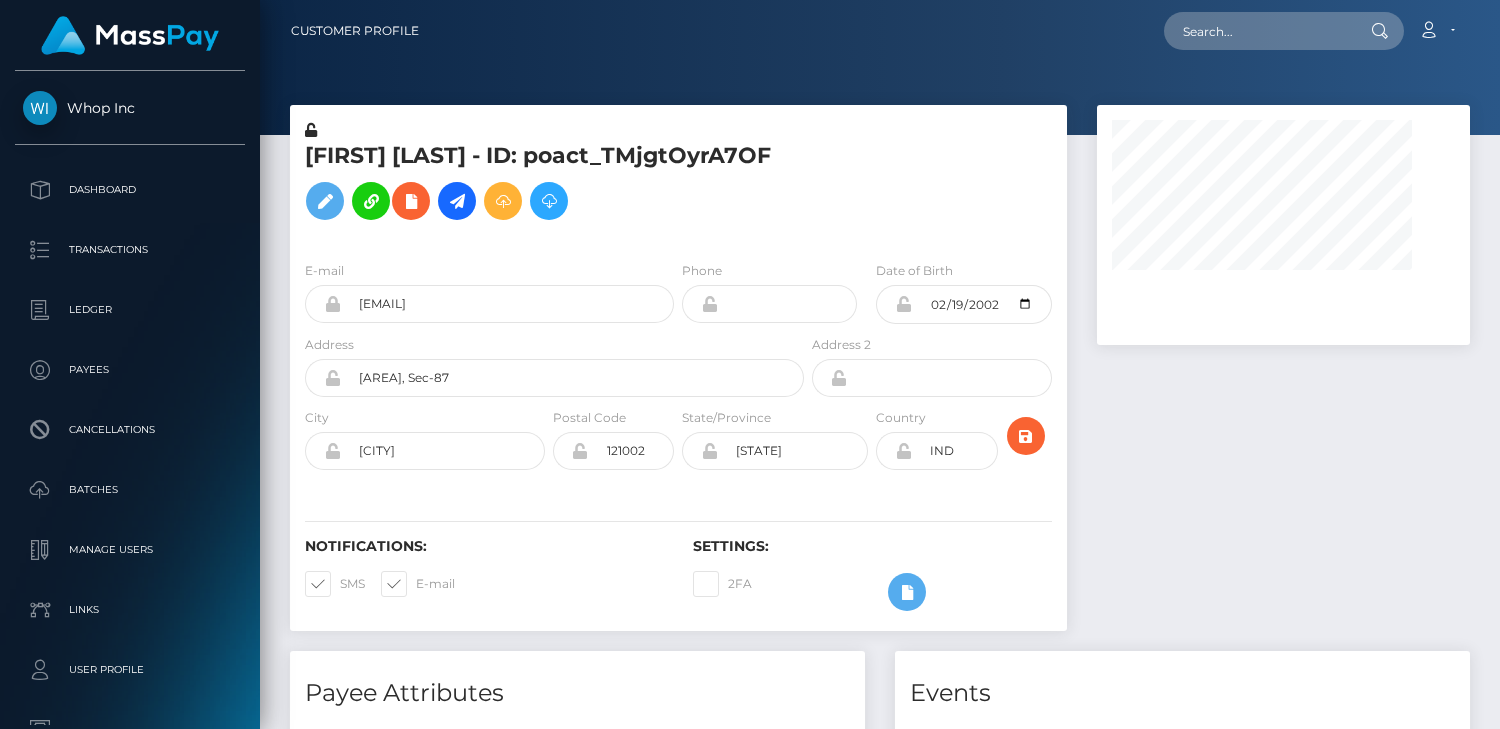 scroll, scrollTop: 0, scrollLeft: 0, axis: both 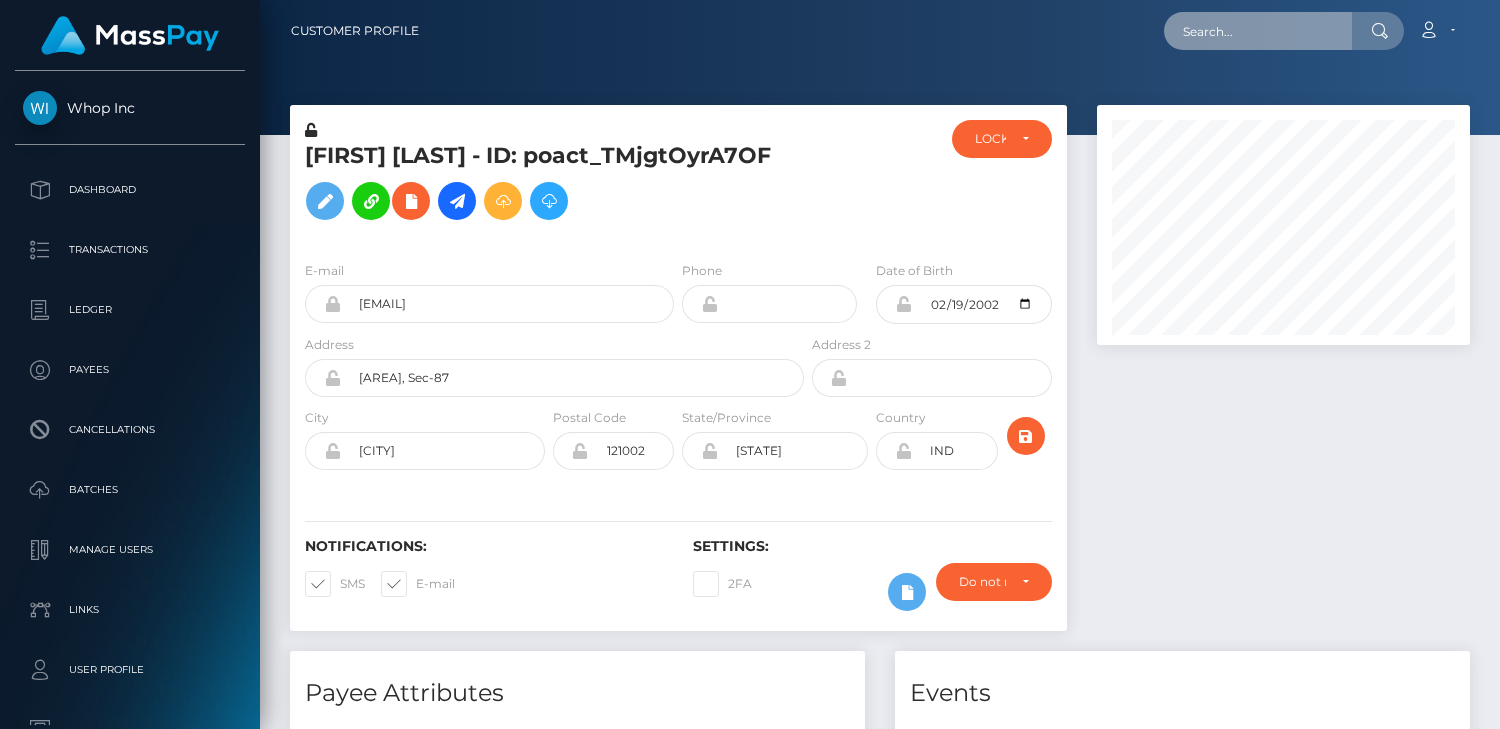 click at bounding box center (1258, 31) 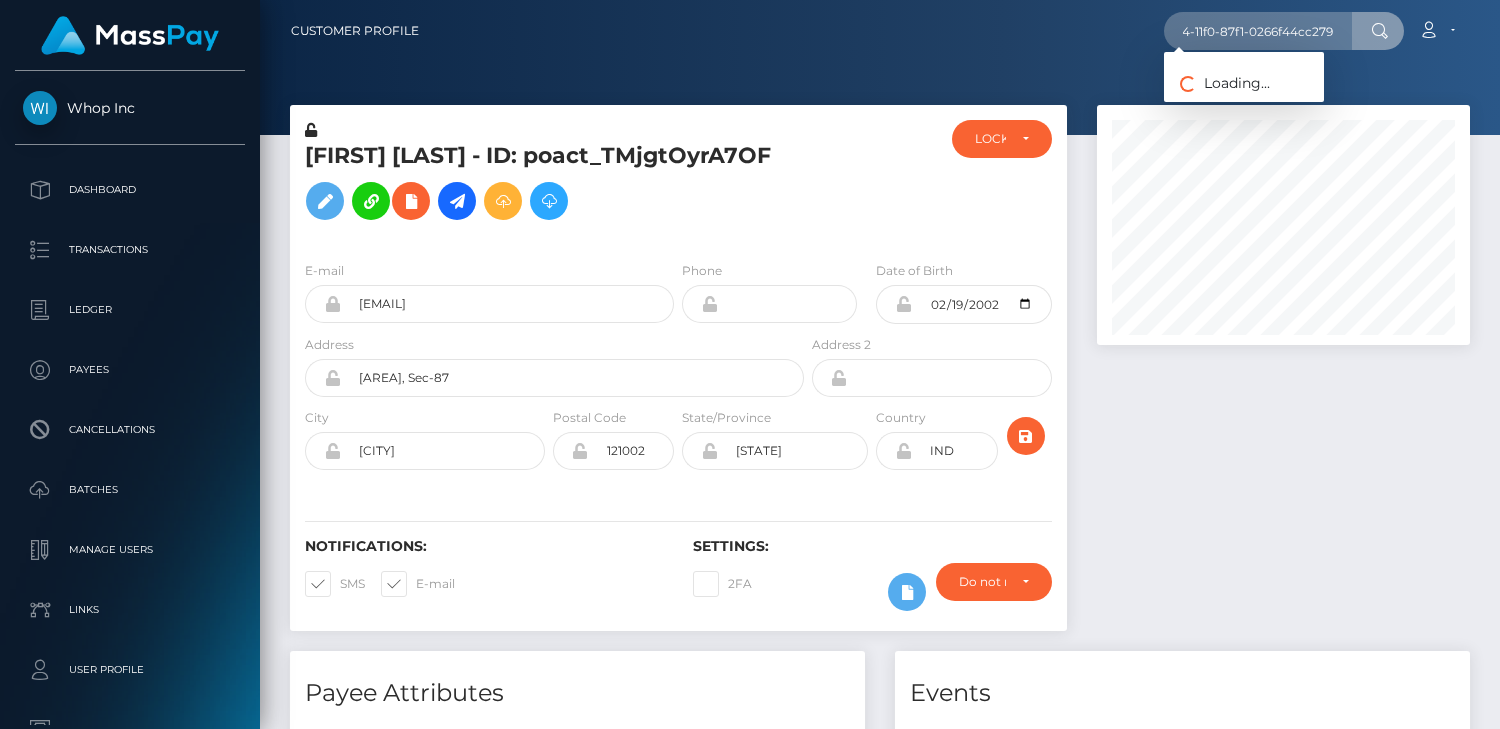 scroll, scrollTop: 0, scrollLeft: 0, axis: both 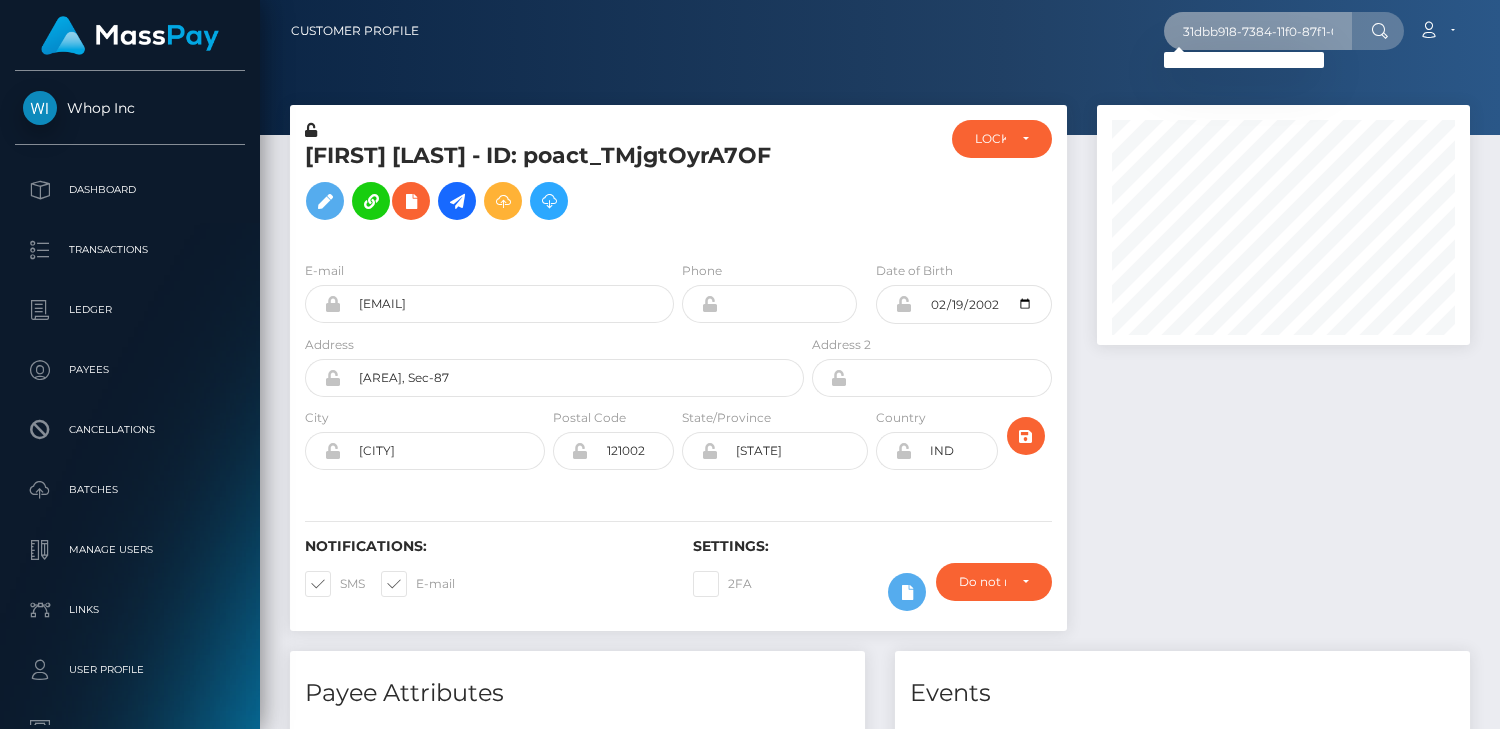 click on "31dbb918-7384-11f0-87f1-0266f44cc279" at bounding box center (1258, 31) 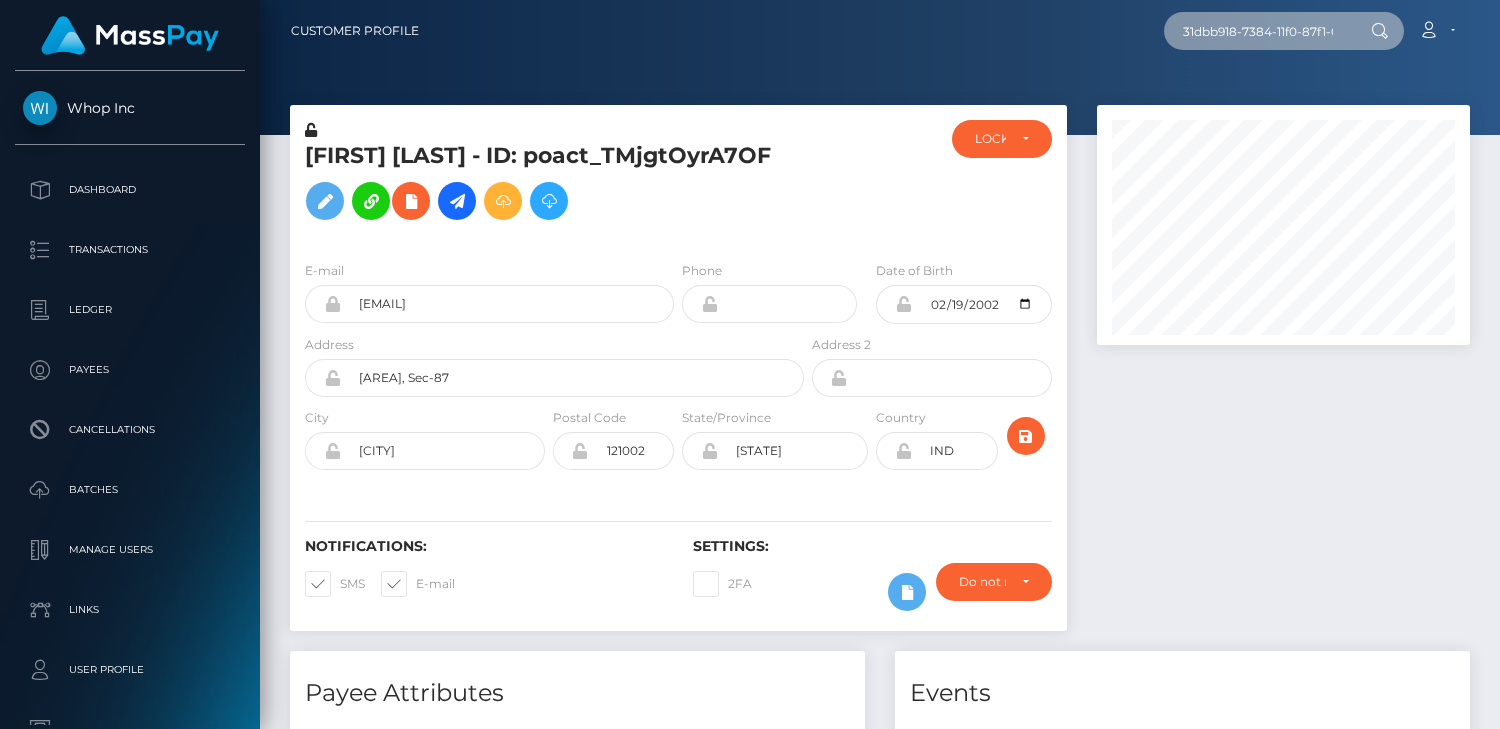 click on "31dbb918-7384-11f0-87f1-0266f44cc279" at bounding box center (1258, 31) 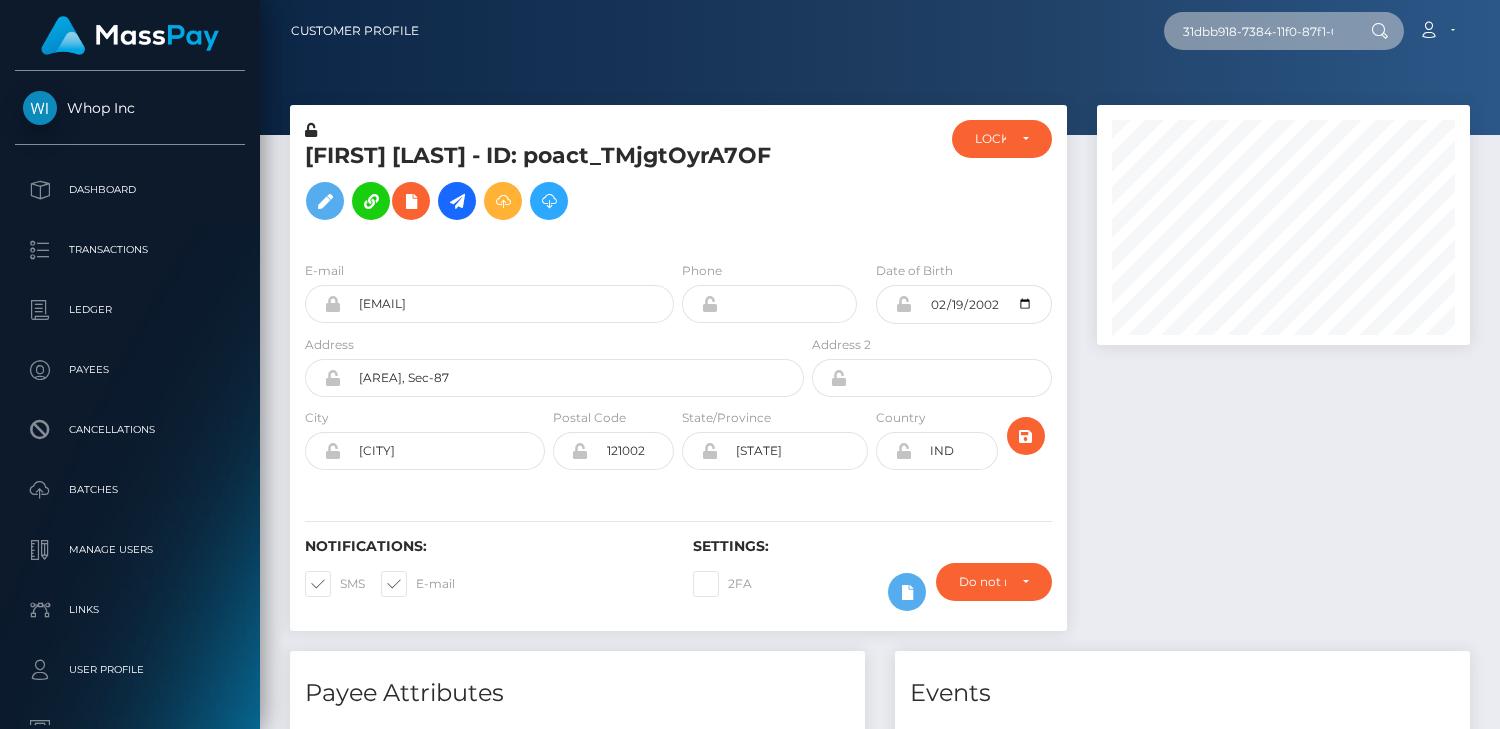 paste on "payout_" 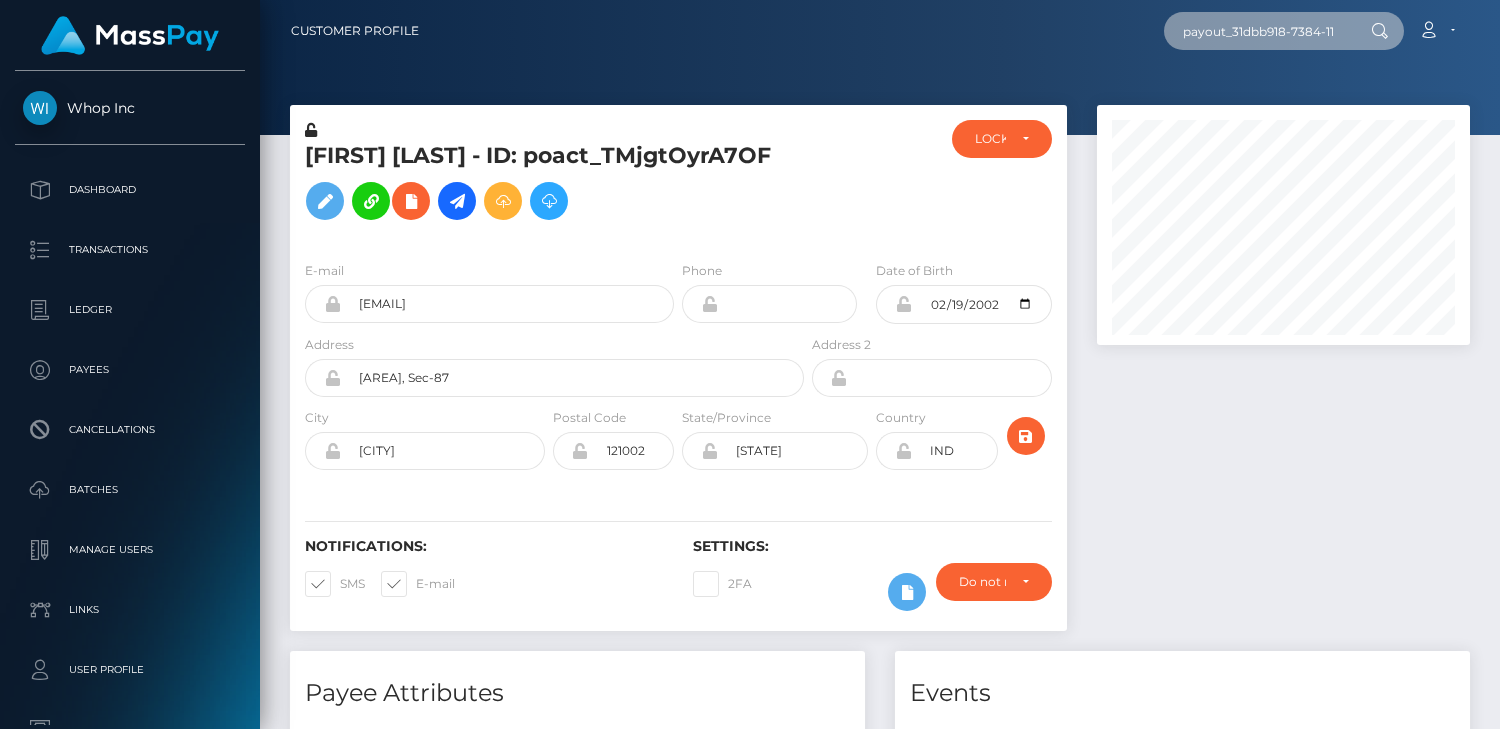 scroll, scrollTop: 0, scrollLeft: 131, axis: horizontal 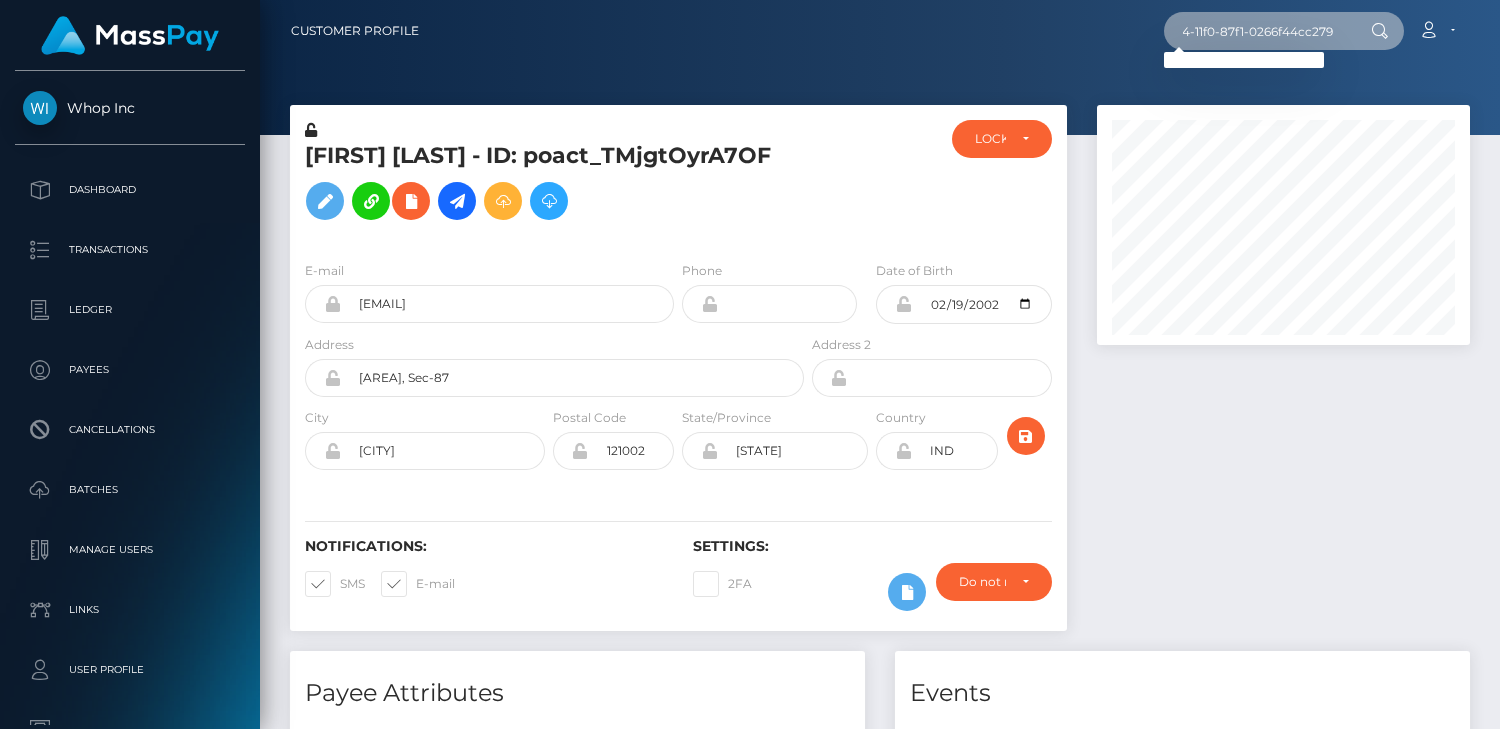 type on "payout_31dbb918-7384-11f0-87f1-0266f44cc279" 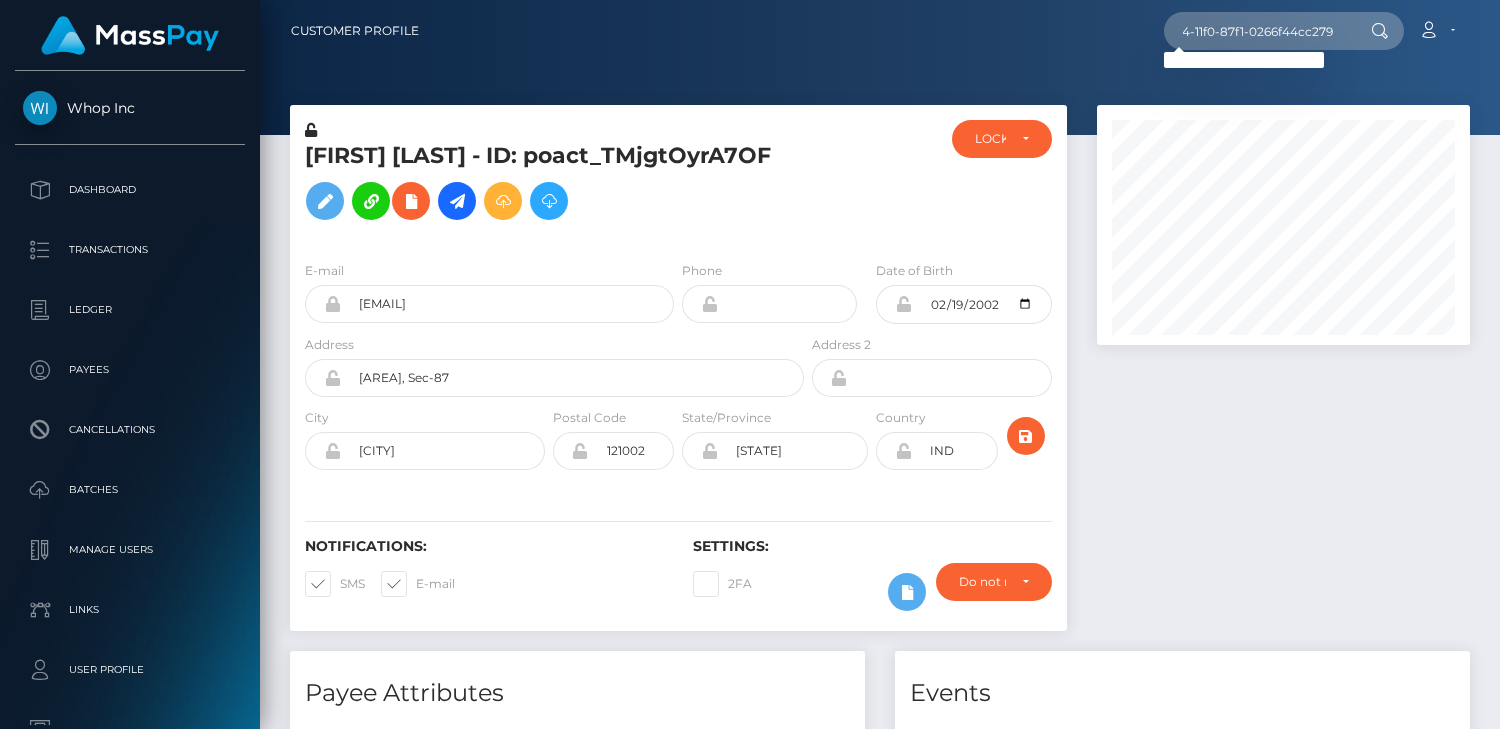scroll, scrollTop: 0, scrollLeft: 0, axis: both 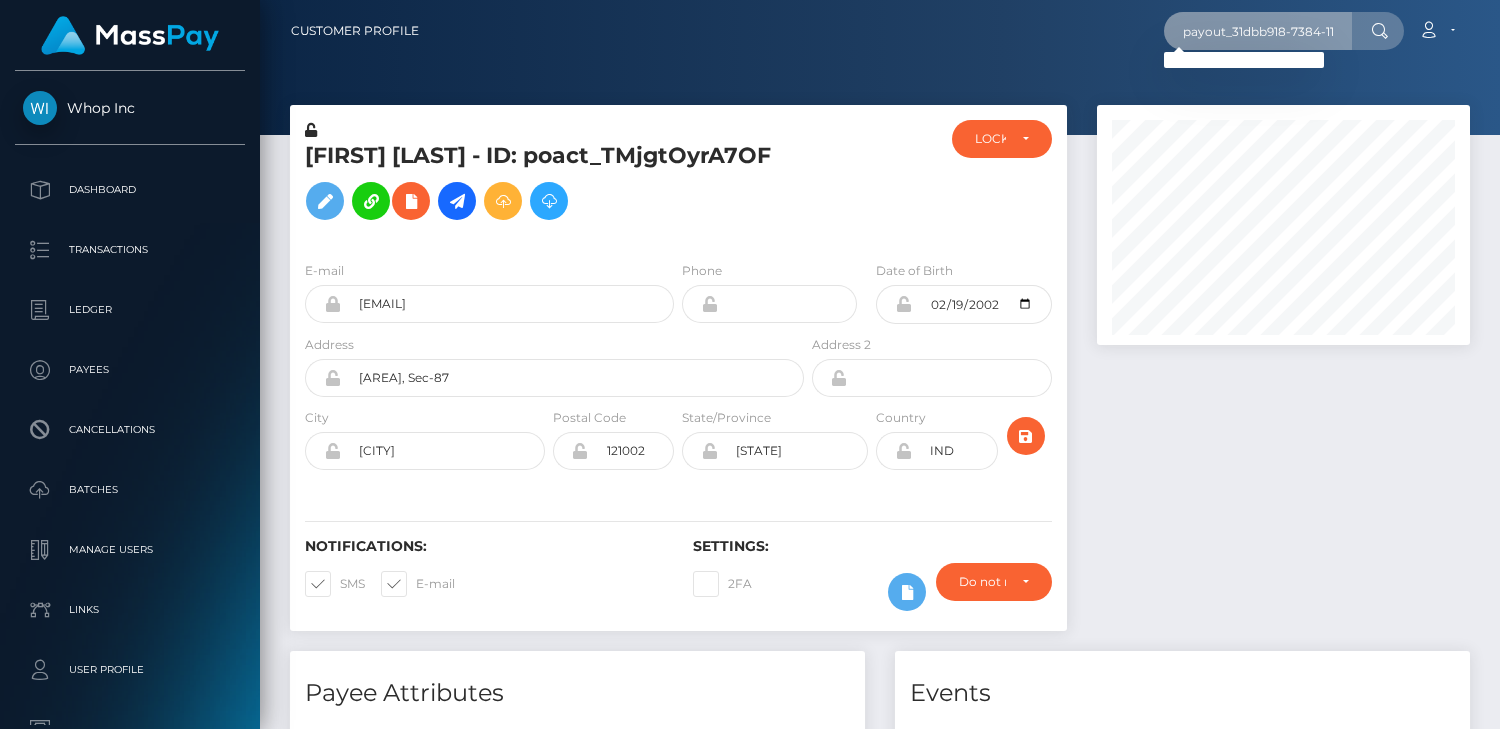 click on "payout_31dbb918-7384-11f0-87f1-0266f44cc279" at bounding box center (1258, 31) 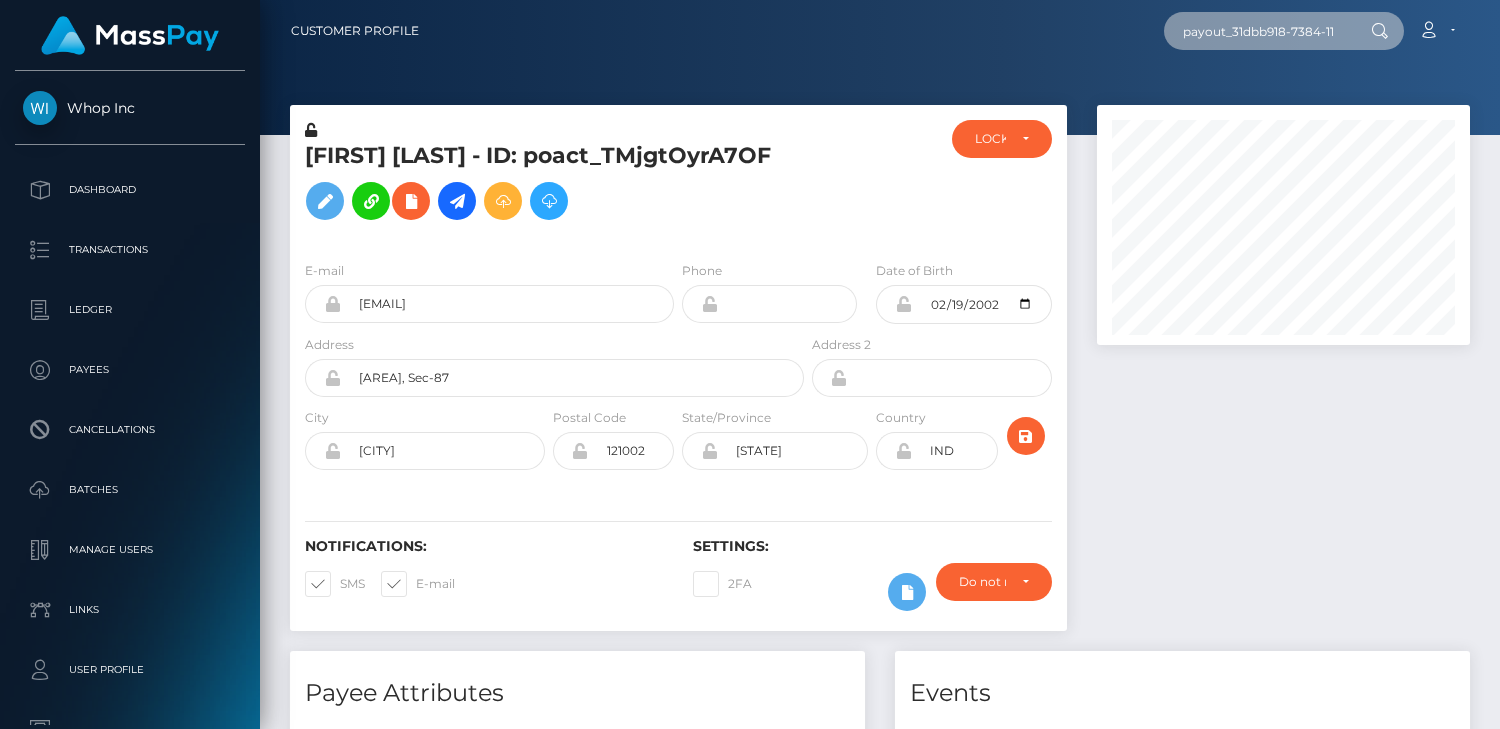 click on "payout_31dbb918-7384-11f0-87f1-0266f44cc279" at bounding box center [1258, 31] 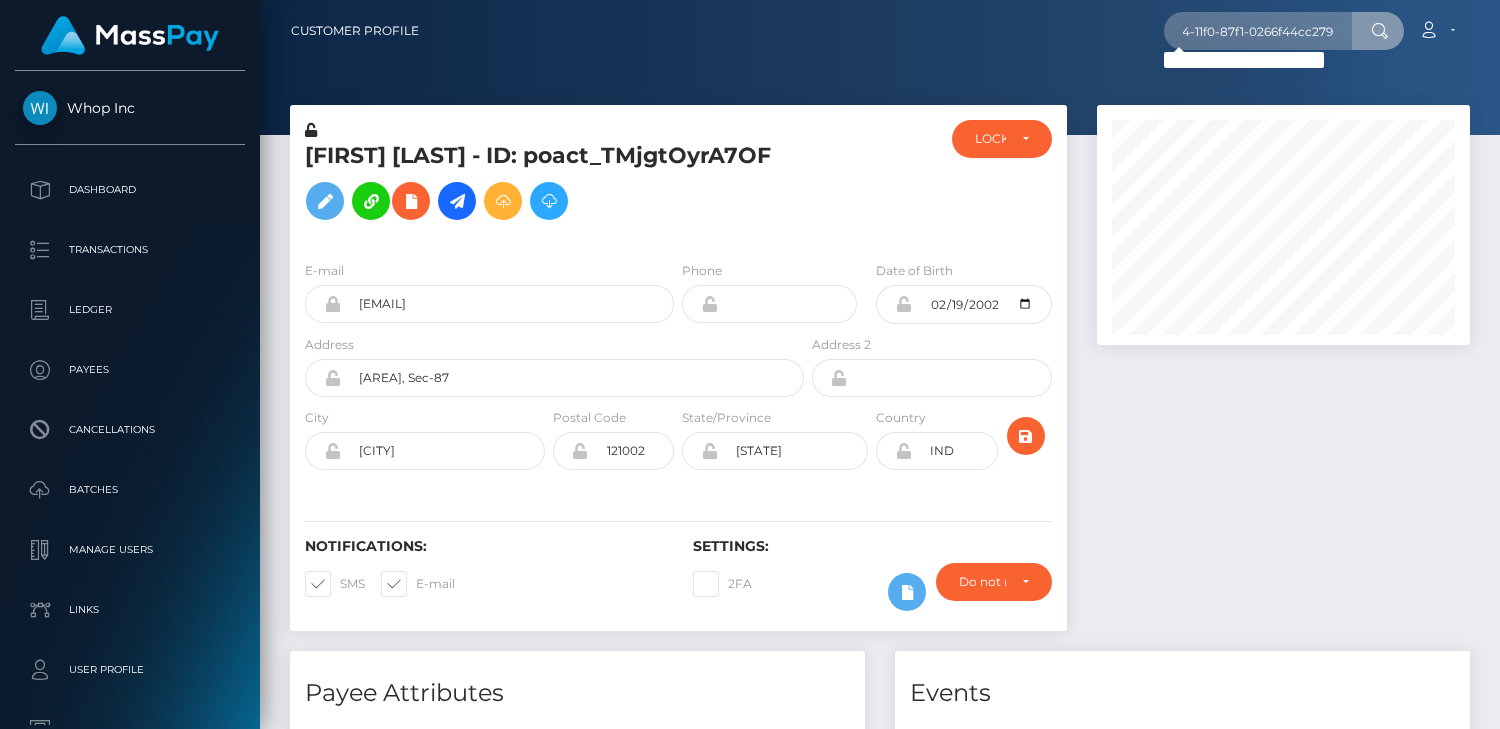 scroll, scrollTop: 0, scrollLeft: 0, axis: both 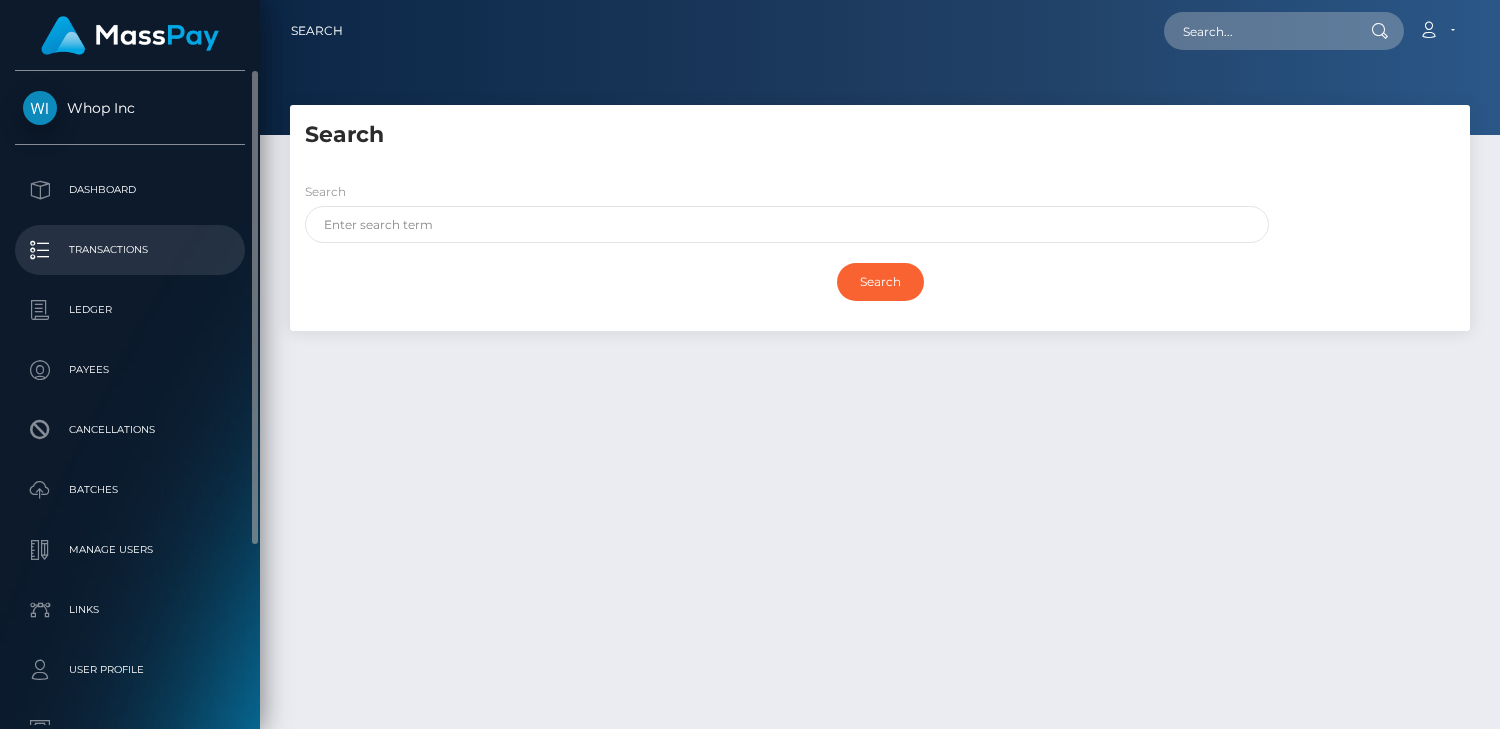 click on "Transactions" at bounding box center (130, 250) 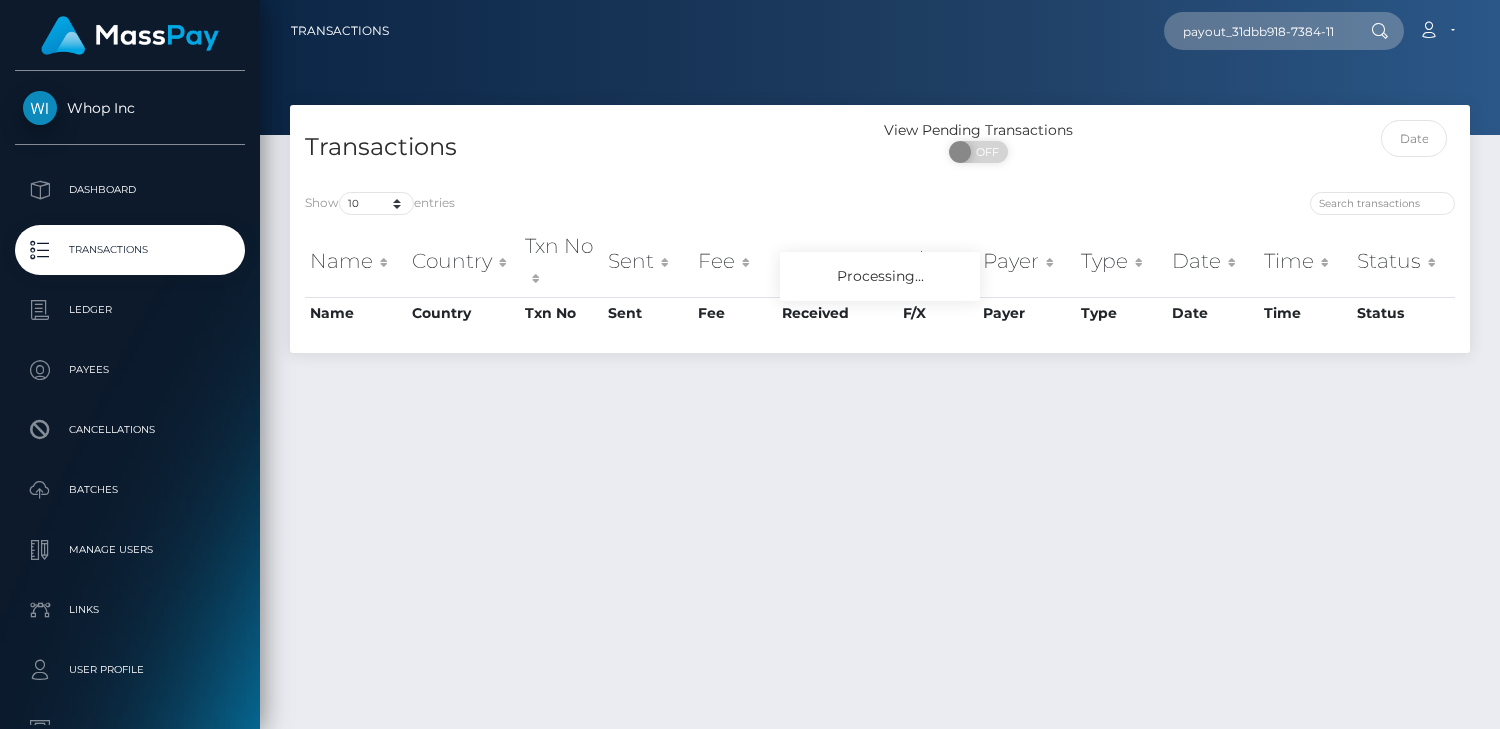 scroll, scrollTop: 0, scrollLeft: 0, axis: both 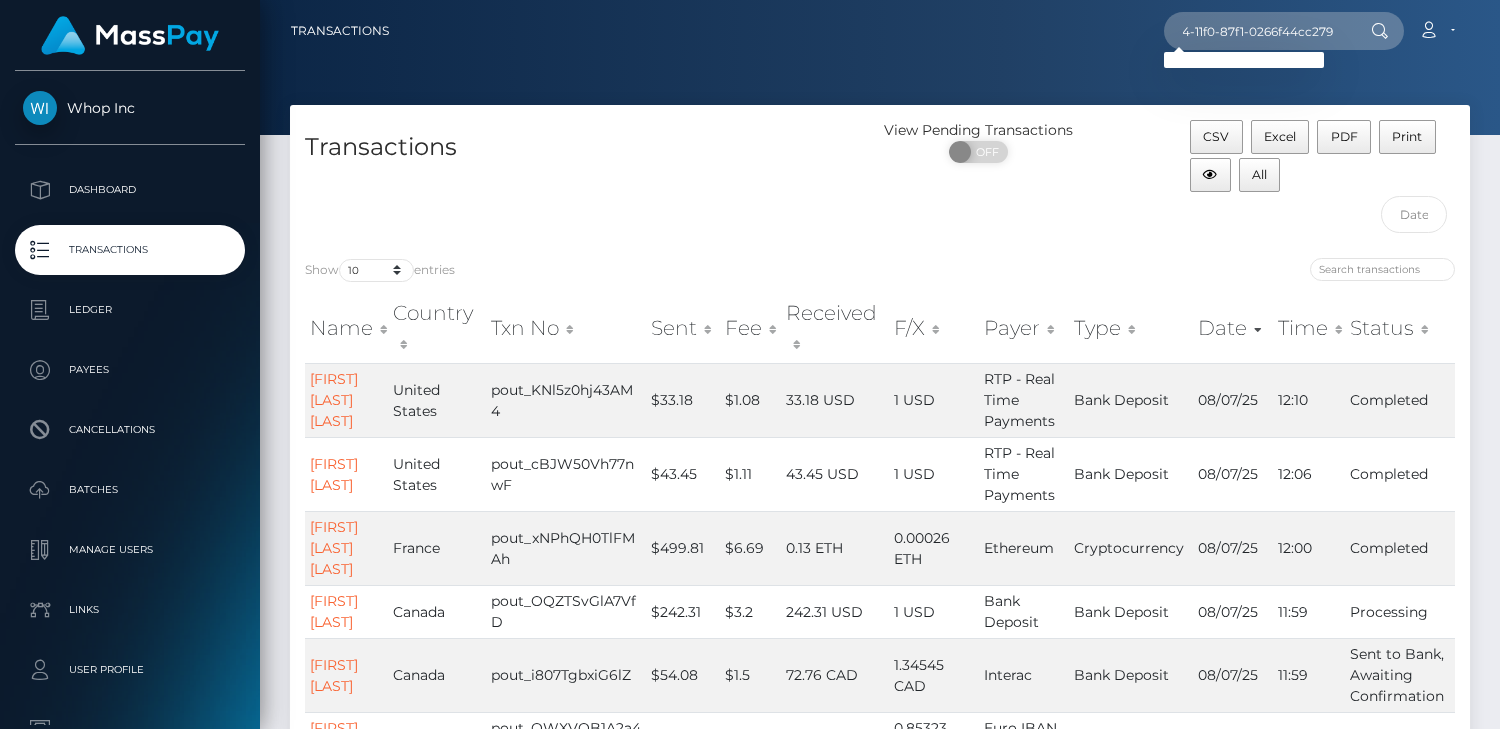 type on "payout_31dbb918-7384-11f0-87f1-0266f44cc279" 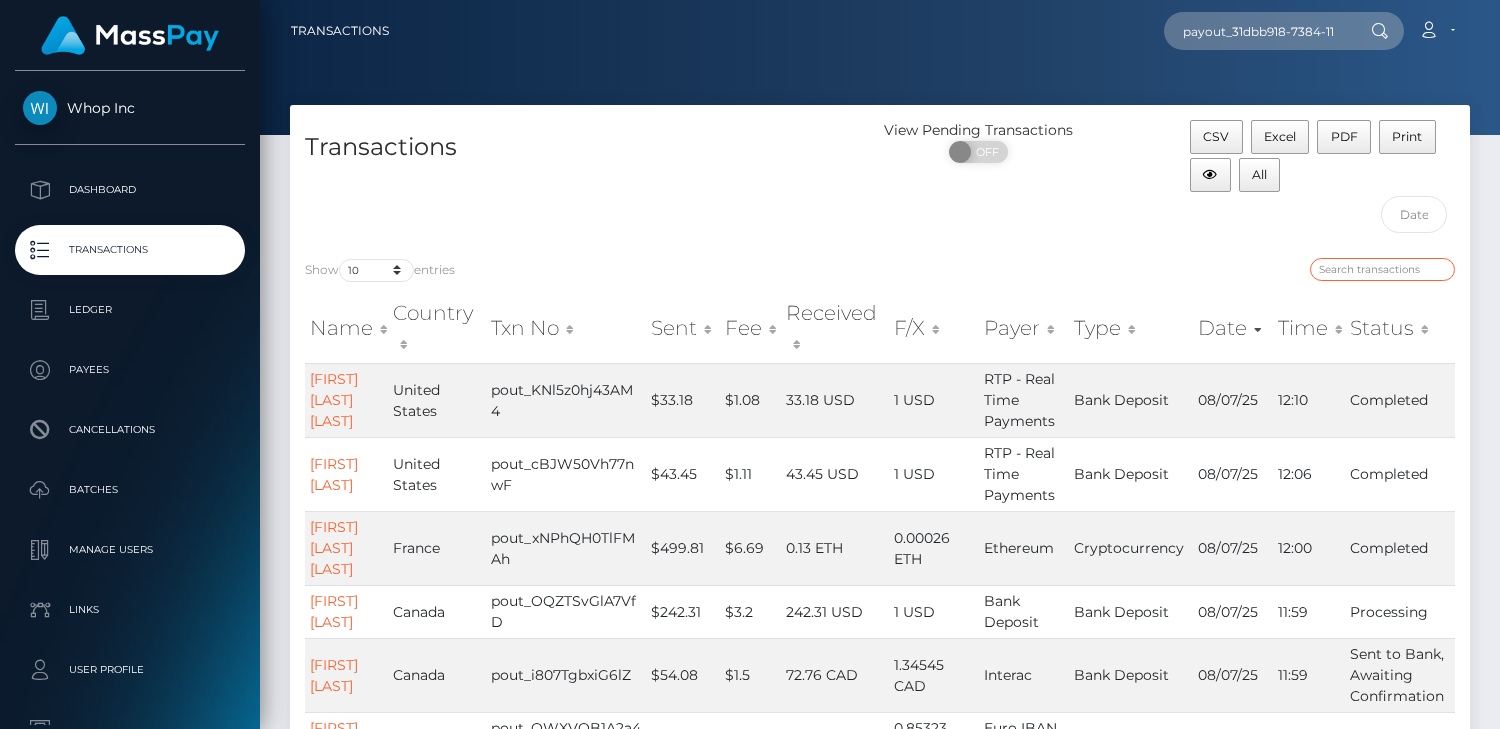 click at bounding box center (1382, 269) 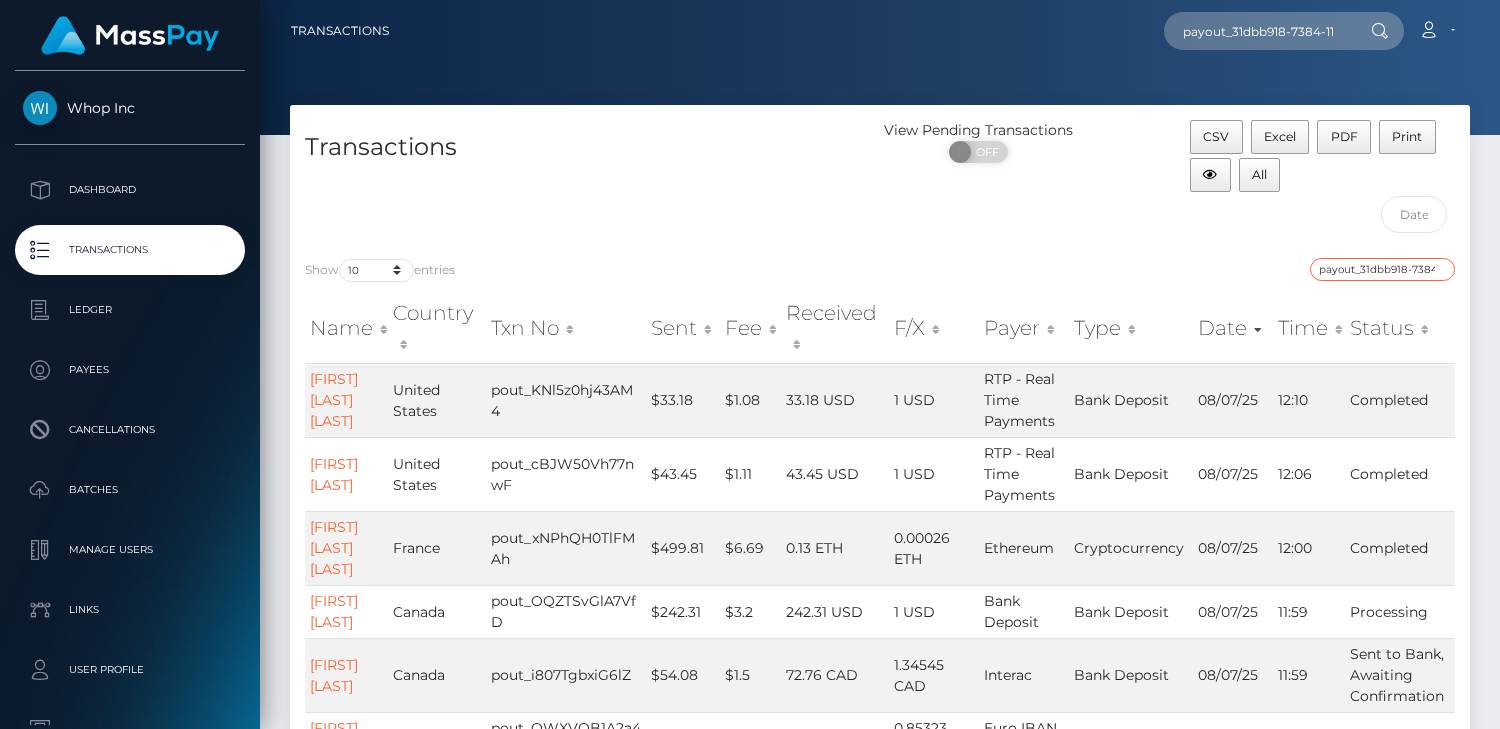 scroll, scrollTop: 0, scrollLeft: 125, axis: horizontal 